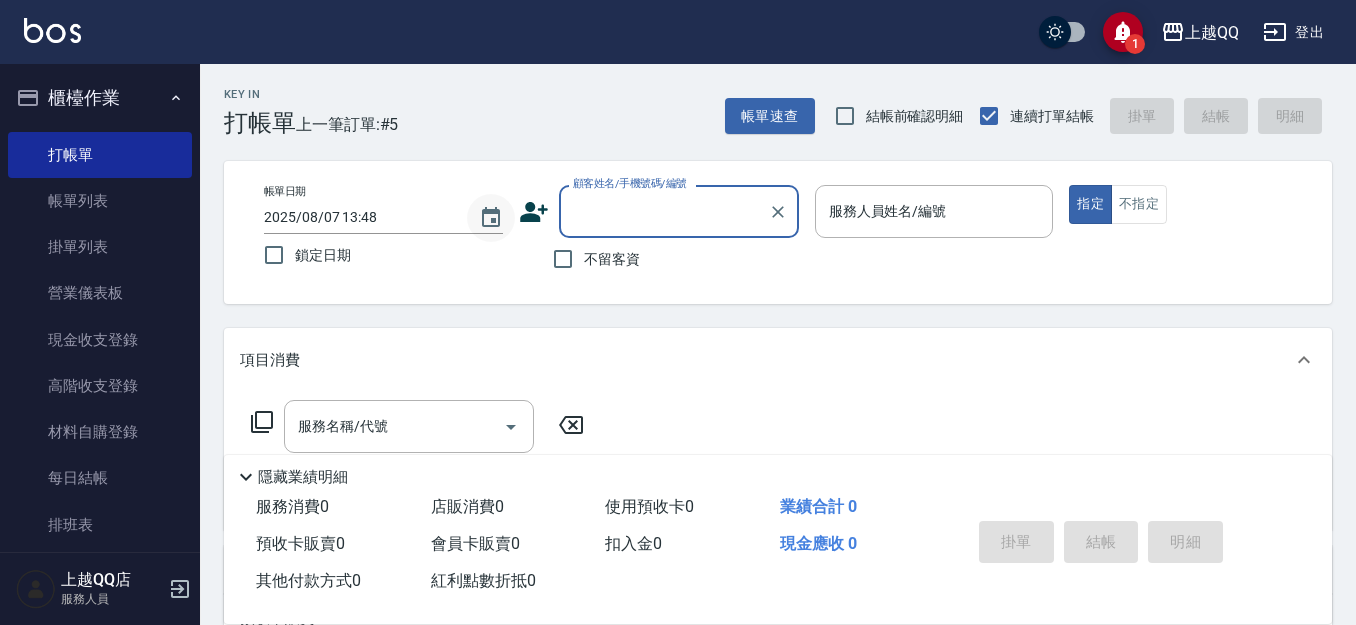 scroll, scrollTop: 0, scrollLeft: 0, axis: both 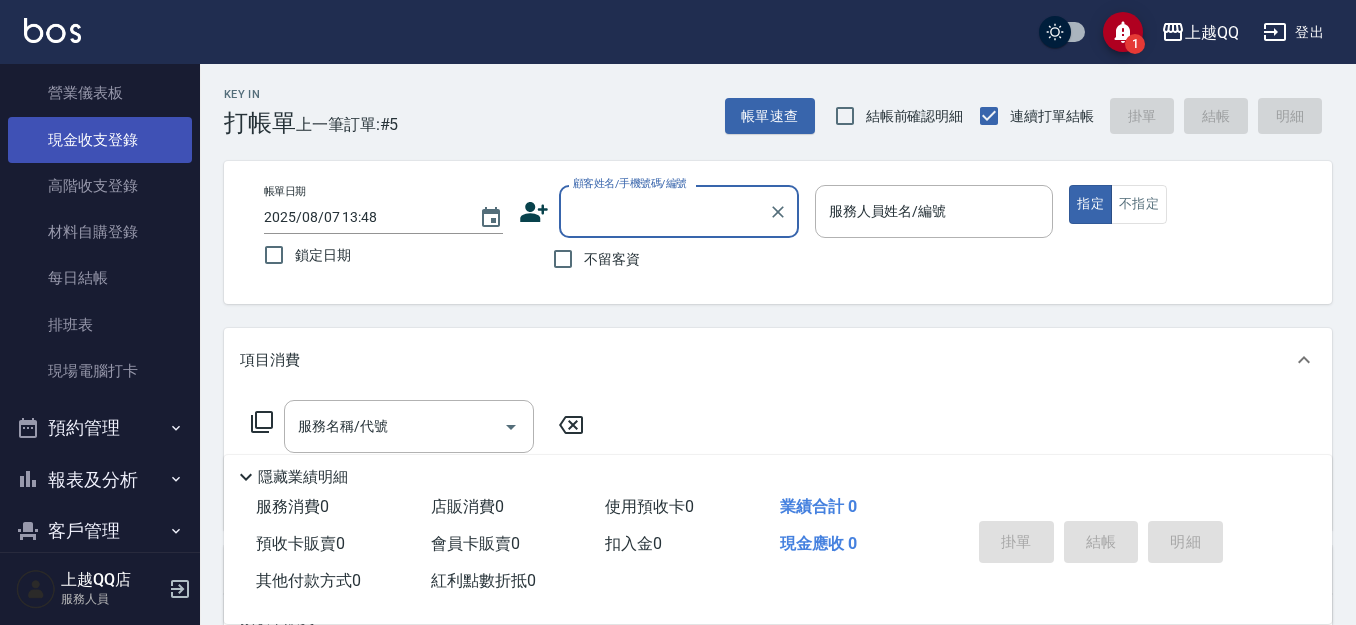 click on "現金收支登錄" at bounding box center [100, 140] 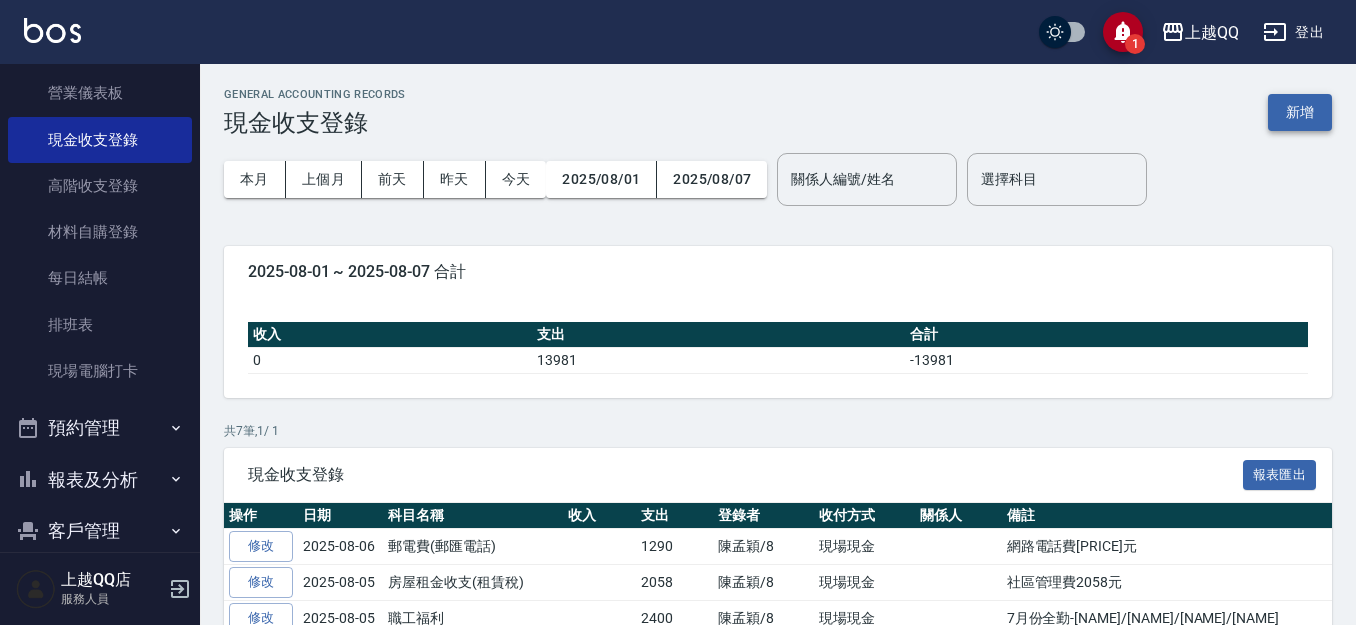 click on "新增" at bounding box center (1300, 112) 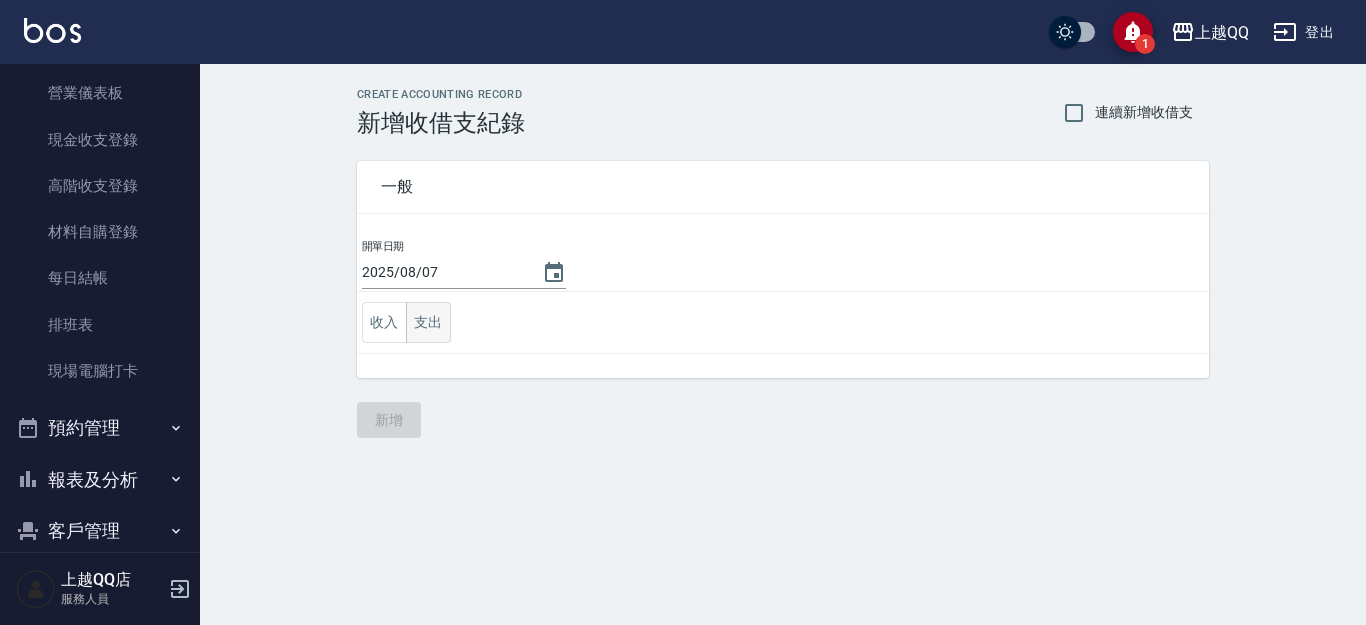 click on "支出" at bounding box center (428, 322) 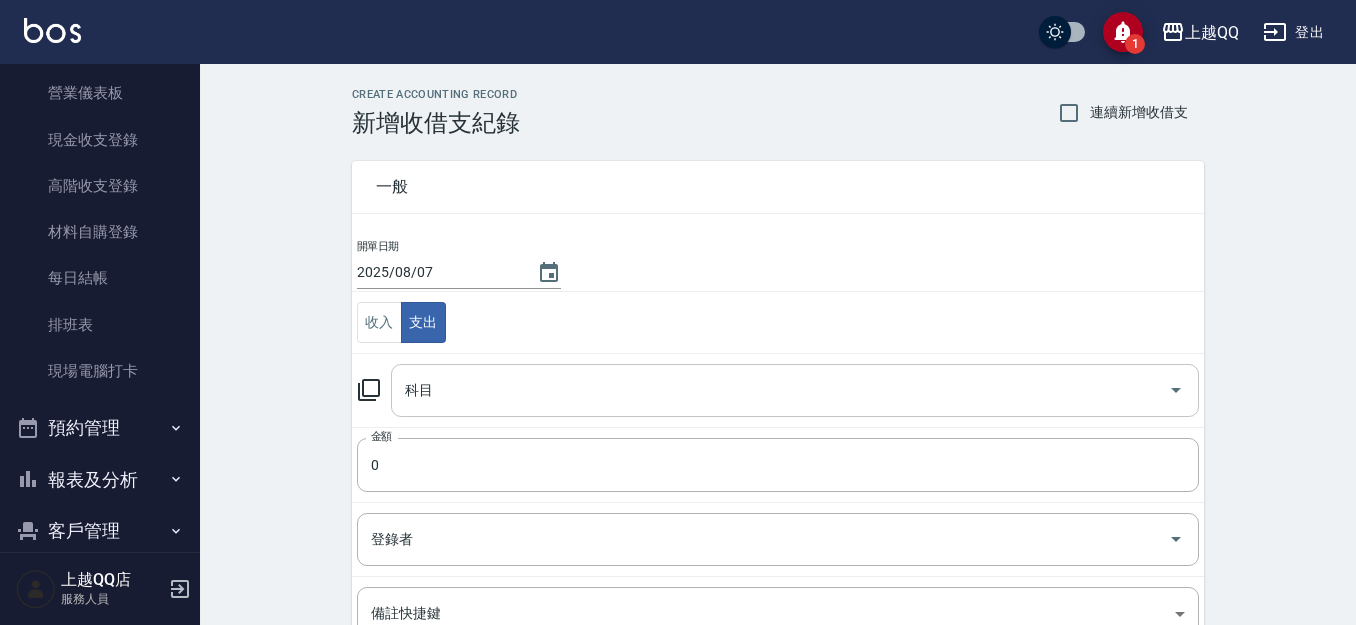 click 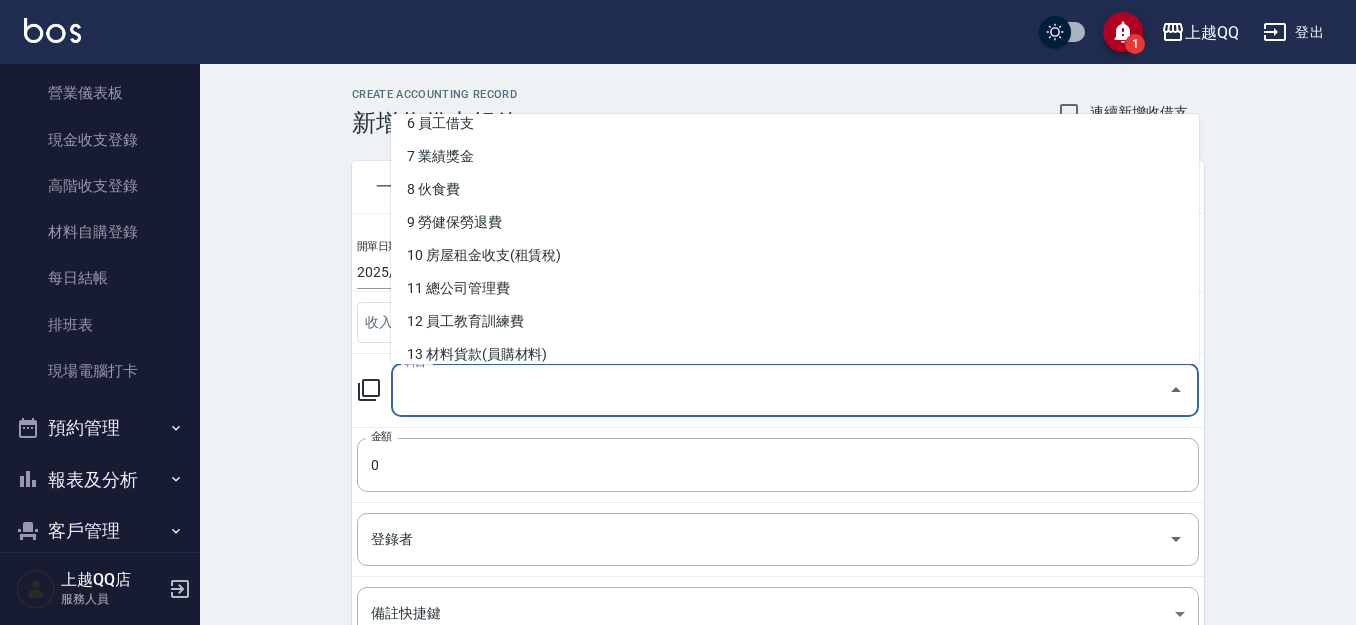 scroll, scrollTop: 401, scrollLeft: 0, axis: vertical 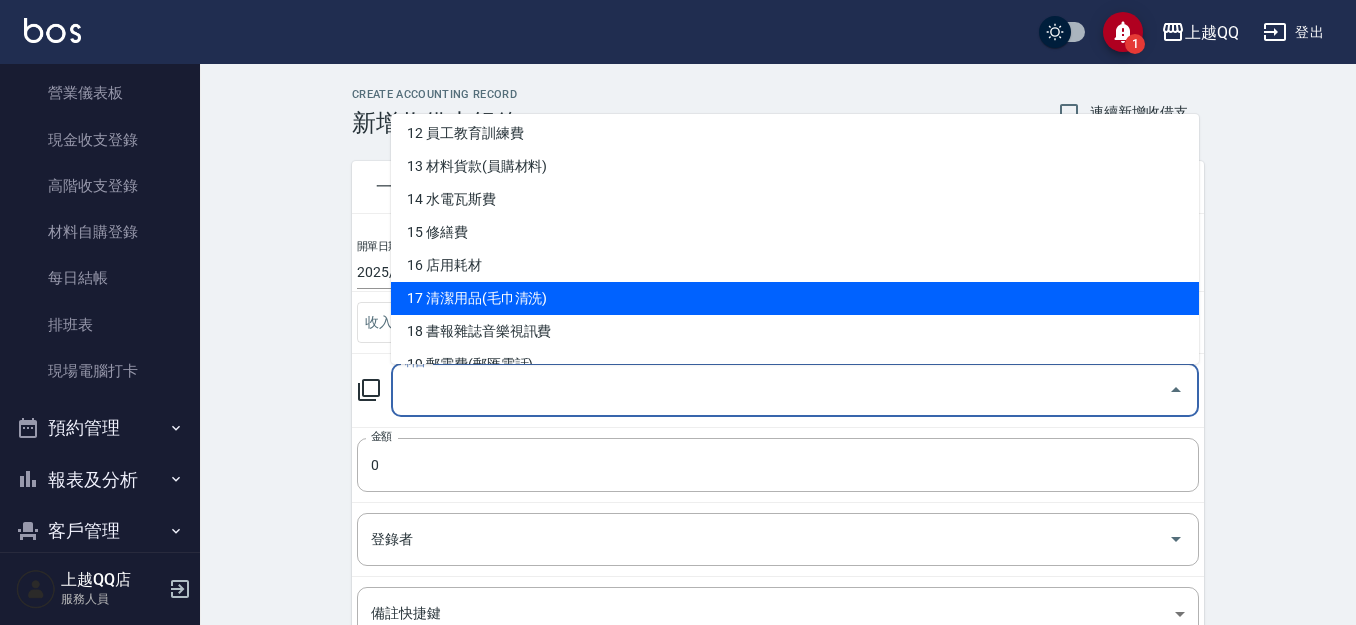 click on "17 清潔用品(毛巾清洗)" at bounding box center (795, 298) 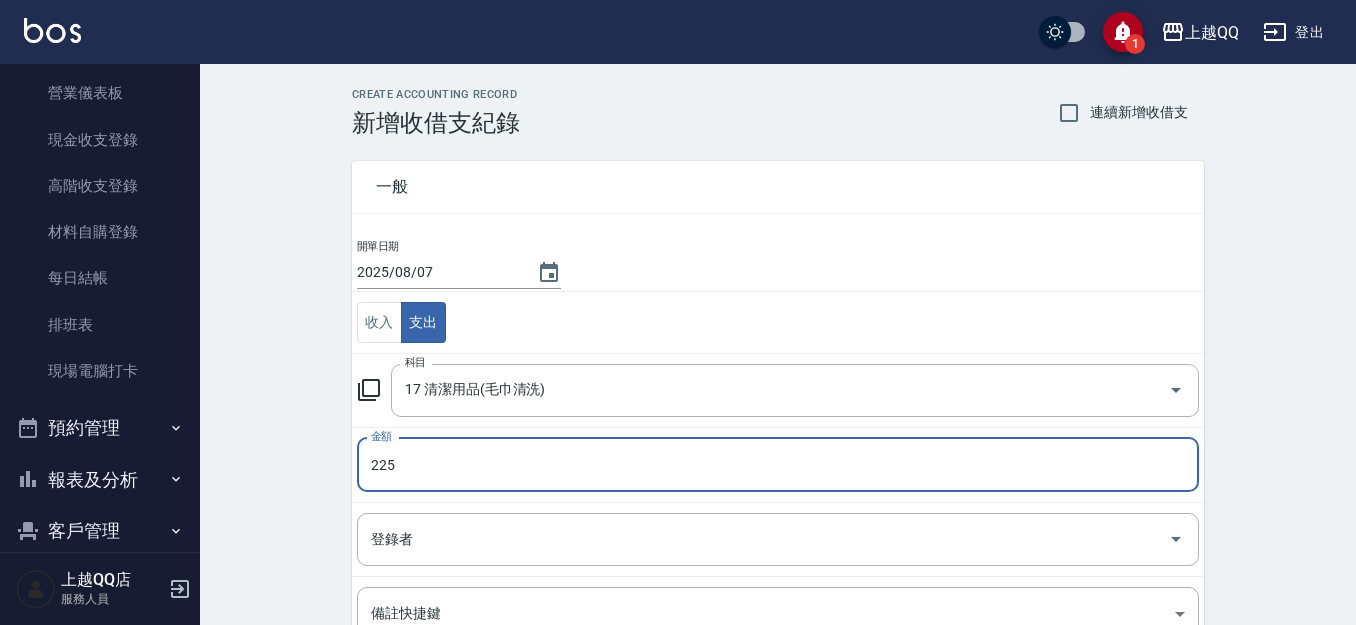 type on "225" 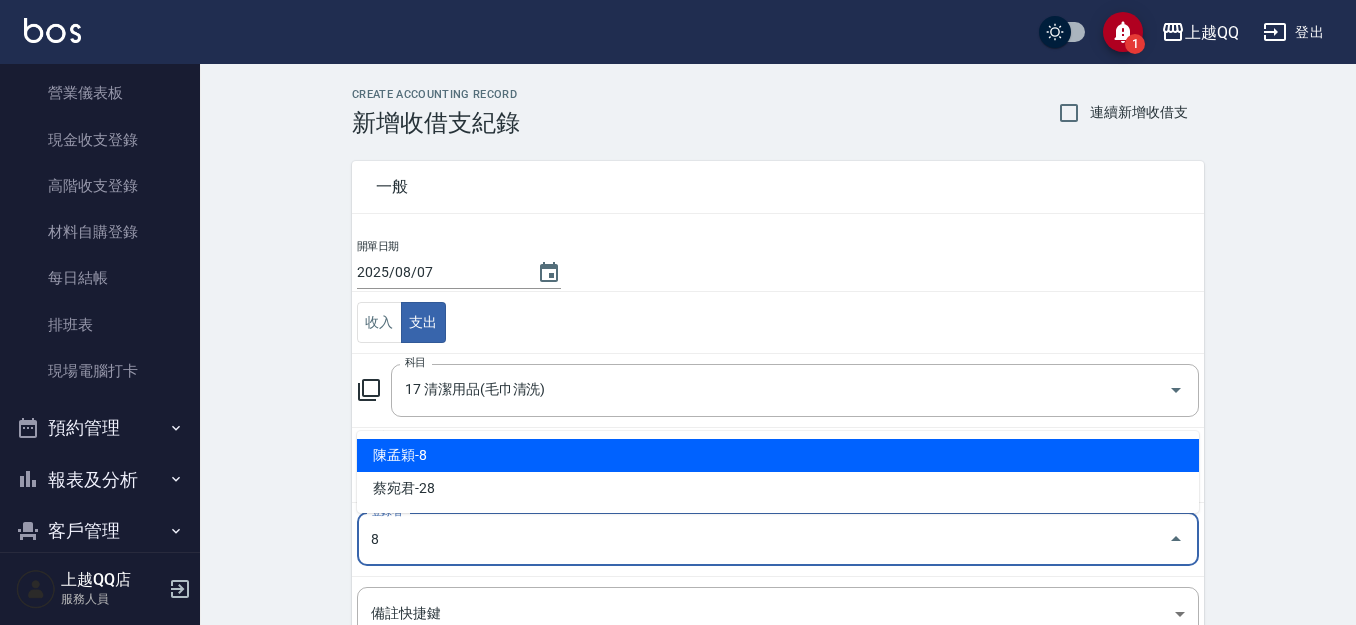 type on "陳孟穎-8" 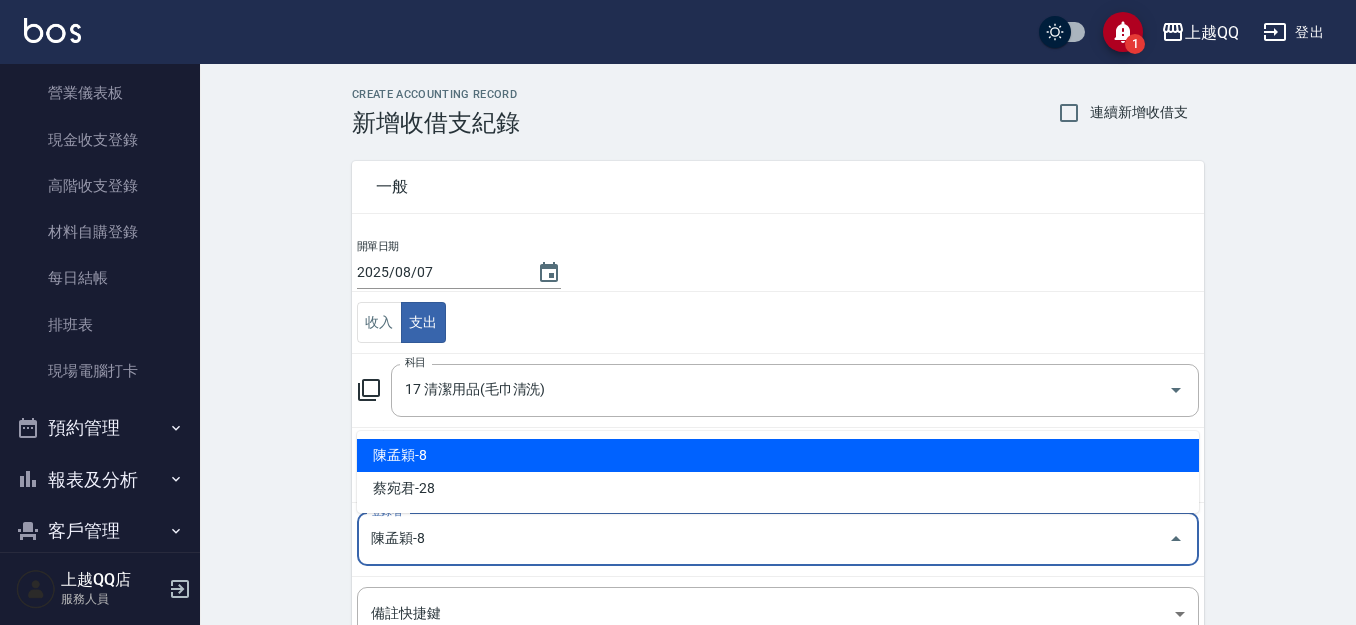 scroll, scrollTop: 16, scrollLeft: 0, axis: vertical 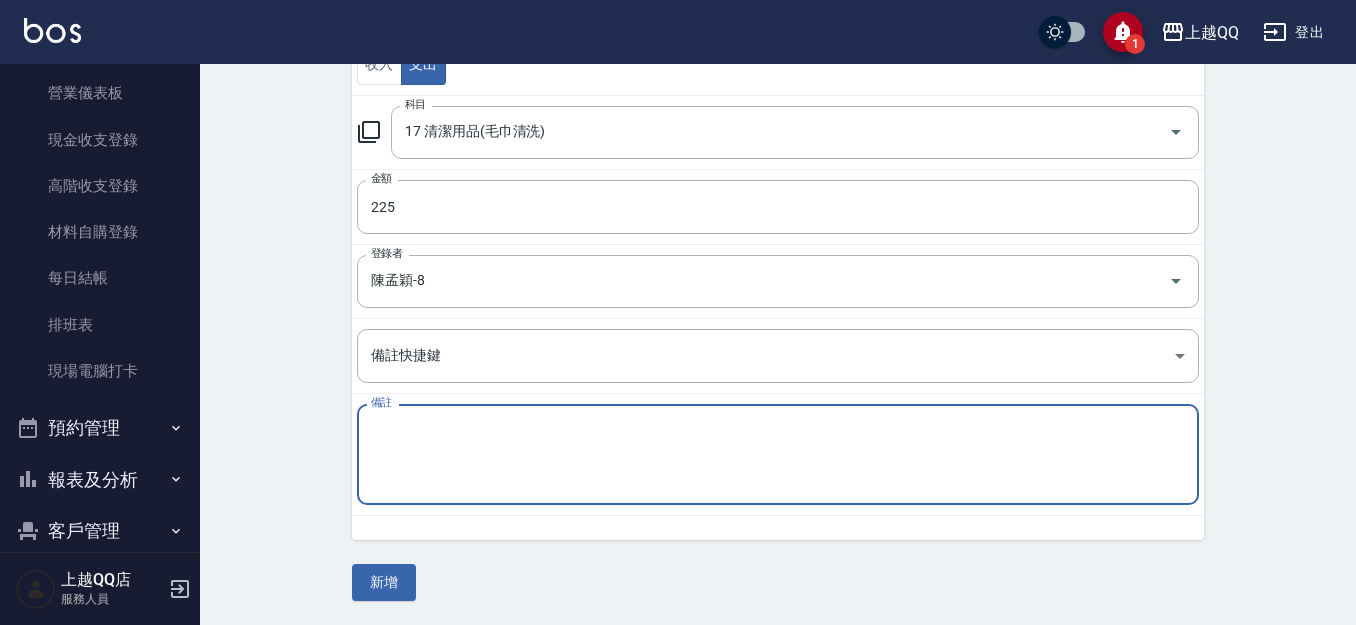 click on "備註" at bounding box center [778, 455] 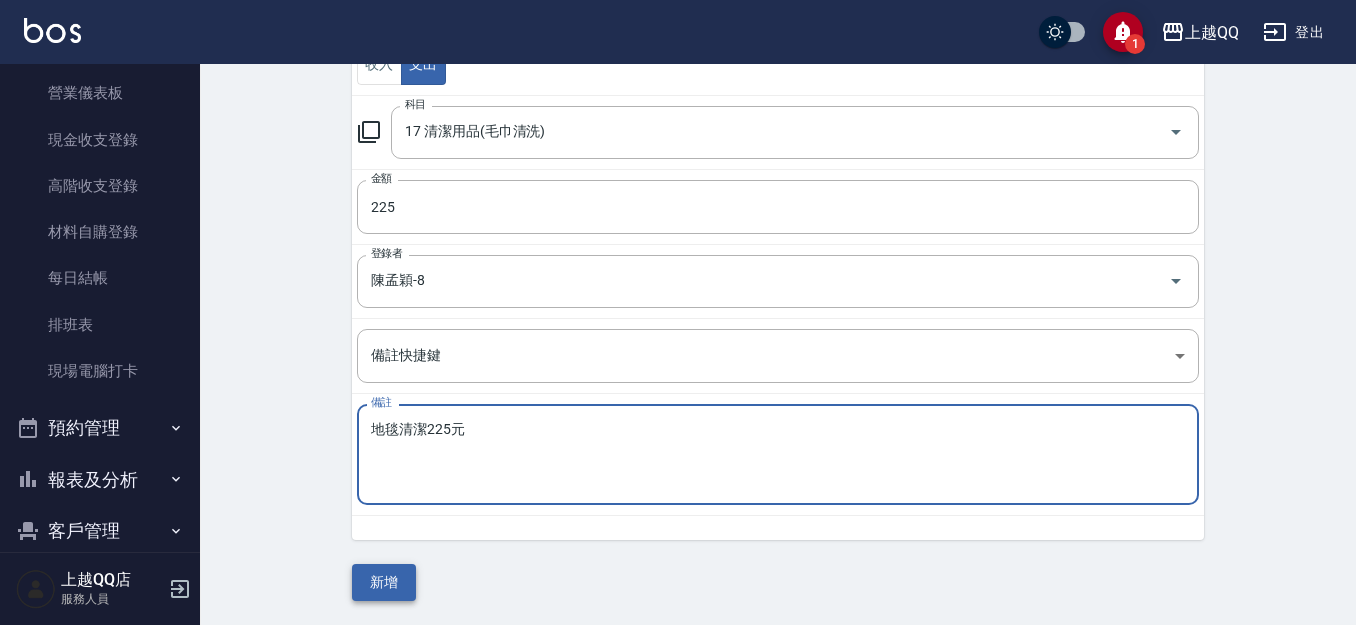 type on "地毯清潔225元" 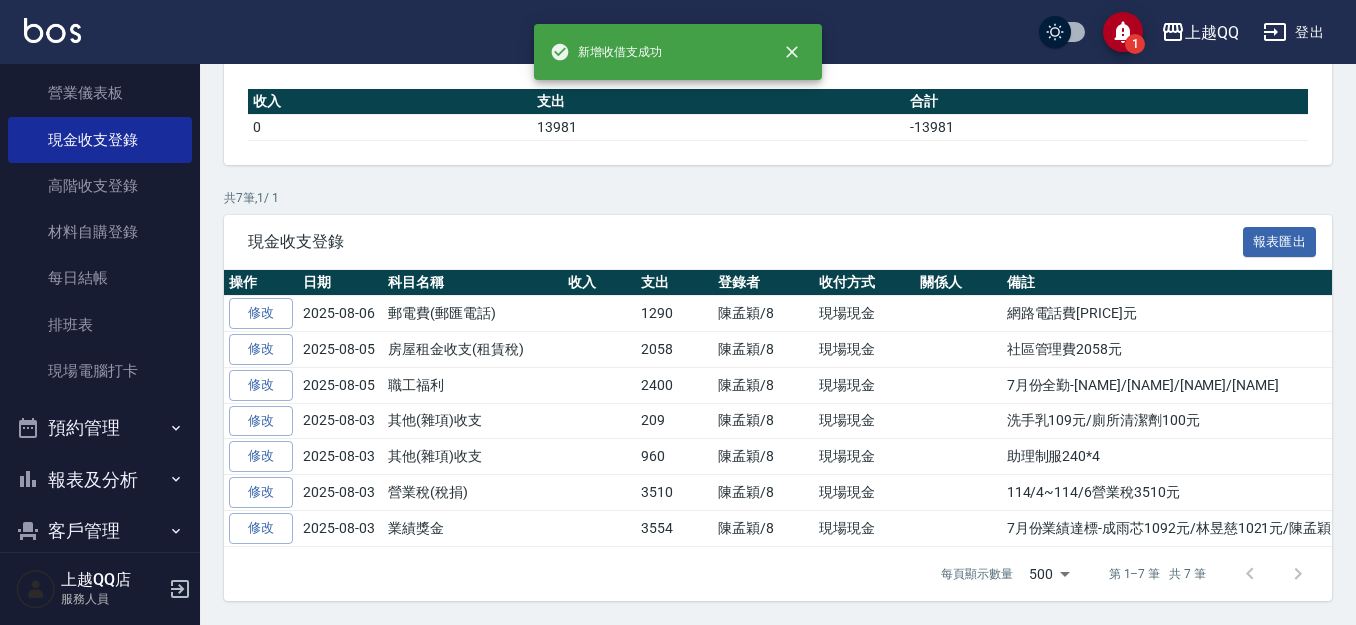 scroll, scrollTop: 0, scrollLeft: 0, axis: both 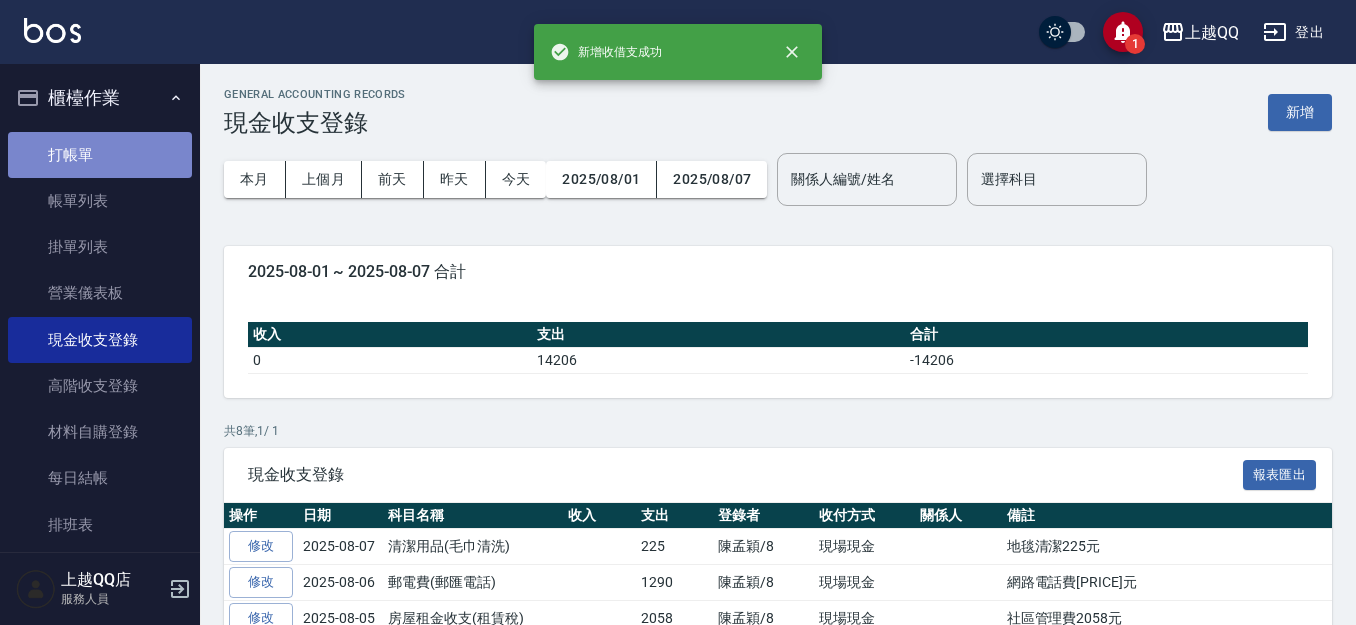 click on "打帳單" at bounding box center [100, 155] 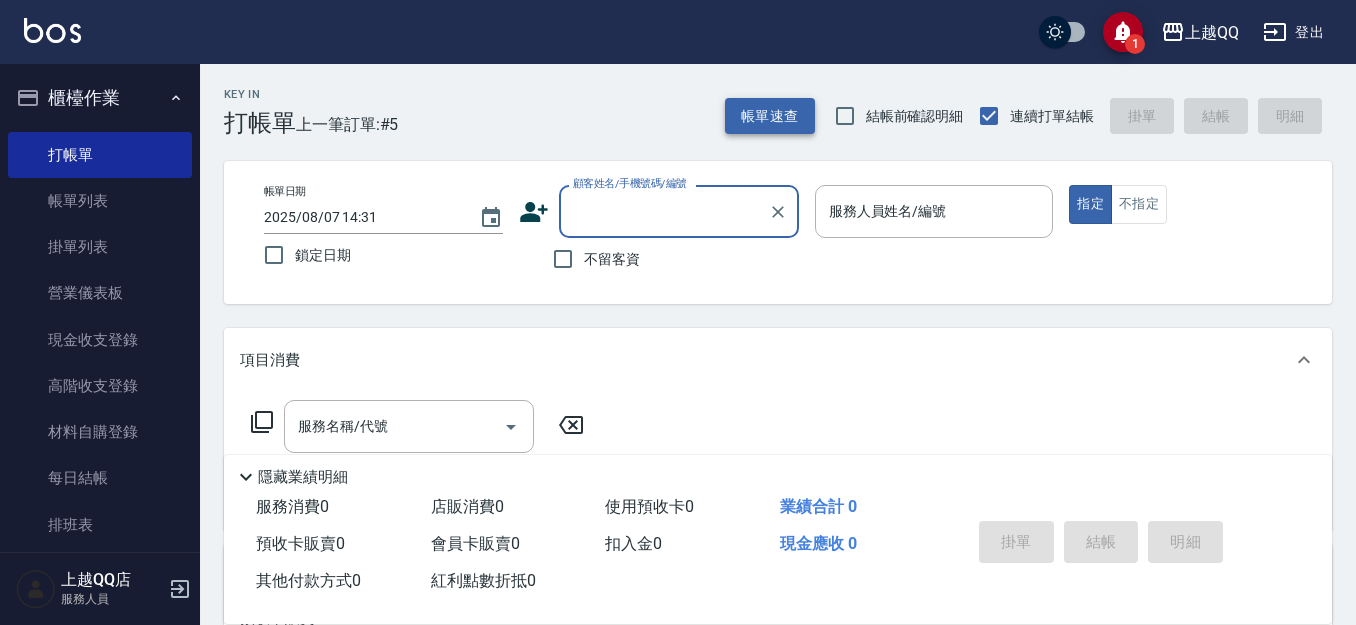 click on "帳單速查" at bounding box center (770, 116) 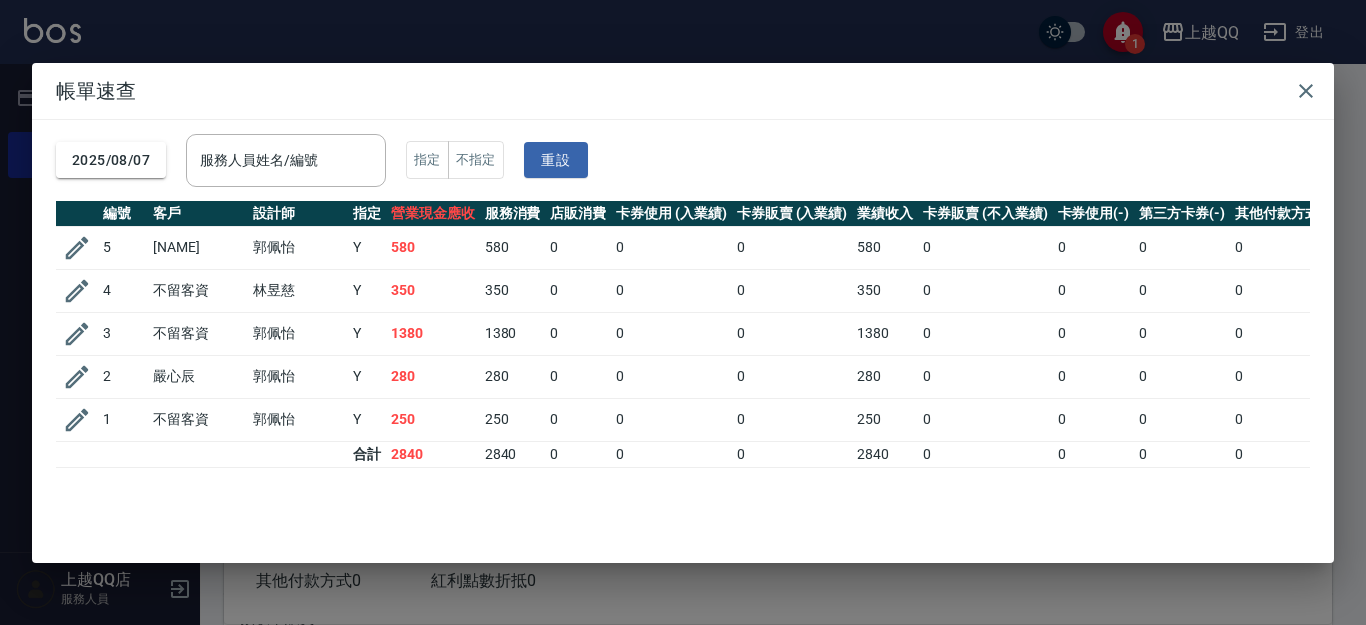 click on "服務人員姓名/編號" at bounding box center (286, 160) 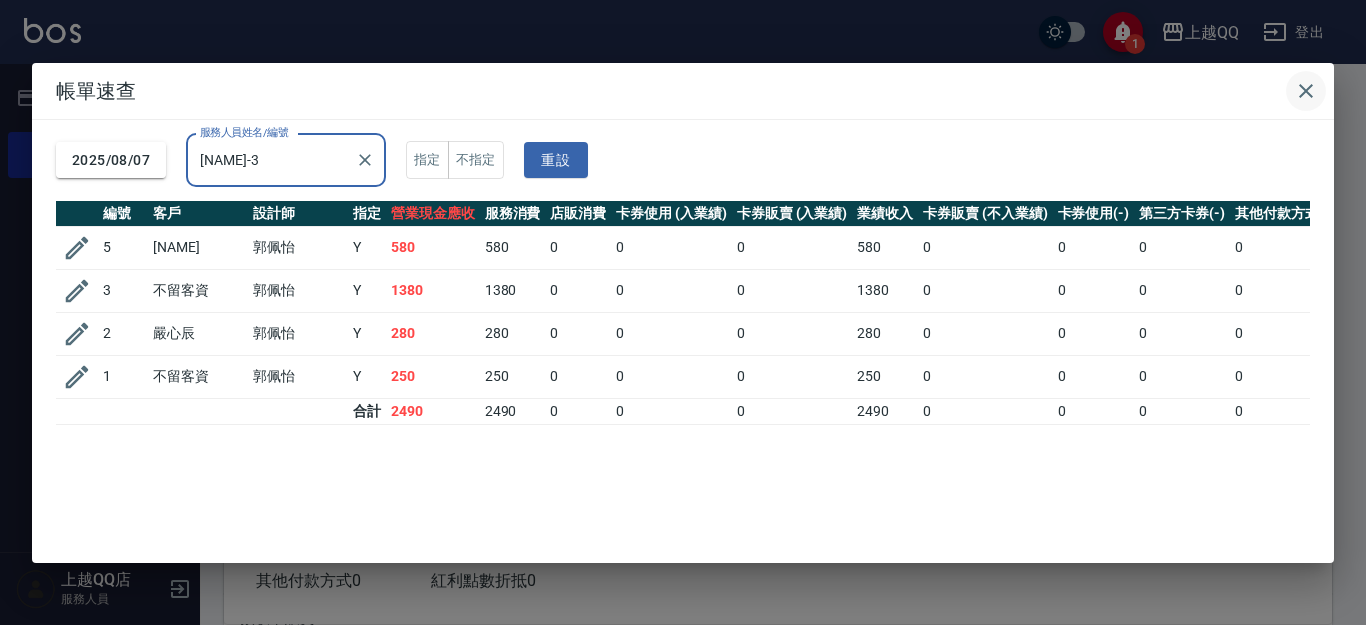 type on "[NAME]-3" 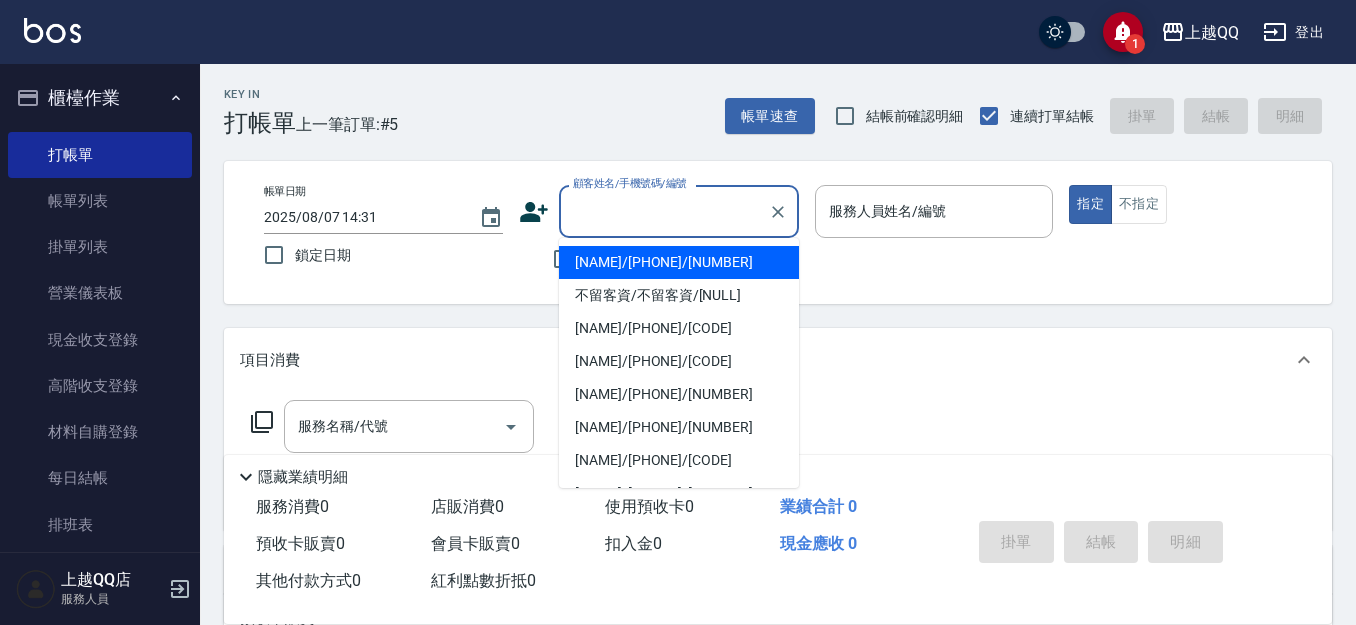 drag, startPoint x: 632, startPoint y: 225, endPoint x: 848, endPoint y: 92, distance: 253.66316 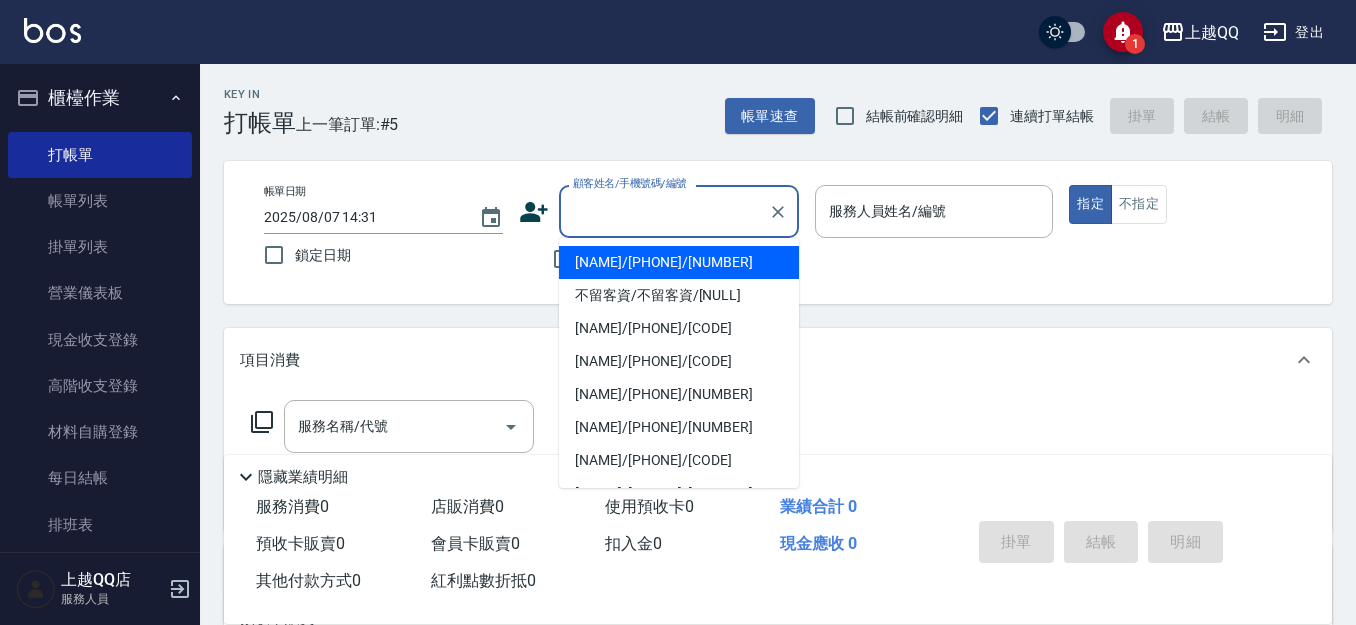 click on "顧客姓名/手機號碼/編號" at bounding box center [664, 211] 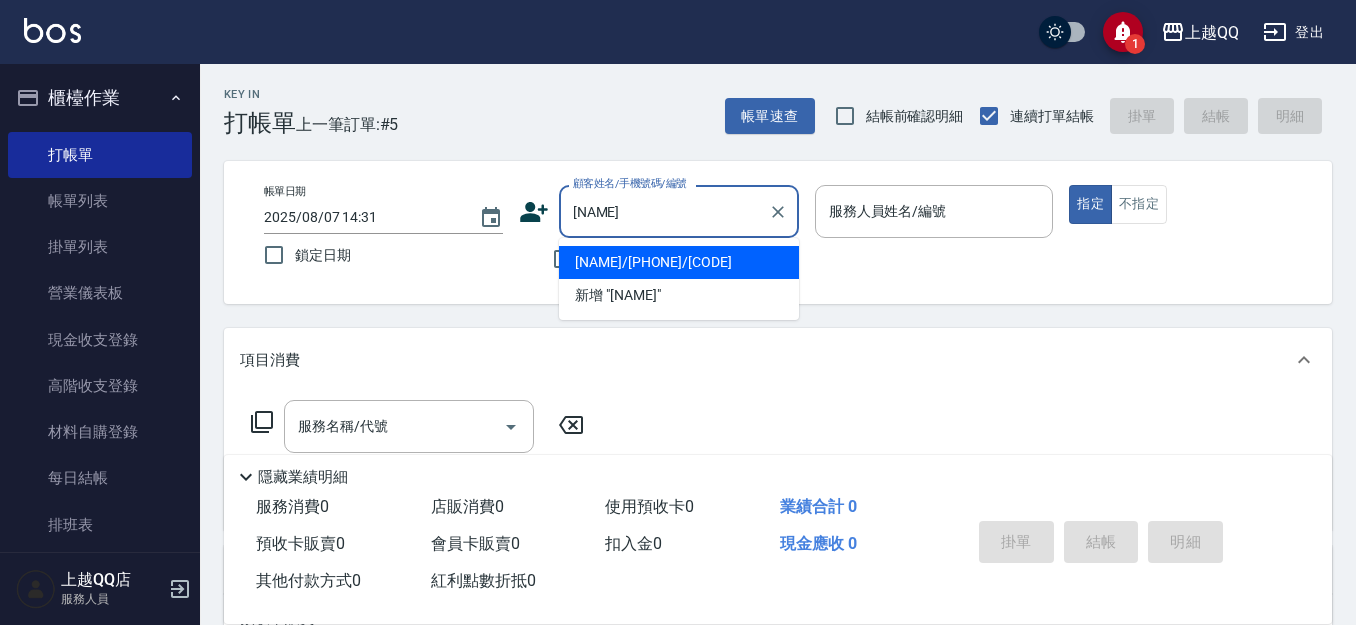 drag, startPoint x: 678, startPoint y: 243, endPoint x: 696, endPoint y: 251, distance: 19.697716 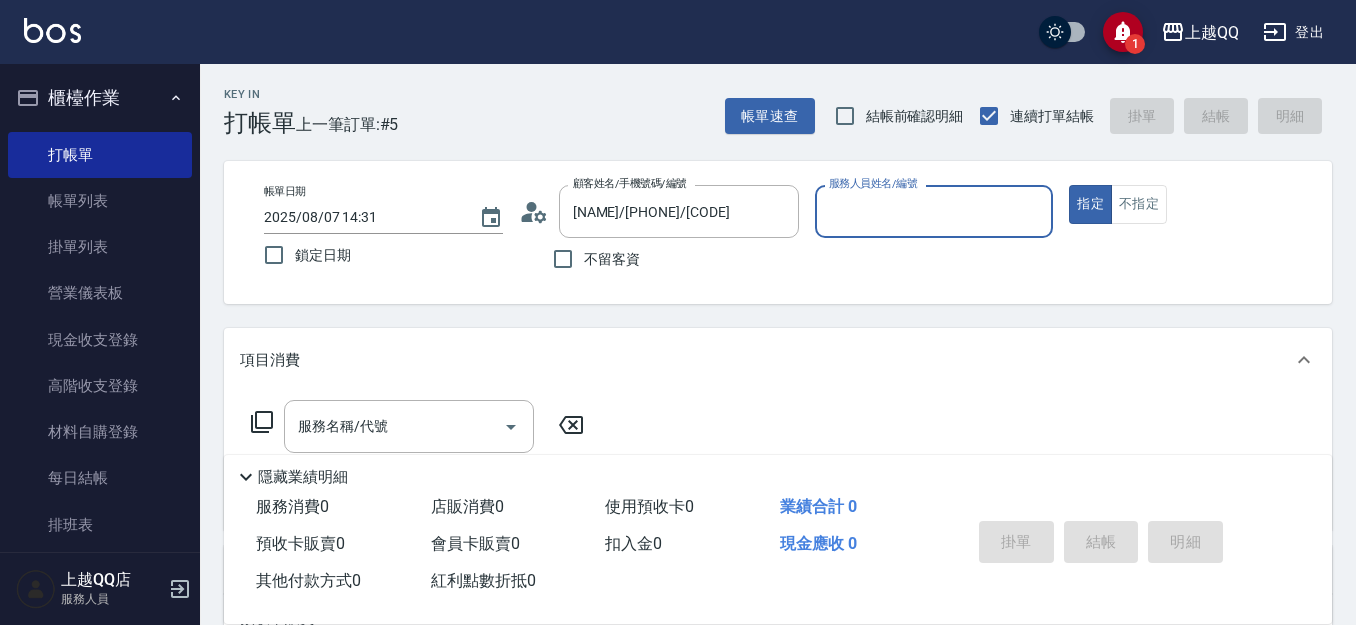 type on "[NAME]-3" 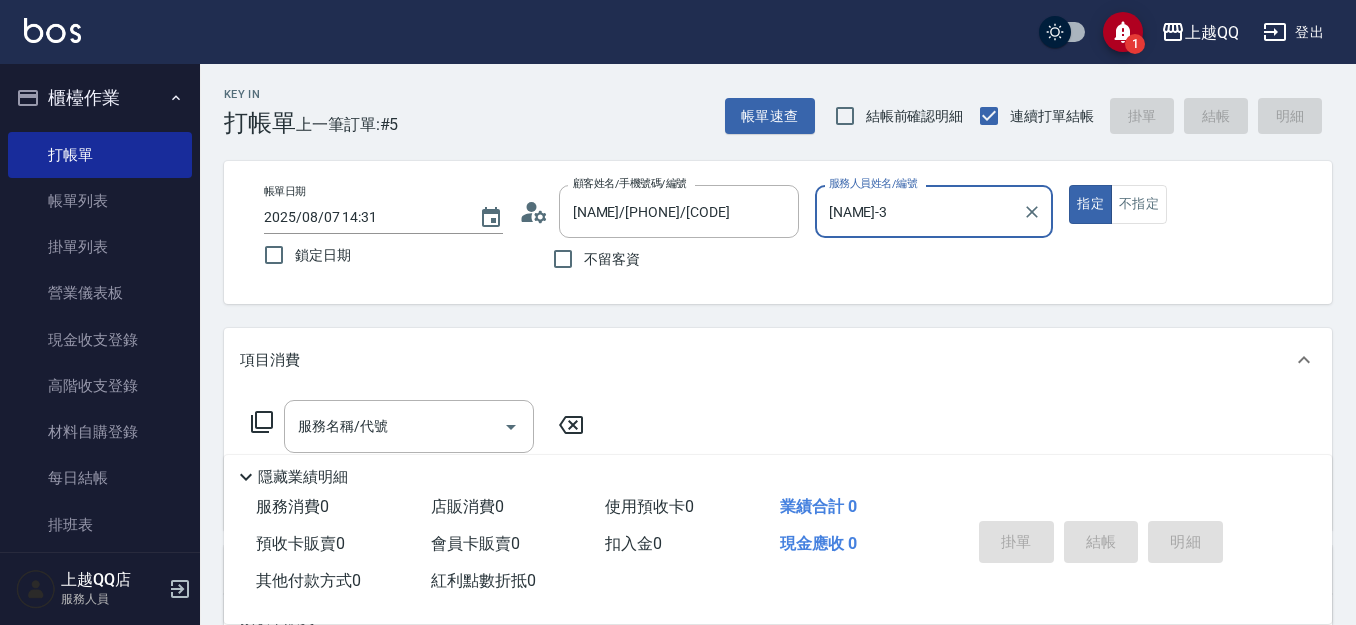 scroll, scrollTop: 236, scrollLeft: 0, axis: vertical 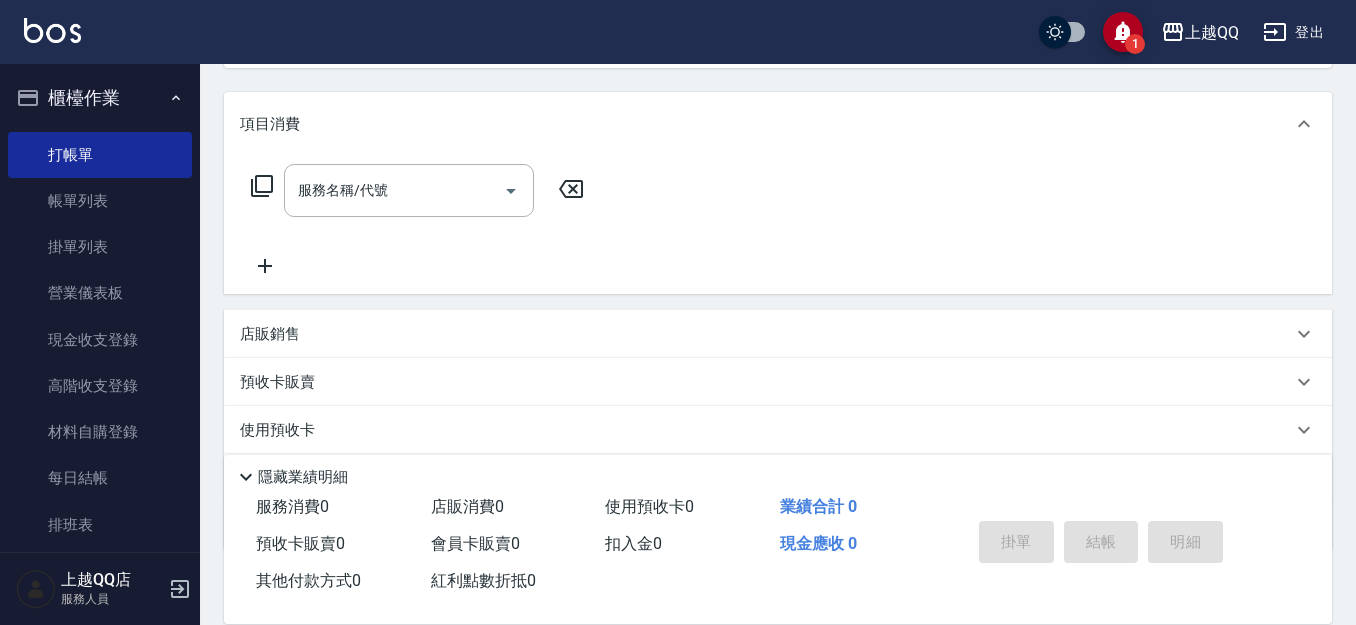 click 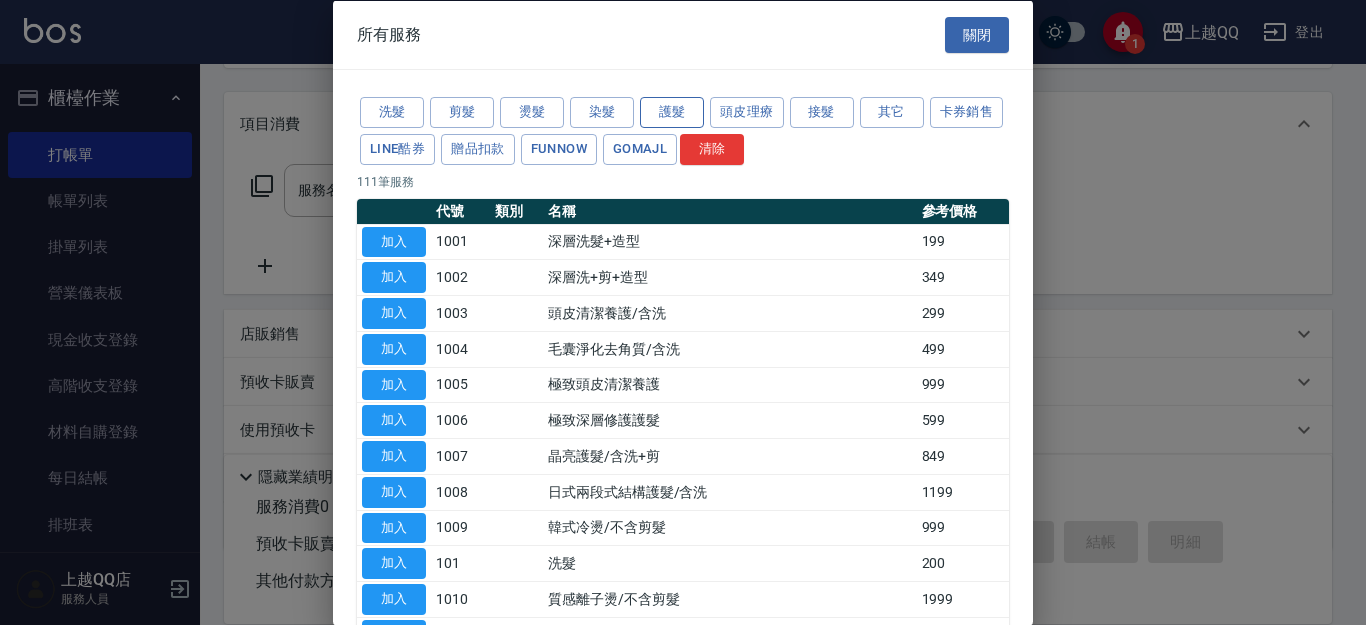 click on "護髮" at bounding box center [672, 112] 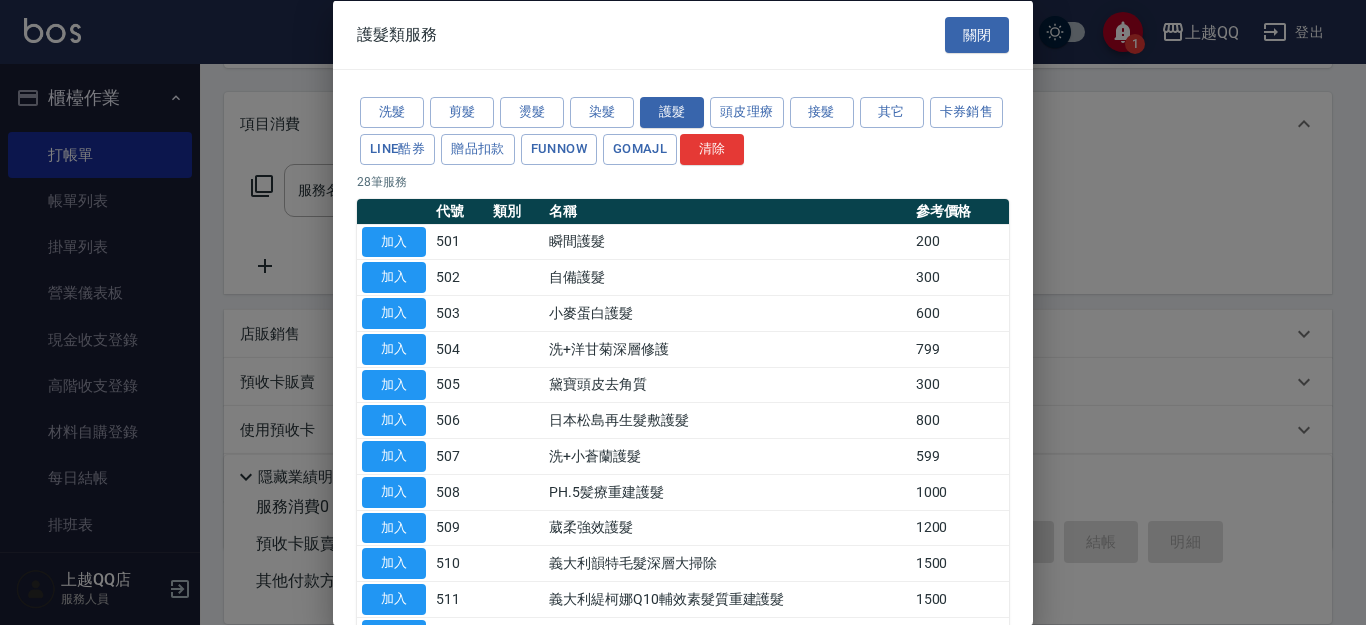 click on "加入" at bounding box center (394, 348) 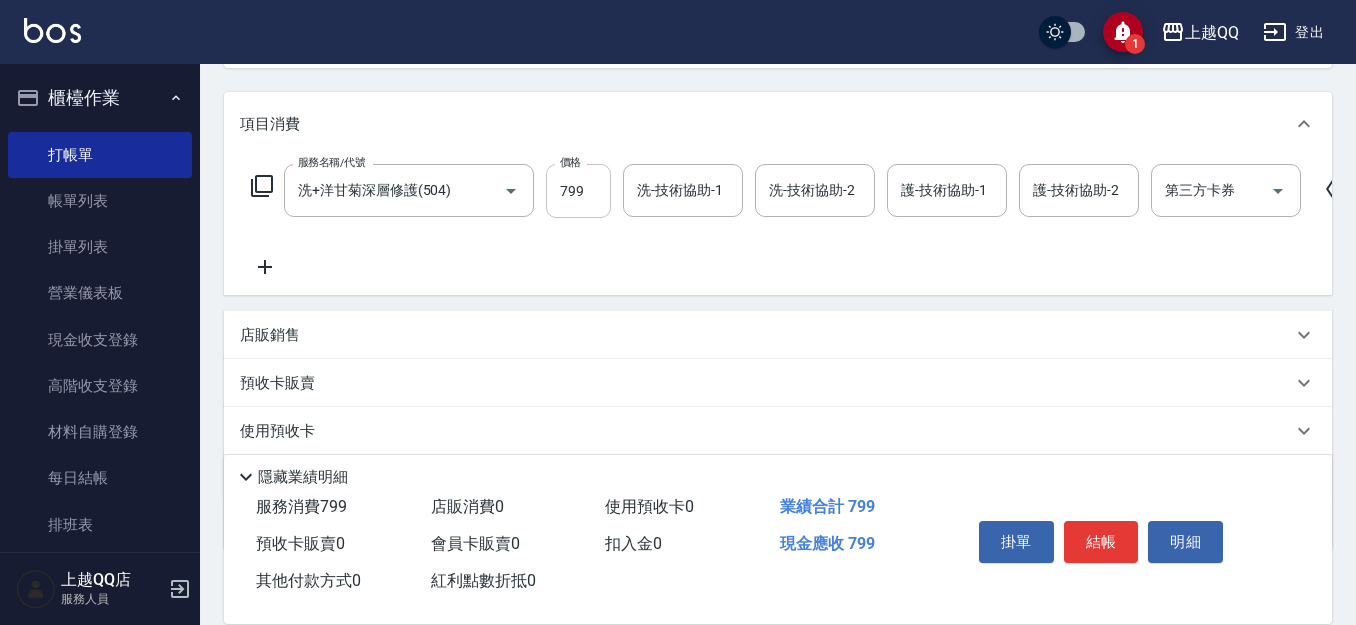 click on "799" at bounding box center (578, 191) 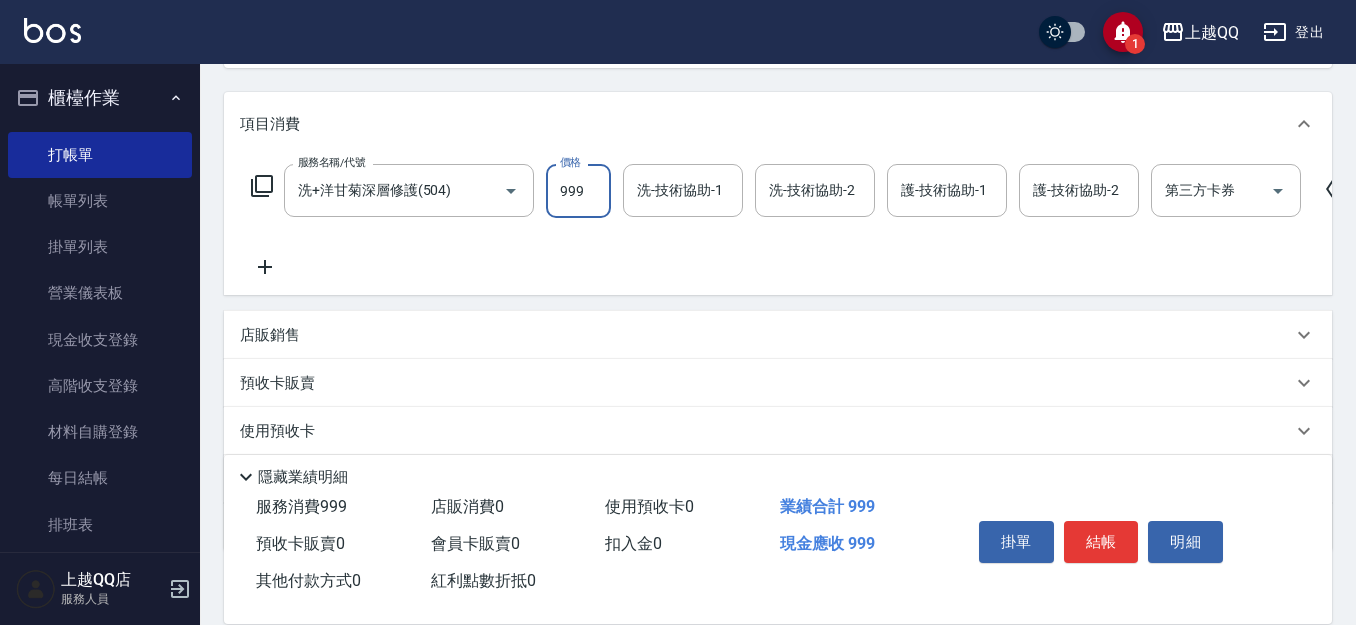 type on "999" 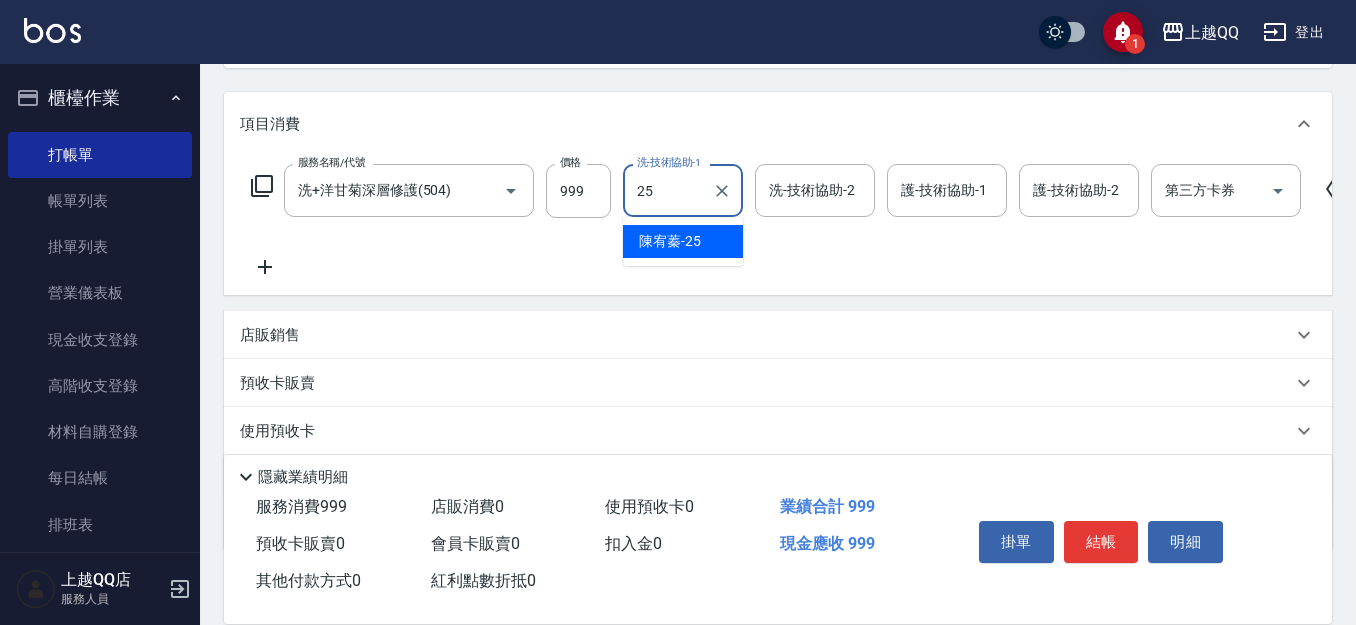 type on "陳宥蓁-25" 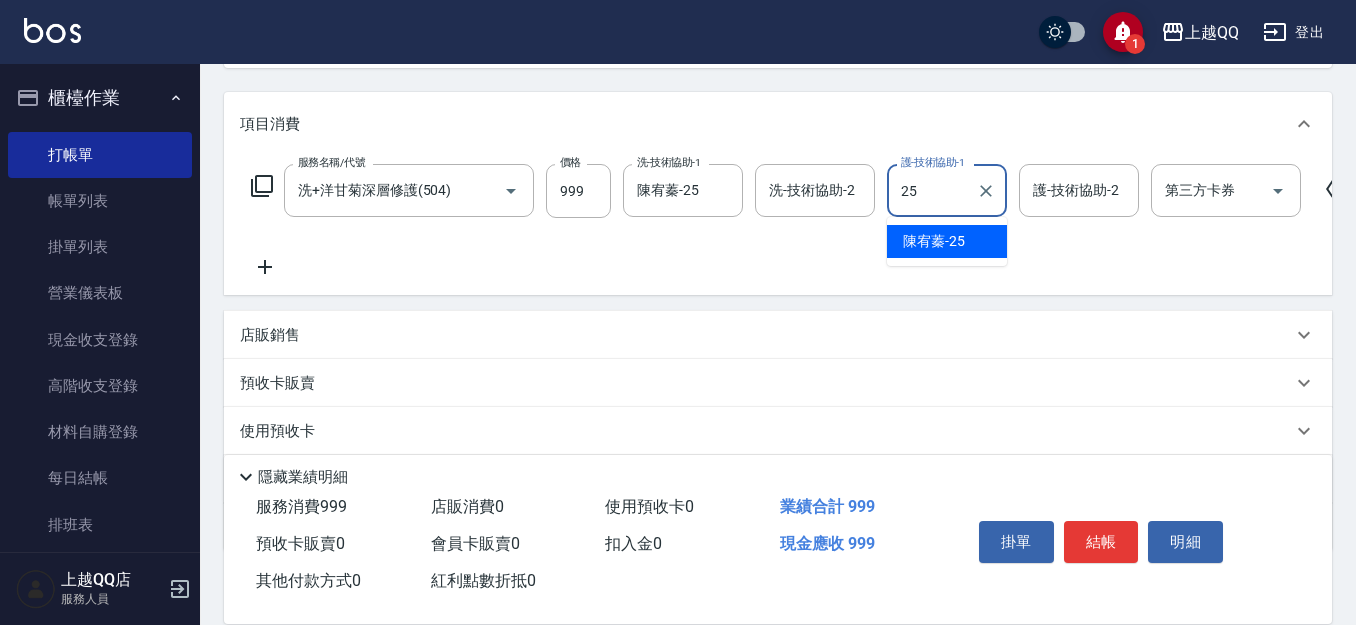 type on "陳宥蓁-25" 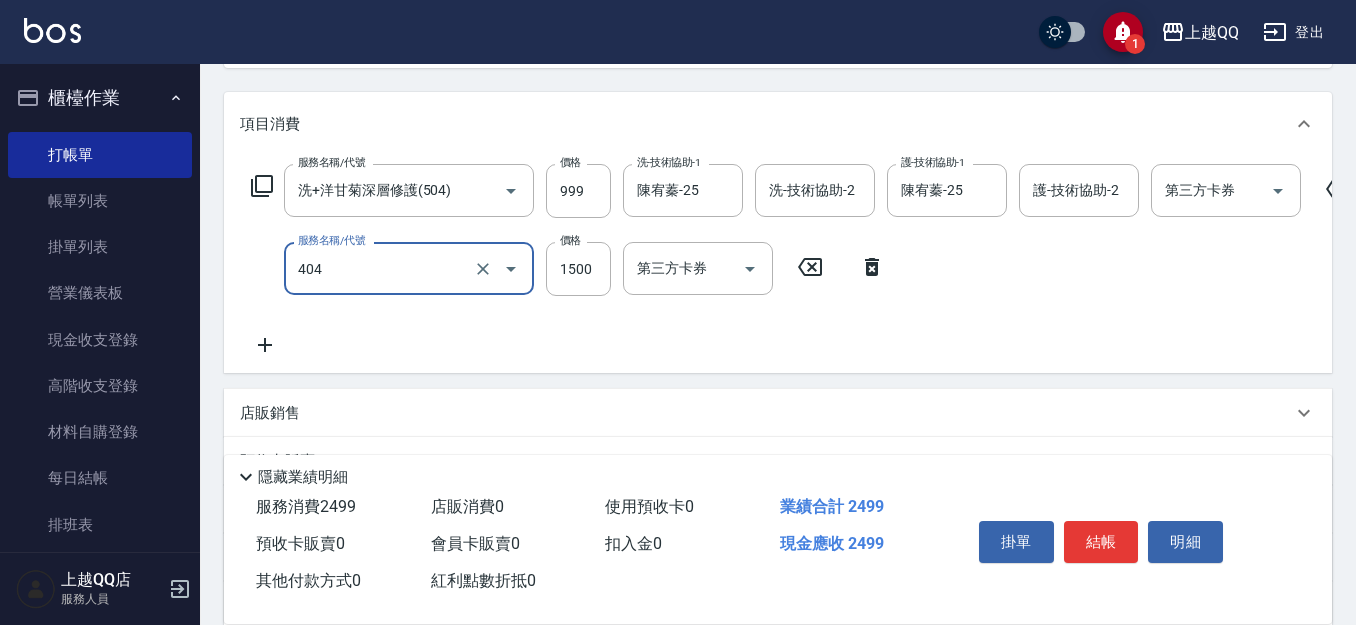 type on "設計染髮(404)" 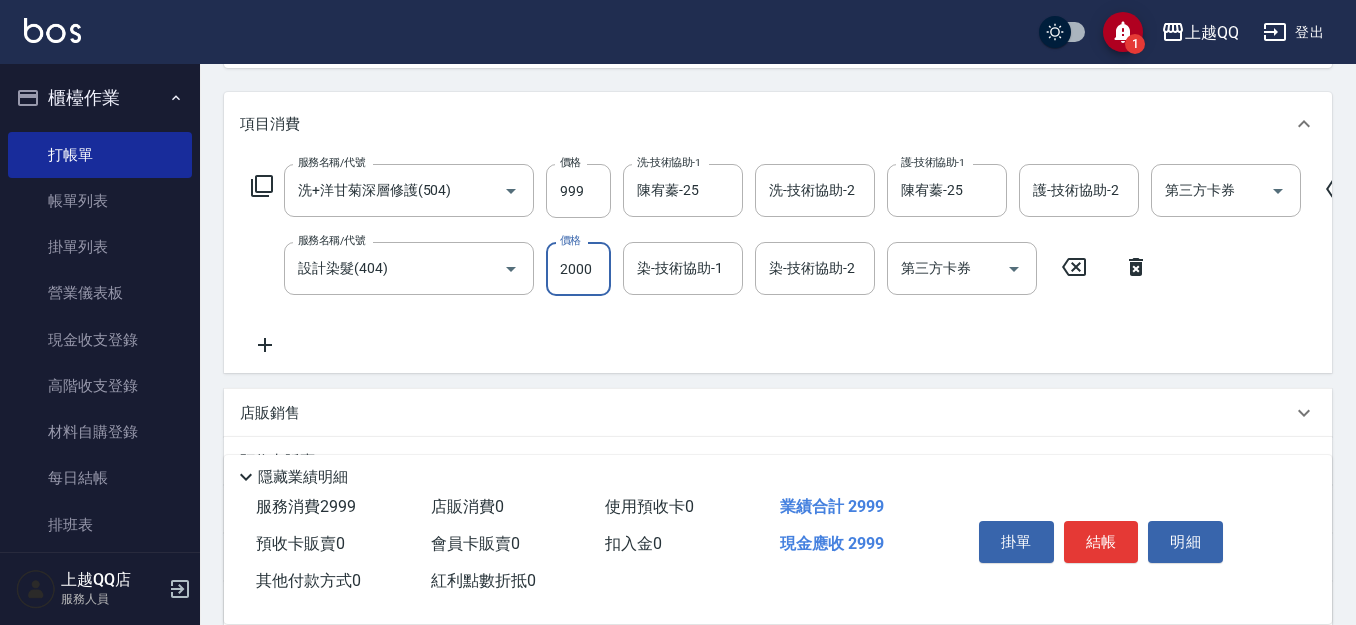 type on "2000" 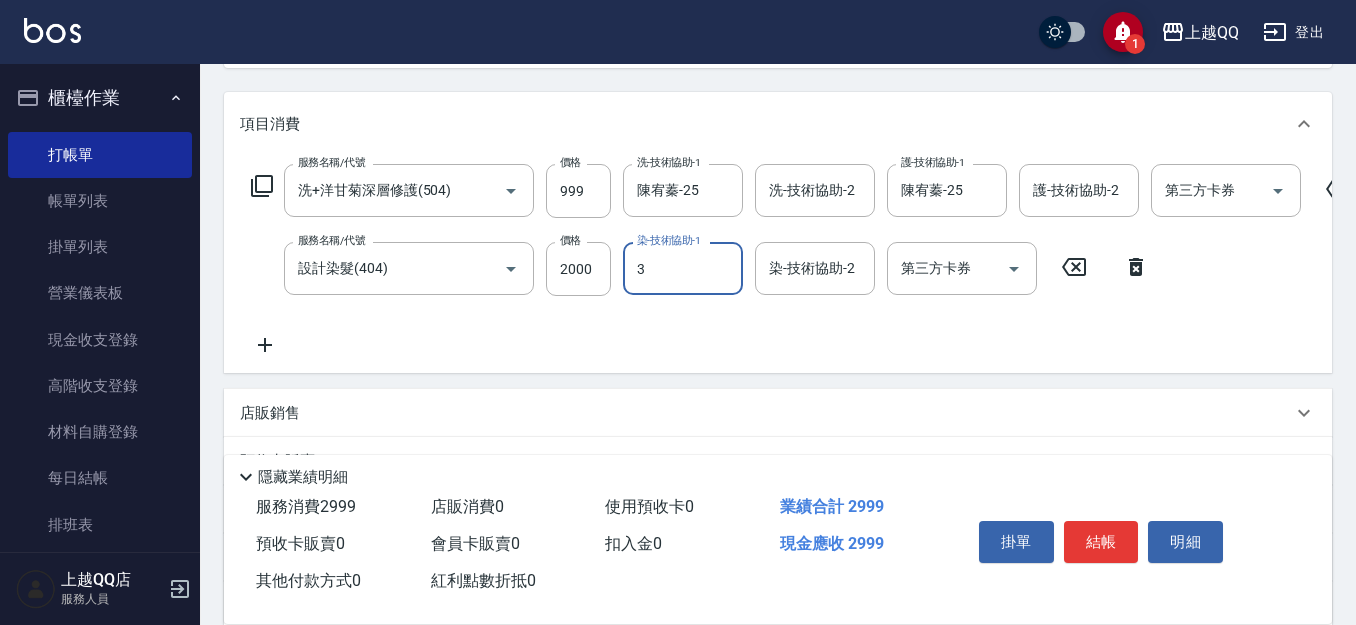 type on "[NAME]-3" 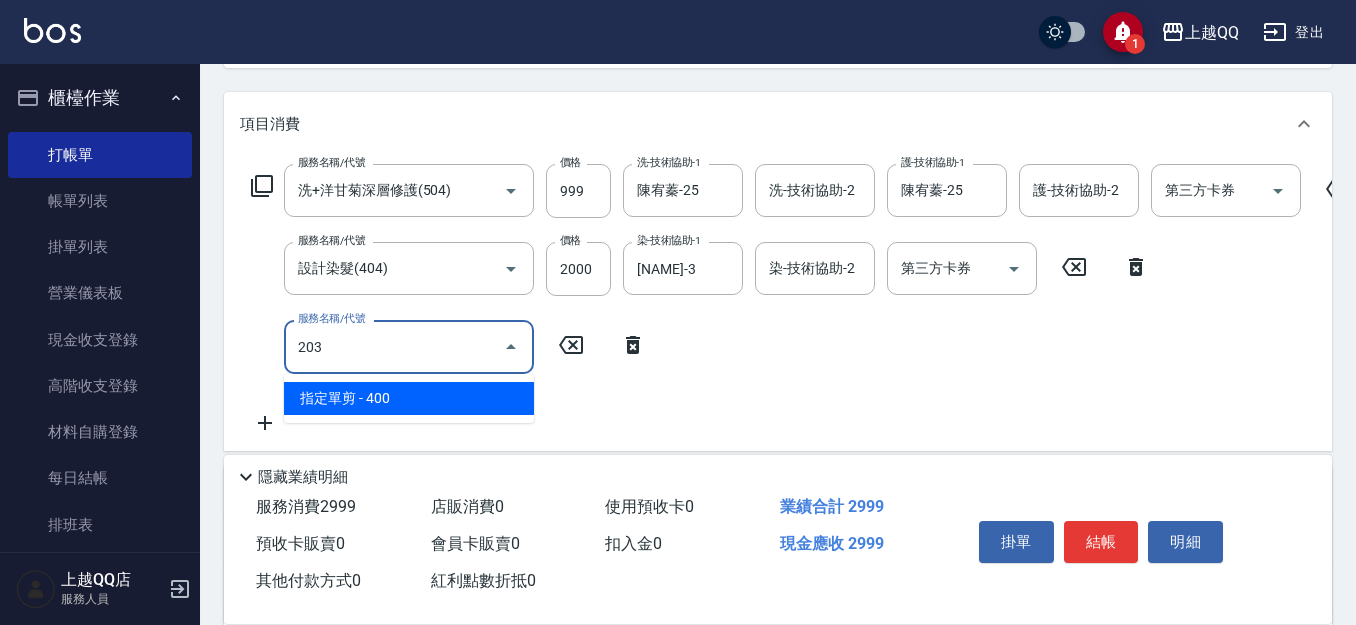 type on "指定單剪(203)" 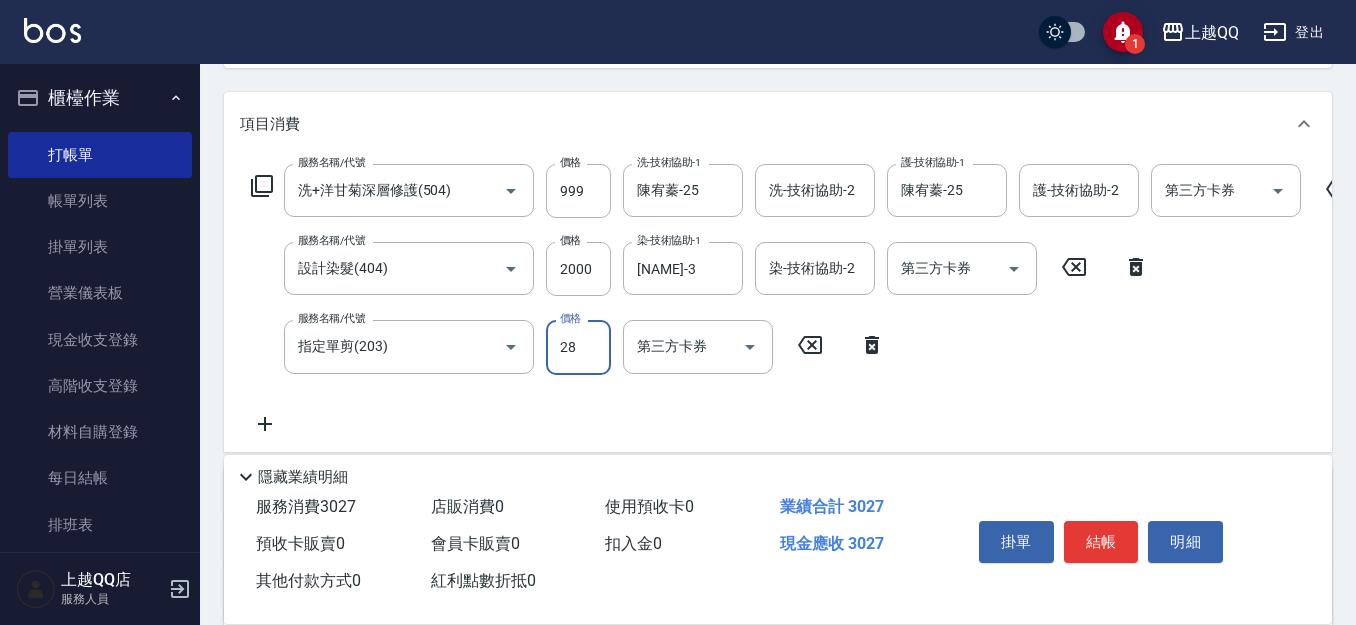 type on "280" 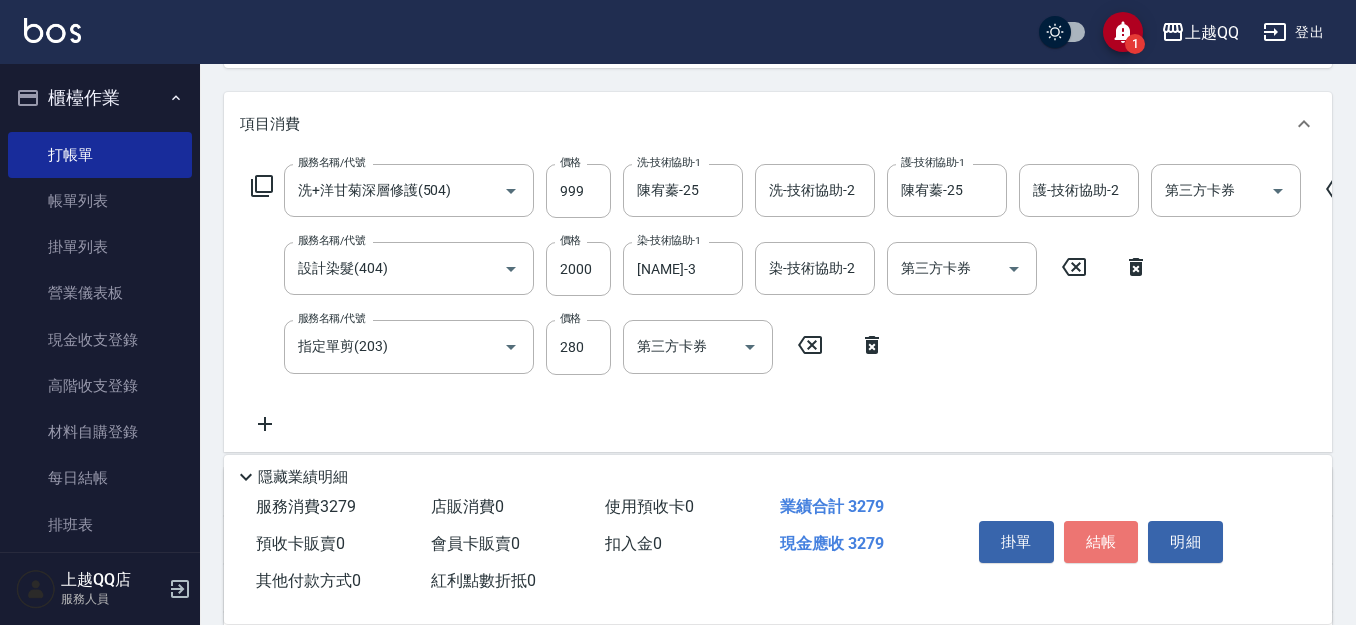 drag, startPoint x: 1128, startPoint y: 545, endPoint x: 1112, endPoint y: 577, distance: 35.77709 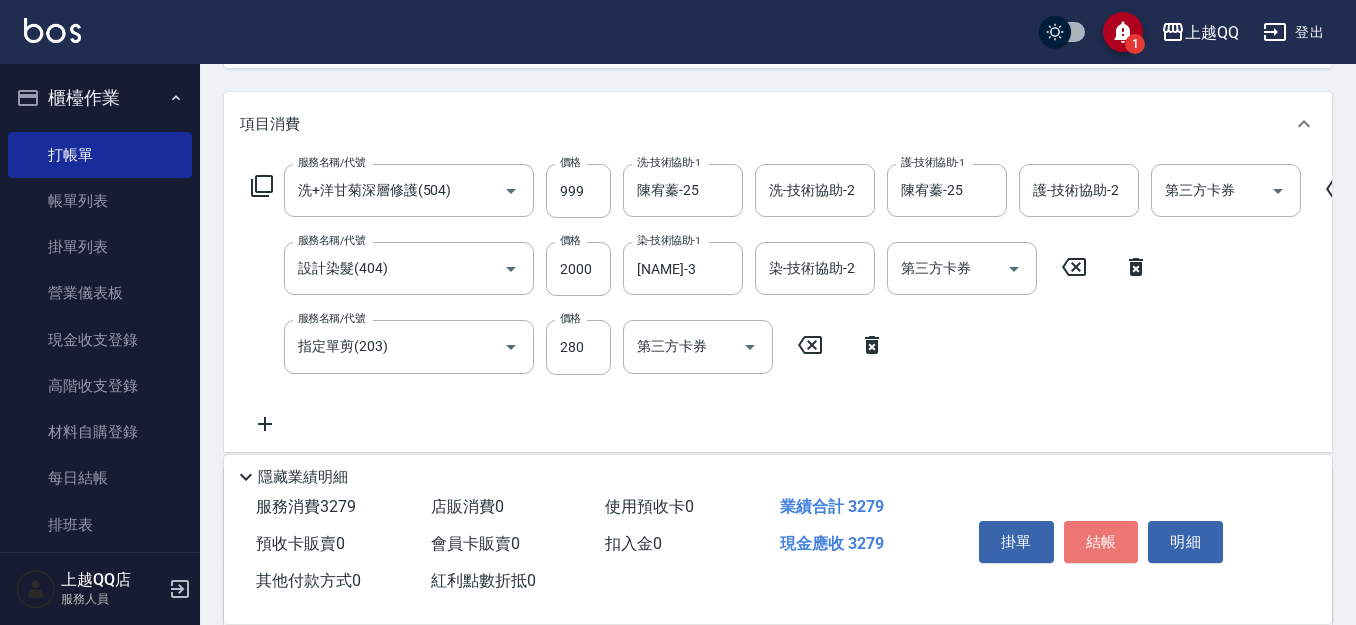 click on "掛單 結帳 明細" at bounding box center [1101, 544] 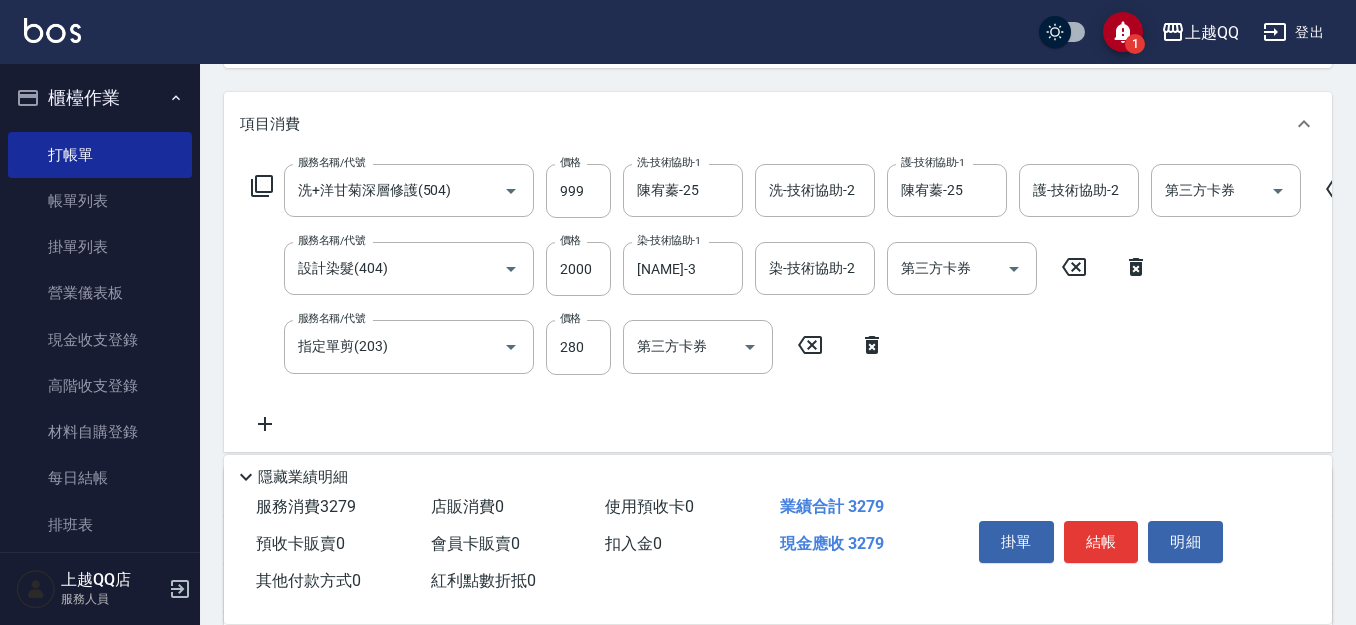 drag, startPoint x: 1120, startPoint y: 520, endPoint x: 1133, endPoint y: 525, distance: 13.928389 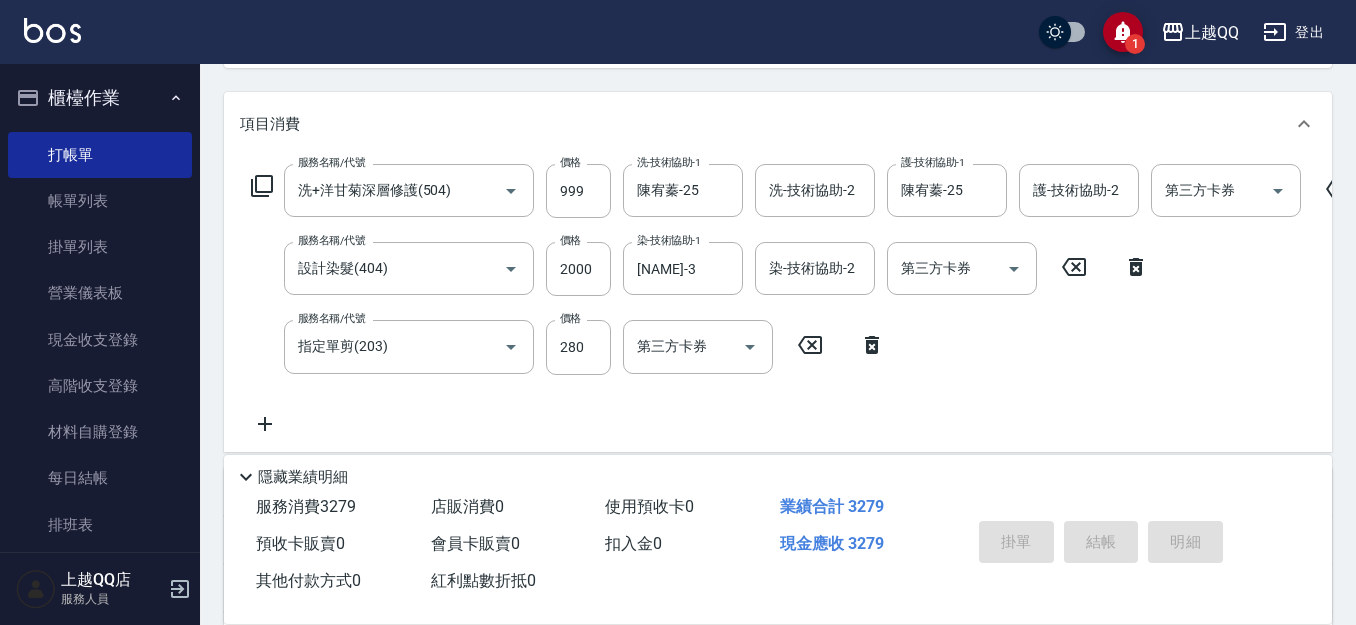 type on "2025/08/07 14:44" 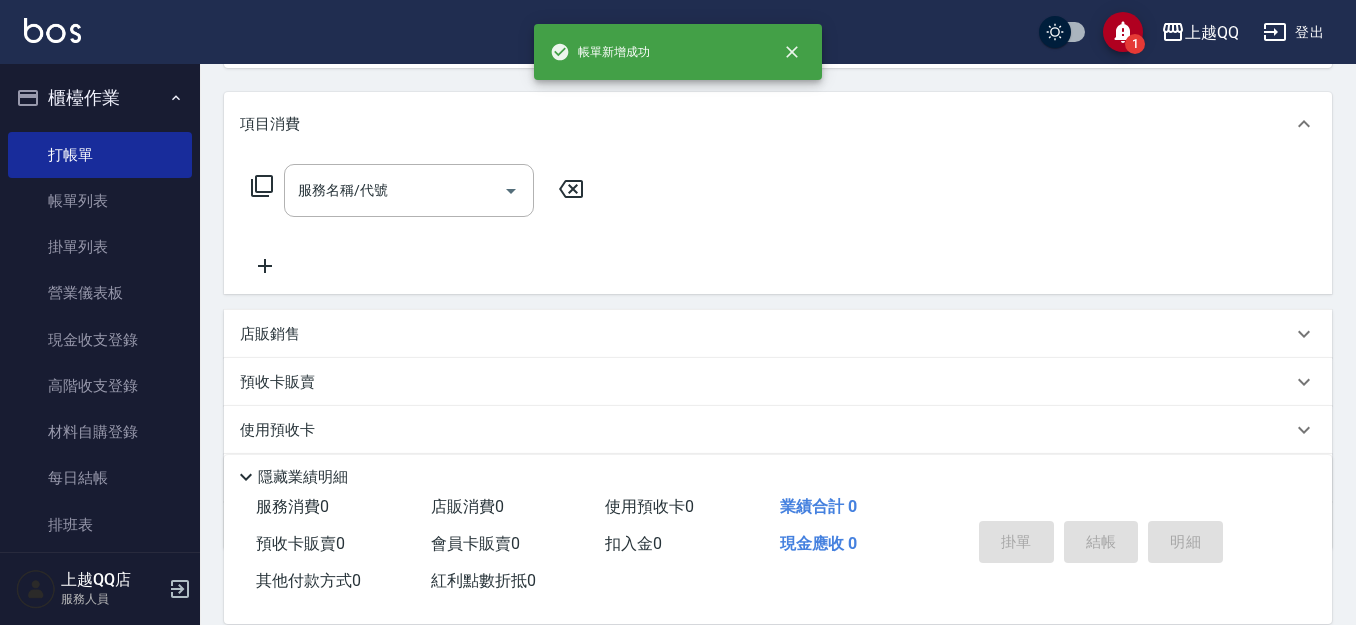 scroll, scrollTop: 0, scrollLeft: 0, axis: both 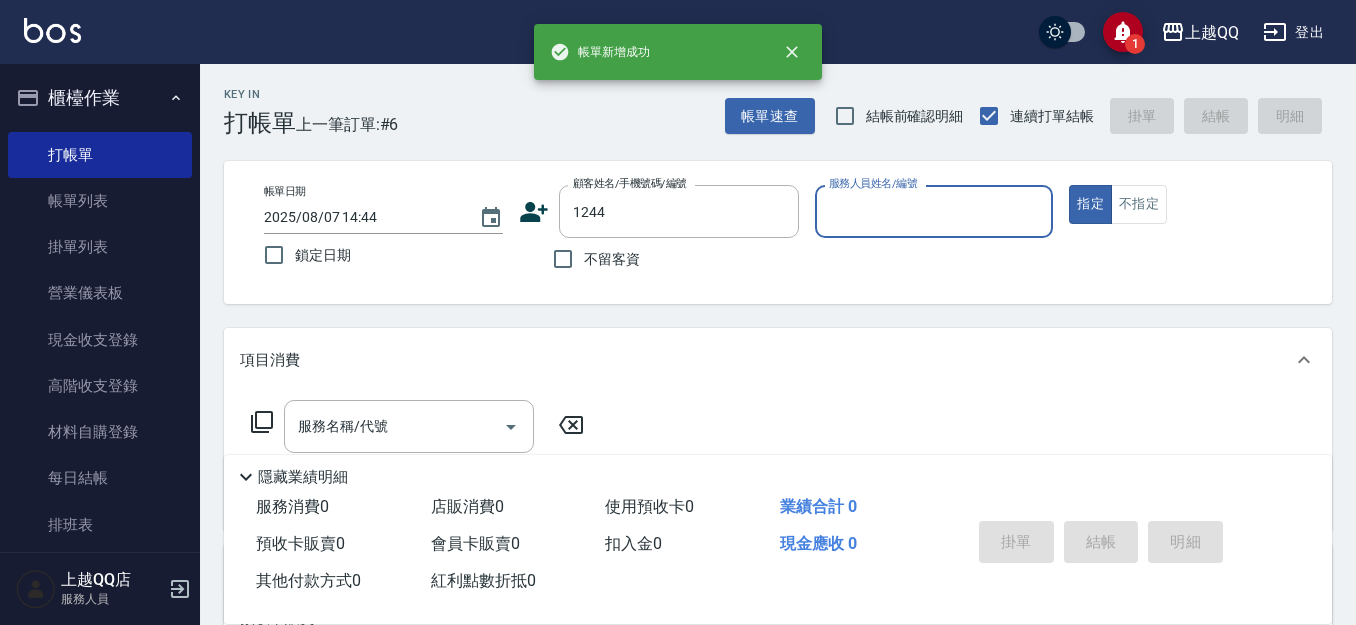 type on "[NAME]/[PHONE]/[NUMBER]" 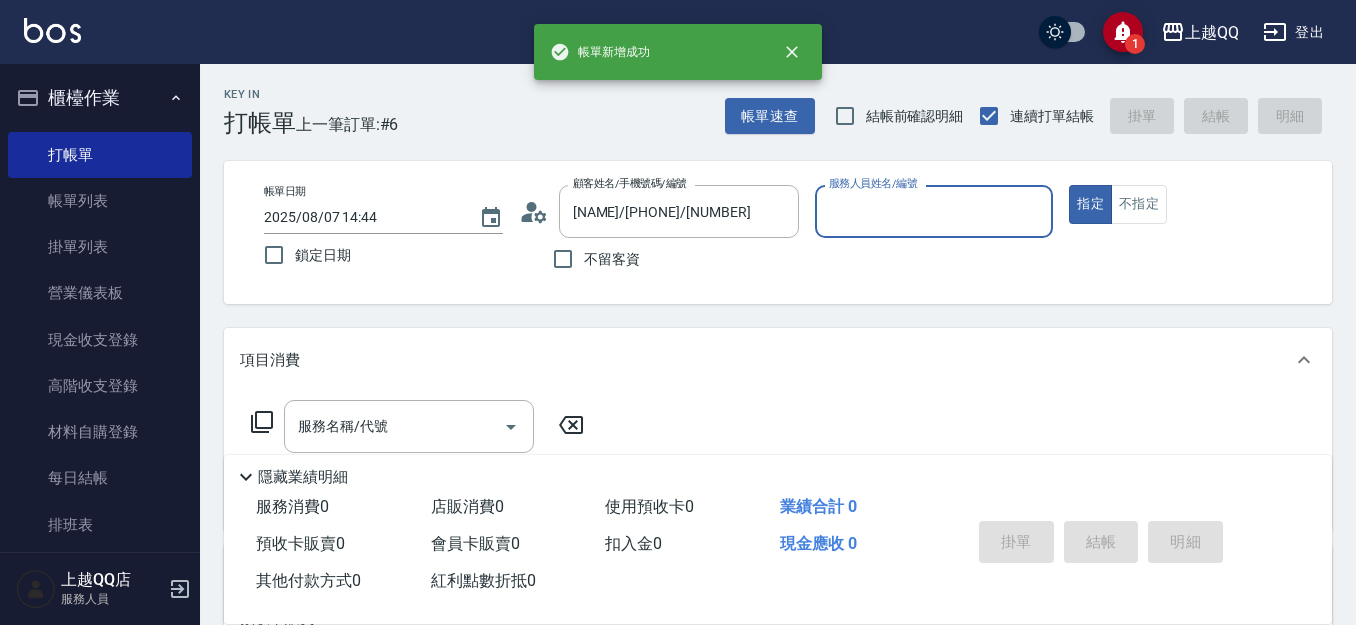 type on "[NAME]-3" 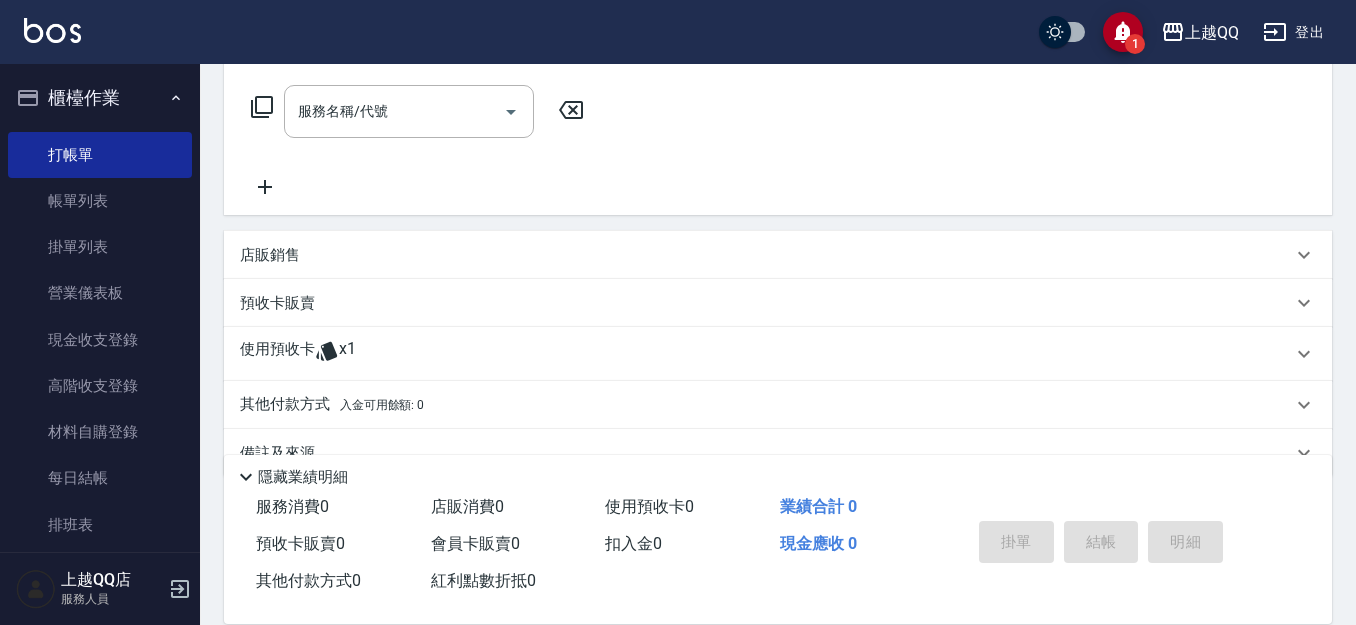 scroll, scrollTop: 359, scrollLeft: 0, axis: vertical 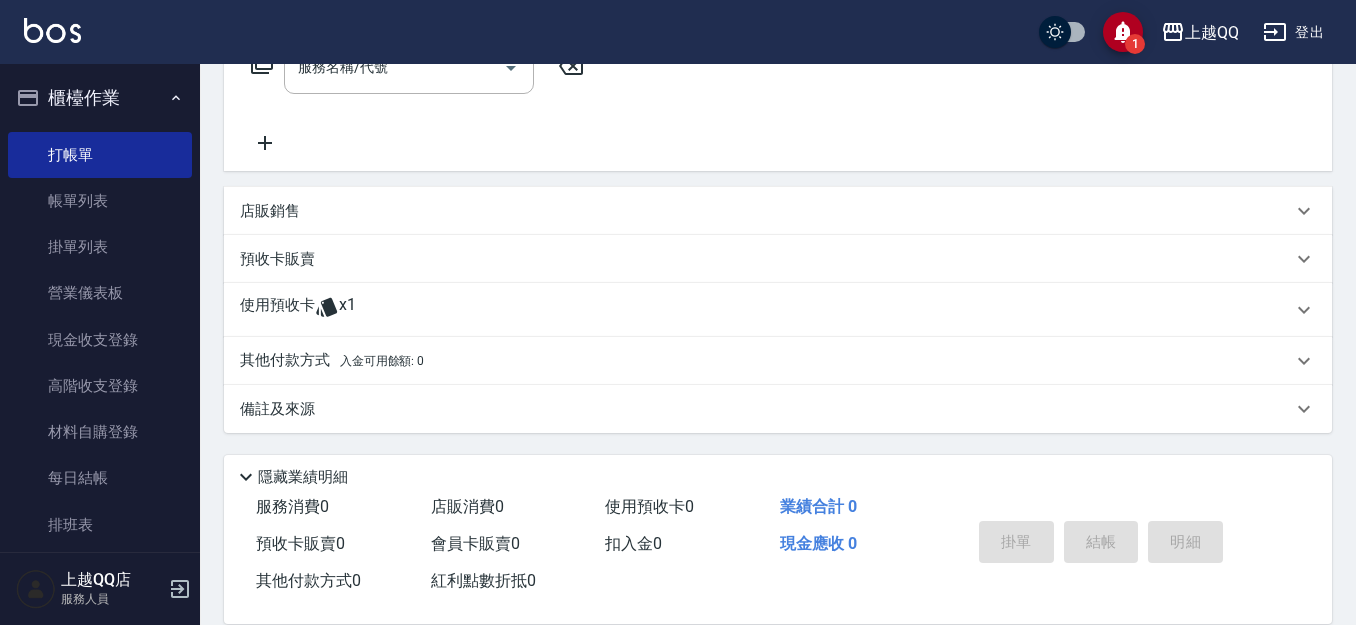 click 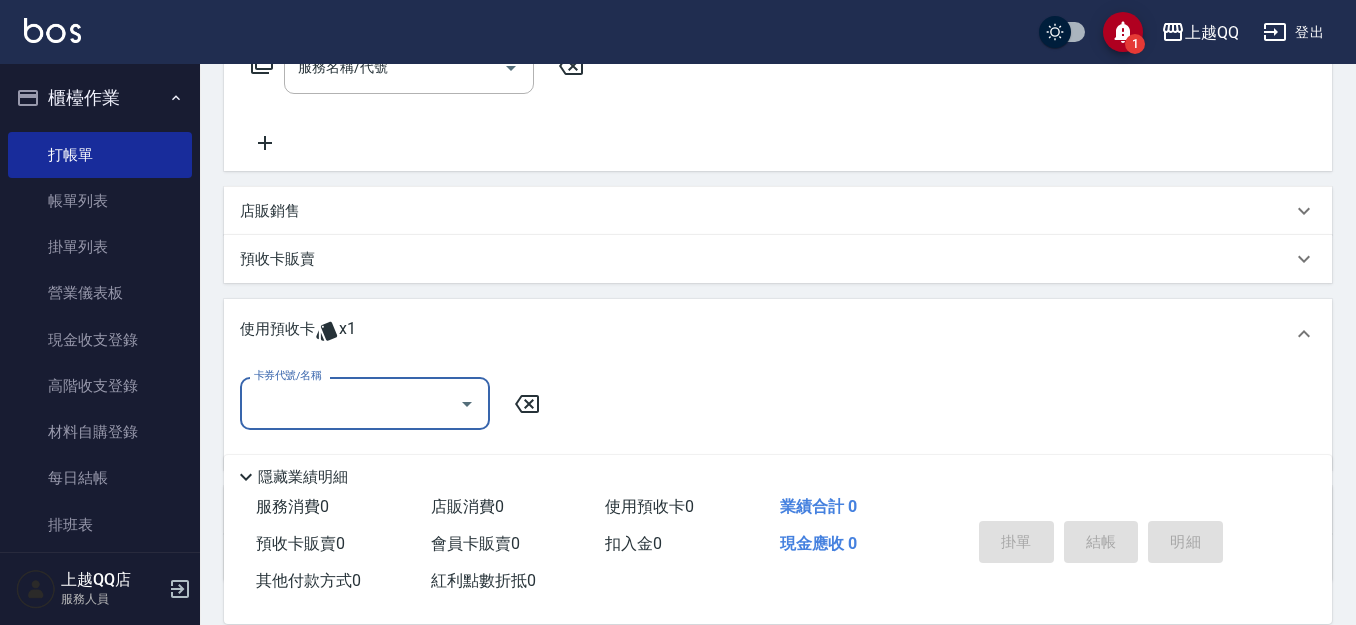 scroll, scrollTop: 0, scrollLeft: 0, axis: both 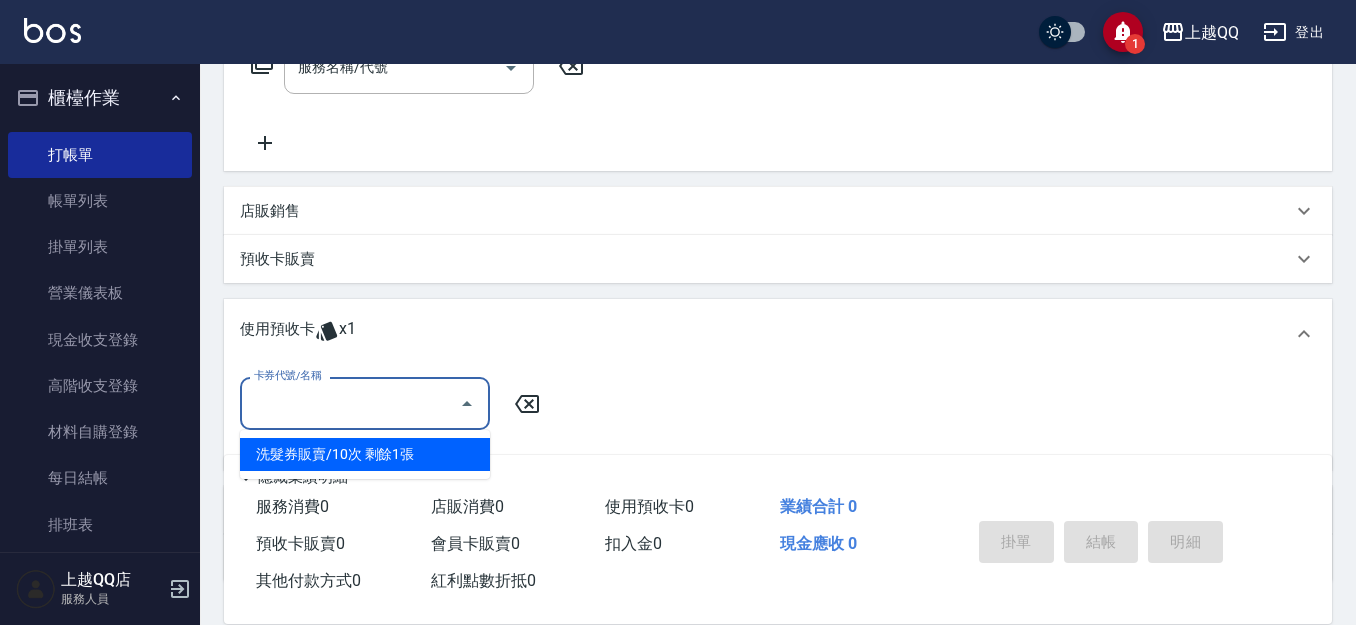 click on "洗髮券販賣/10次 剩餘1張" at bounding box center (365, 454) 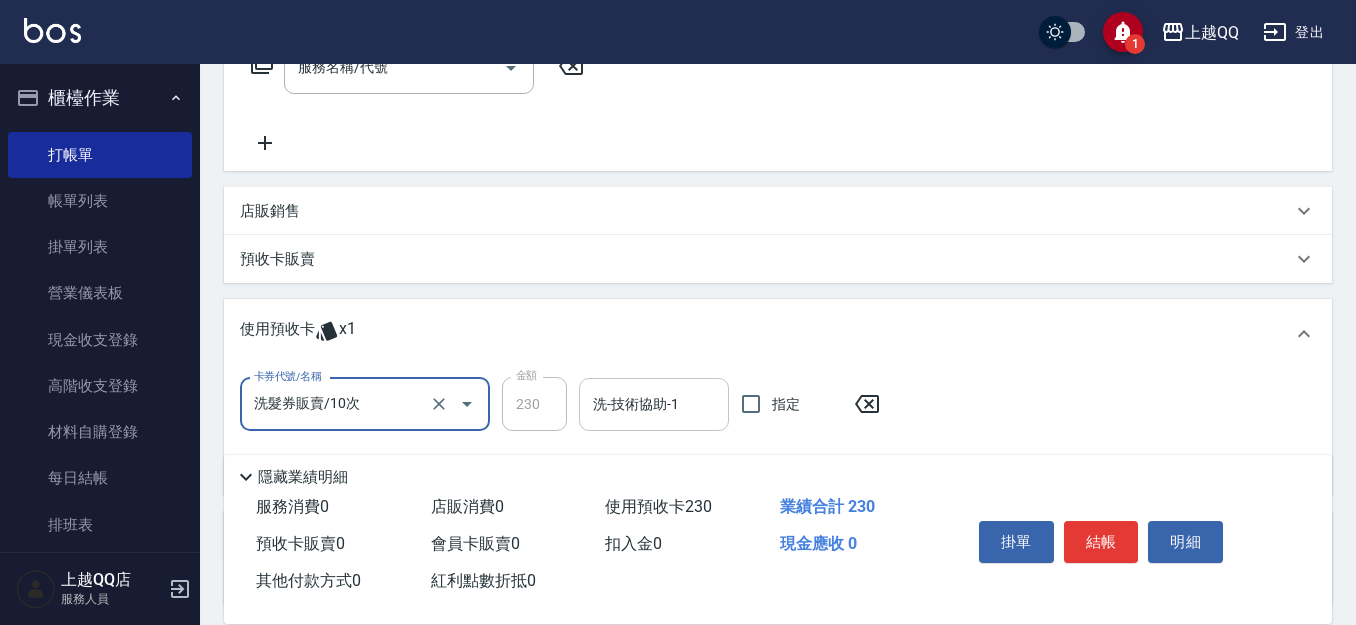 drag, startPoint x: 639, startPoint y: 434, endPoint x: 677, endPoint y: 399, distance: 51.662365 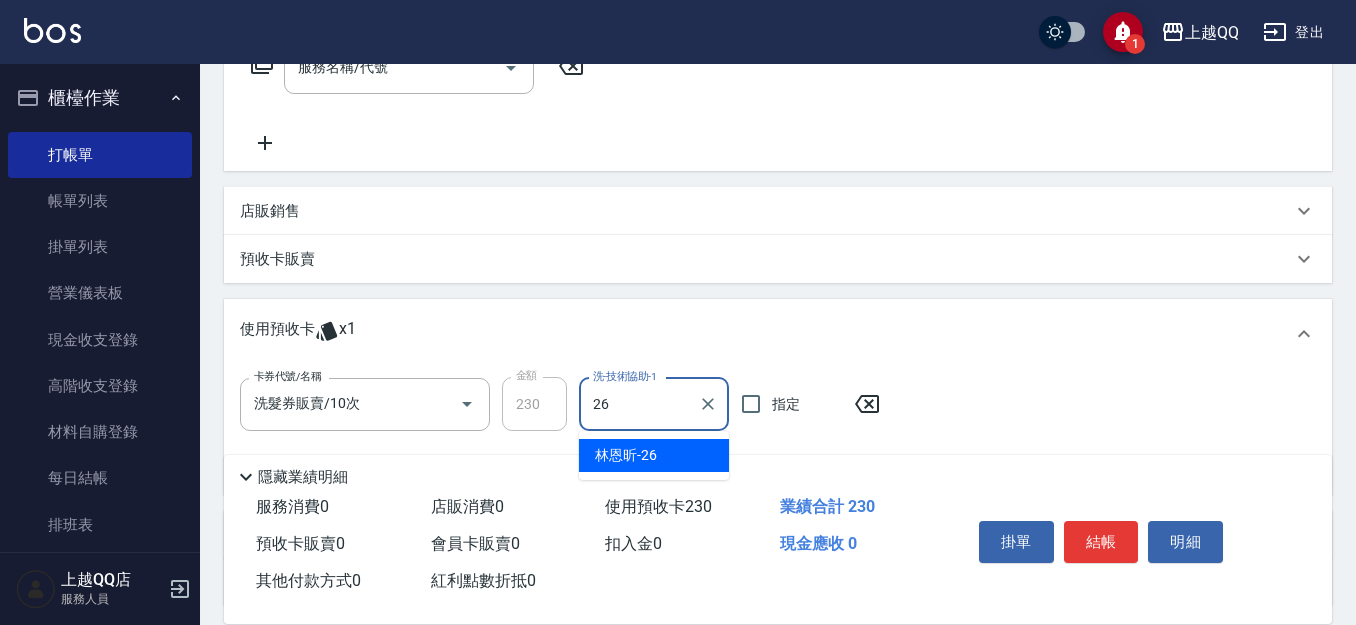 type on "林恩昕-26" 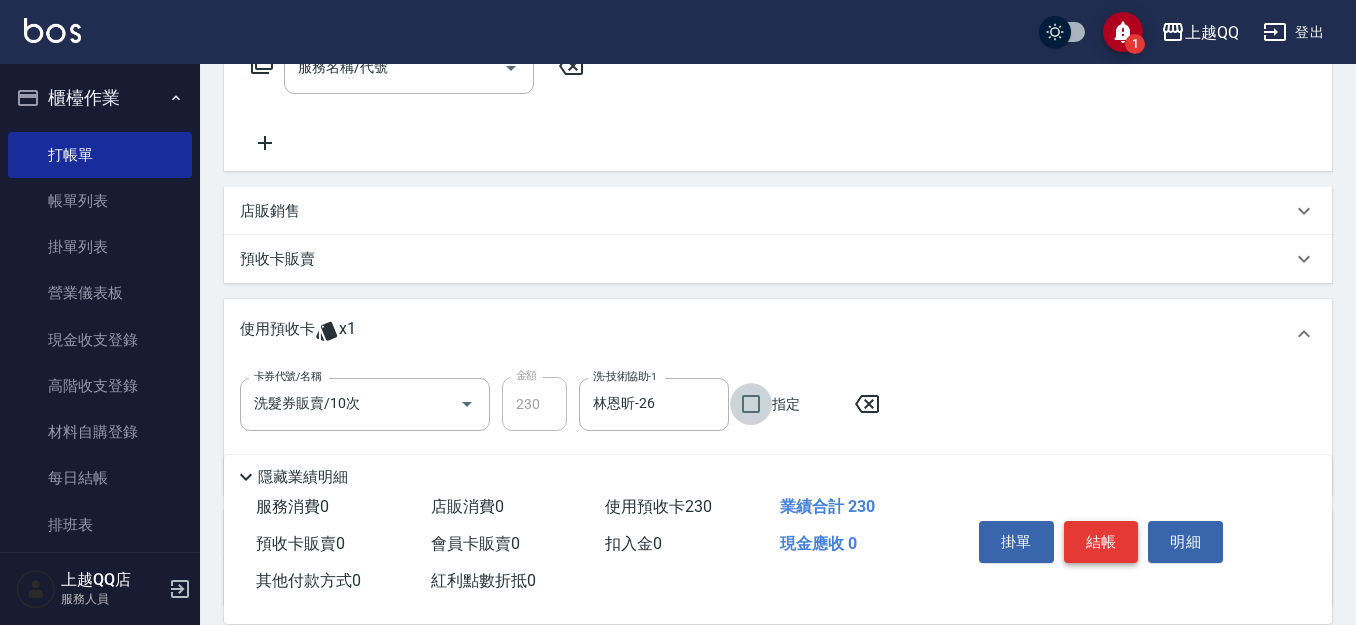 click on "結帳" at bounding box center (1101, 542) 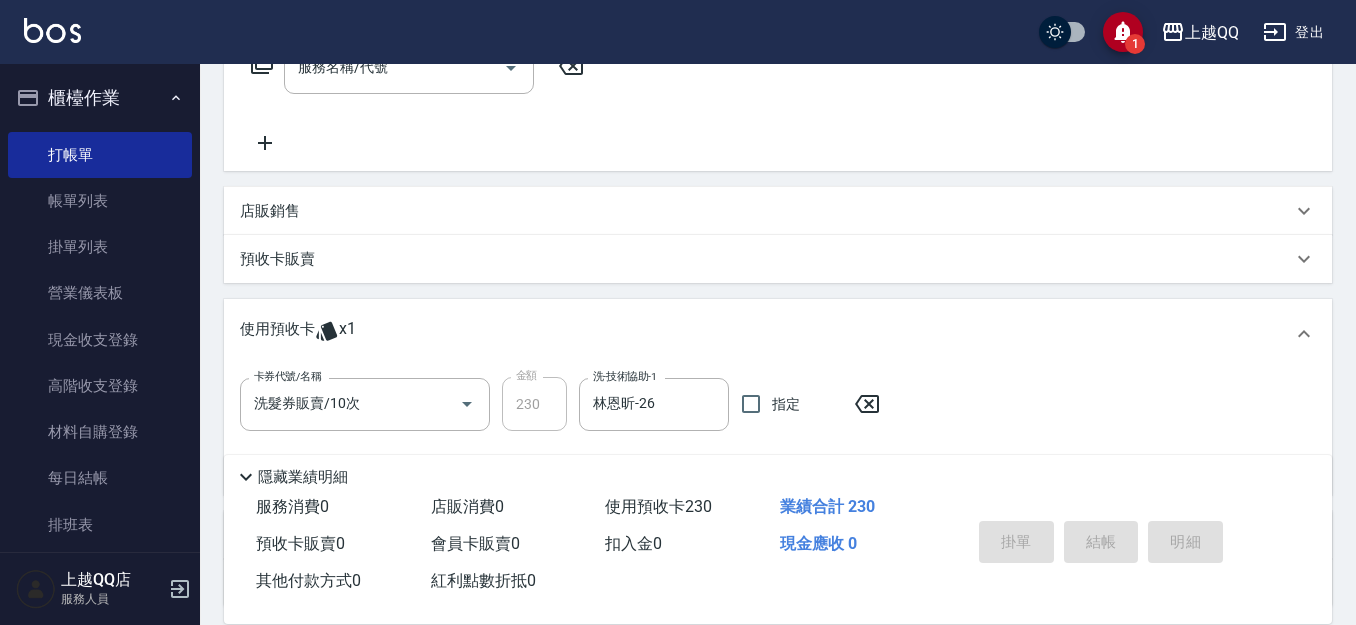 type on "2025/08/07 14:45" 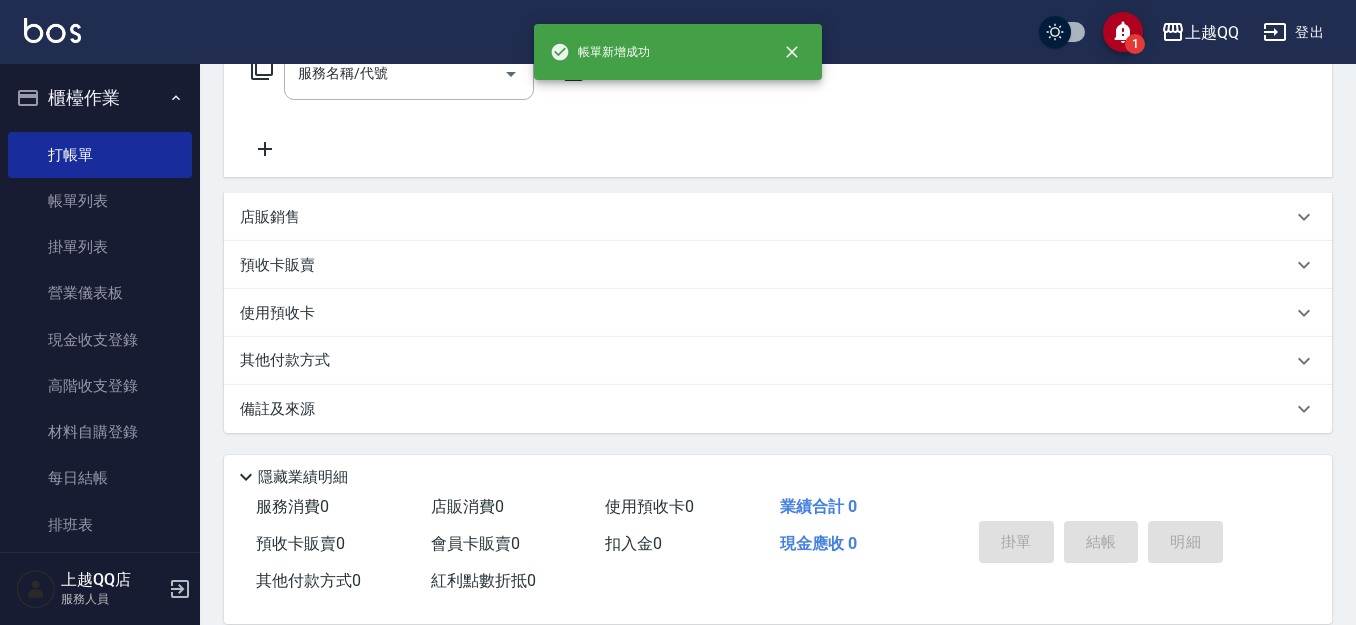 scroll, scrollTop: 0, scrollLeft: 0, axis: both 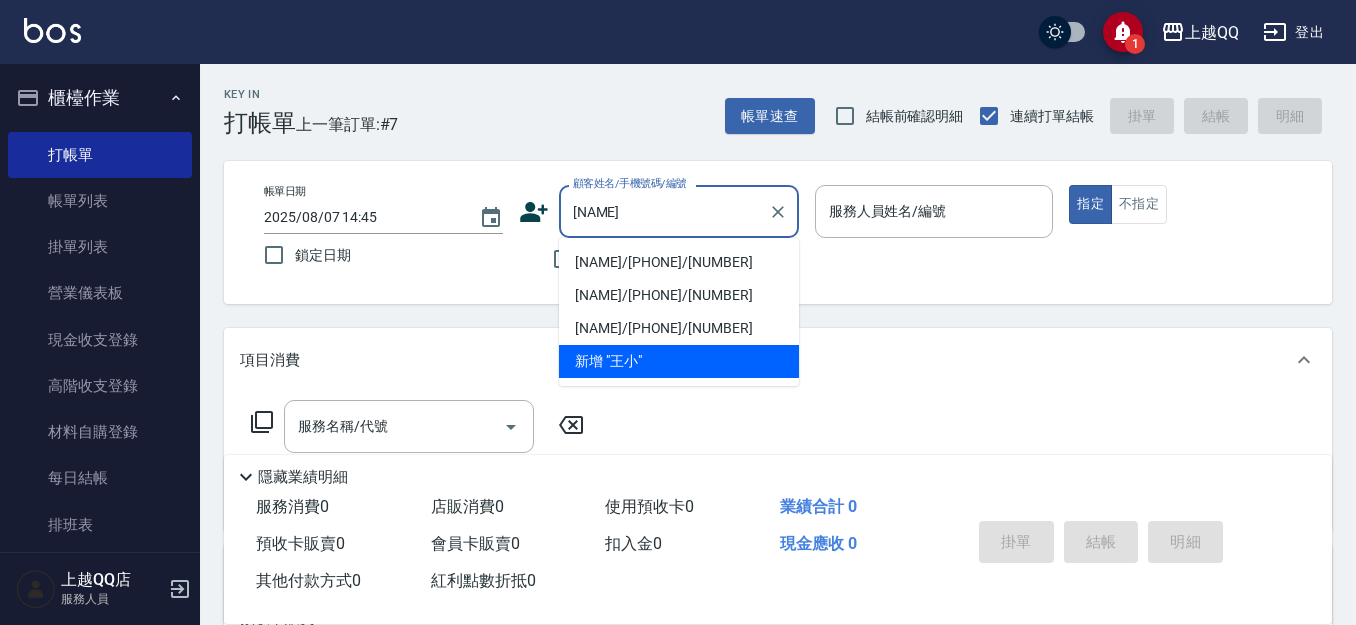 click on "[NAME]/[PHONE]/[NUMBER]" at bounding box center (679, 262) 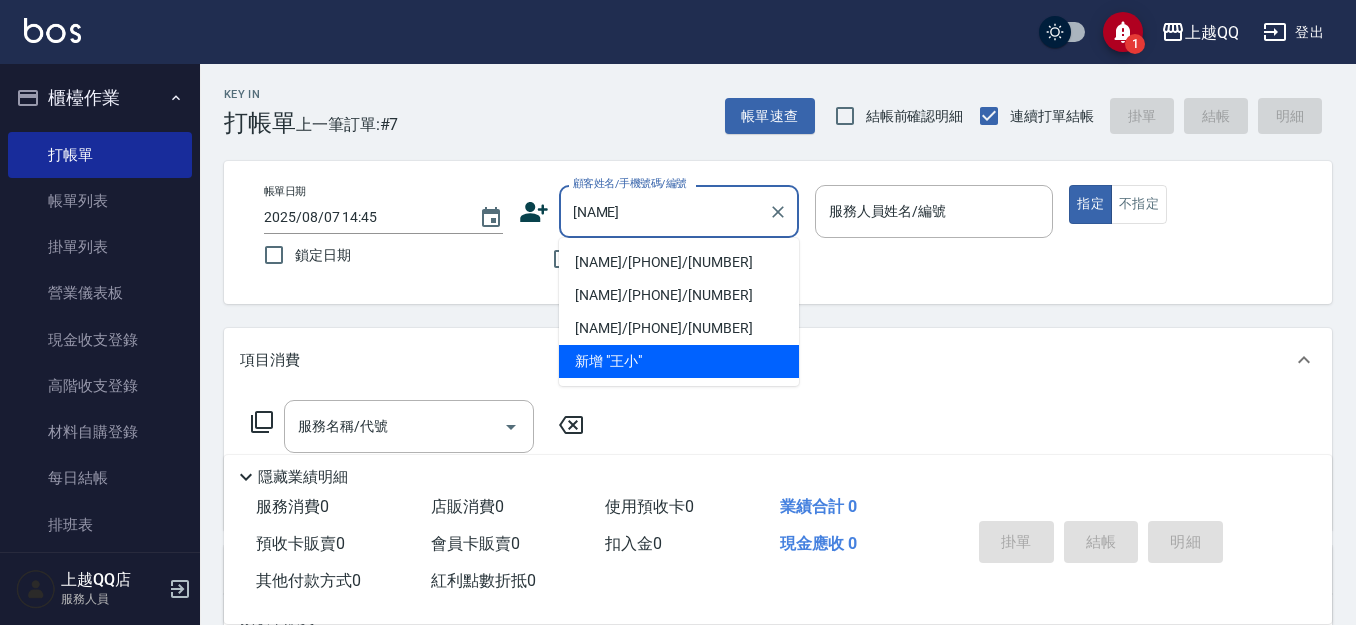 type on "[NAME]/[PHONE]/[NUMBER]" 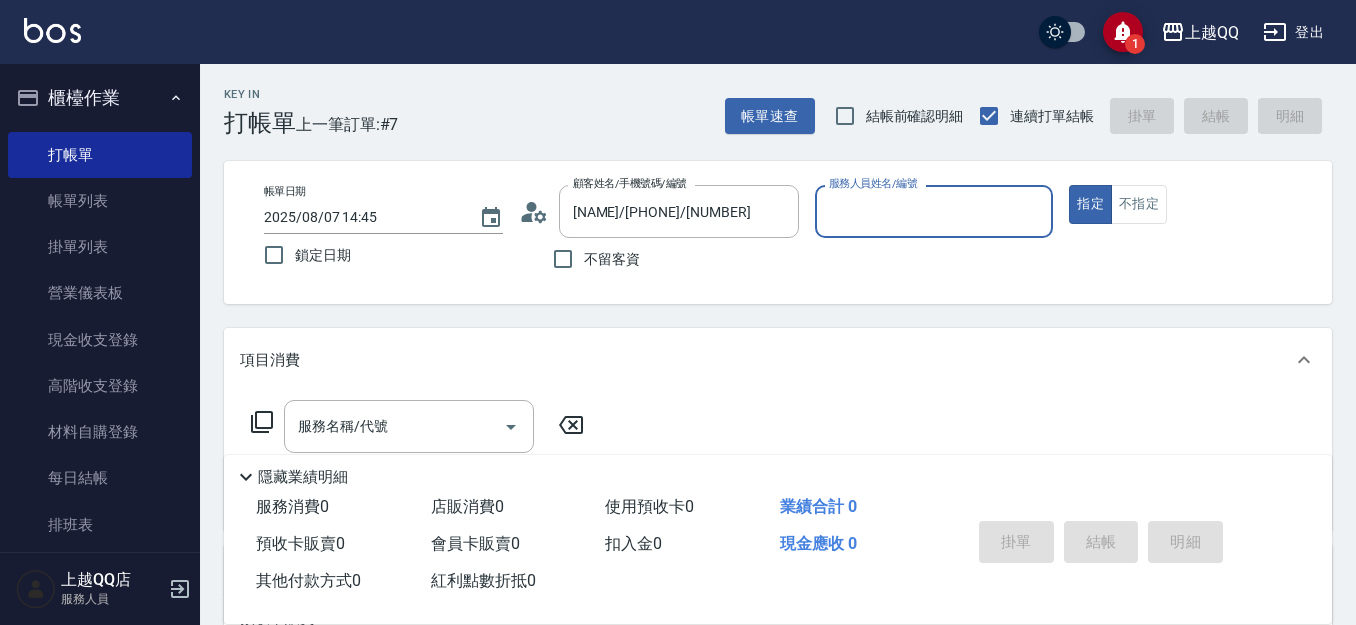 type on "[NAME]-3" 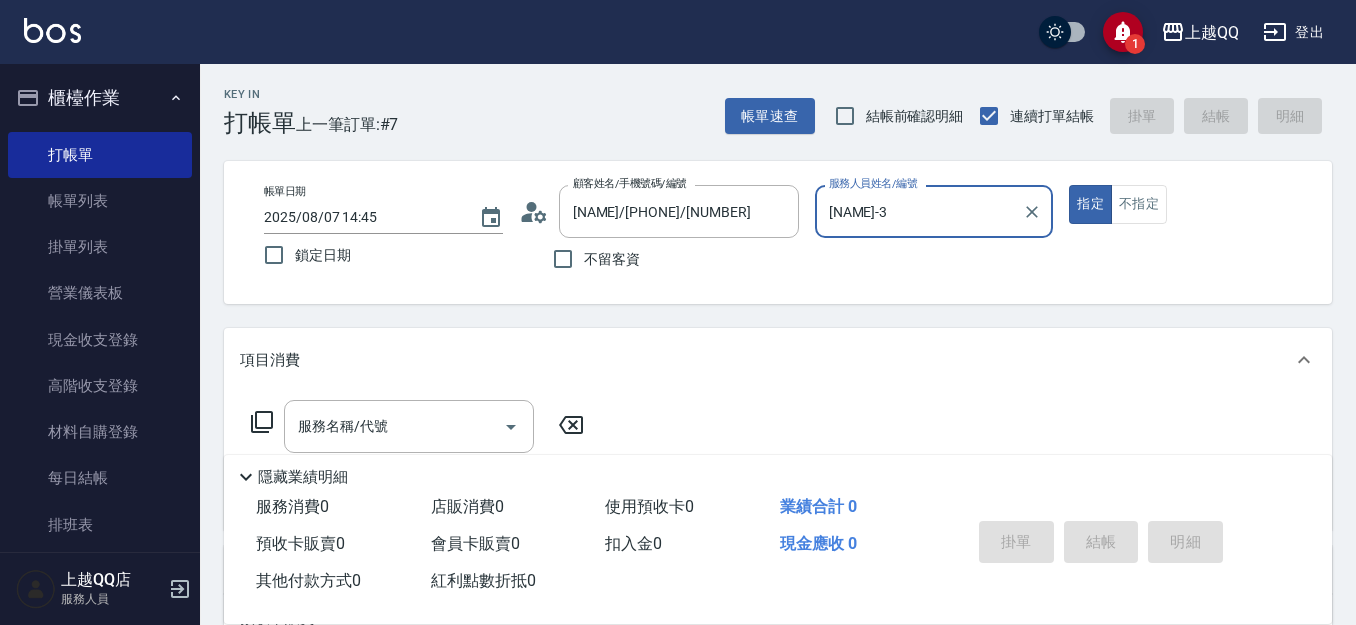 scroll, scrollTop: 158, scrollLeft: 0, axis: vertical 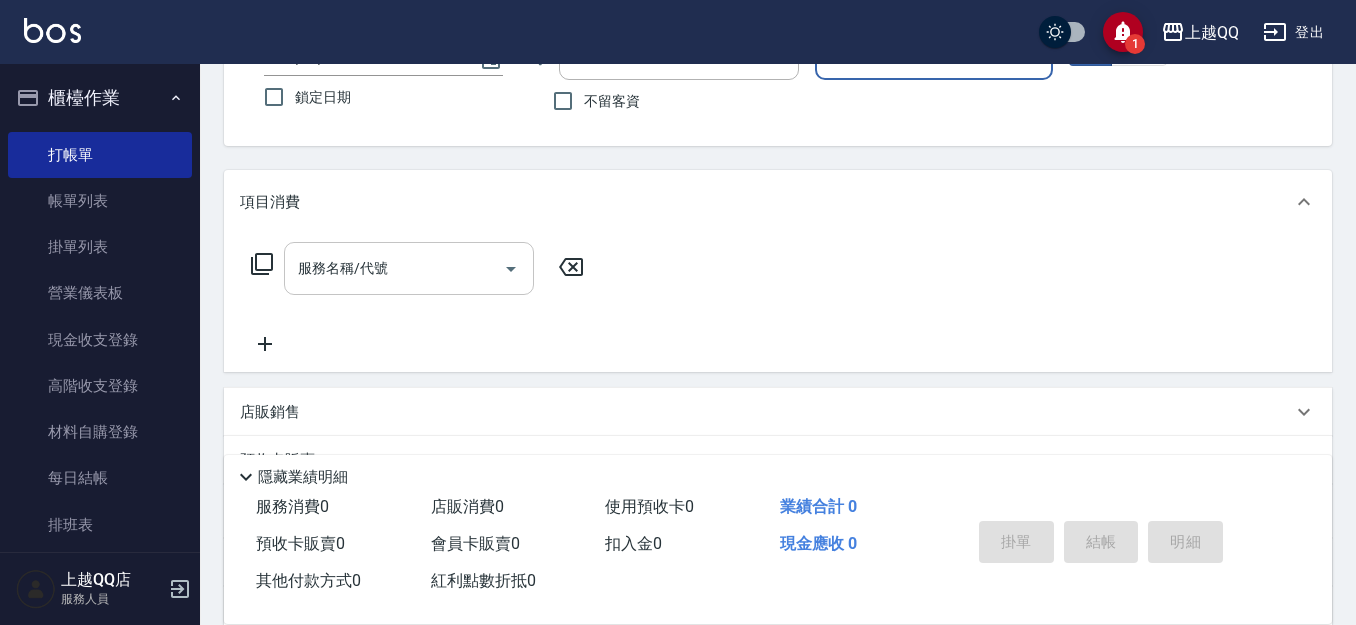 drag, startPoint x: 435, startPoint y: 287, endPoint x: 452, endPoint y: 294, distance: 18.384777 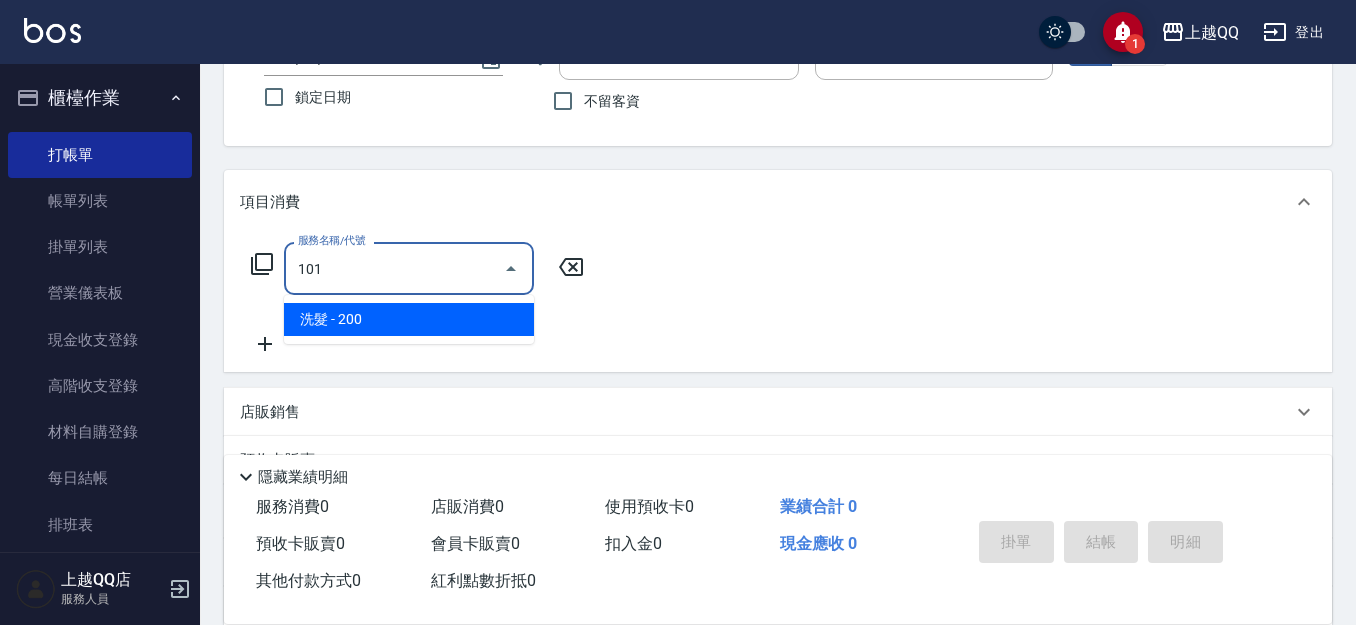 type on "洗髮(101)" 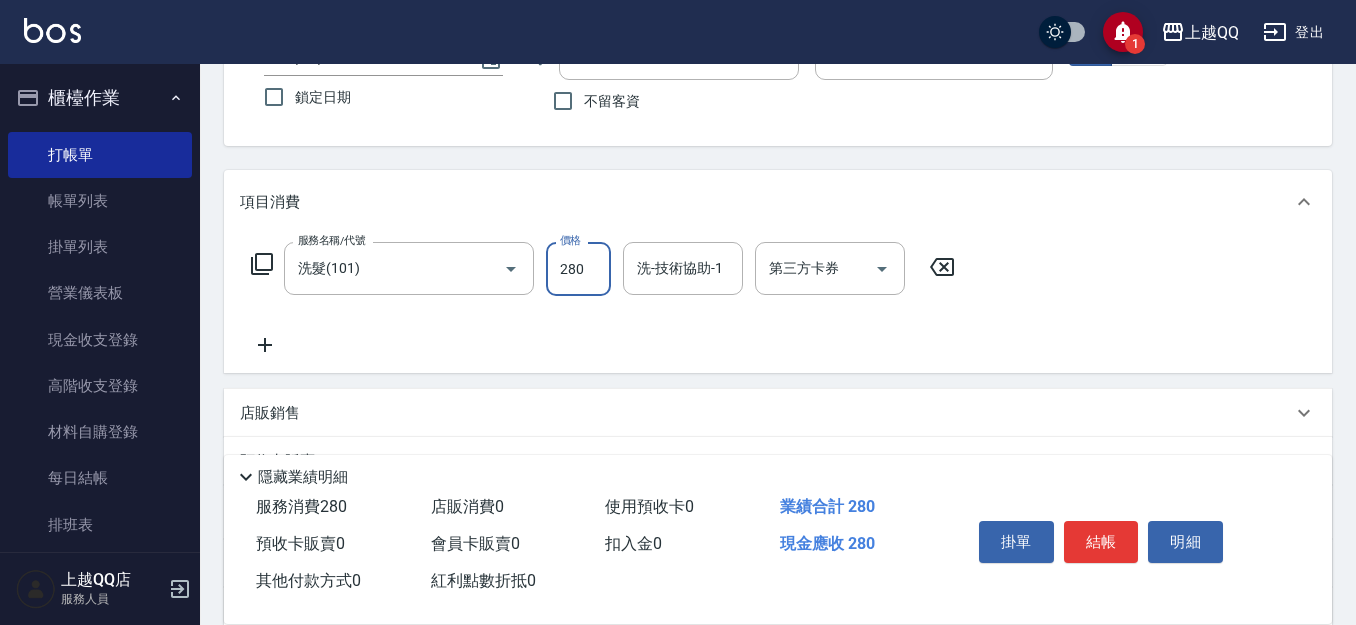 type on "280" 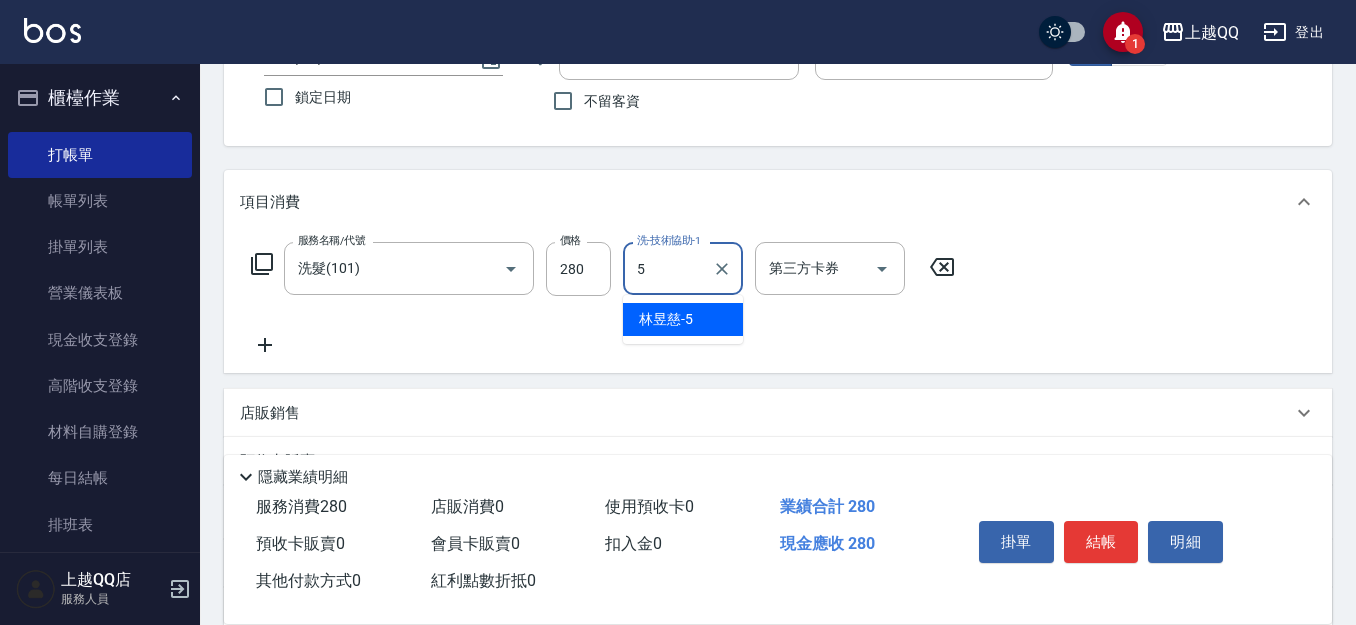 type on "林昱慈-5" 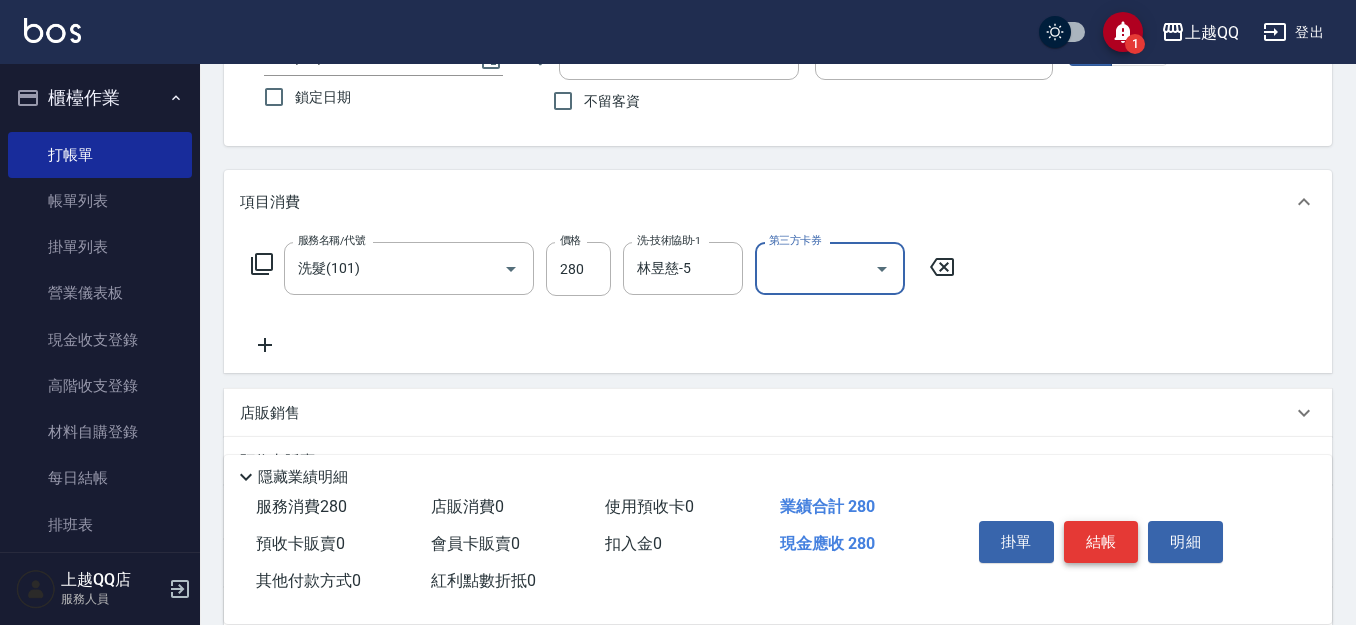 click on "結帳" at bounding box center (1101, 542) 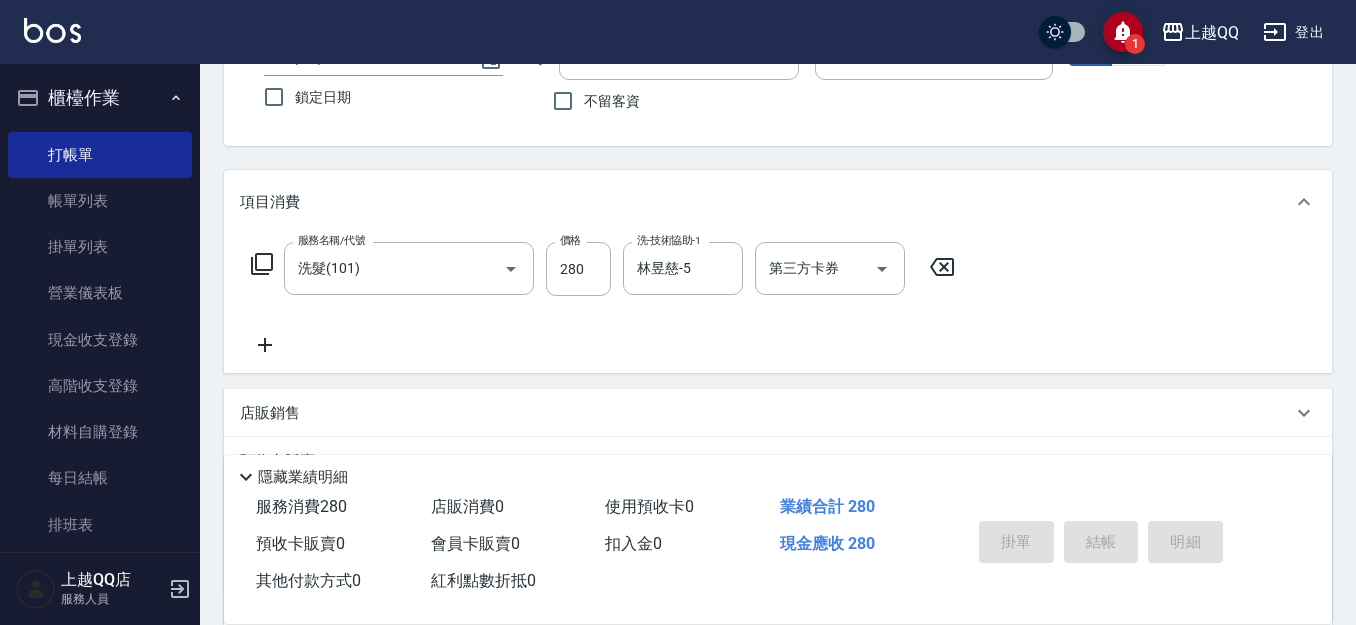 type 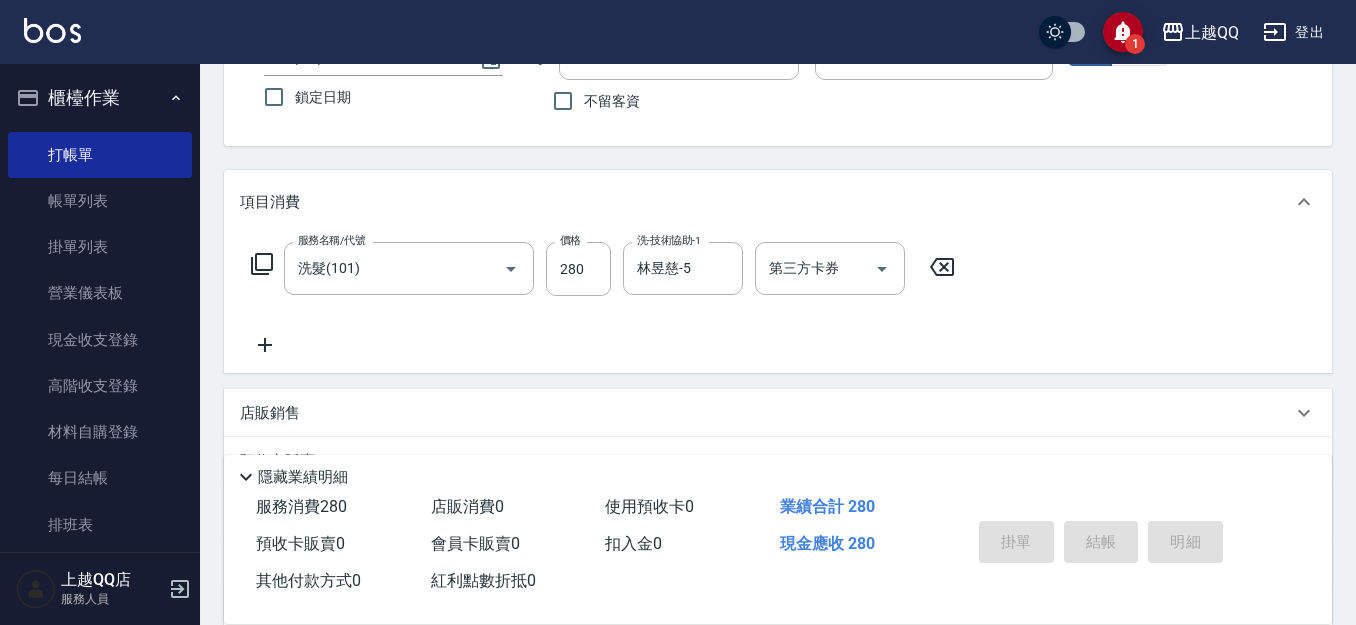 type 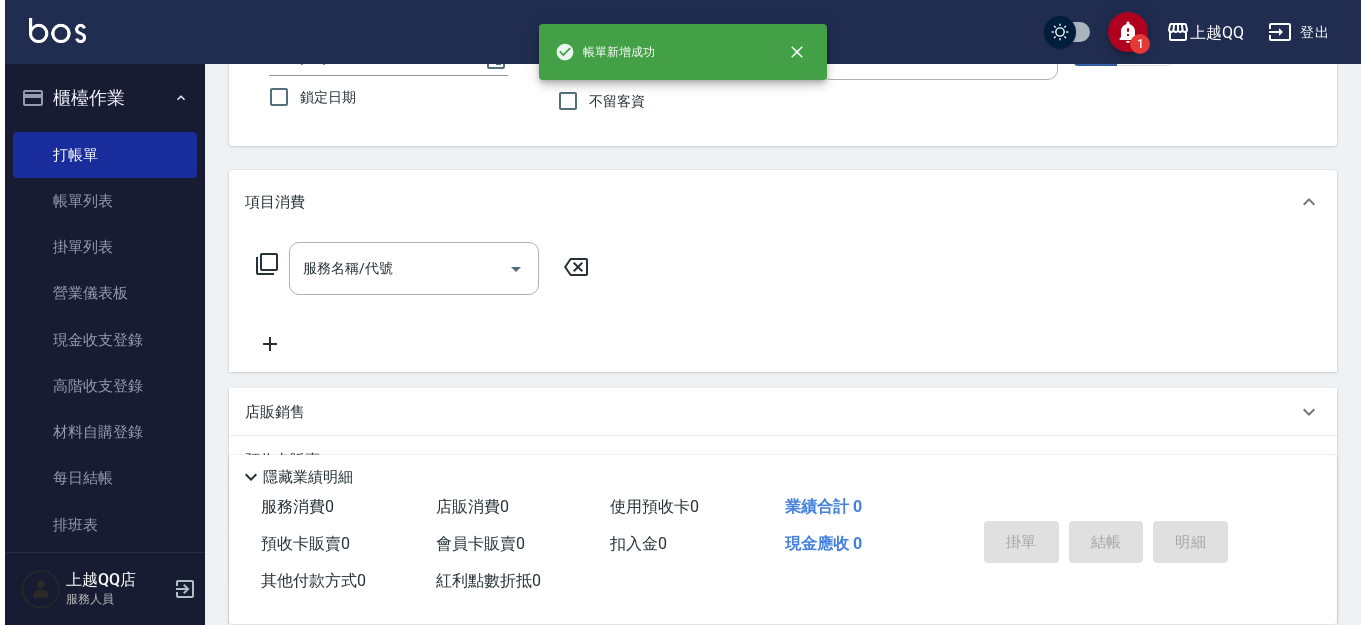 scroll, scrollTop: 0, scrollLeft: 0, axis: both 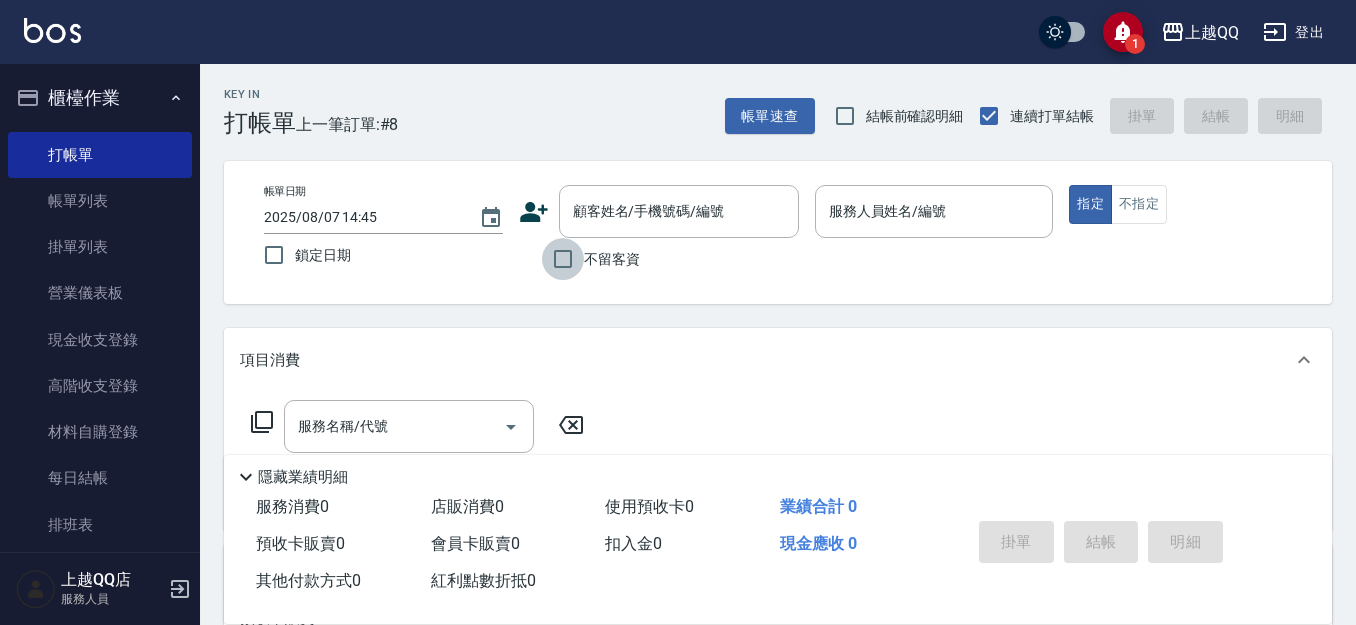 click on "不留客資" at bounding box center (563, 259) 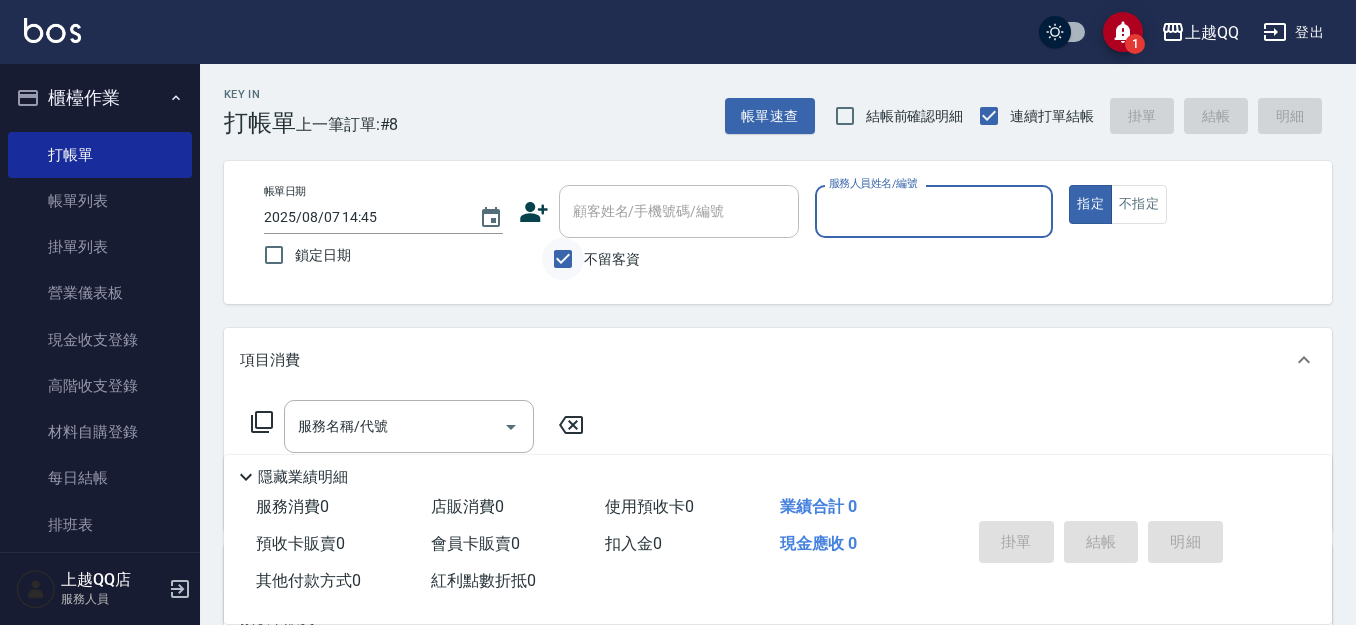 click on "不留客資" at bounding box center (563, 259) 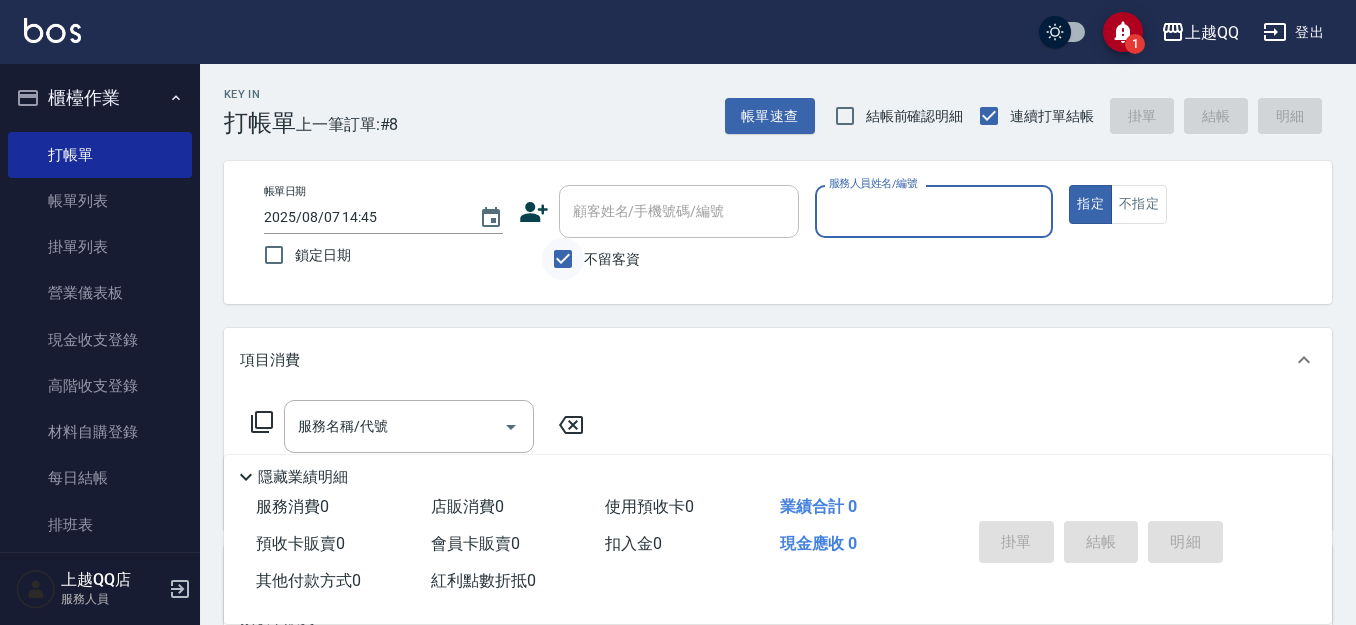 checkbox on "false" 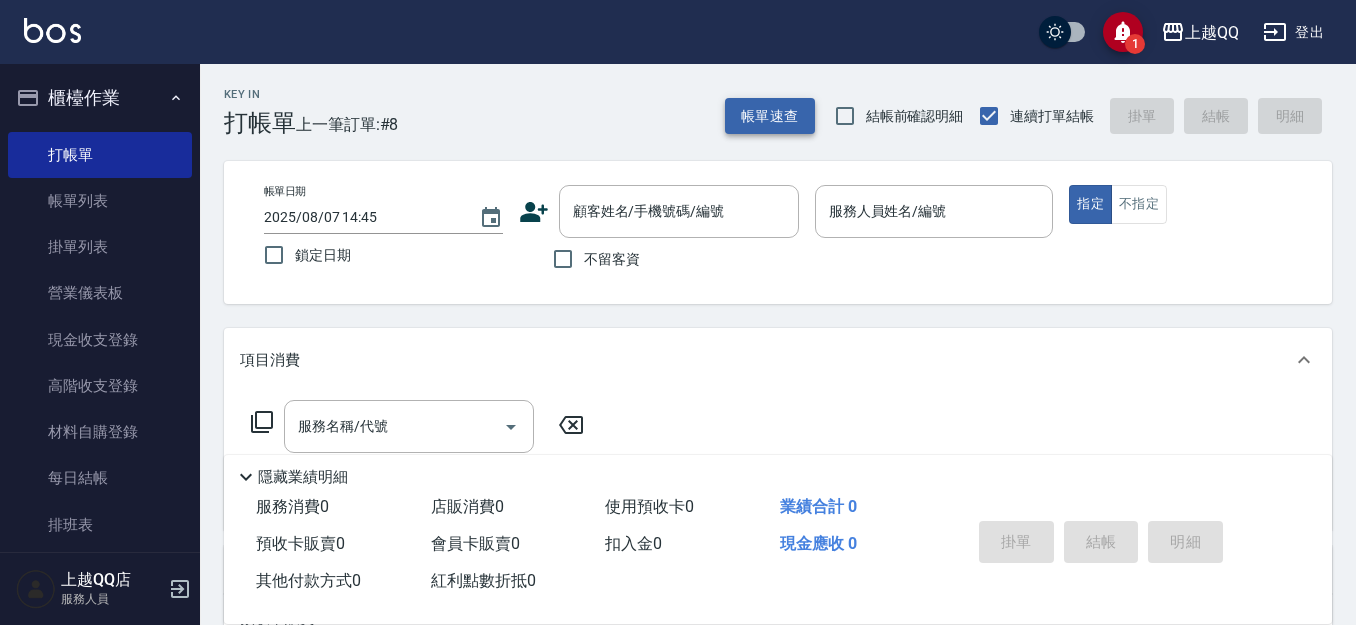 click on "帳單速查" at bounding box center (770, 116) 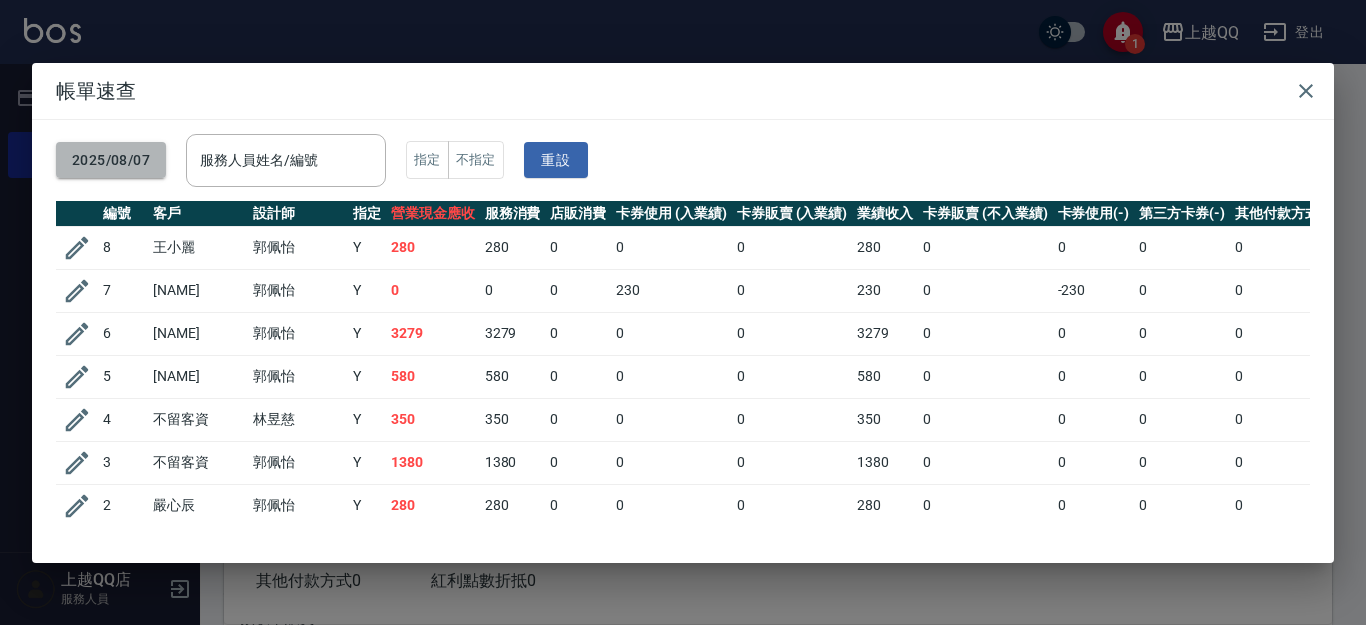click on "2025/08/07" at bounding box center (111, 160) 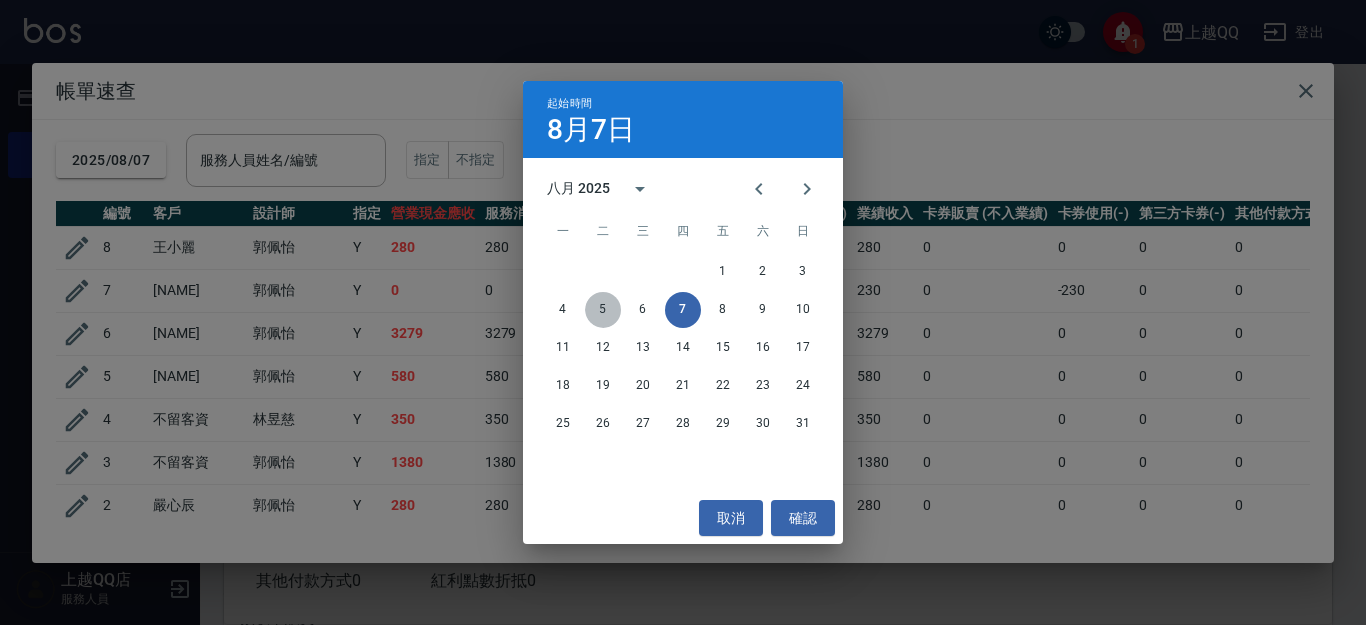 click on "5" at bounding box center (603, 310) 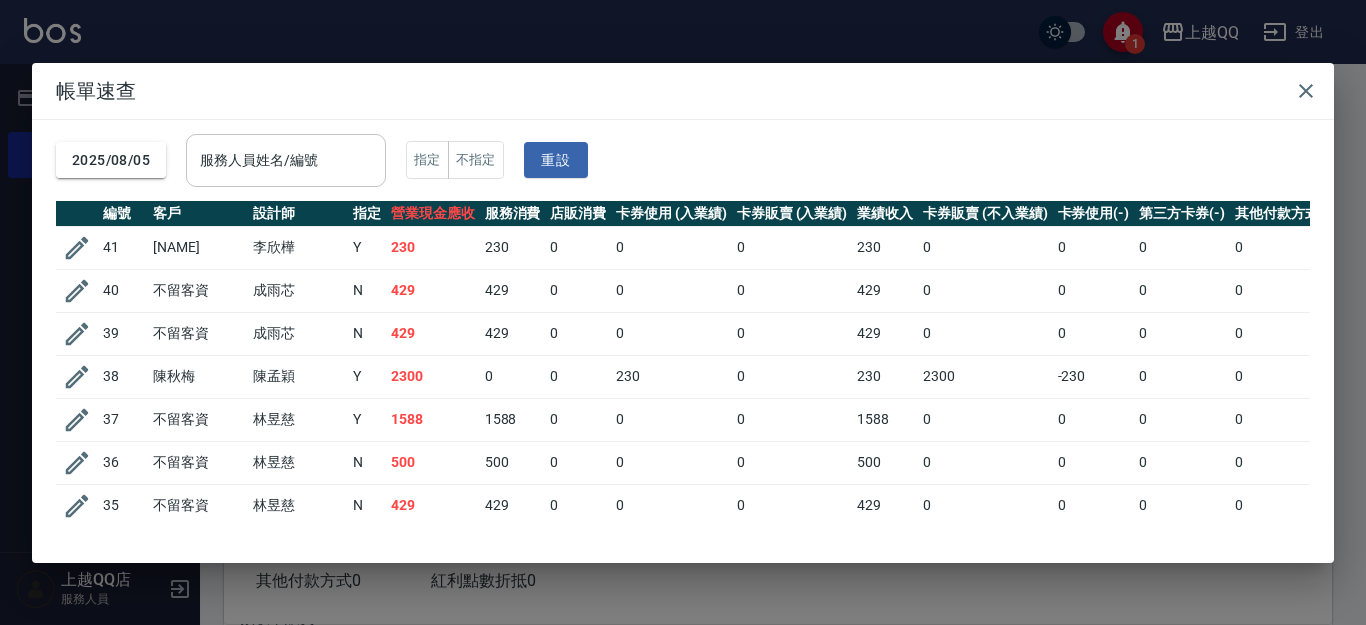 drag, startPoint x: 256, startPoint y: 171, endPoint x: 344, endPoint y: 161, distance: 88.56636 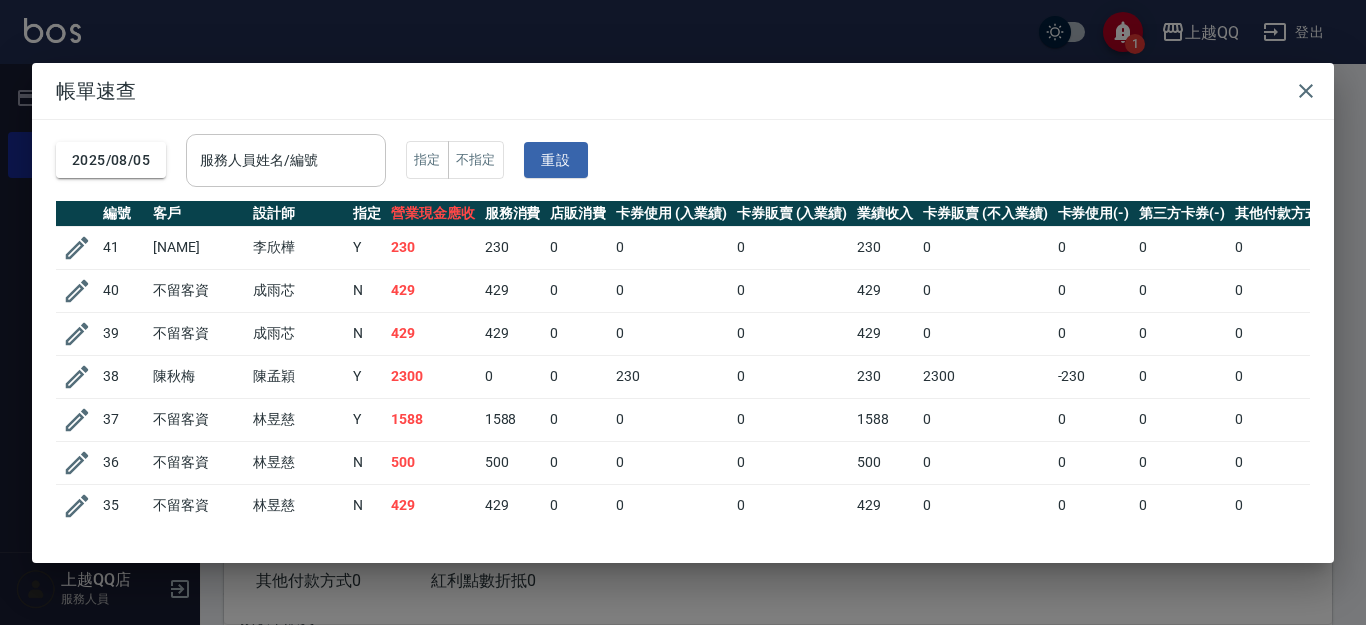 click on "服務人員姓名/編號" at bounding box center (286, 160) 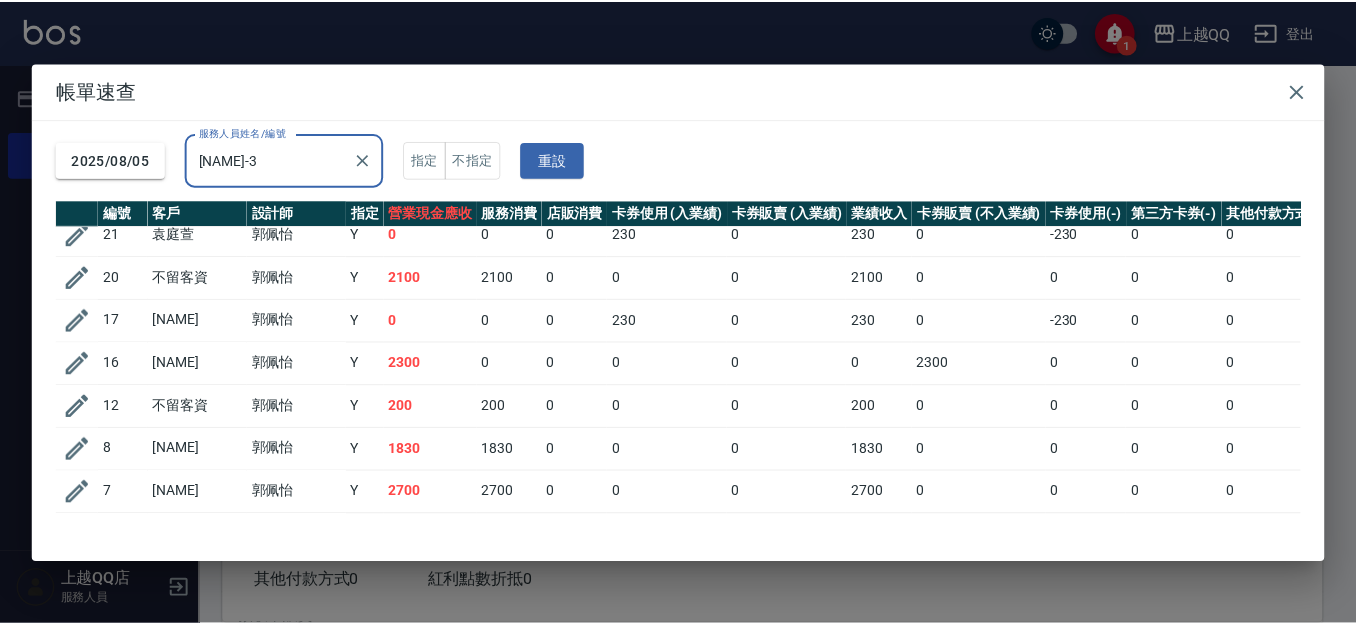 scroll, scrollTop: 0, scrollLeft: 0, axis: both 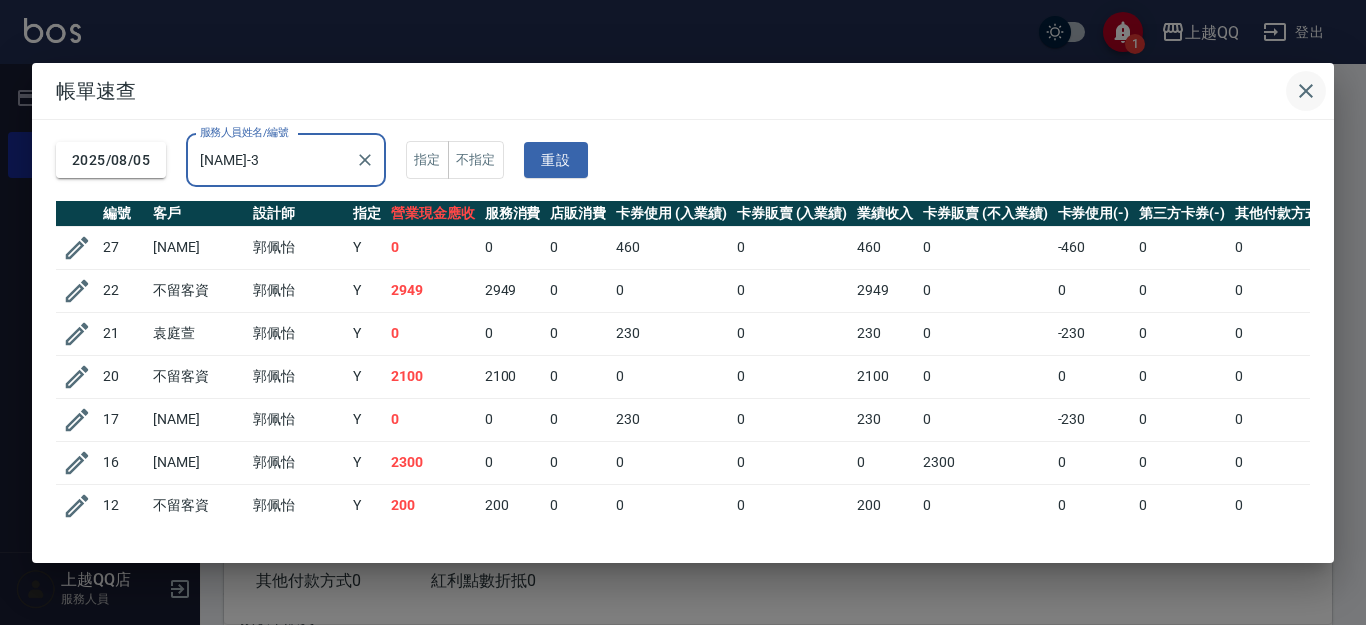 type on "[NAME]-3" 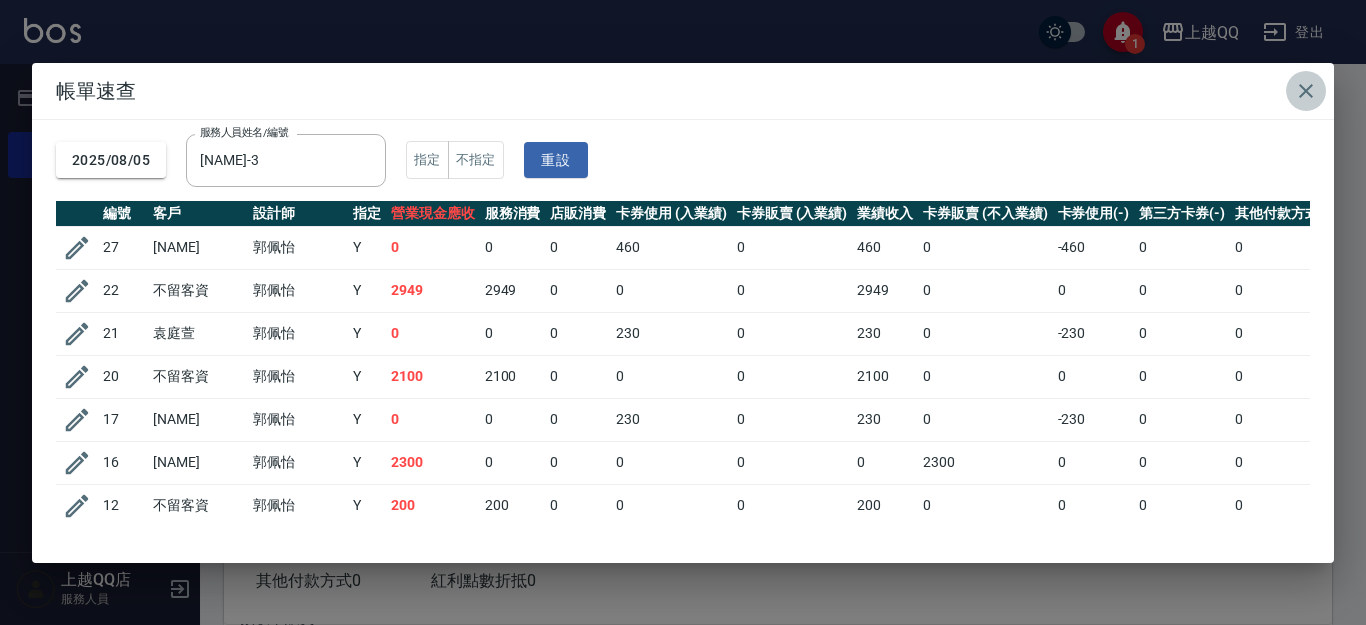 click 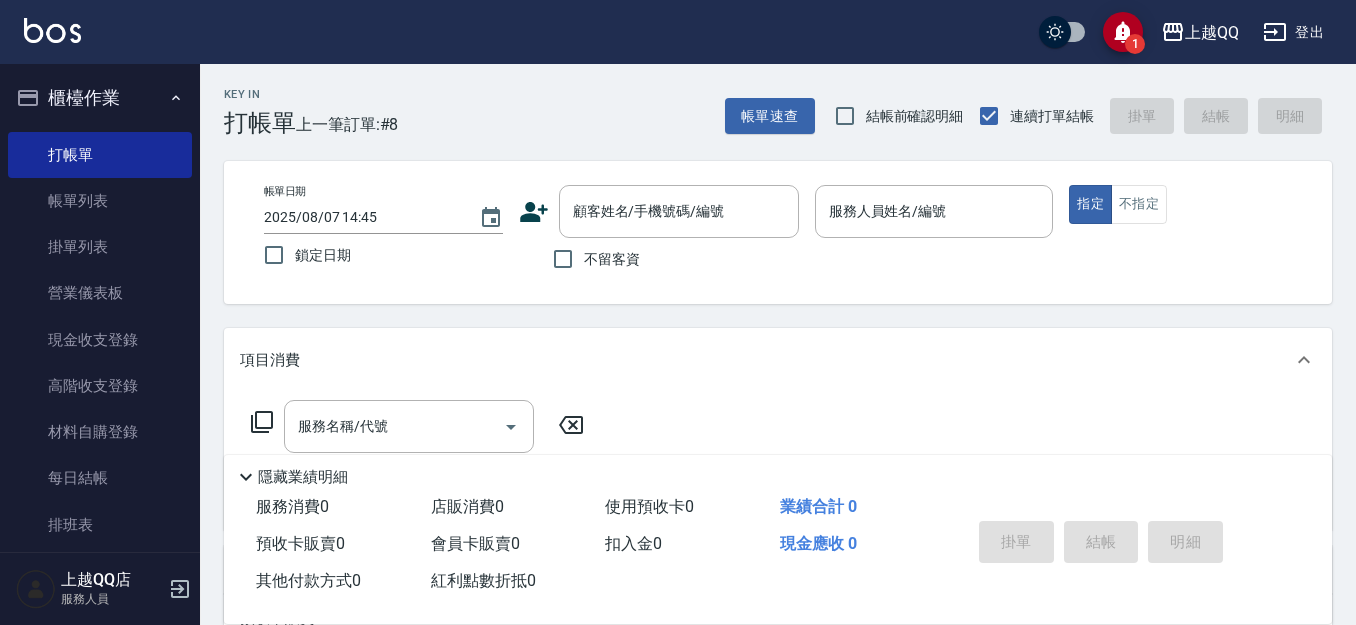 click on "帳單日期 2025/08/07 14:45 鎖定日期 顧客姓名/手機號碼/編號 顧客姓名/手機號碼/編號 不留客資 服務人員姓名/編號 服務人員姓名/編號 指定 不指定" at bounding box center (778, 232) 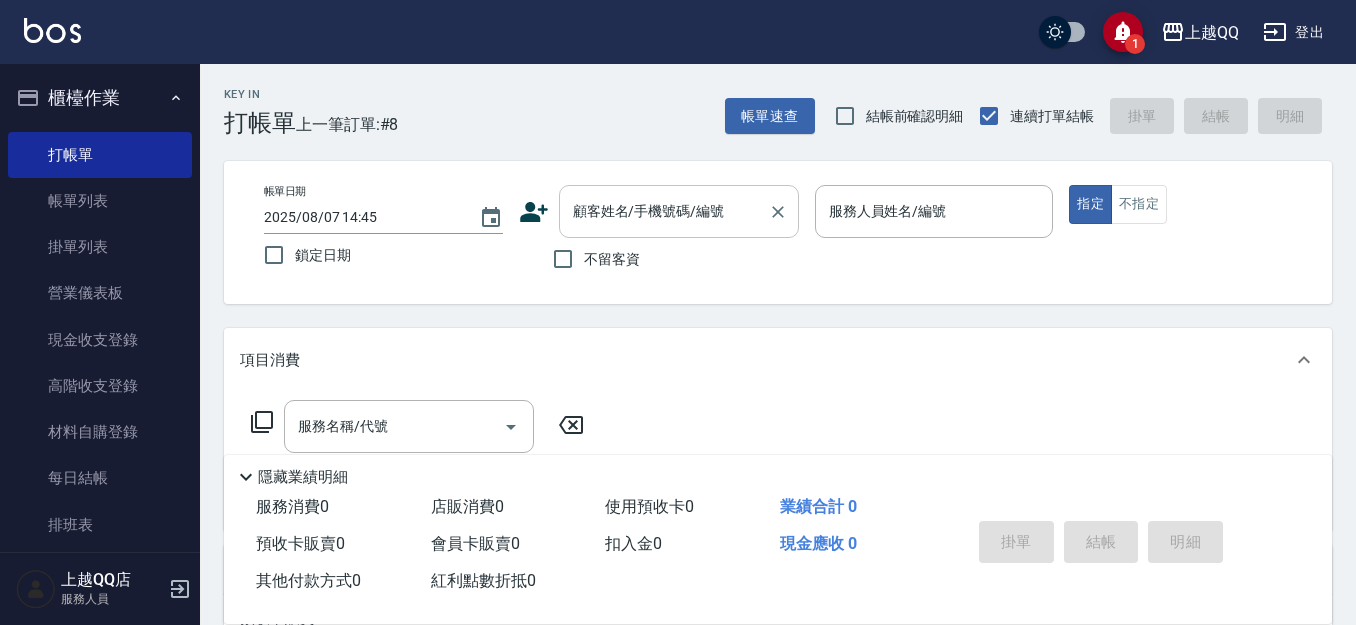drag, startPoint x: 579, startPoint y: 189, endPoint x: 603, endPoint y: 196, distance: 25 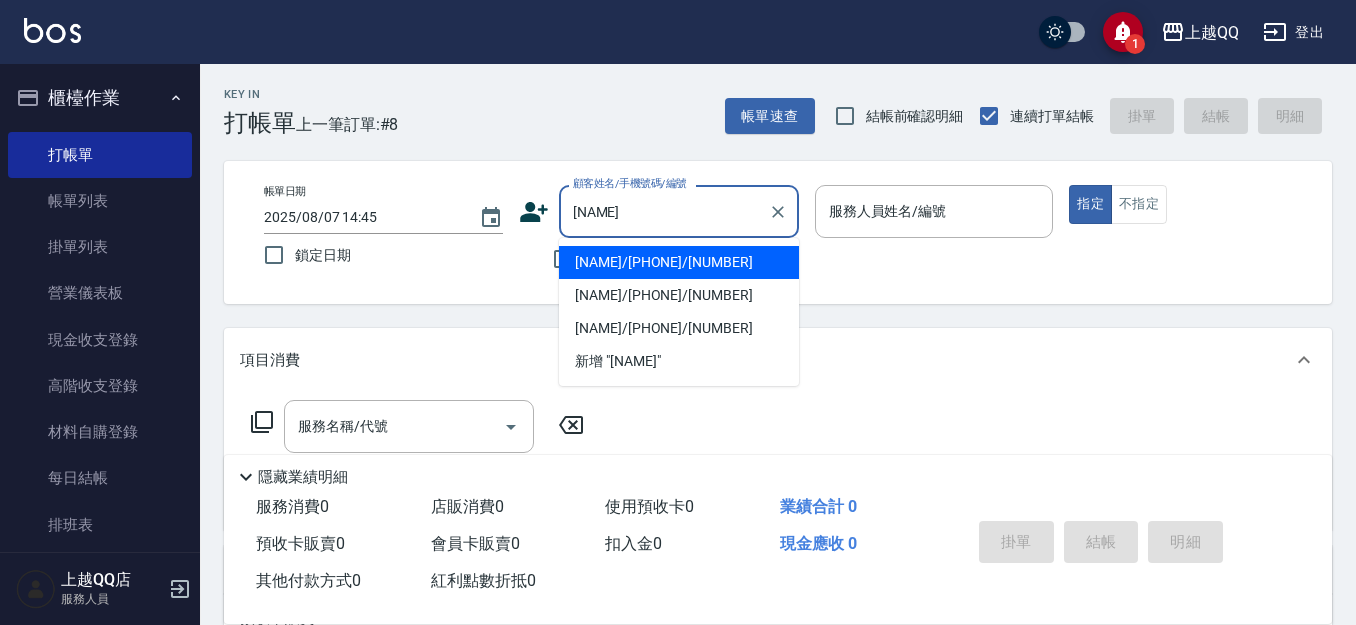 click on "[NAME]/[PHONE]/[NUMBER]" at bounding box center [679, 262] 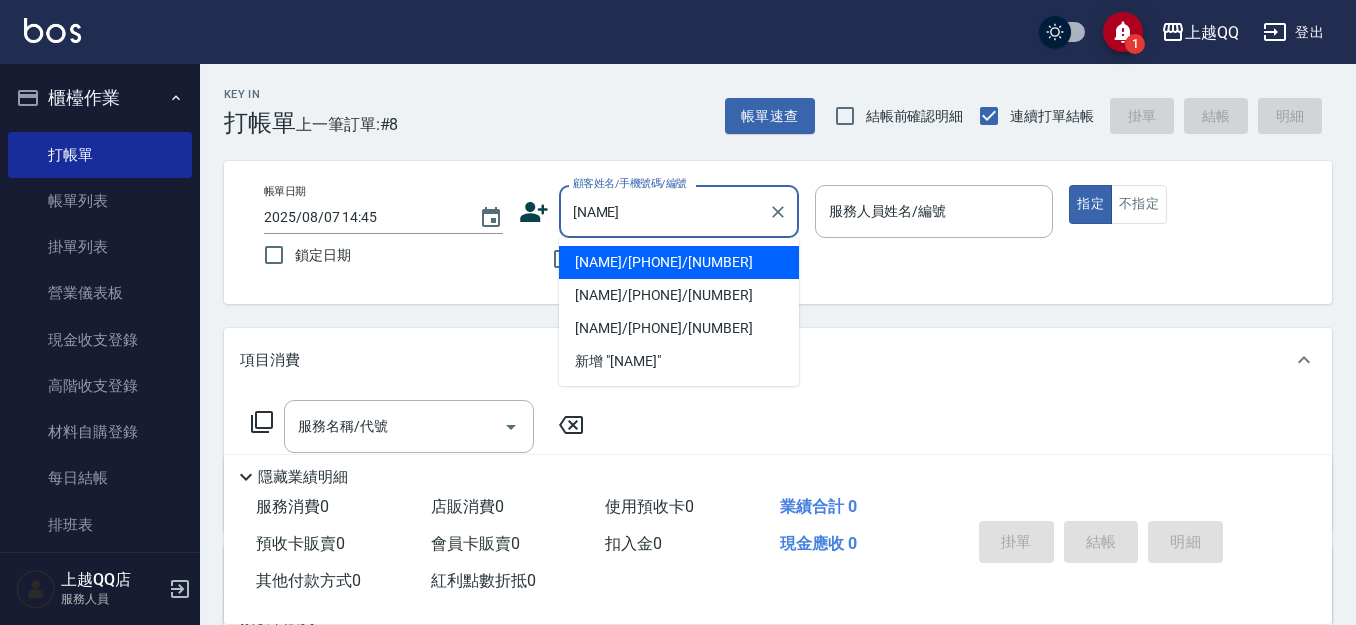 type on "[NAME]/[PHONE]/[NUMBER]" 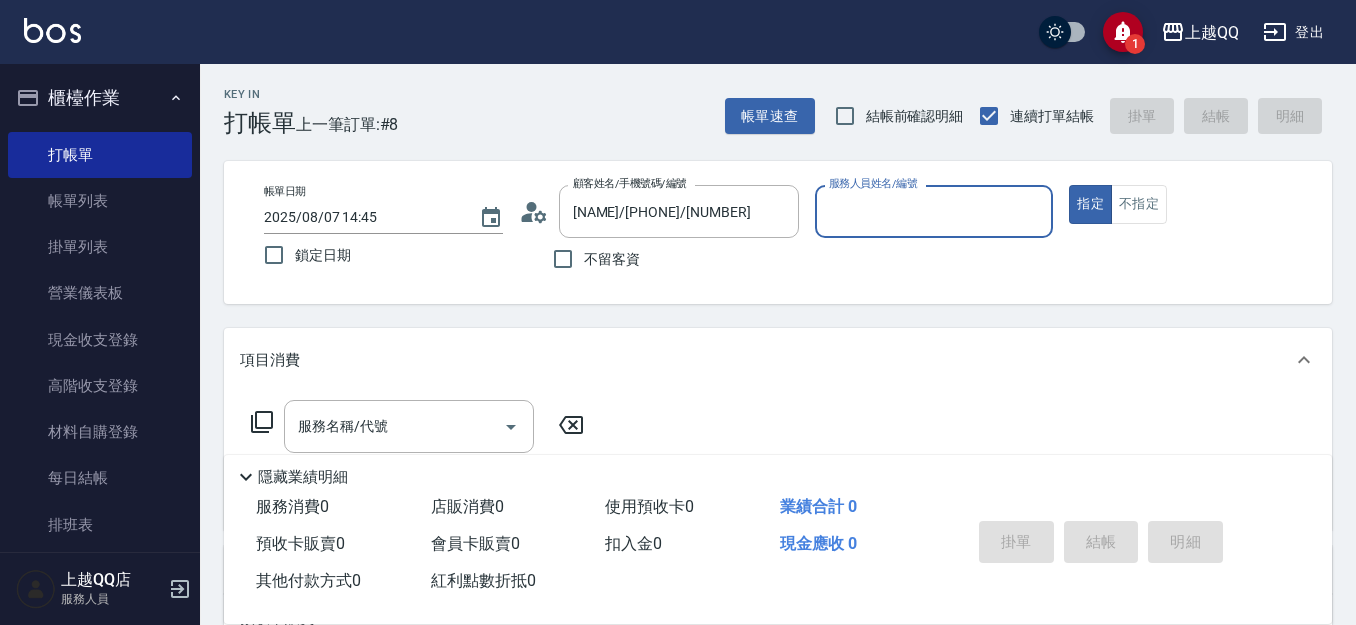type on "[NAME]-3" 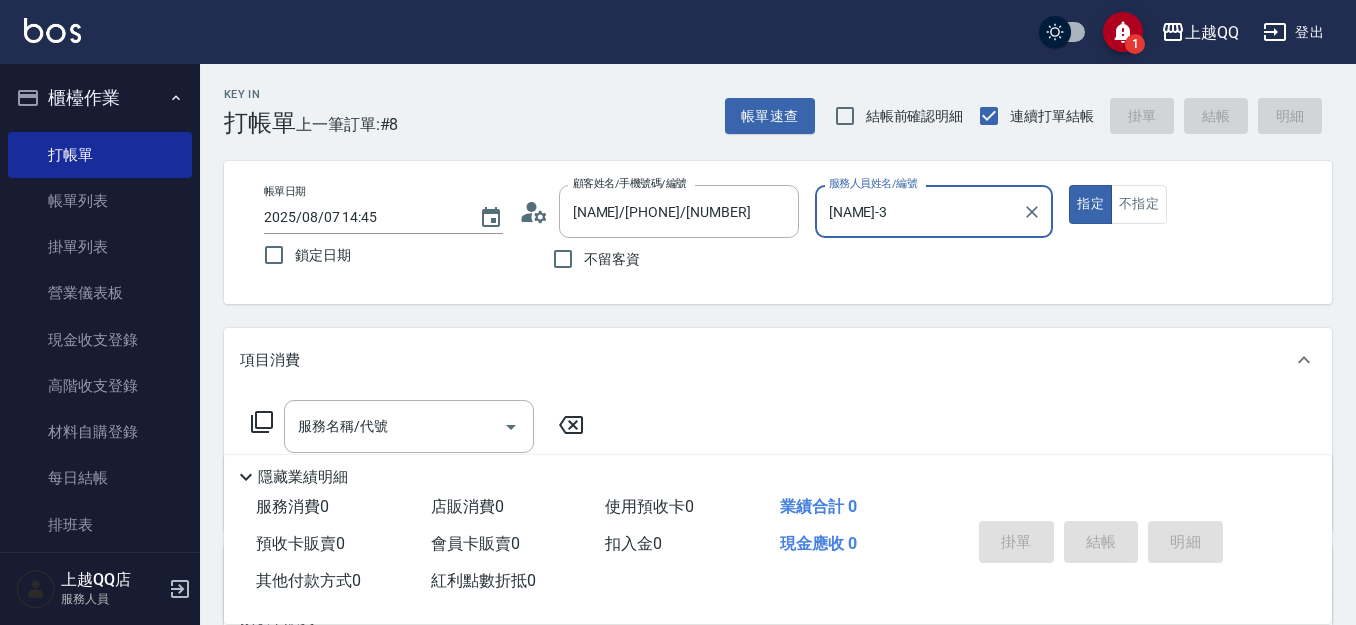 scroll, scrollTop: 147, scrollLeft: 0, axis: vertical 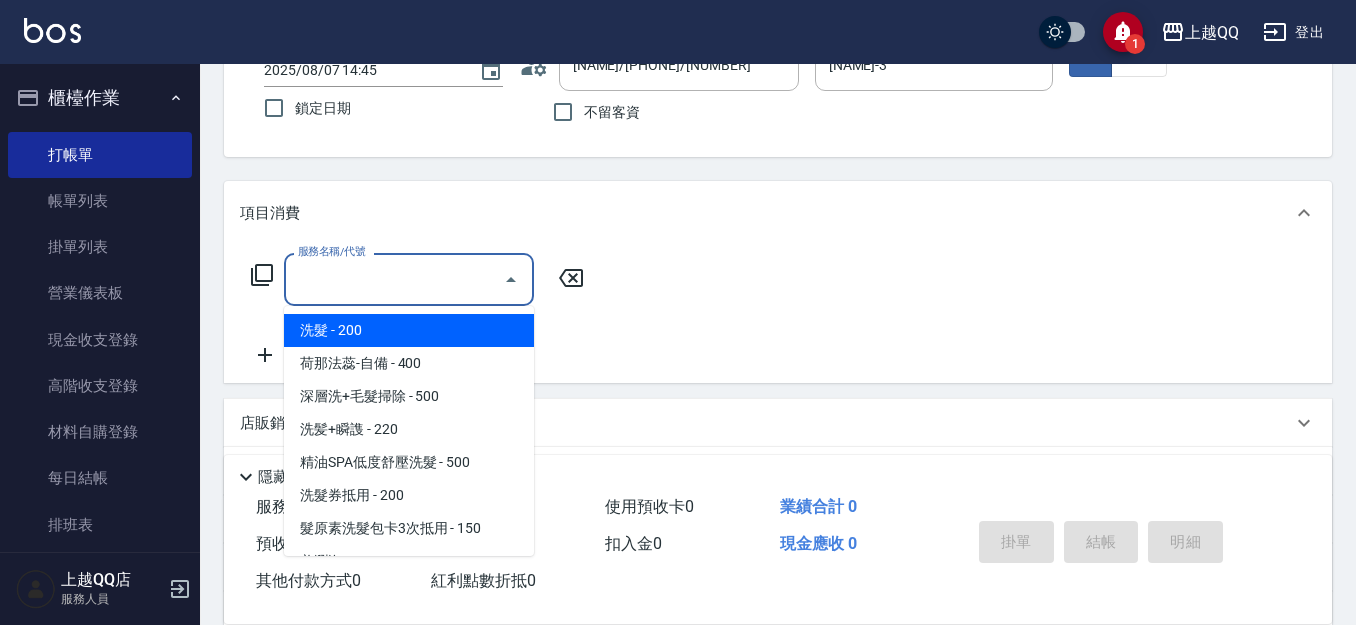 click on "服務名稱/代號" at bounding box center (409, 279) 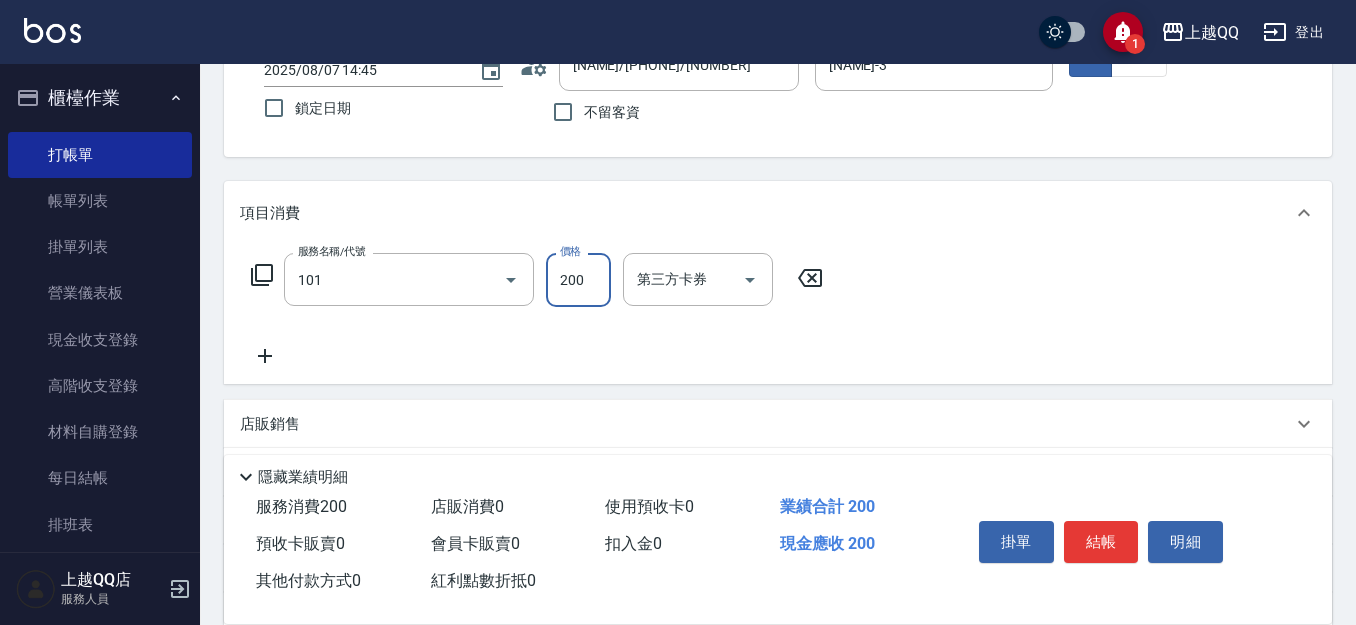 type on "洗髮(101)" 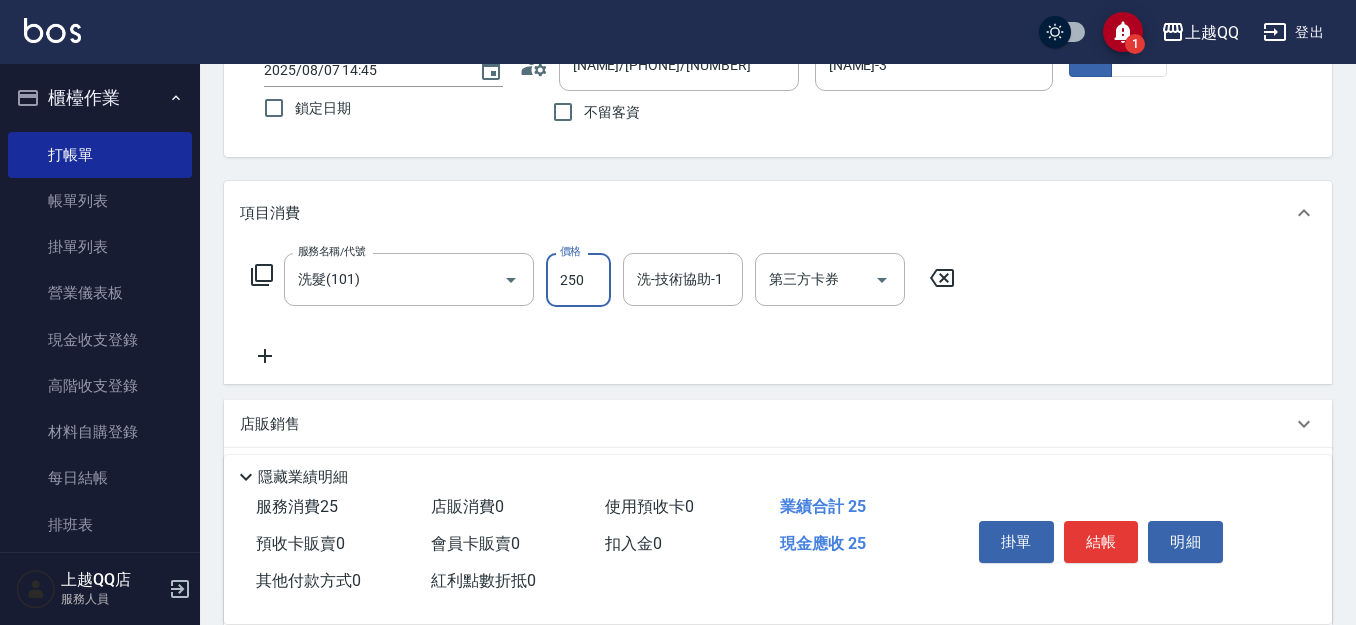 type on "250" 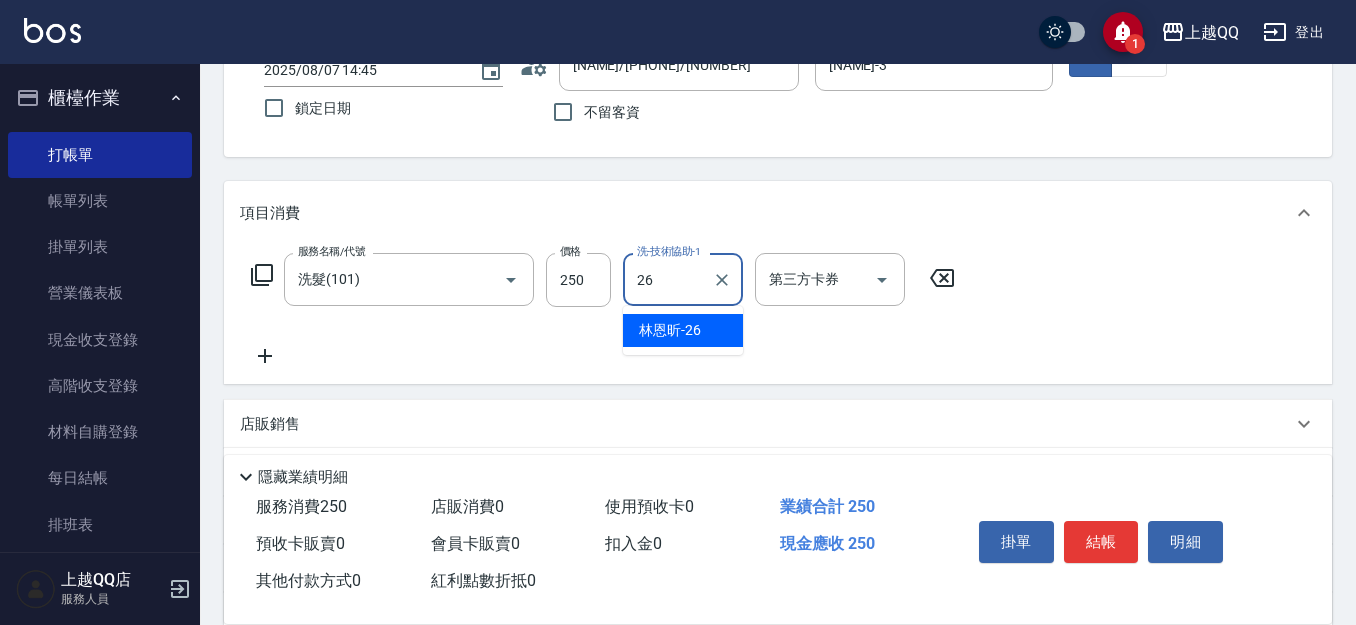 type on "林恩昕-26" 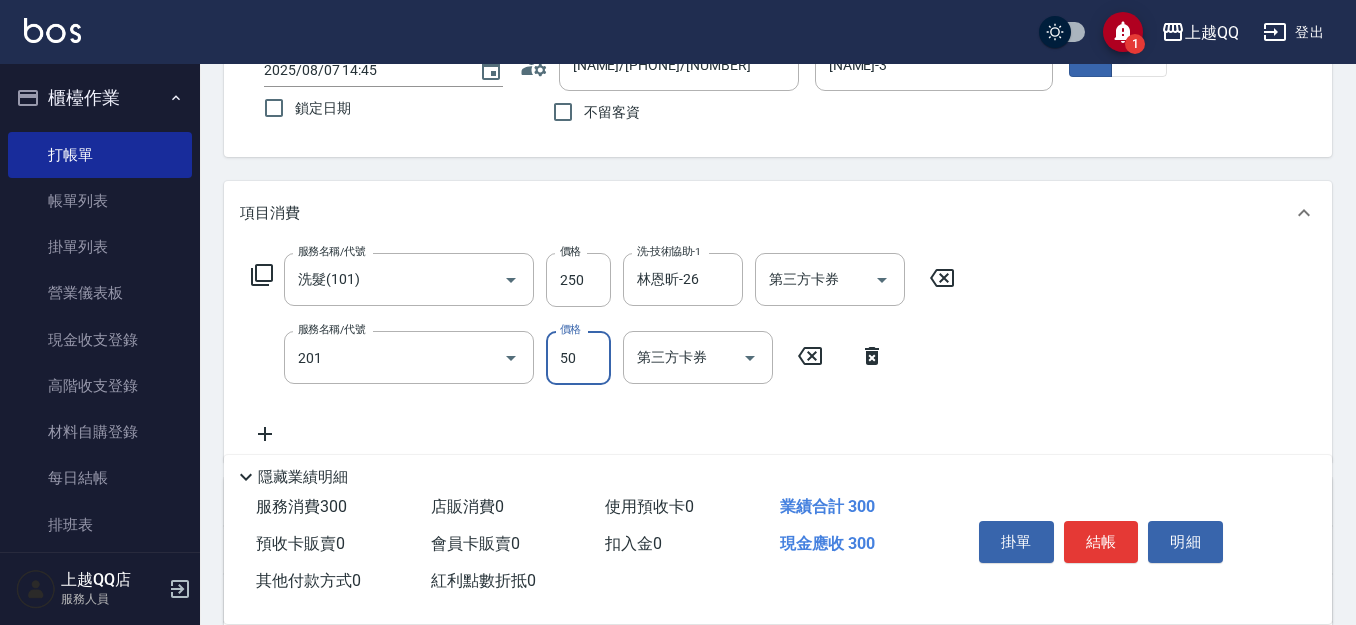 type on "剪瀏海(201)" 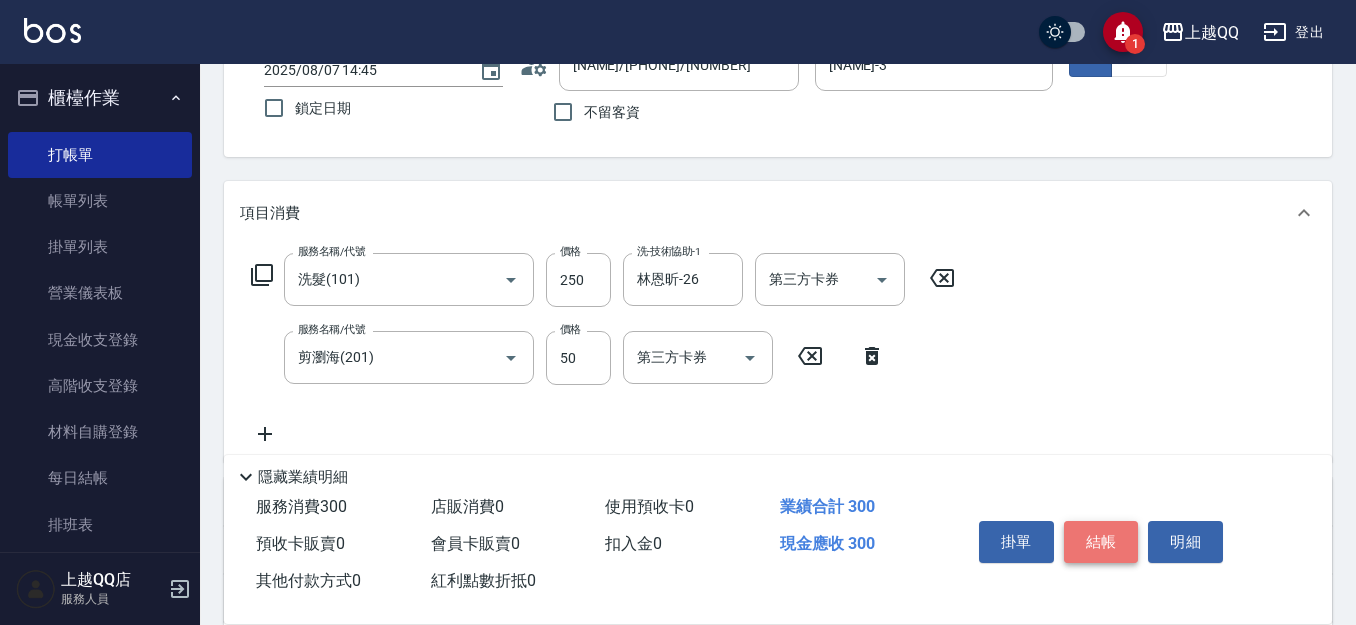 click on "結帳" at bounding box center (1101, 542) 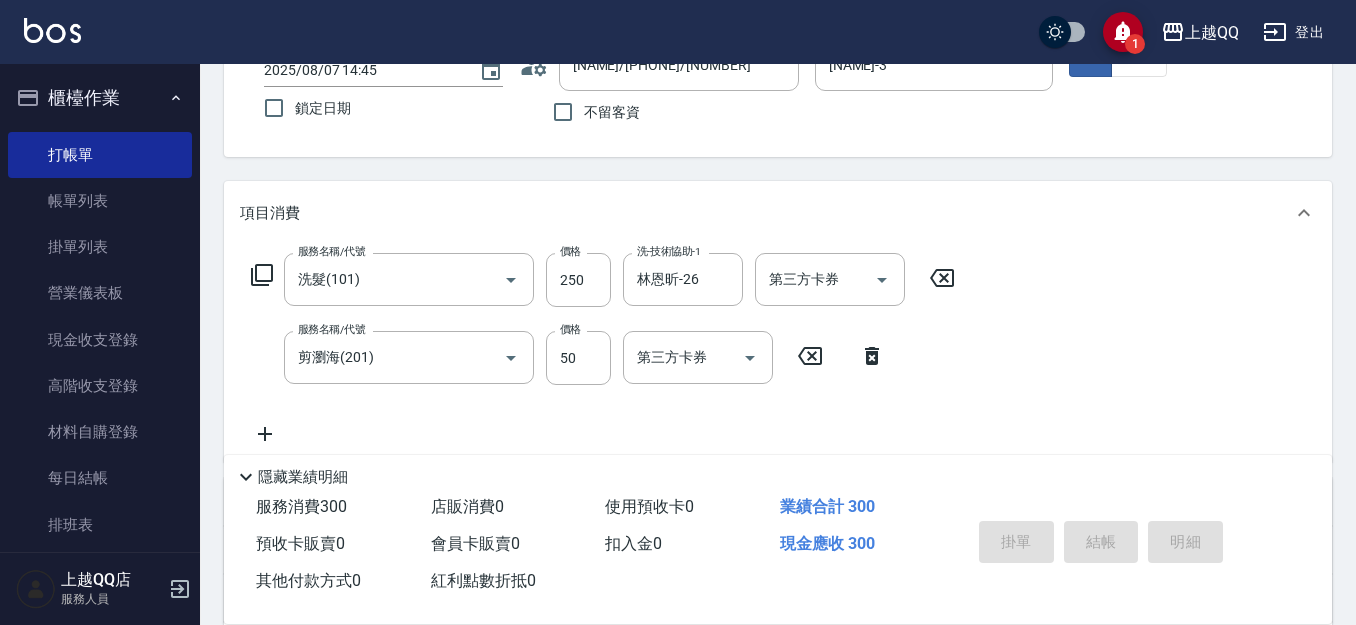 type 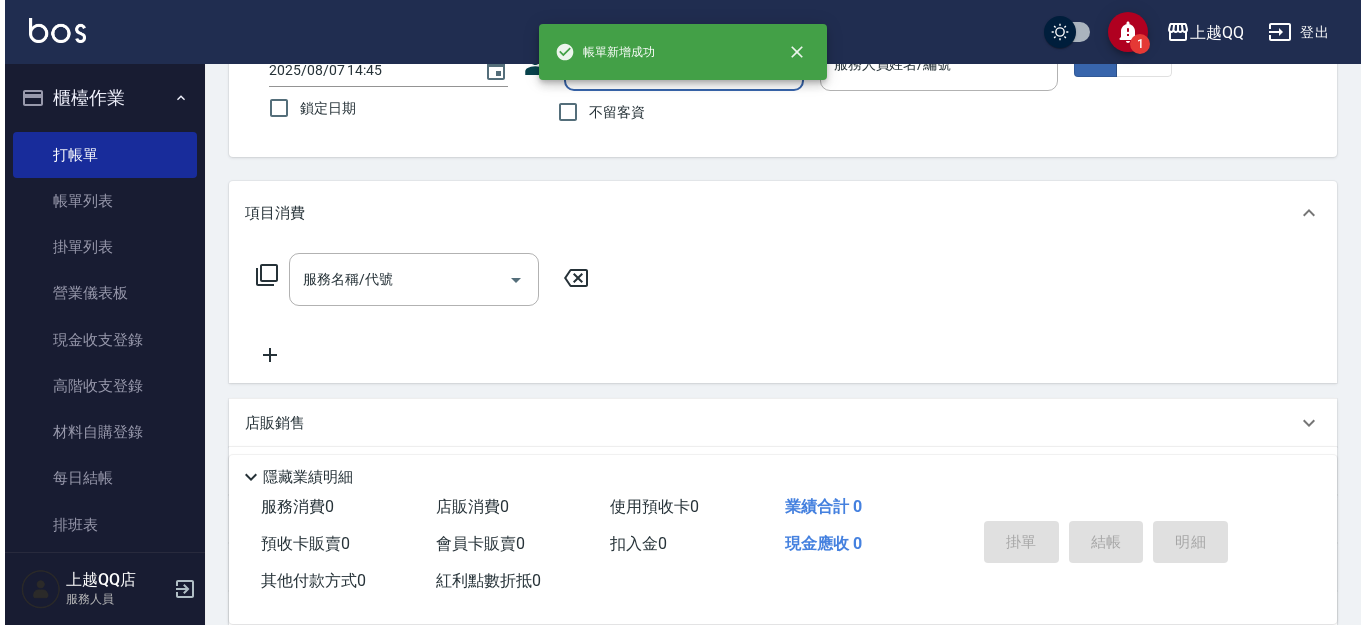 scroll, scrollTop: 0, scrollLeft: 0, axis: both 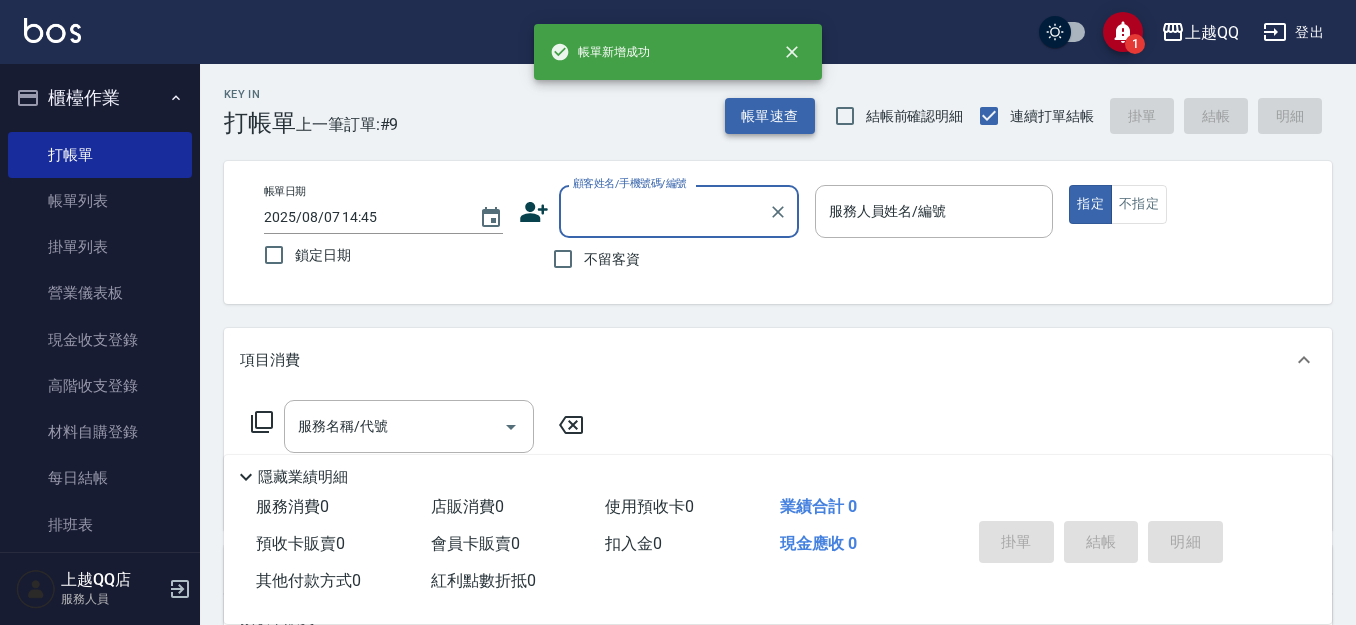 click on "帳單速查" at bounding box center (770, 116) 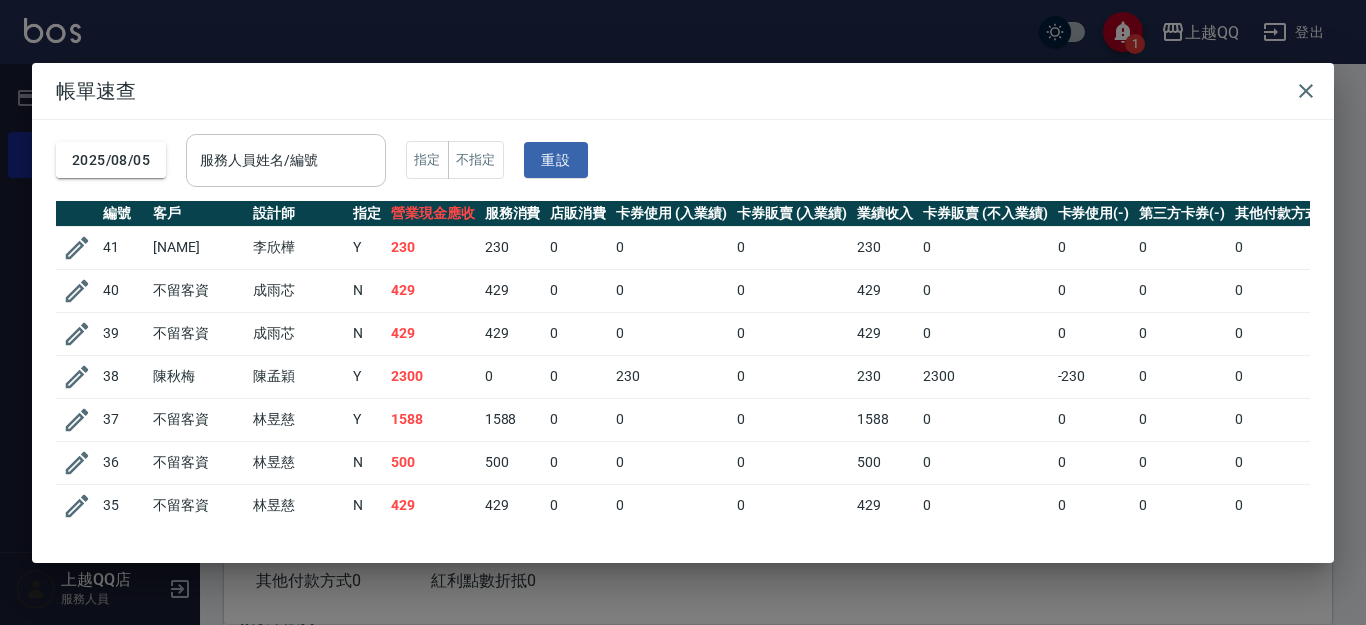 click on "服務人員姓名/編號" at bounding box center [286, 160] 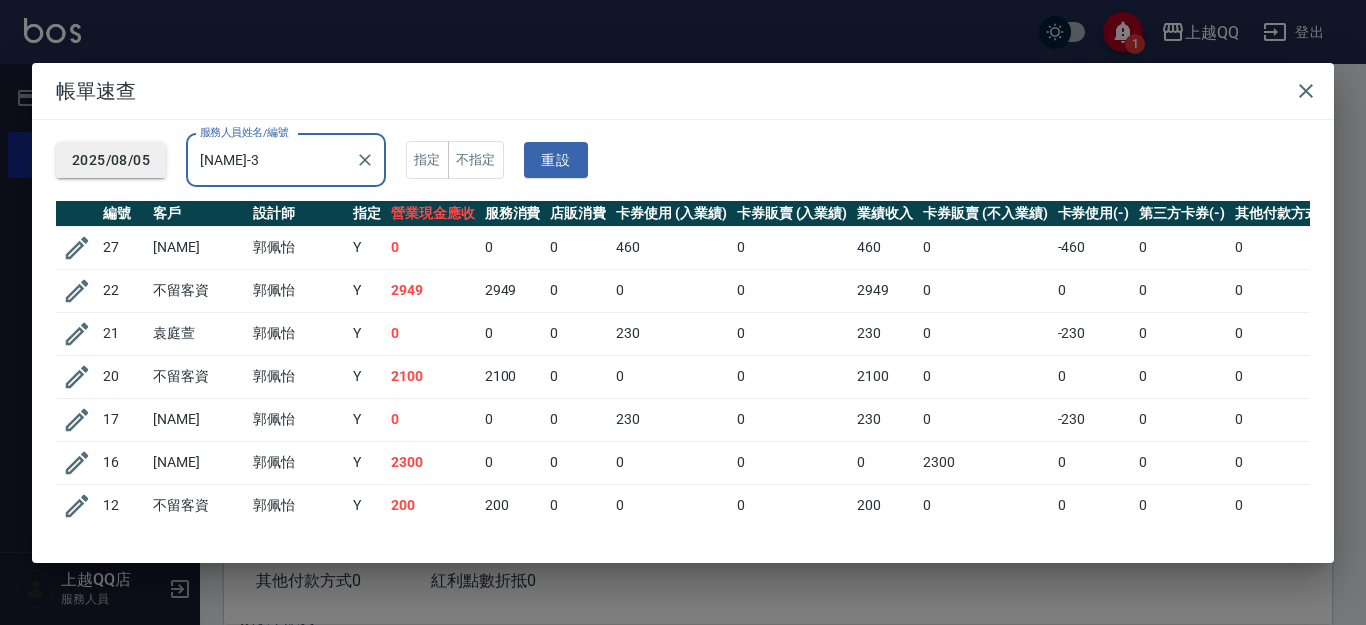type on "[NAME]-3" 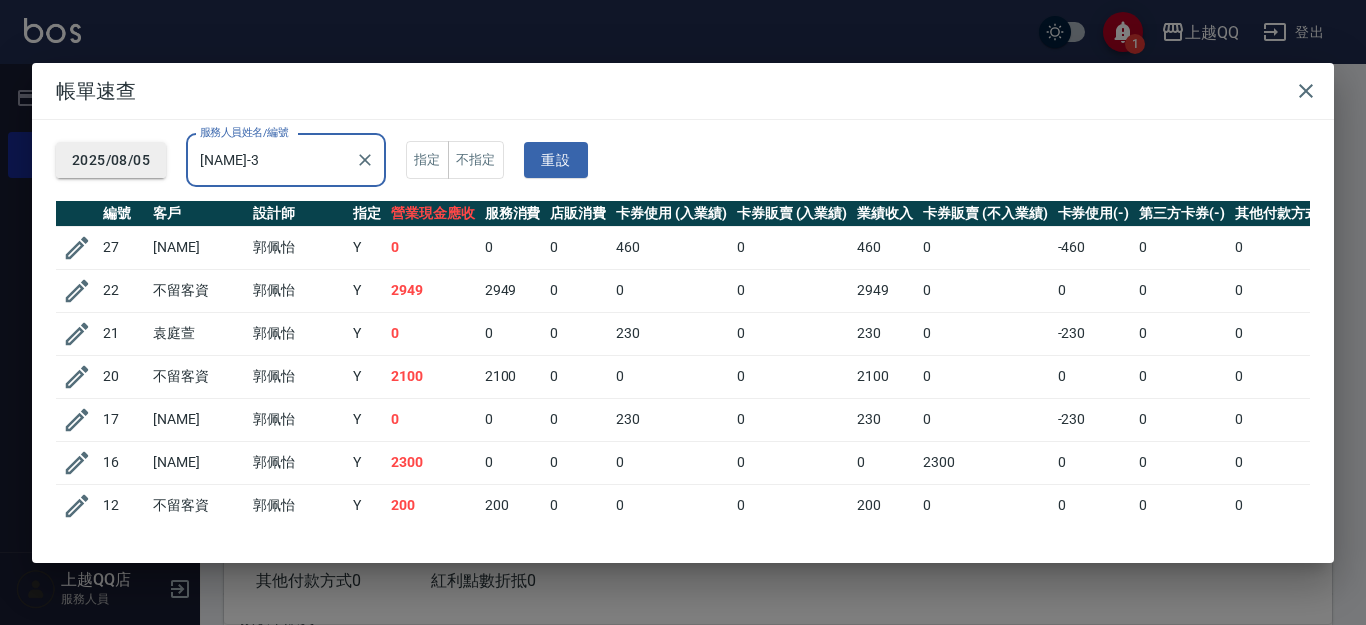 click on "2025/08/05" at bounding box center [111, 160] 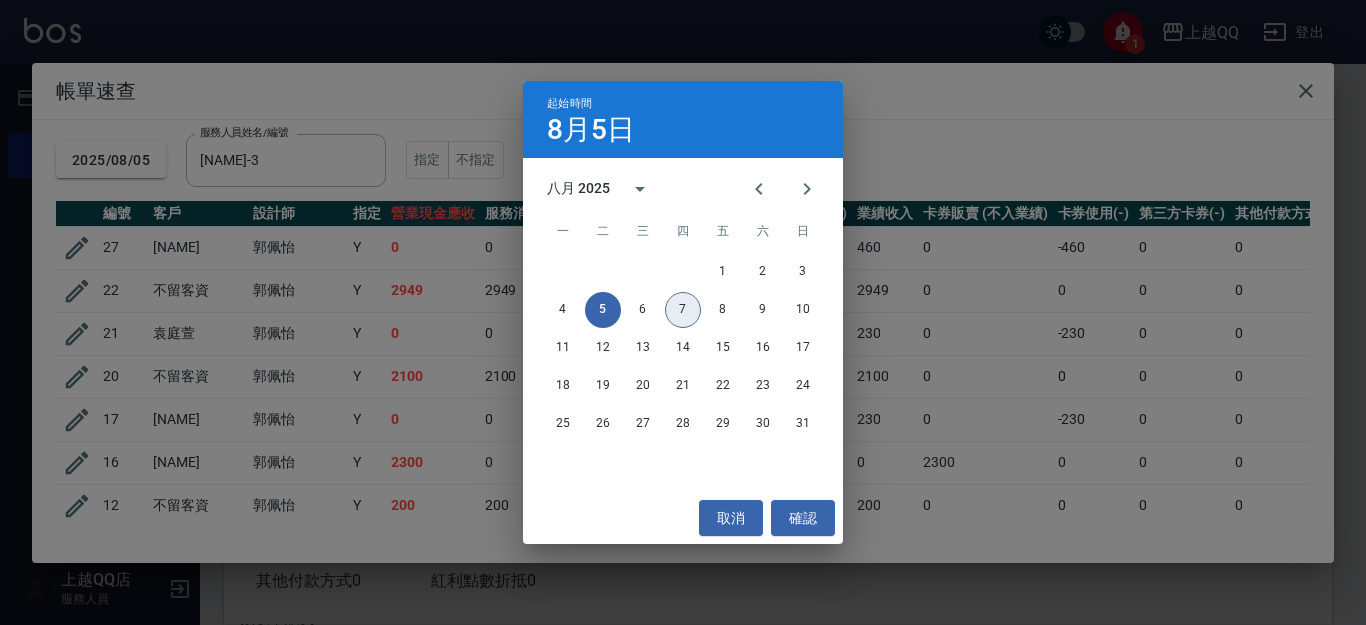 click on "7" at bounding box center (683, 310) 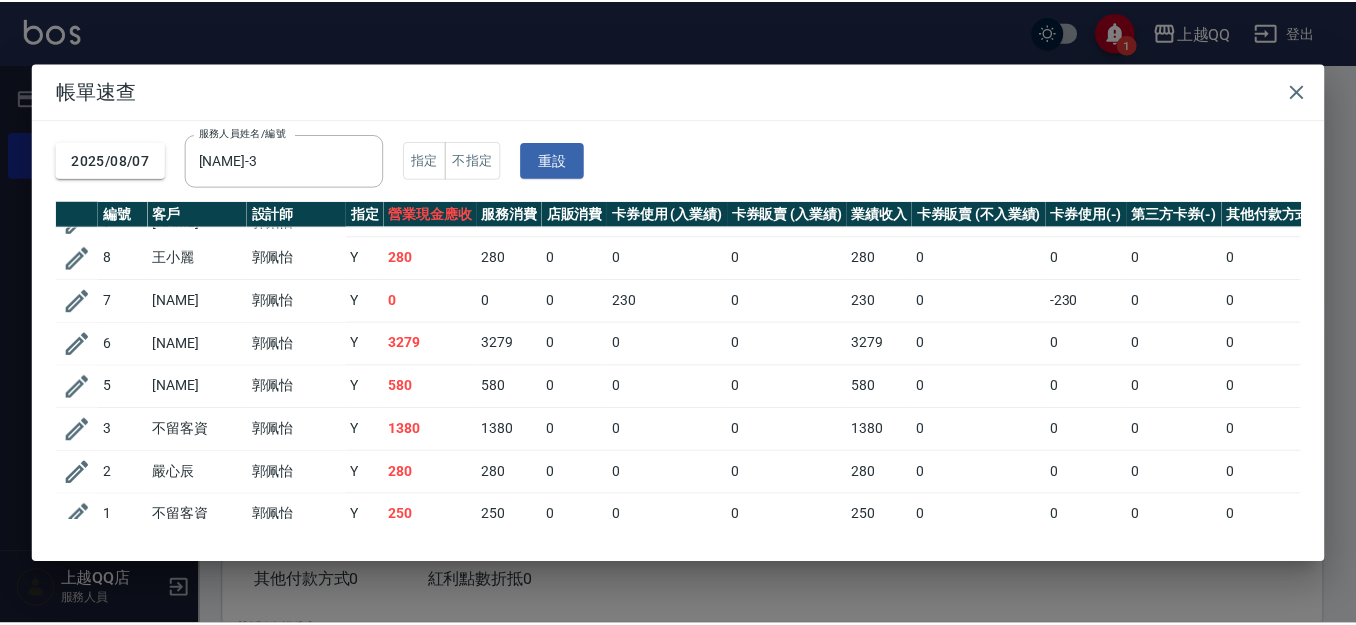 scroll, scrollTop: 0, scrollLeft: 0, axis: both 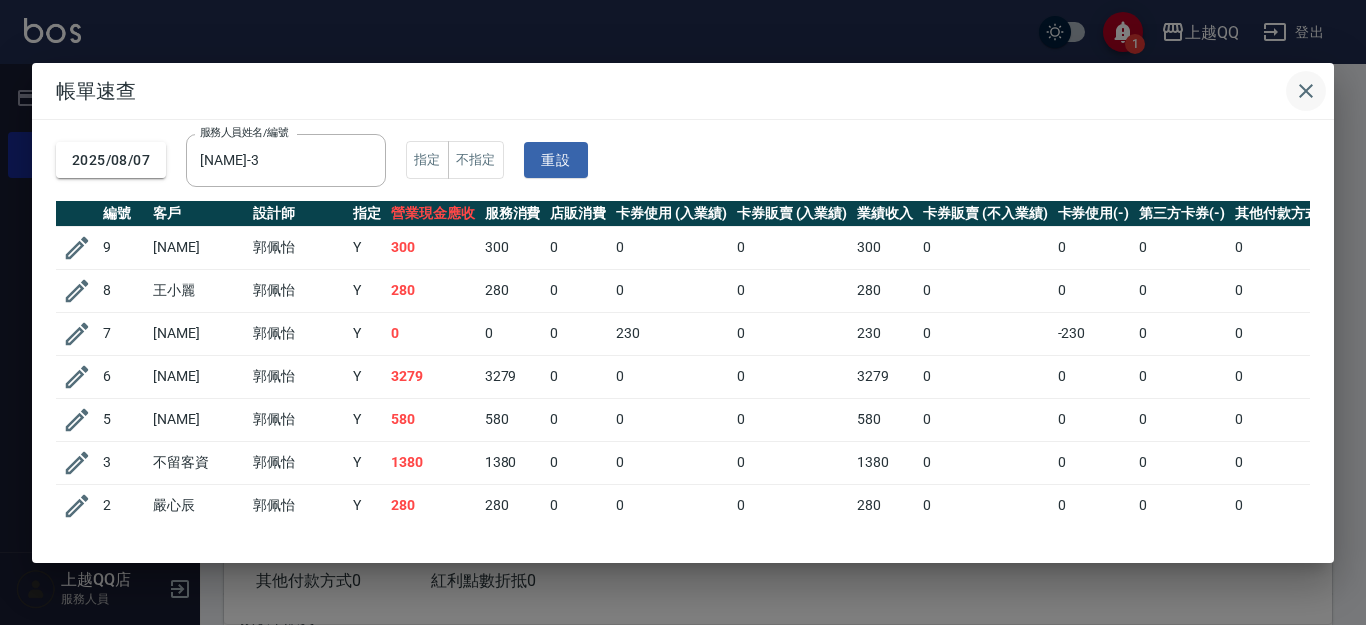 click at bounding box center (1306, 91) 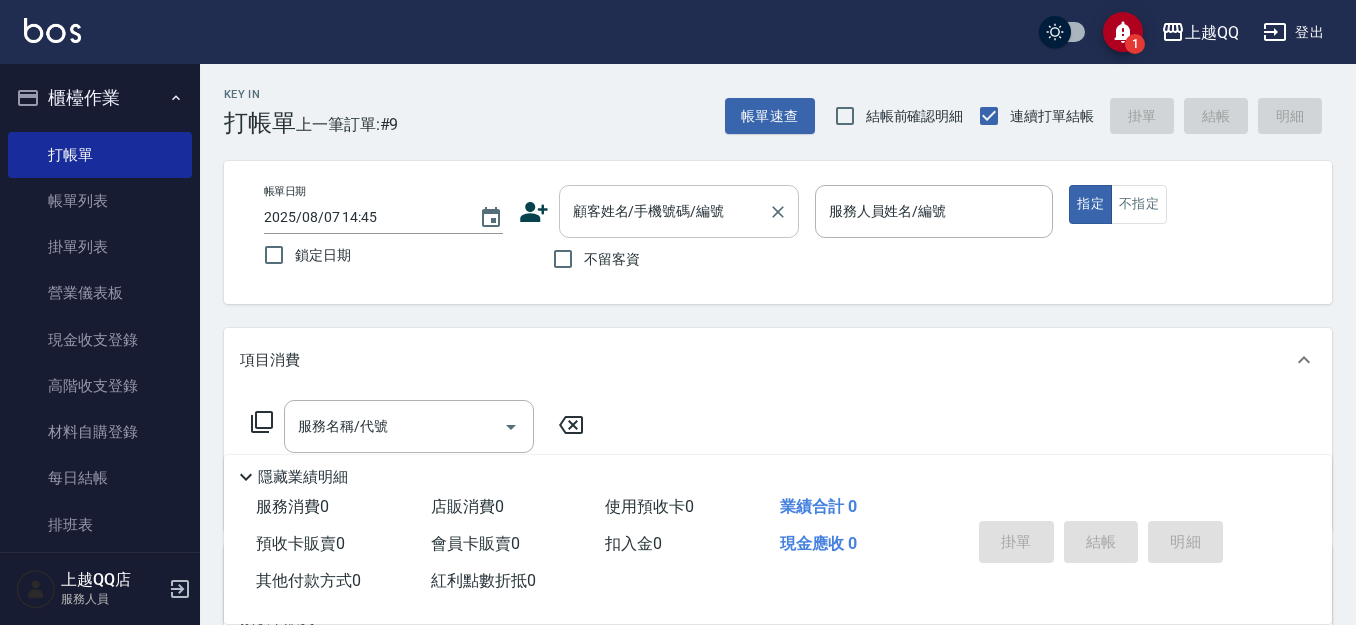 click on "顧客姓名/手機號碼/編號" at bounding box center (664, 211) 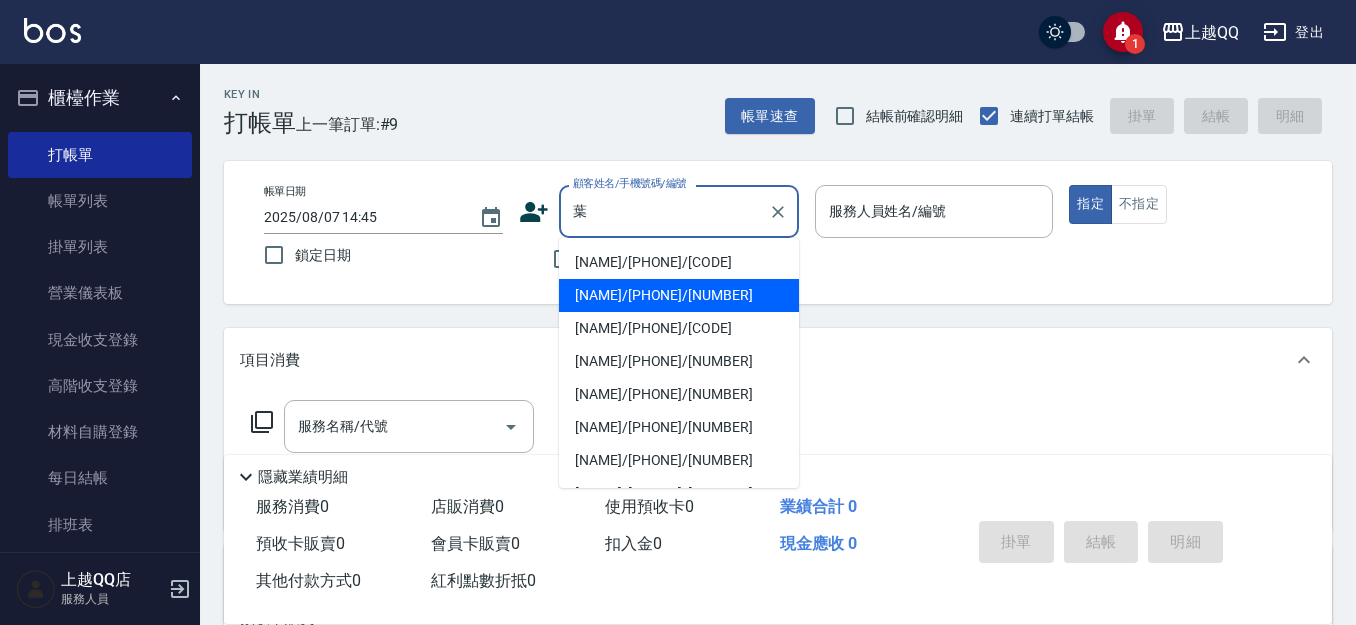click on "[NAME]/[PHONE]/[NUMBER]" at bounding box center [679, 295] 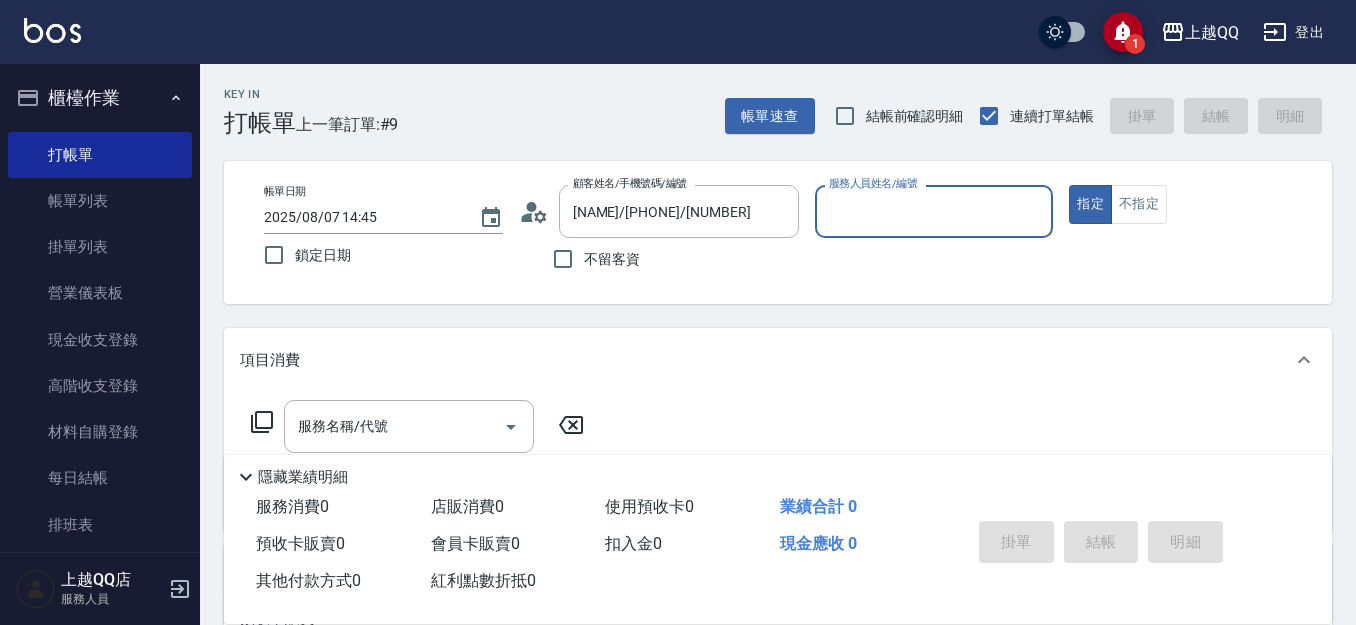 type on "孟穎-8" 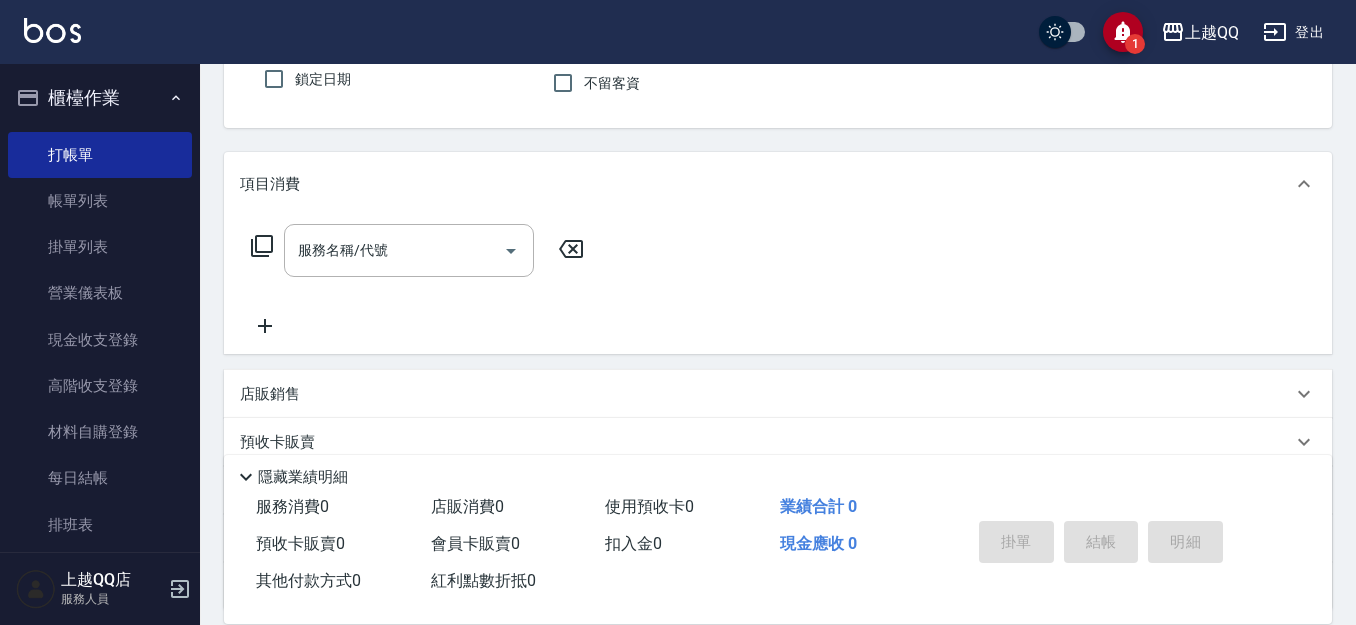 scroll, scrollTop: 209, scrollLeft: 0, axis: vertical 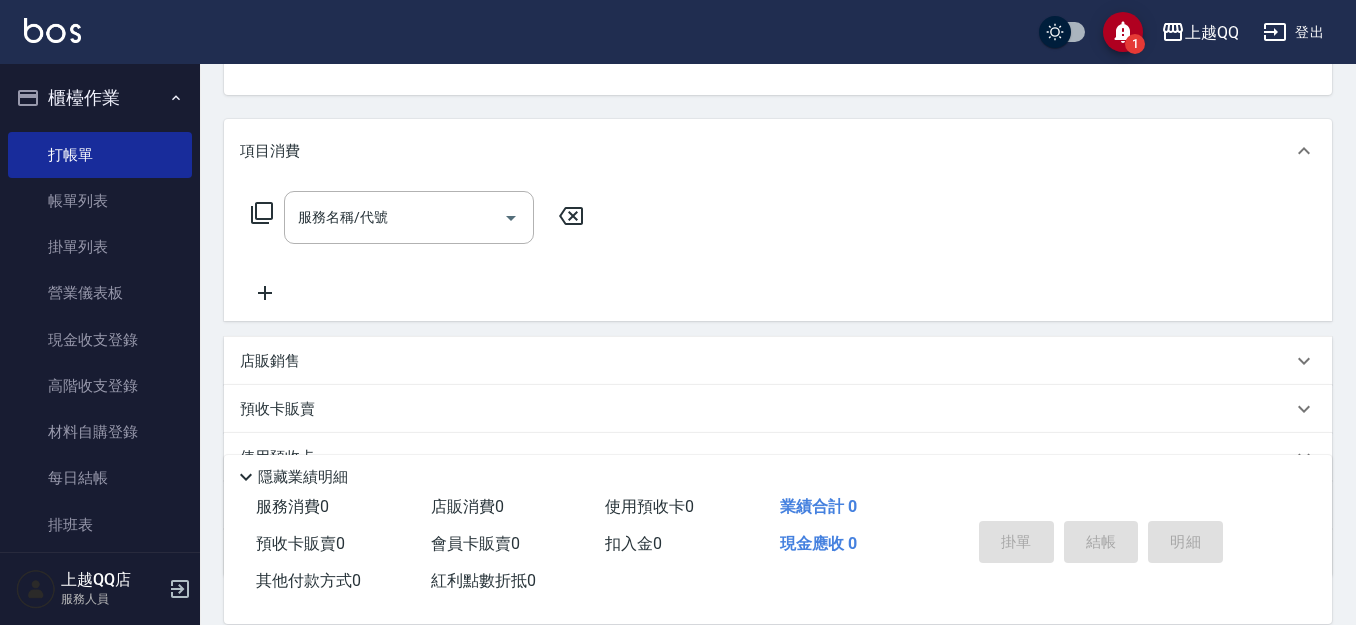 click 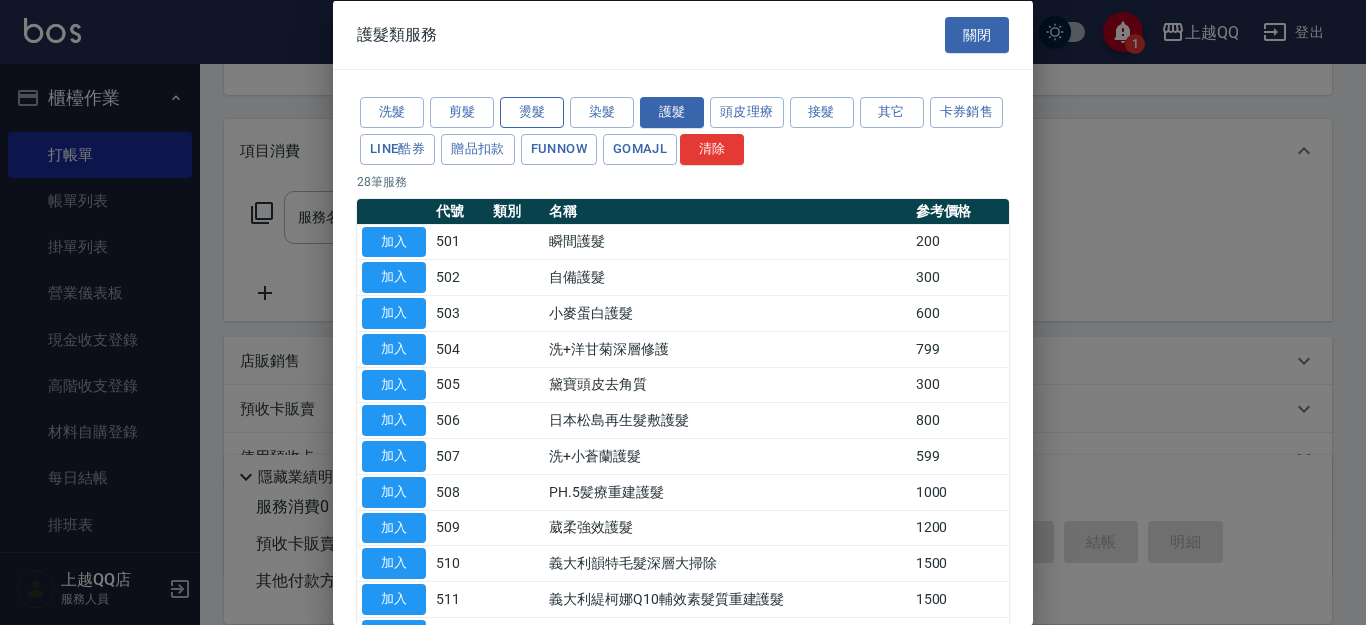 click on "燙髮" at bounding box center (532, 112) 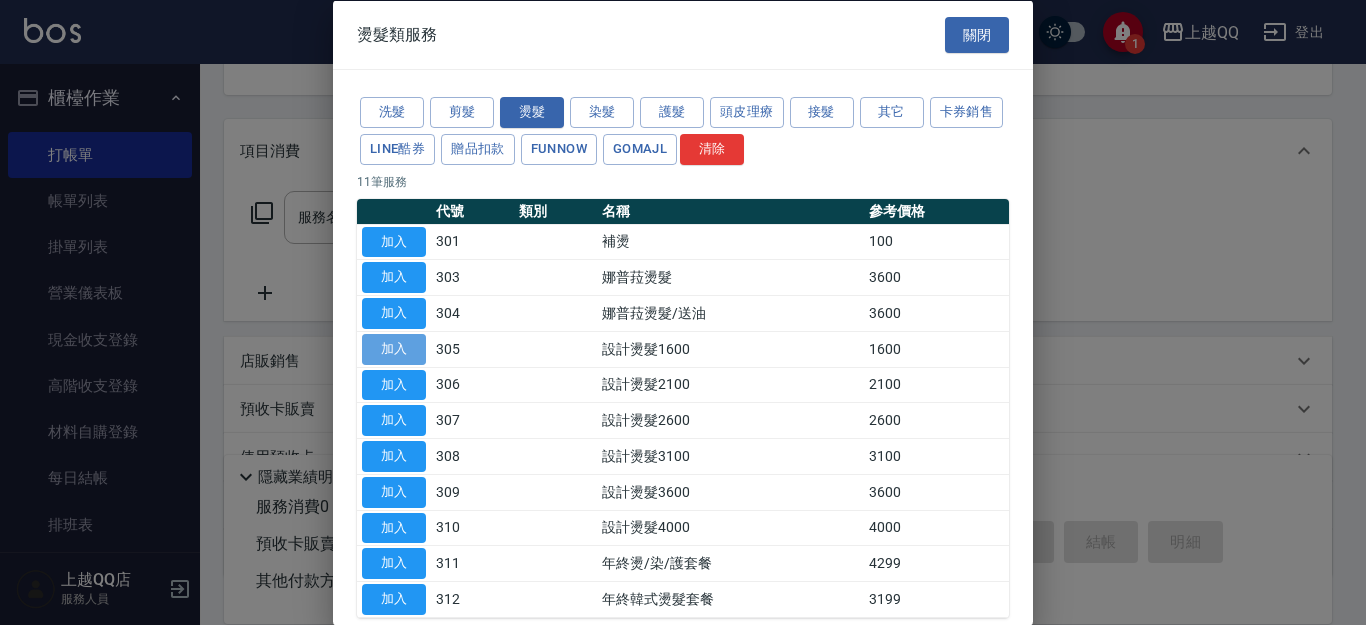 click on "加入" at bounding box center (394, 348) 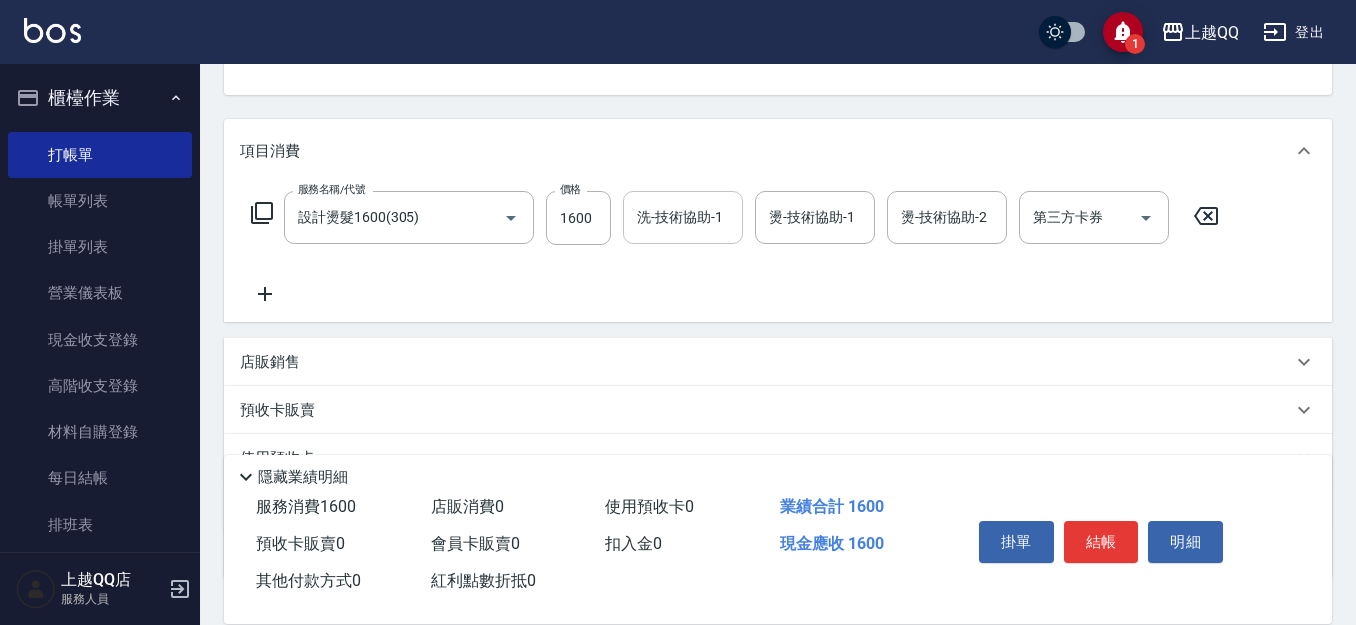 click on "洗-技術協助-1 洗-技術協助-1" at bounding box center (683, 217) 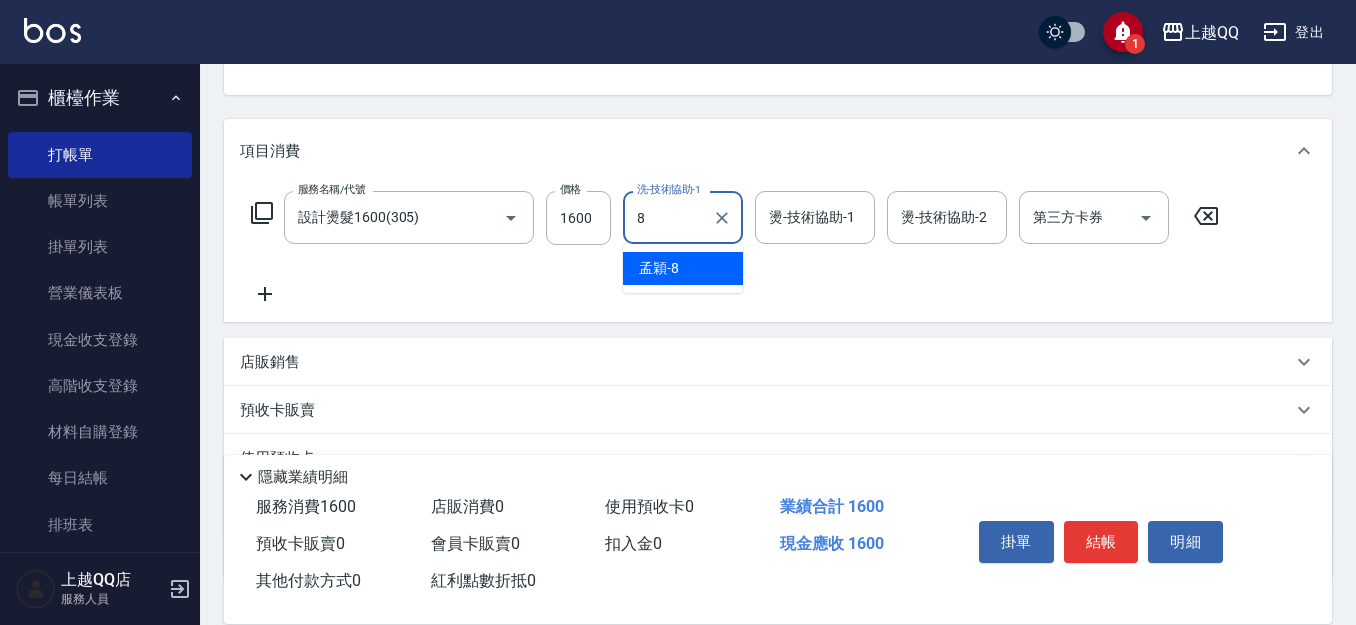 click on "孟穎 -8" at bounding box center (683, 268) 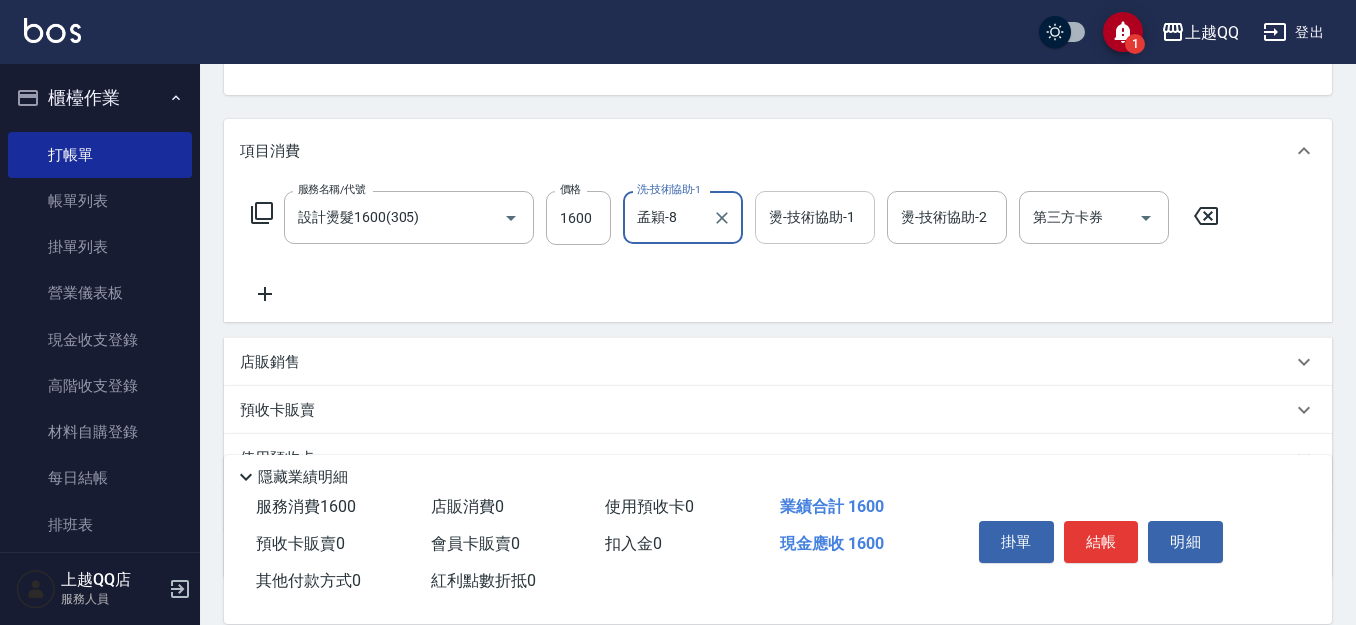 type on "孟穎-8" 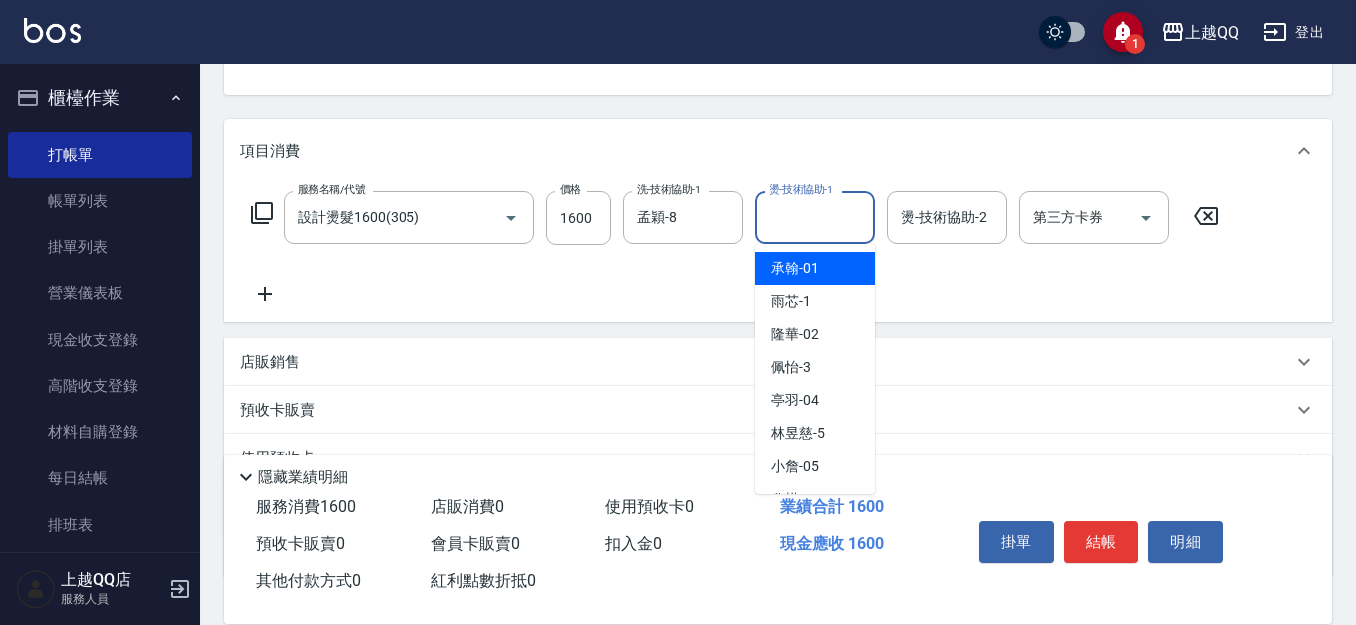 click on "燙-技術協助-1 燙-技術協助-1" at bounding box center [815, 217] 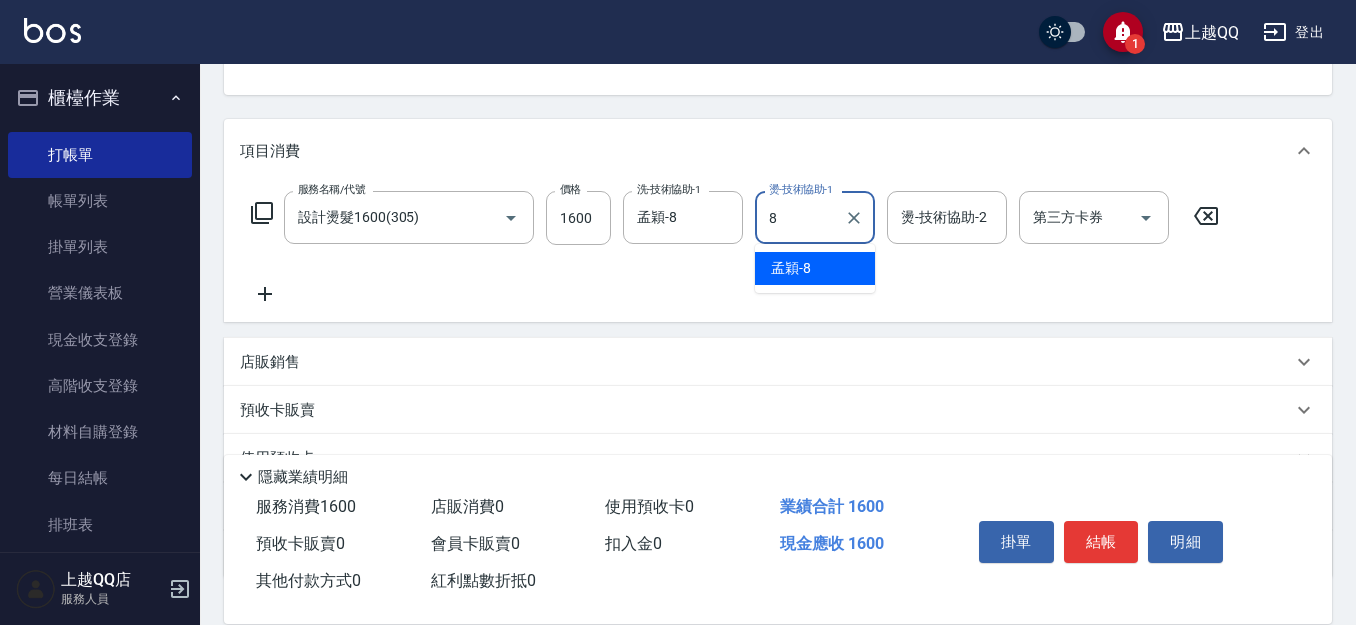 click on "孟穎 -8" at bounding box center [815, 268] 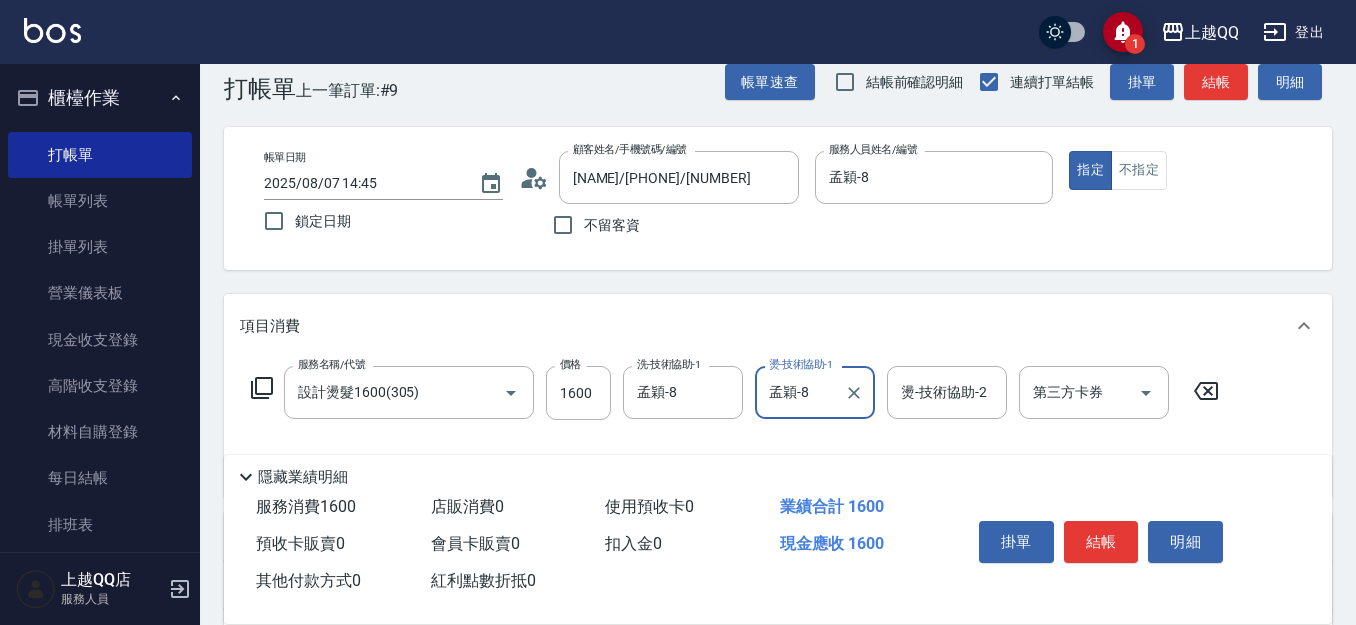 scroll, scrollTop: 63, scrollLeft: 0, axis: vertical 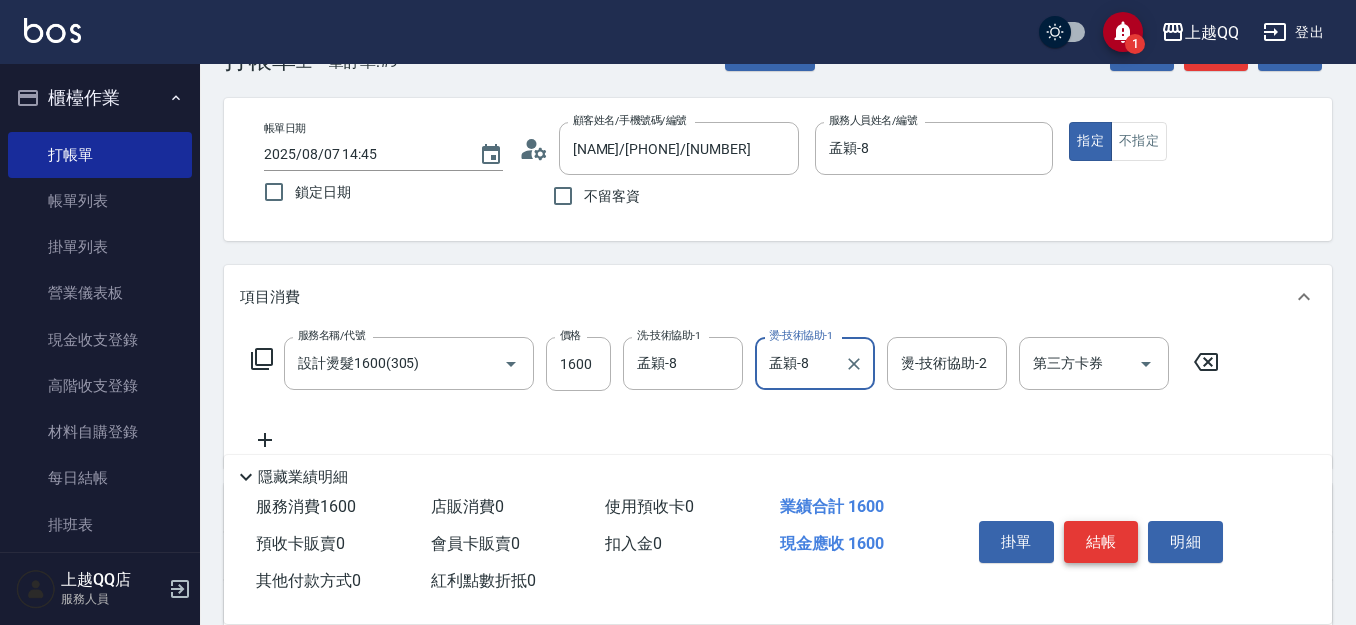 type on "孟穎-8" 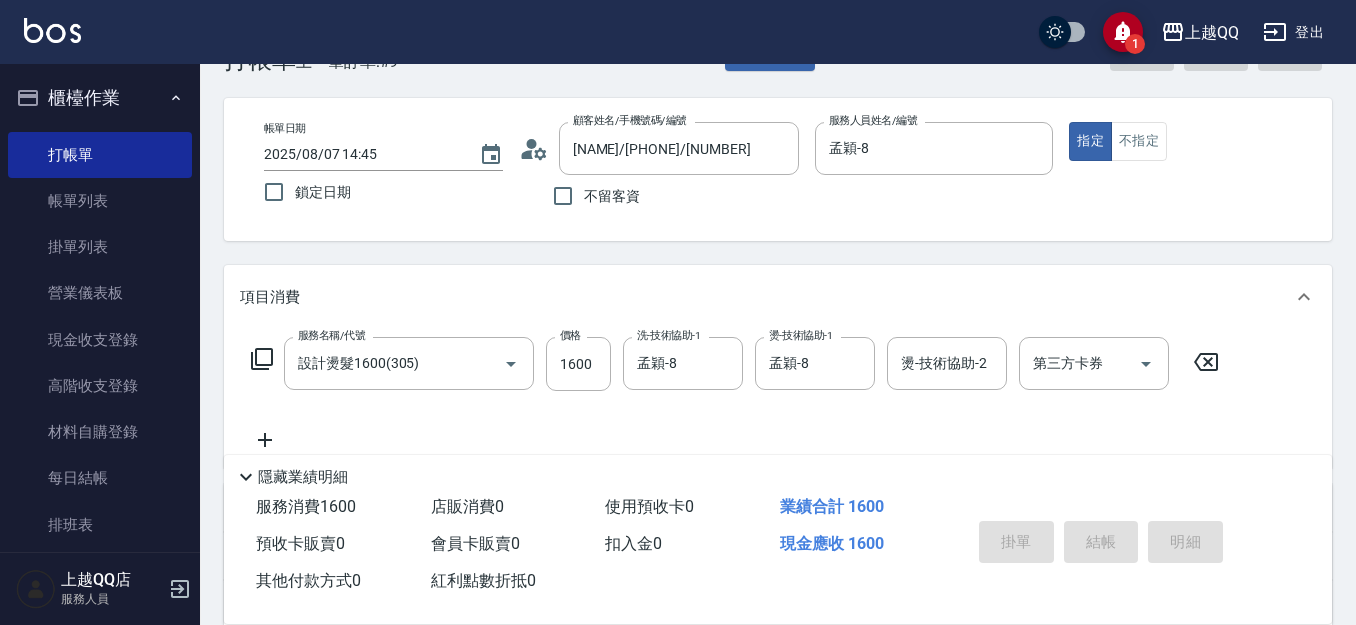 type on "[DATE] [TIME]" 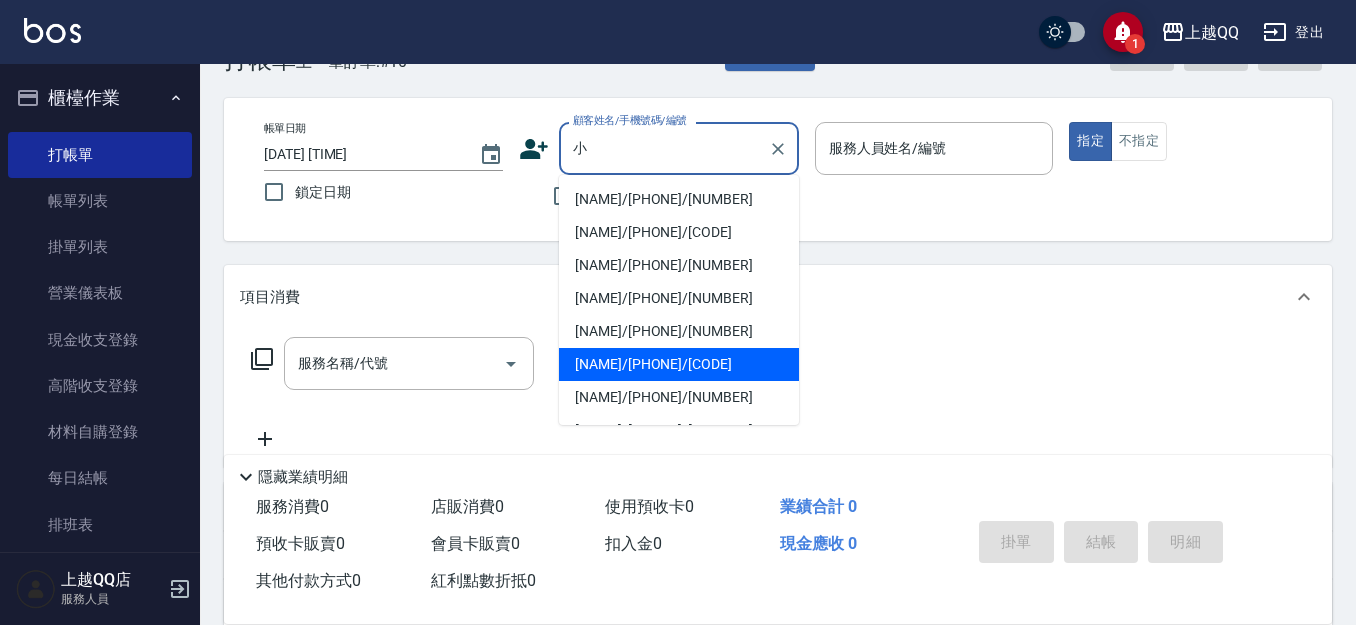 click on "[NAME]/[PHONE]/[CODE]" at bounding box center (679, 364) 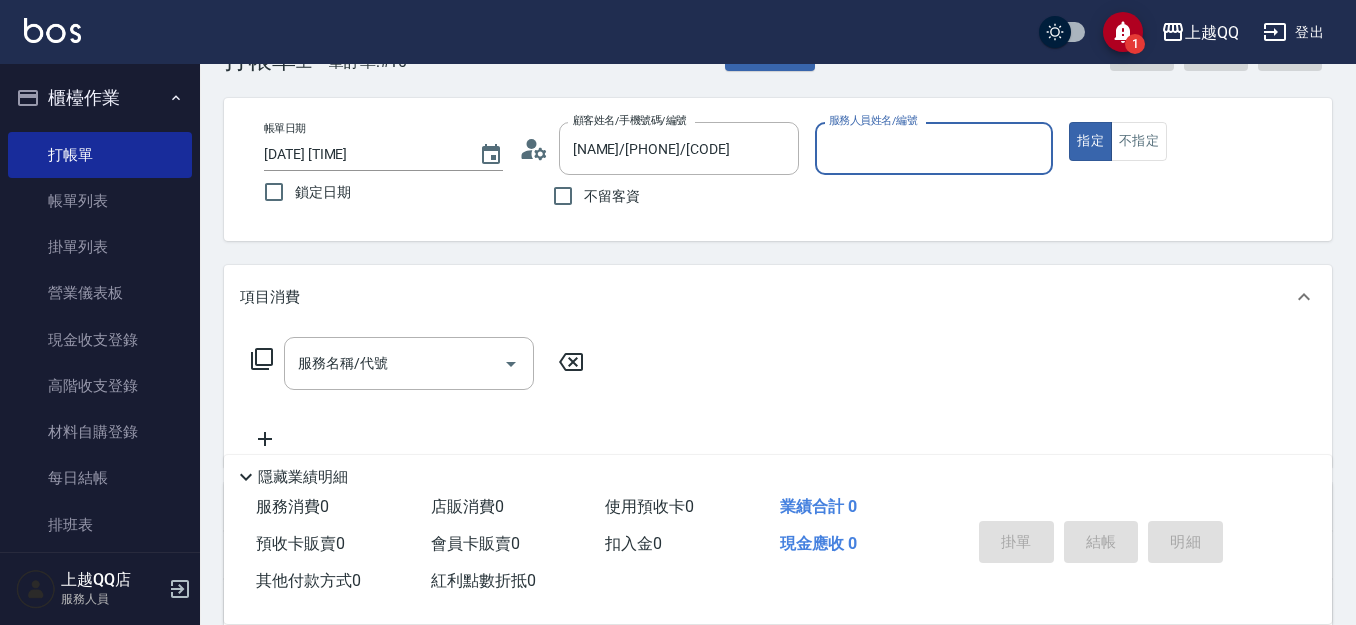 type on "孟穎-8" 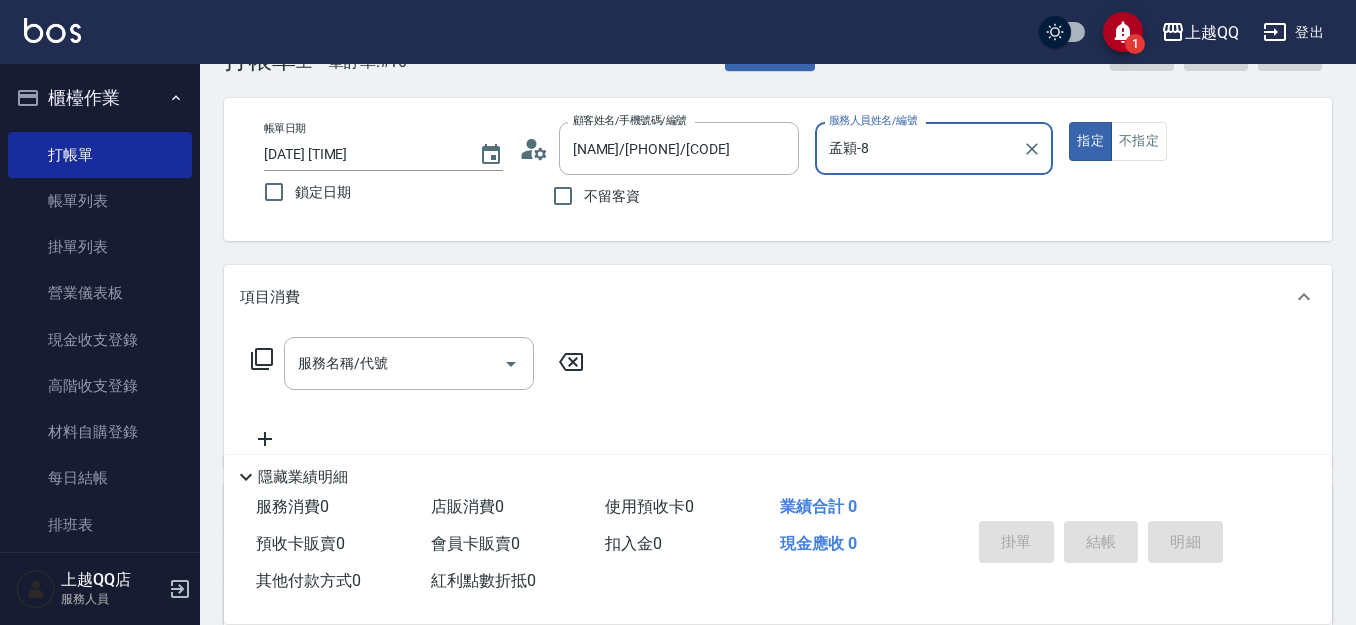 click 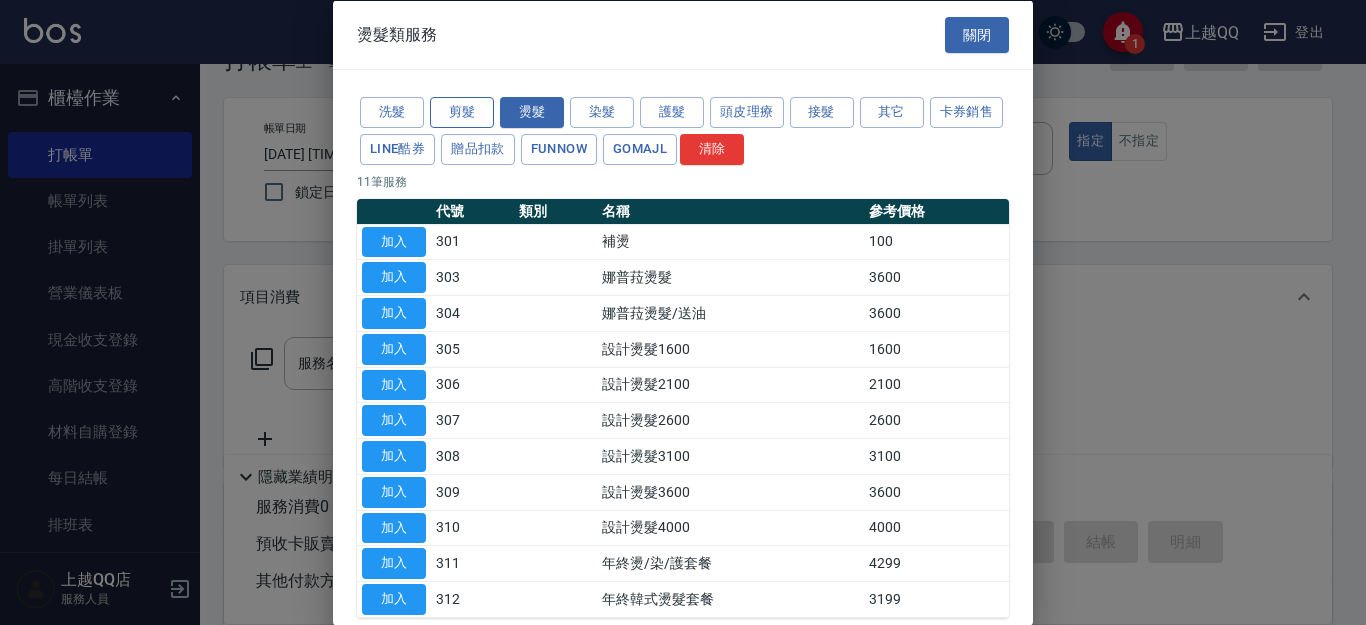 click on "剪髮" at bounding box center (462, 112) 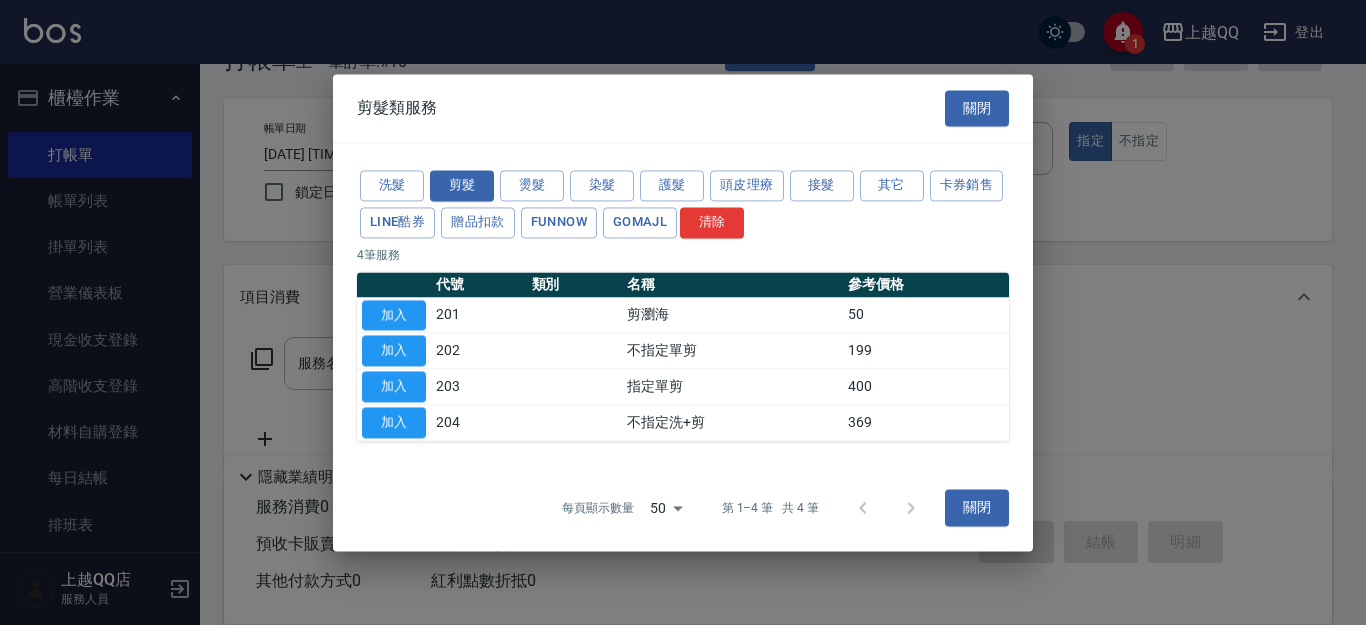 click on "加入" at bounding box center [394, 386] 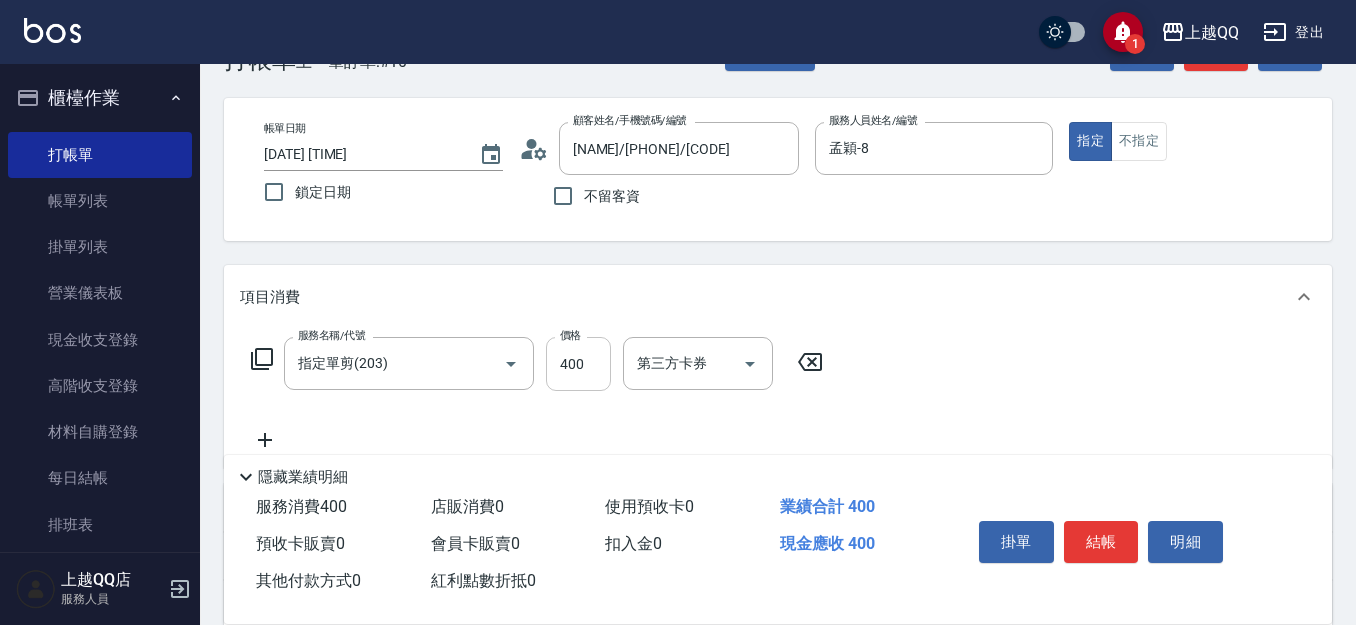 click on "400" at bounding box center (578, 364) 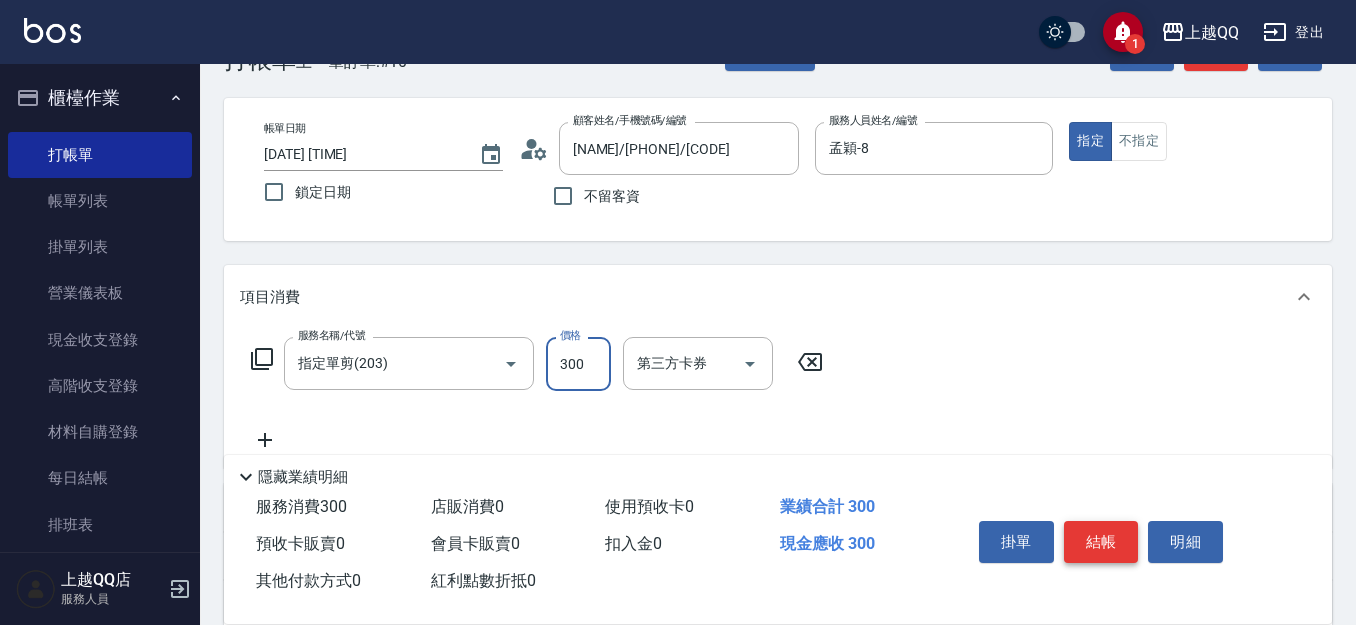 type on "300" 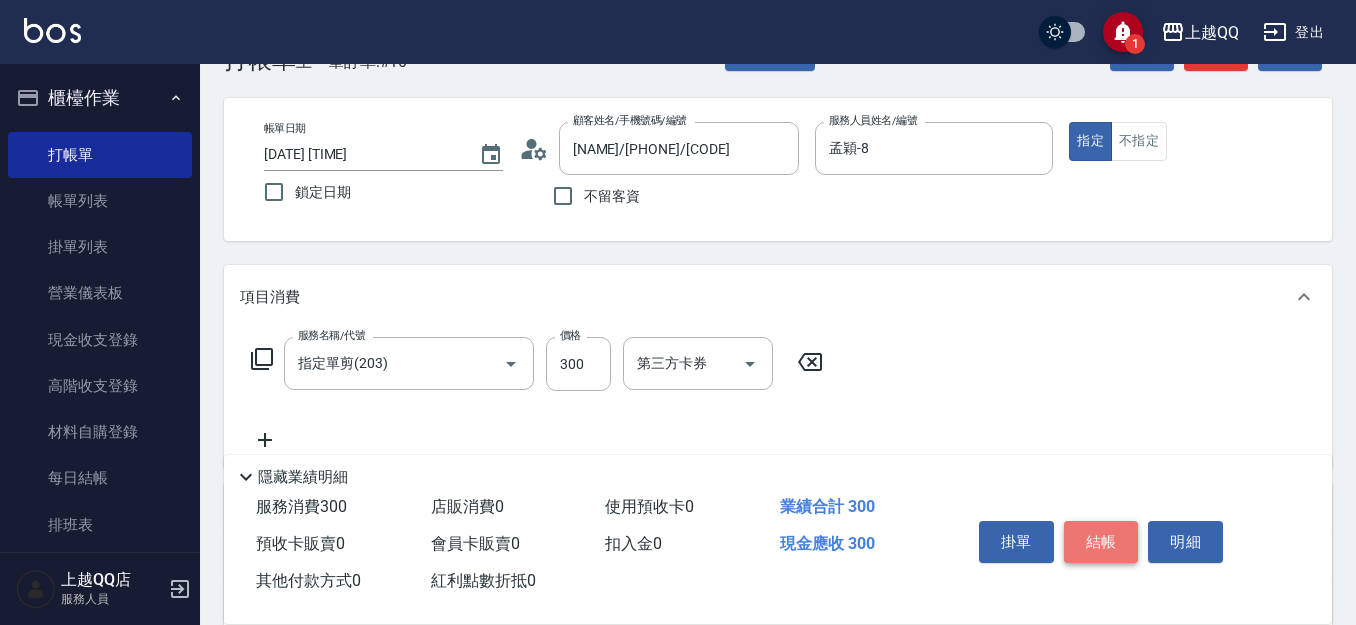 click on "結帳" at bounding box center (1101, 542) 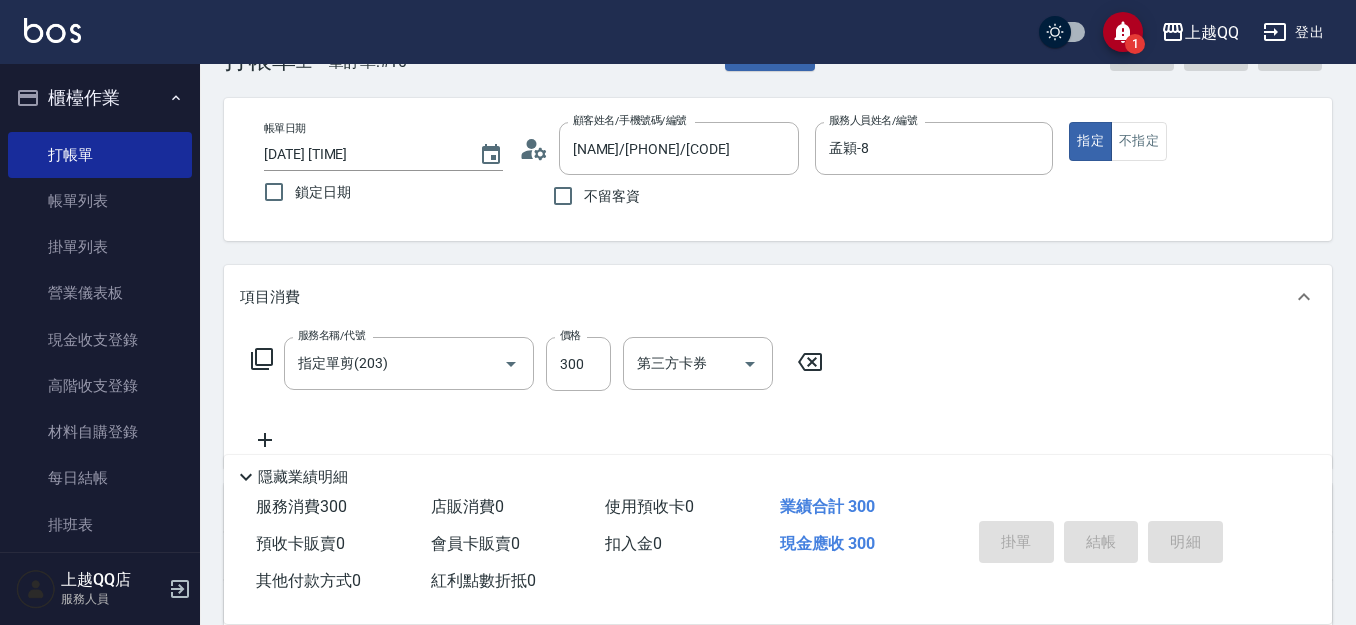 type 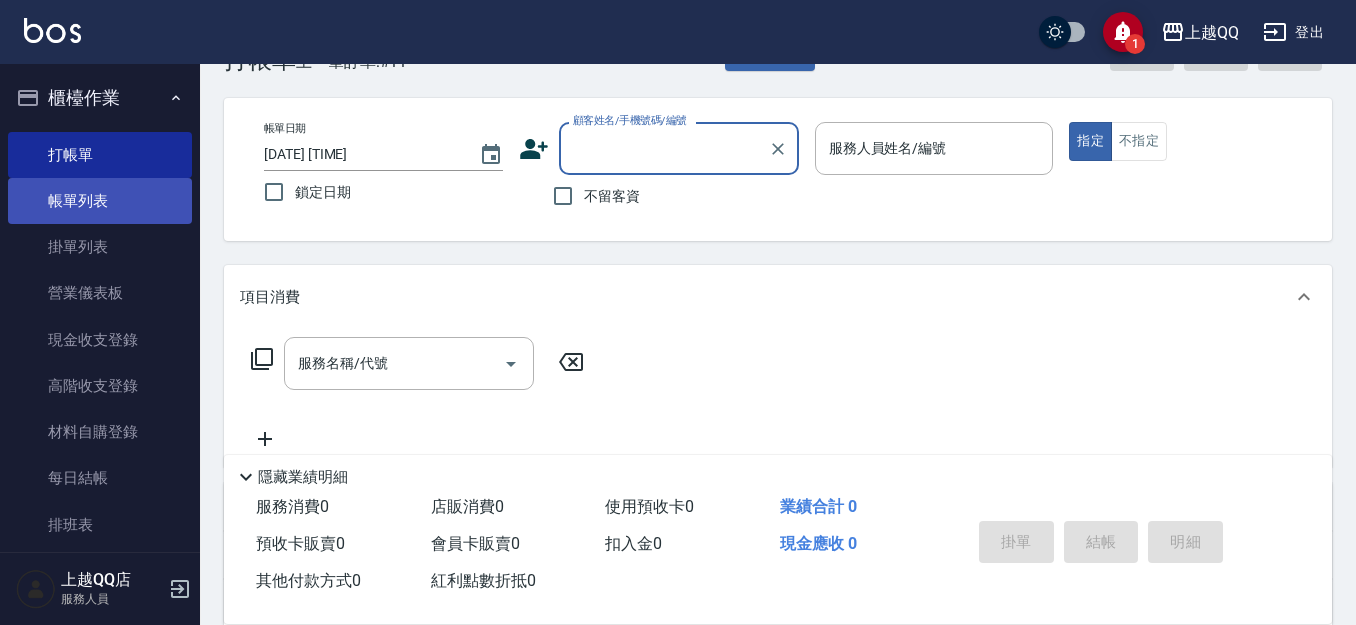 click on "帳單列表" at bounding box center [100, 201] 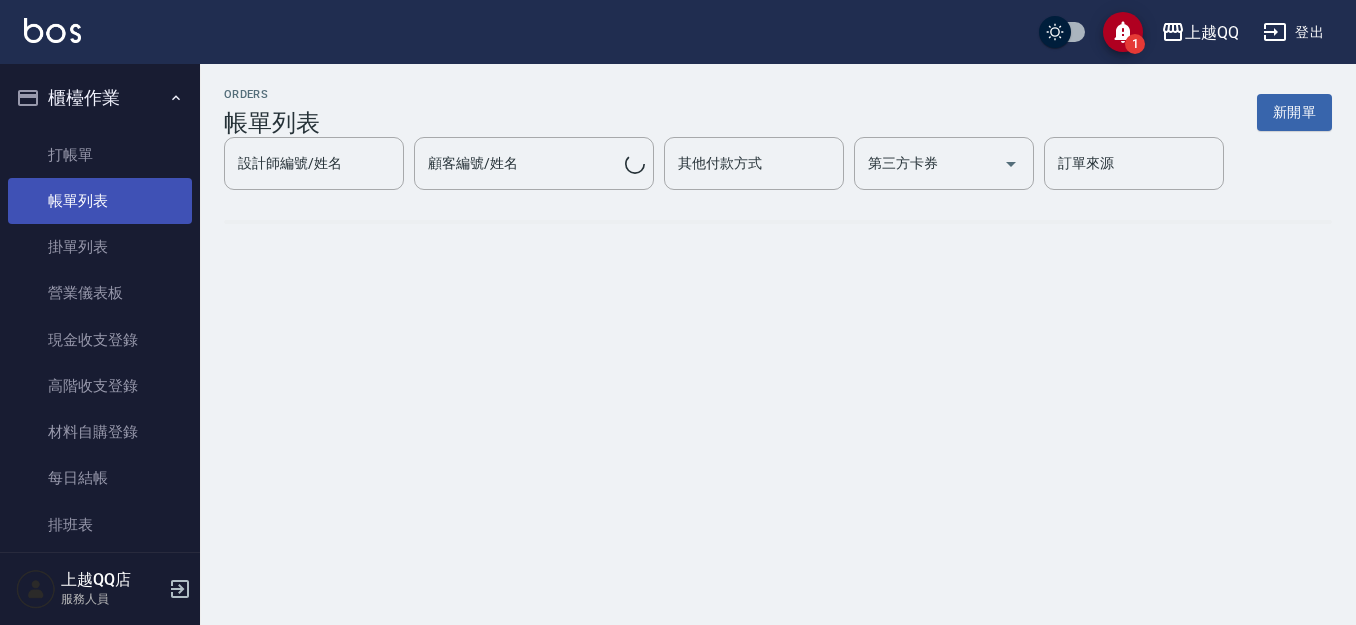 scroll, scrollTop: 0, scrollLeft: 0, axis: both 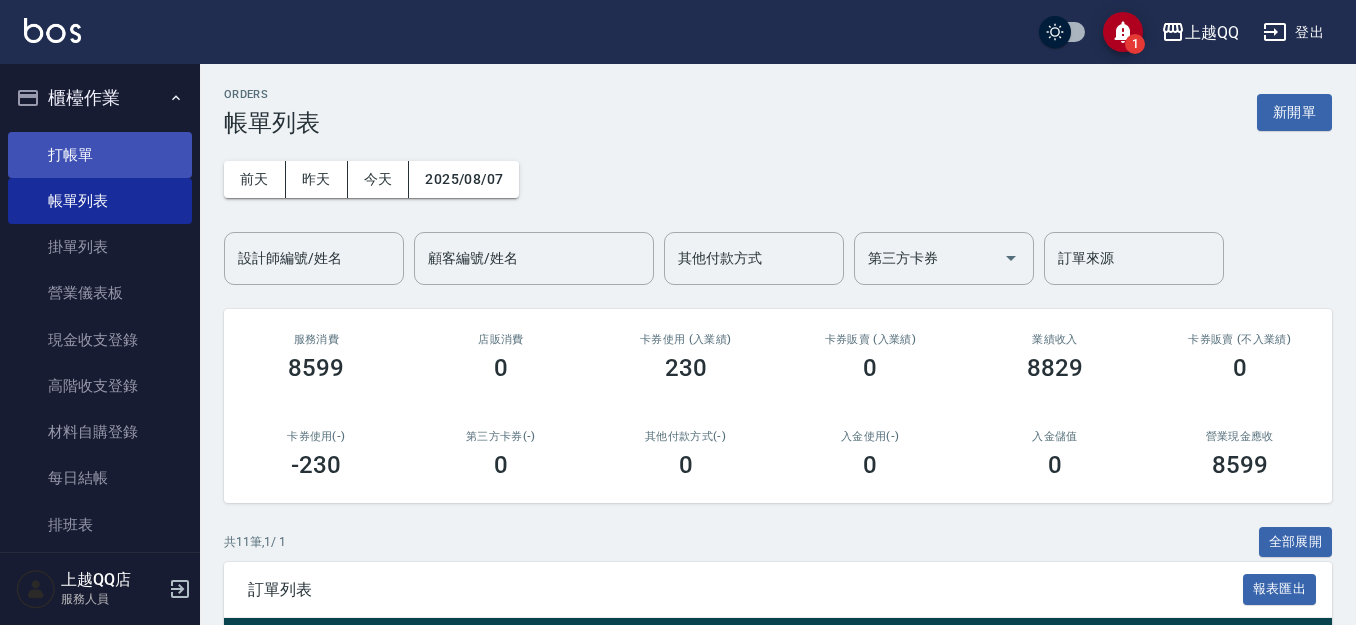click on "打帳單" at bounding box center [100, 155] 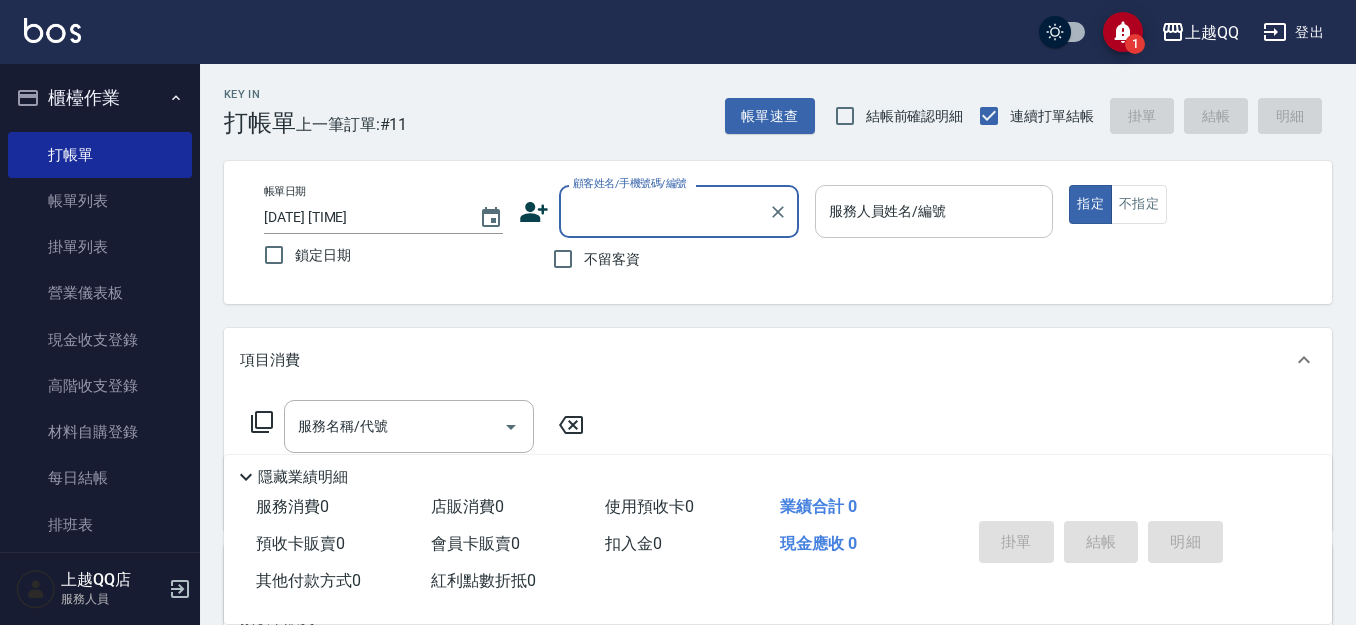 click on "服務人員姓名/編號" at bounding box center (934, 211) 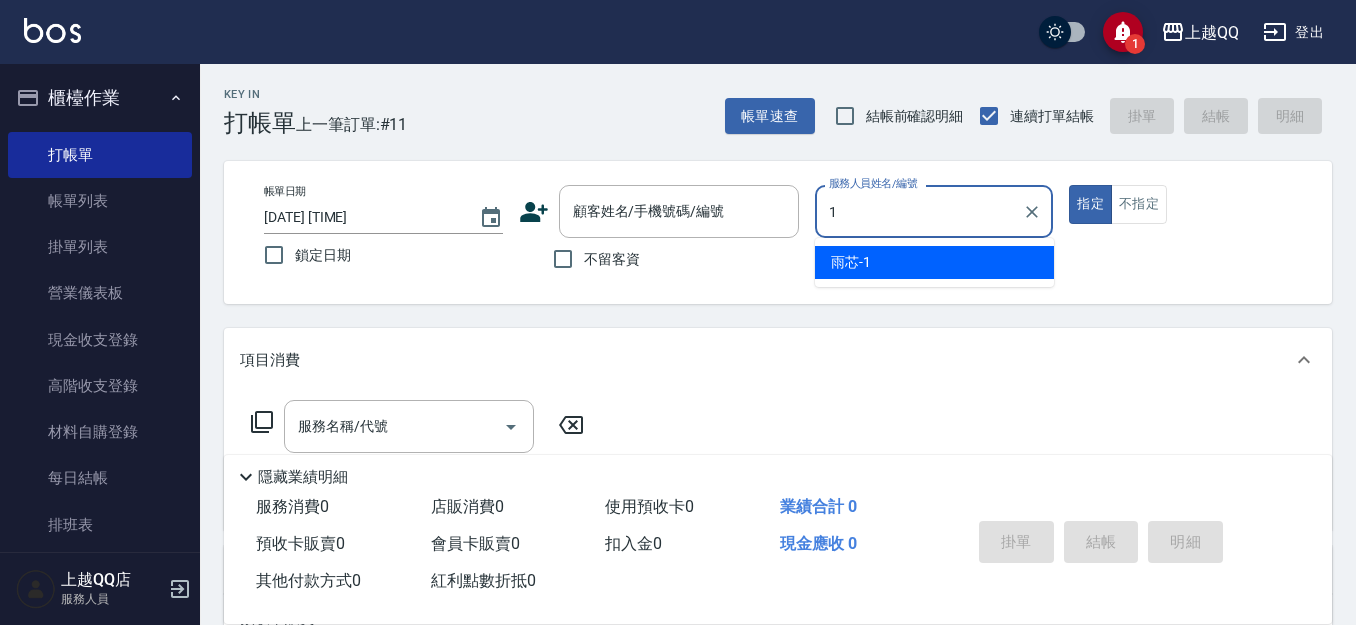 type on "雨芯-1" 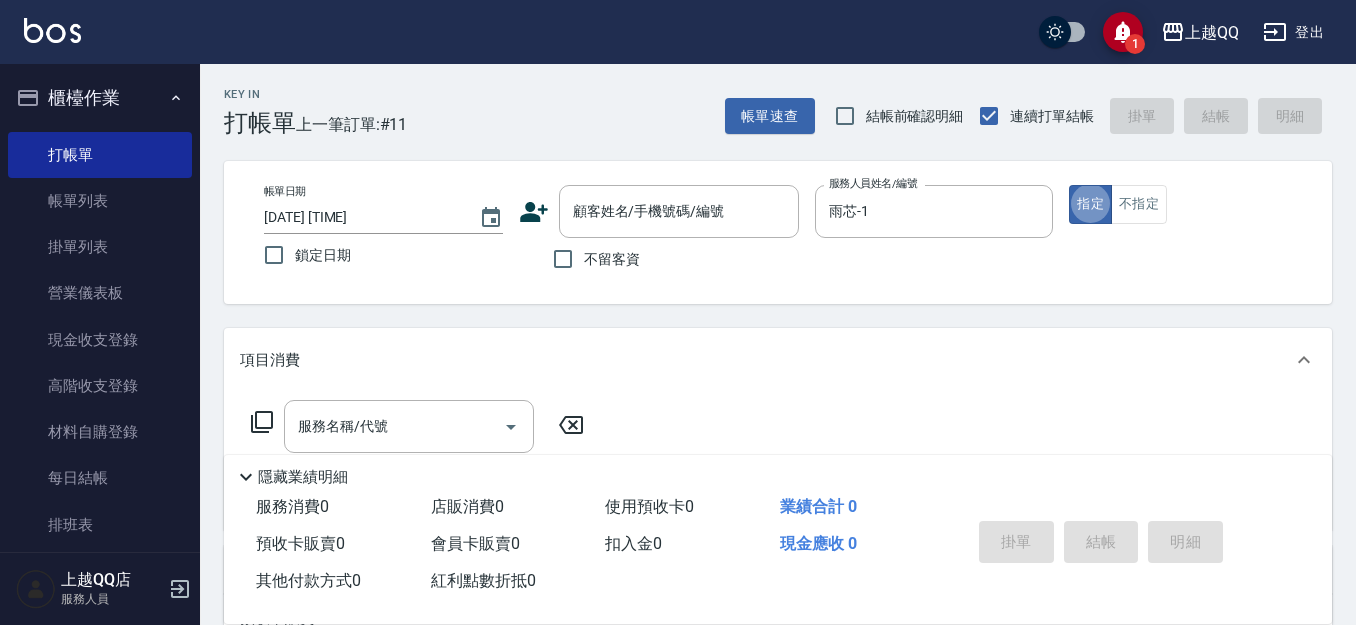 type on "true" 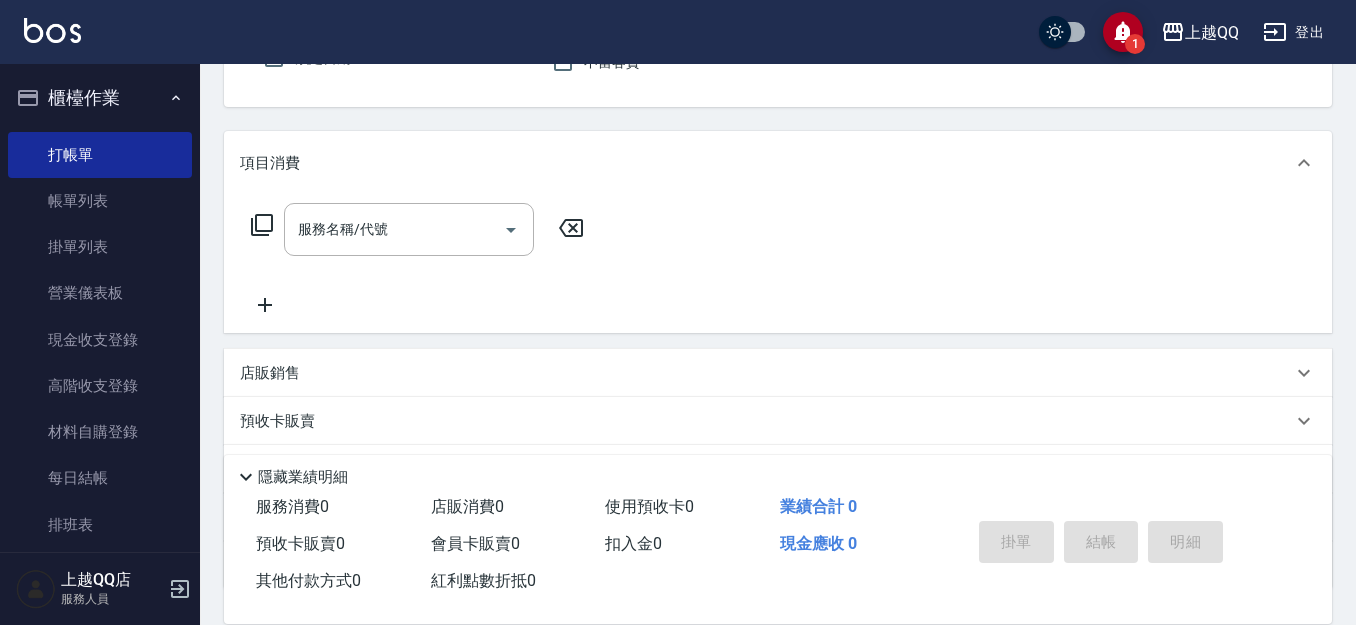 scroll, scrollTop: 200, scrollLeft: 0, axis: vertical 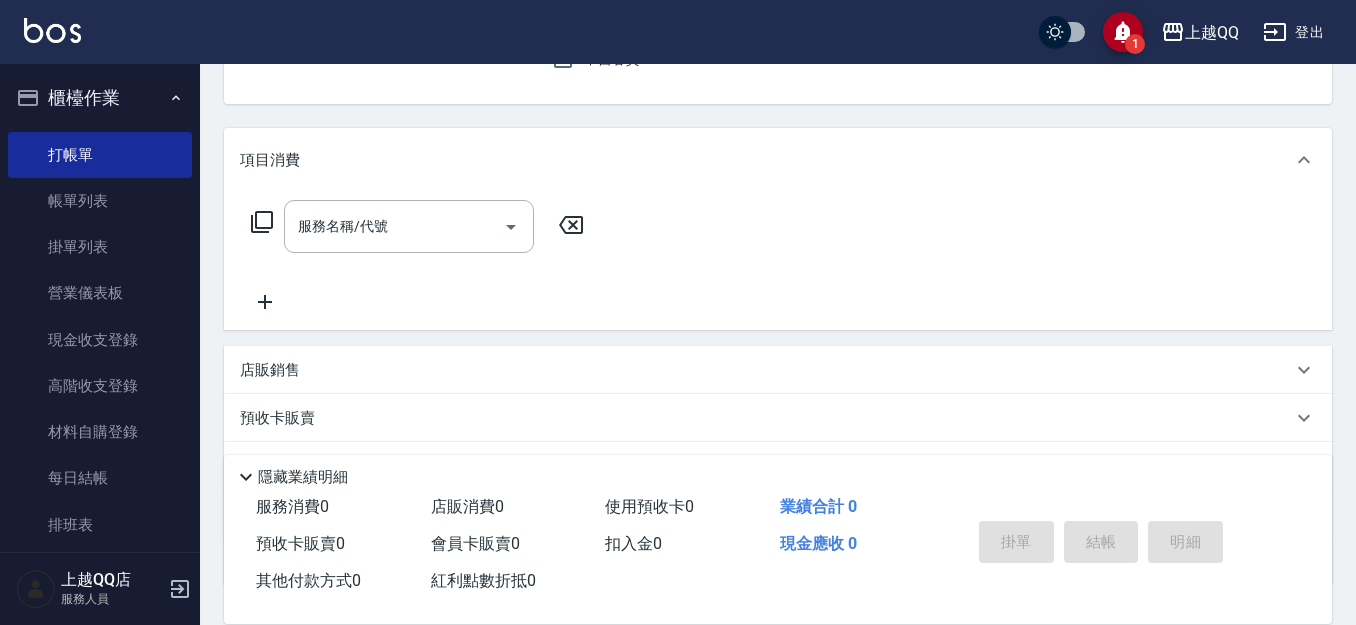 click 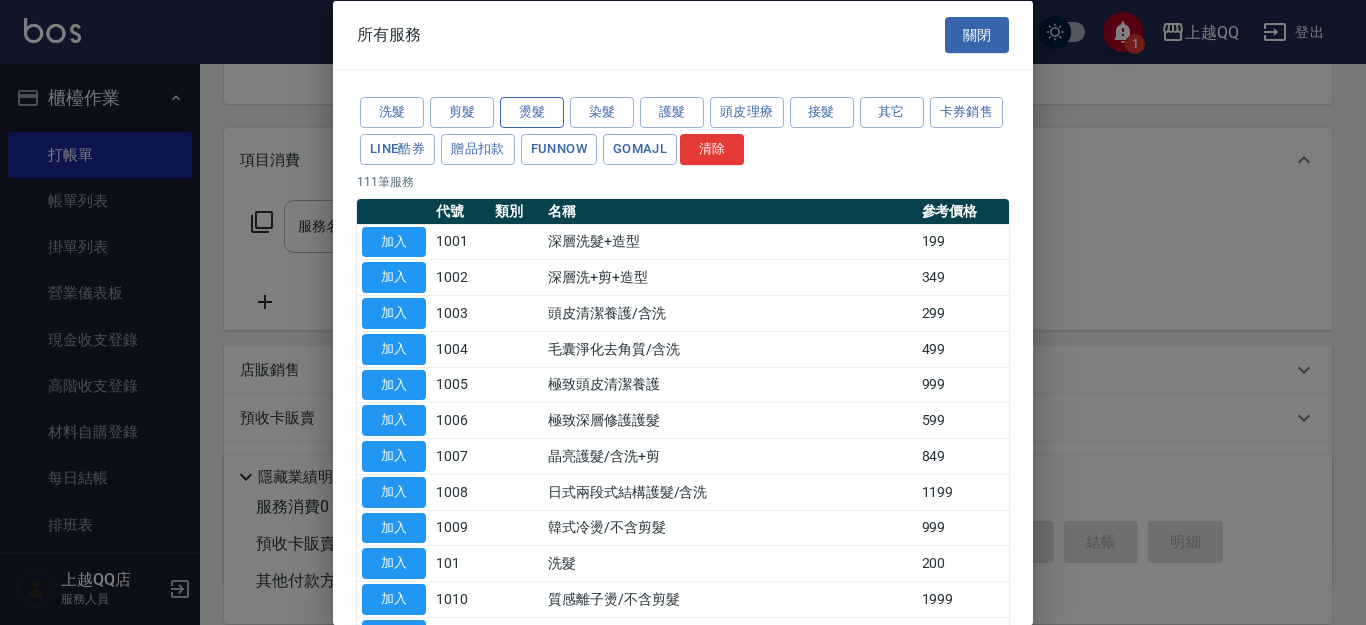 click on "燙髮" at bounding box center [532, 112] 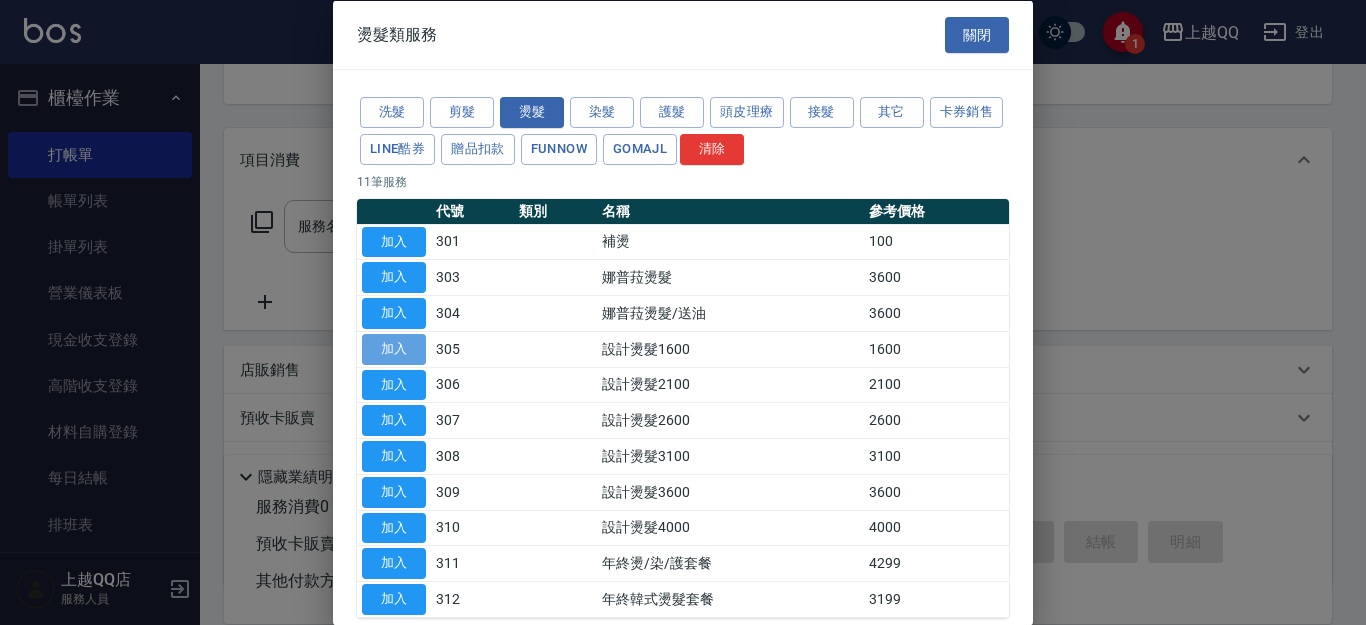 click on "加入" at bounding box center [394, 348] 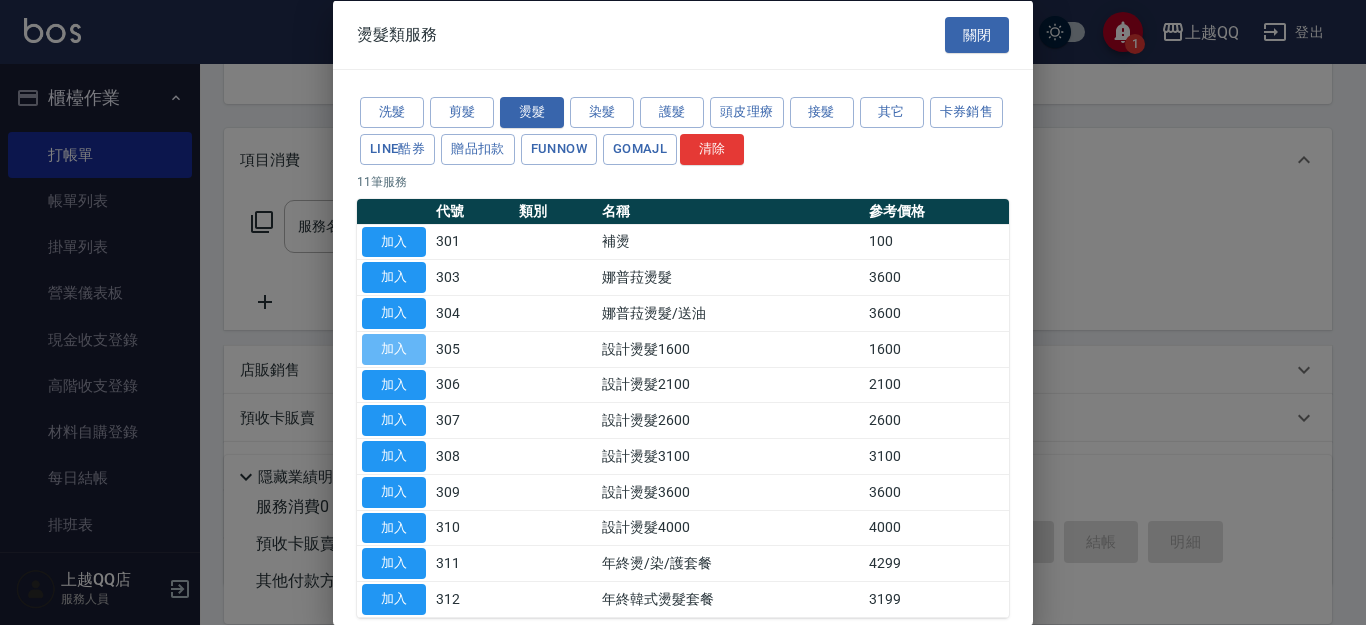 type on "設計燙髮1600(305)" 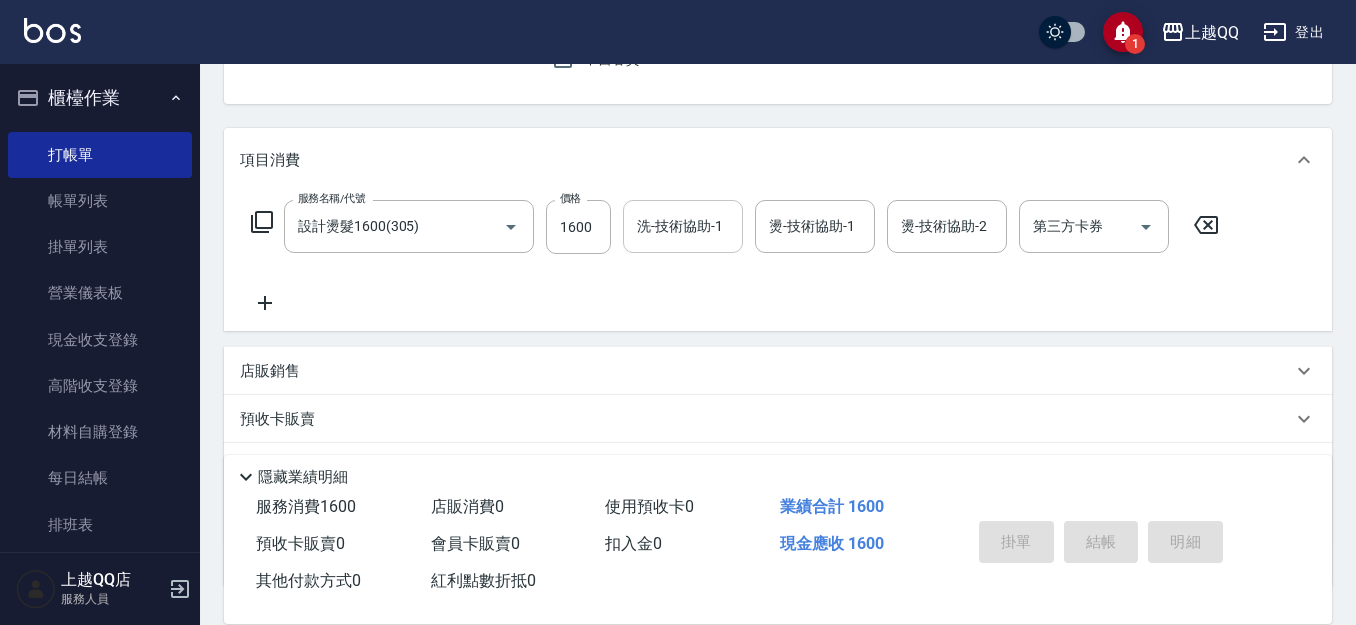 click on "洗-技術協助-1" at bounding box center (683, 226) 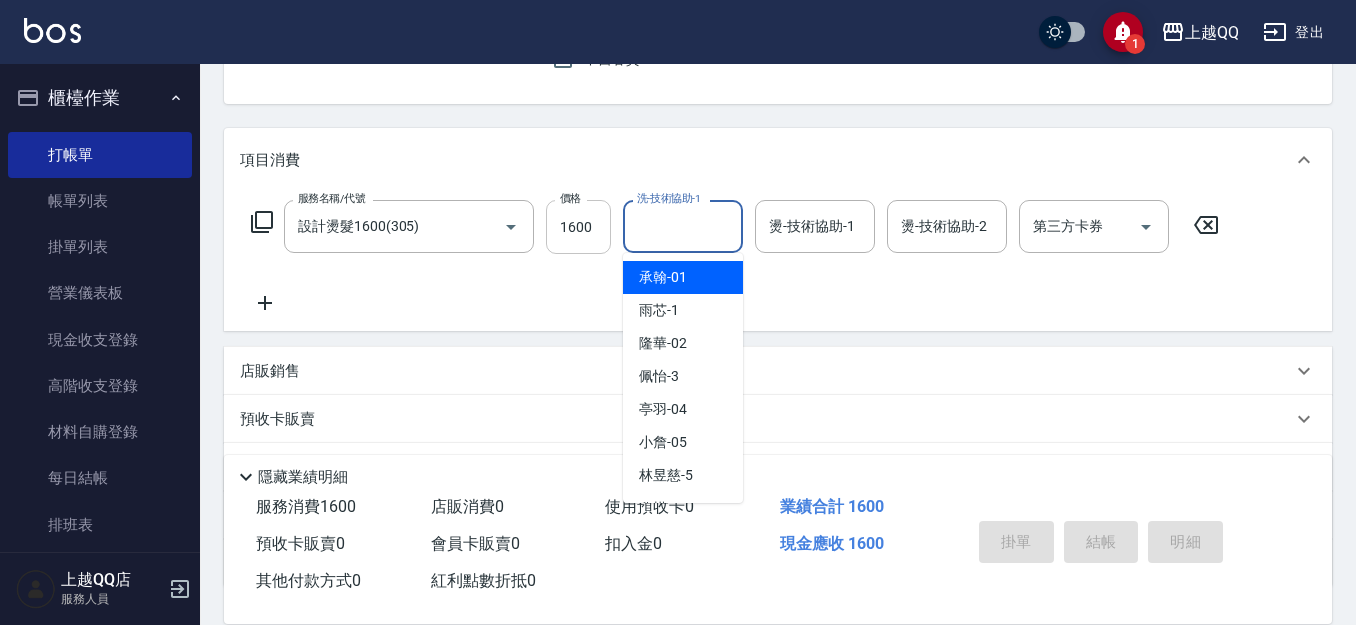 click on "1600" at bounding box center [578, 227] 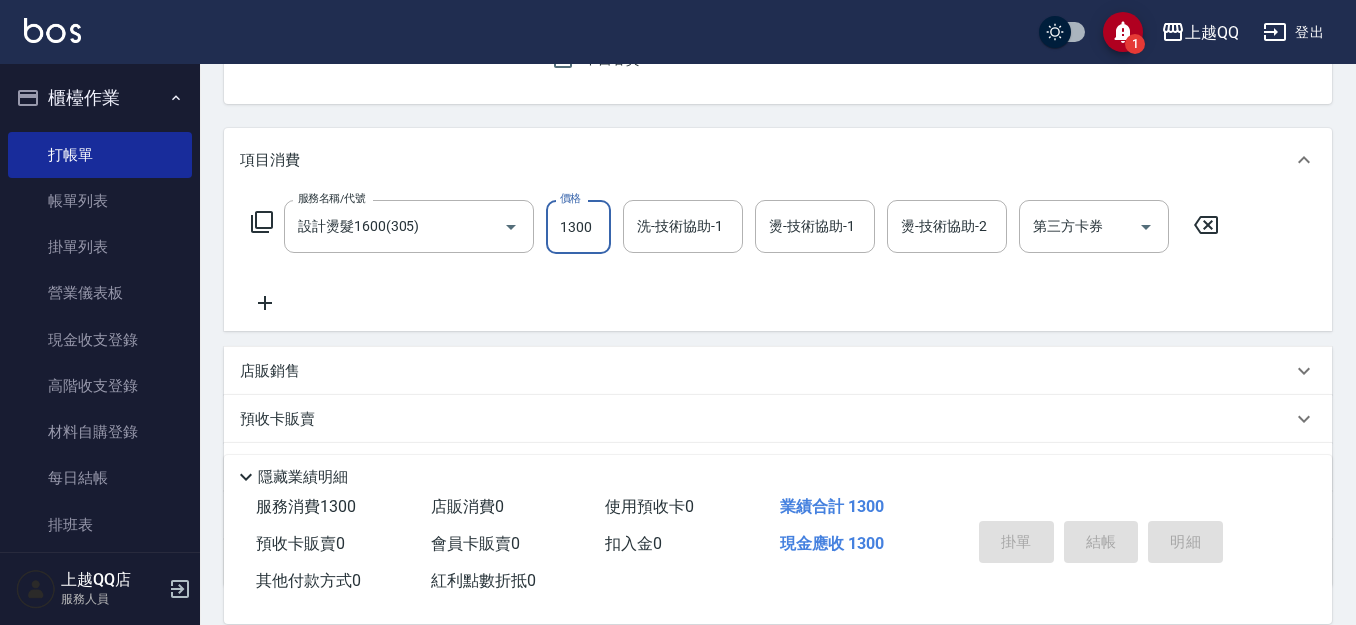 type on "1300" 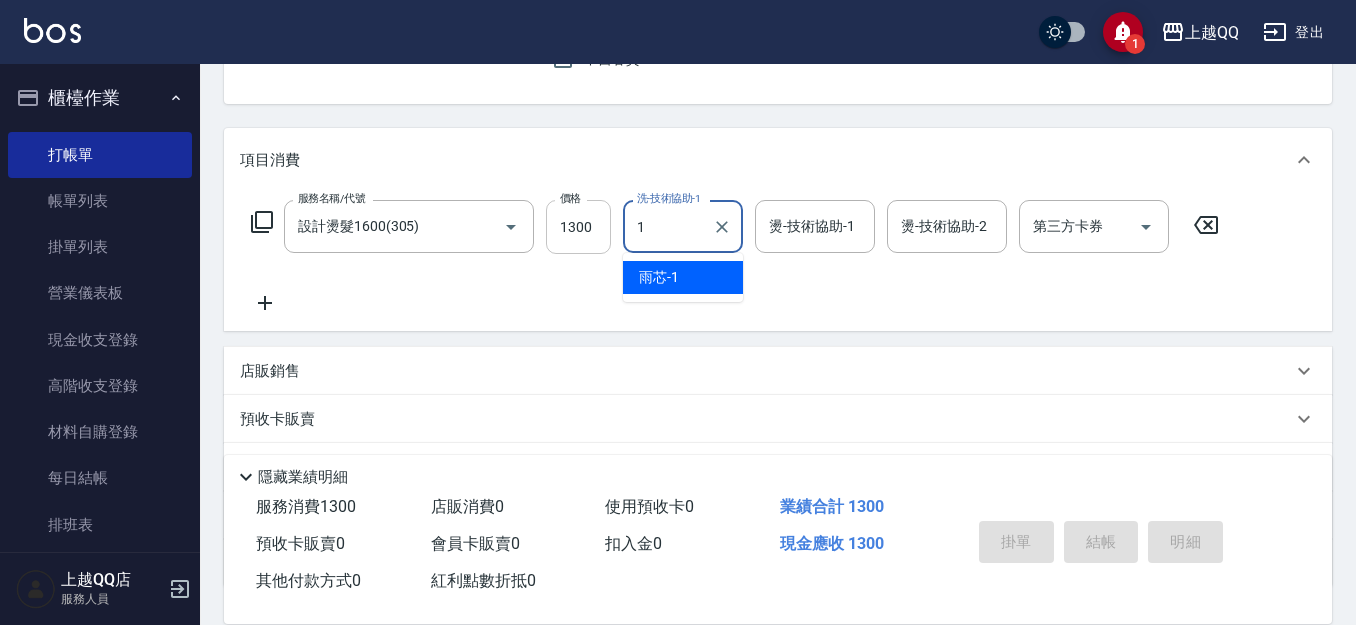 type on "雨芯-1" 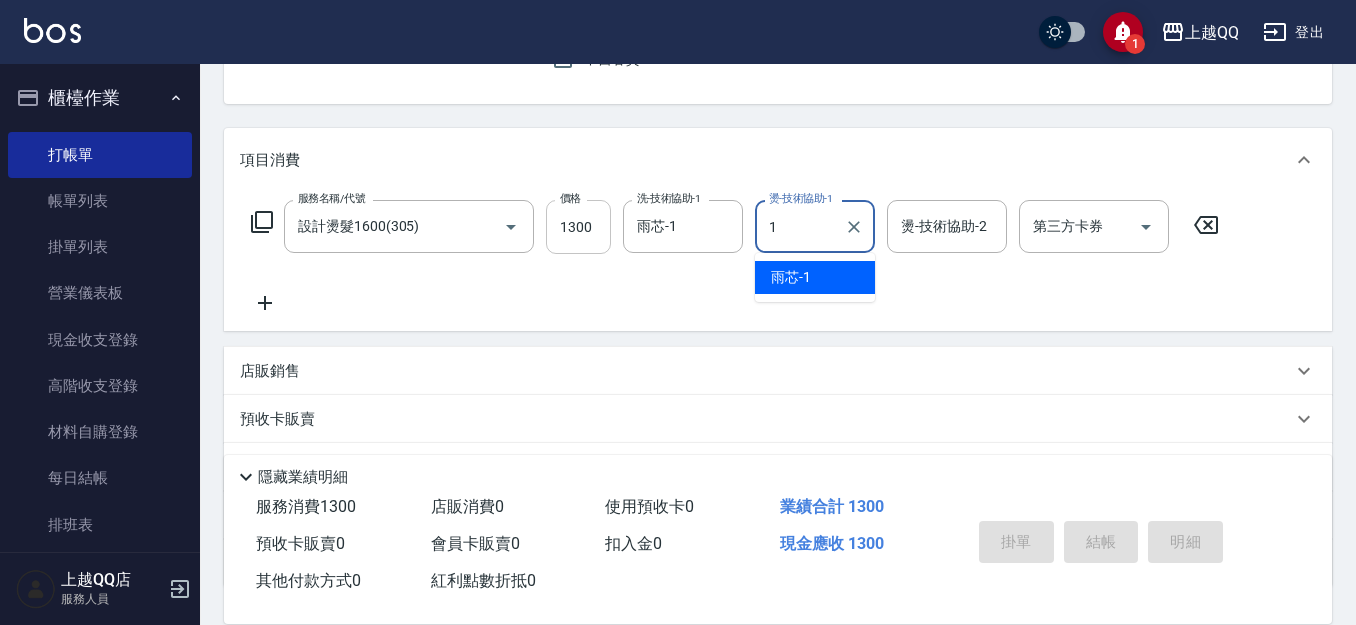 type on "雨芯-1" 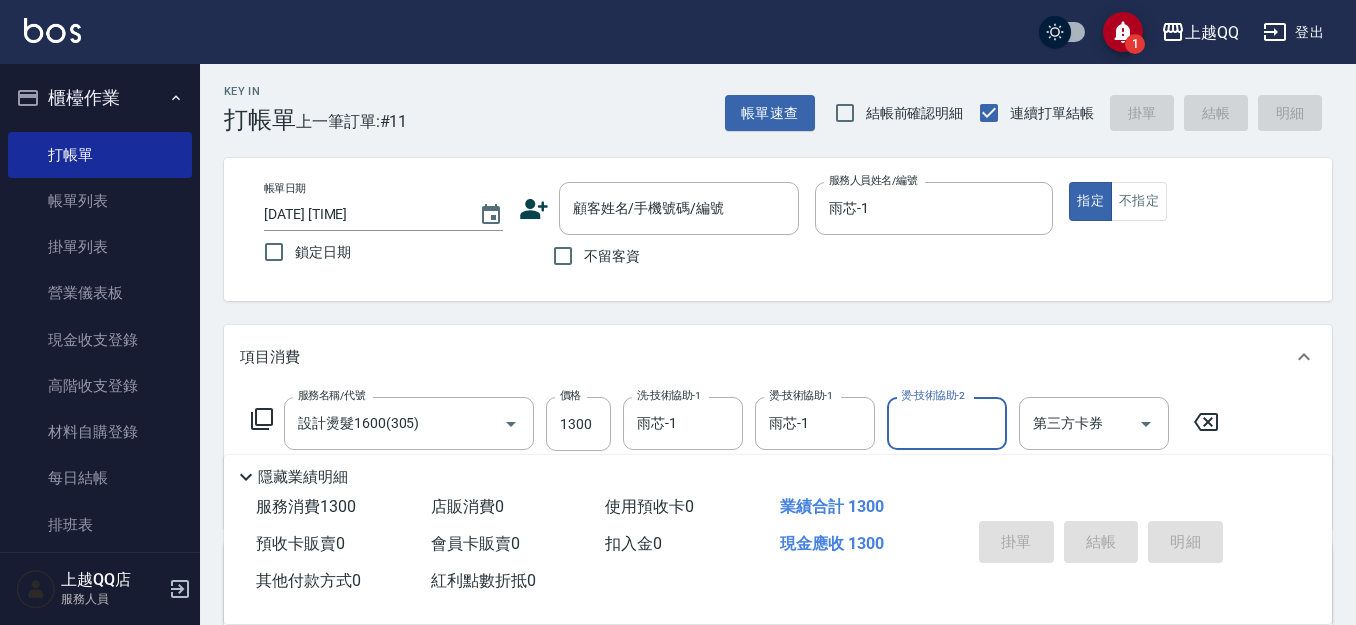 scroll, scrollTop: 0, scrollLeft: 0, axis: both 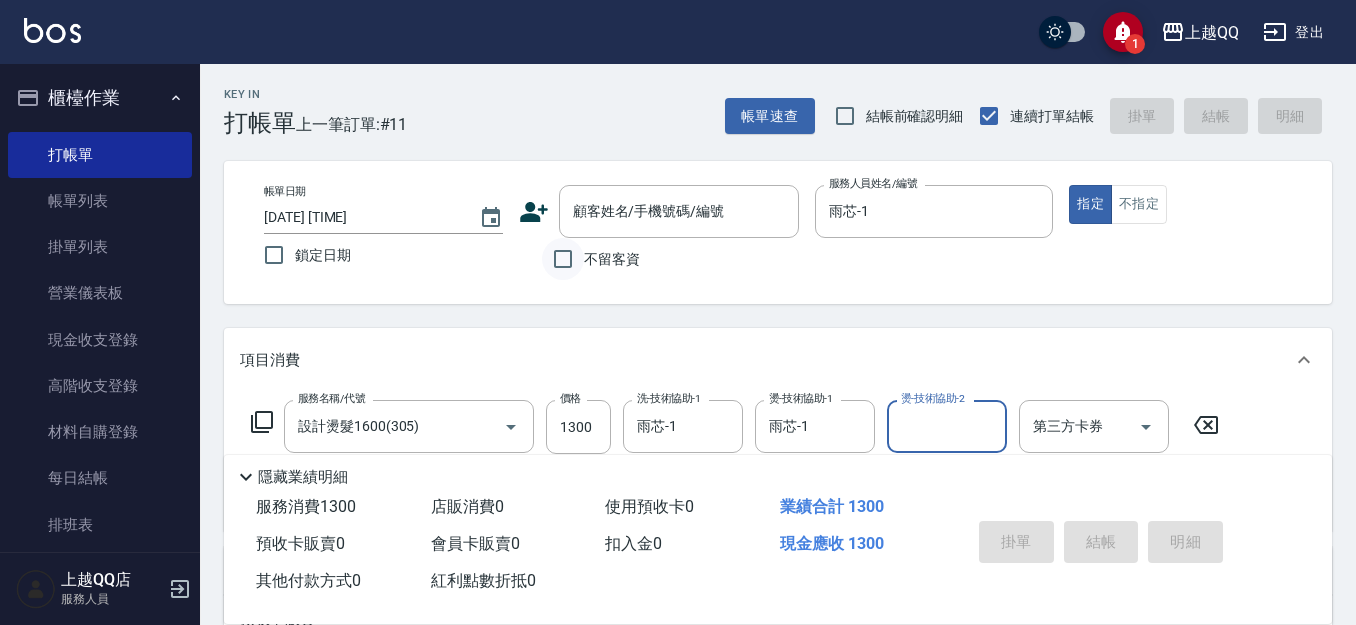 click on "不留客資" at bounding box center [563, 259] 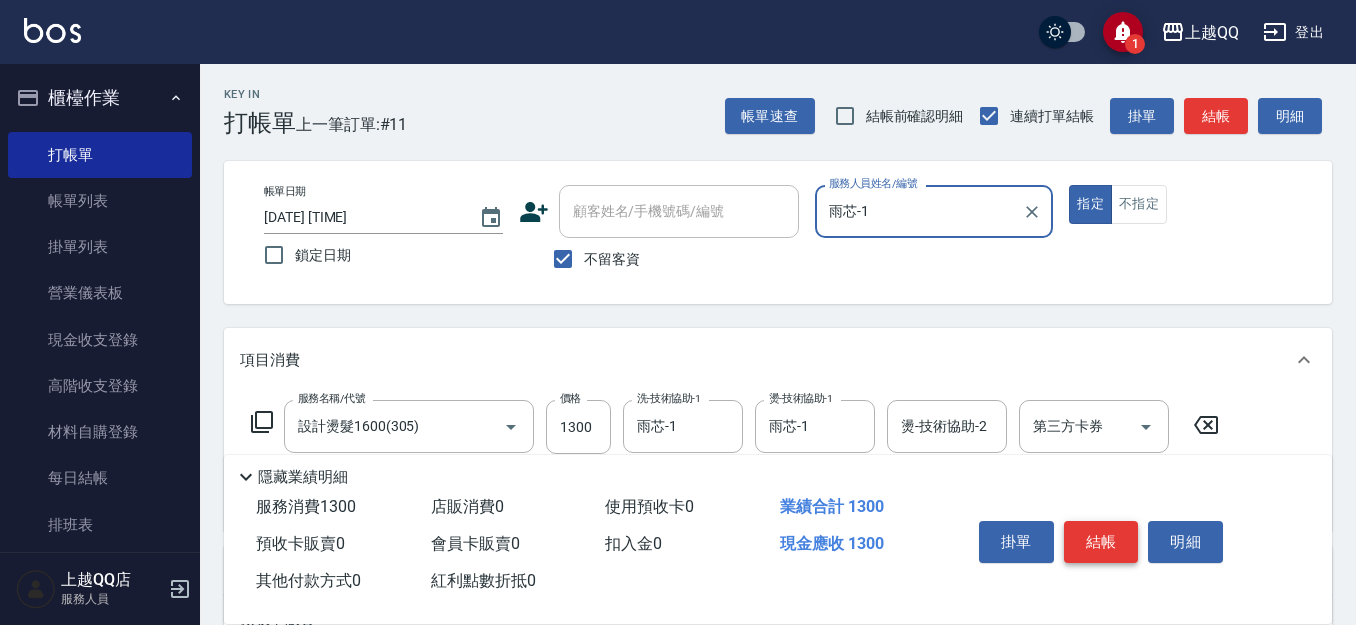 click on "結帳" at bounding box center (1101, 542) 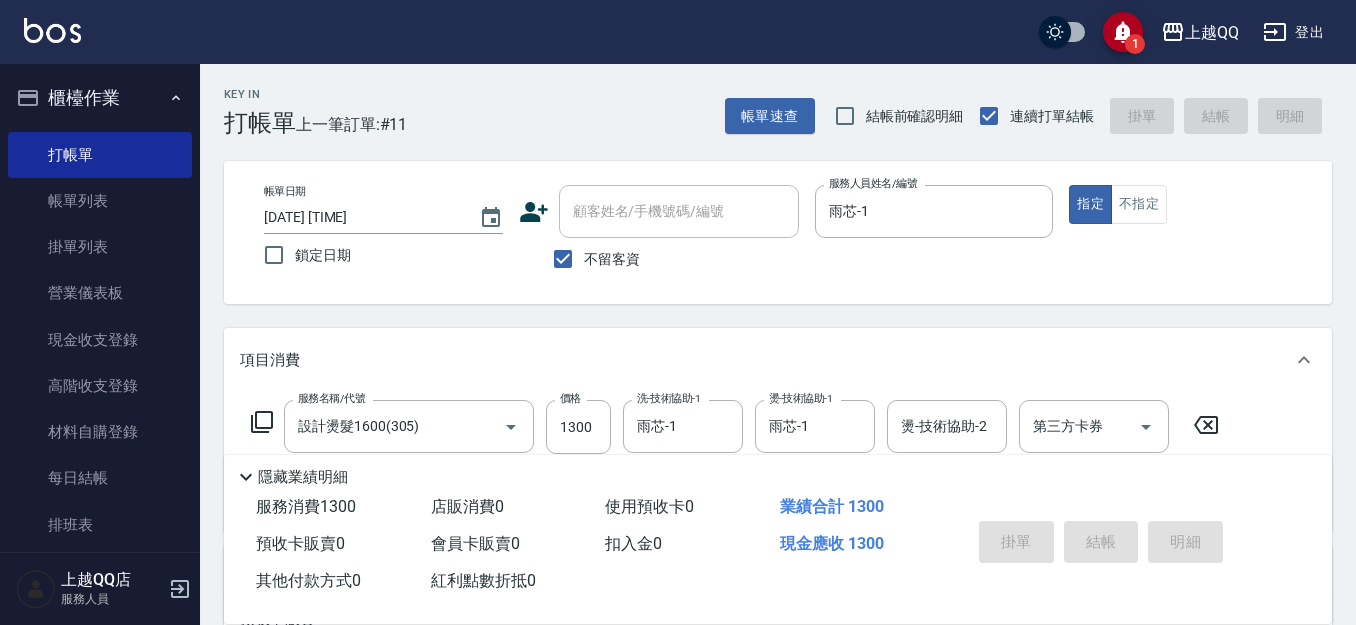 type on "2025/08/07 15:53" 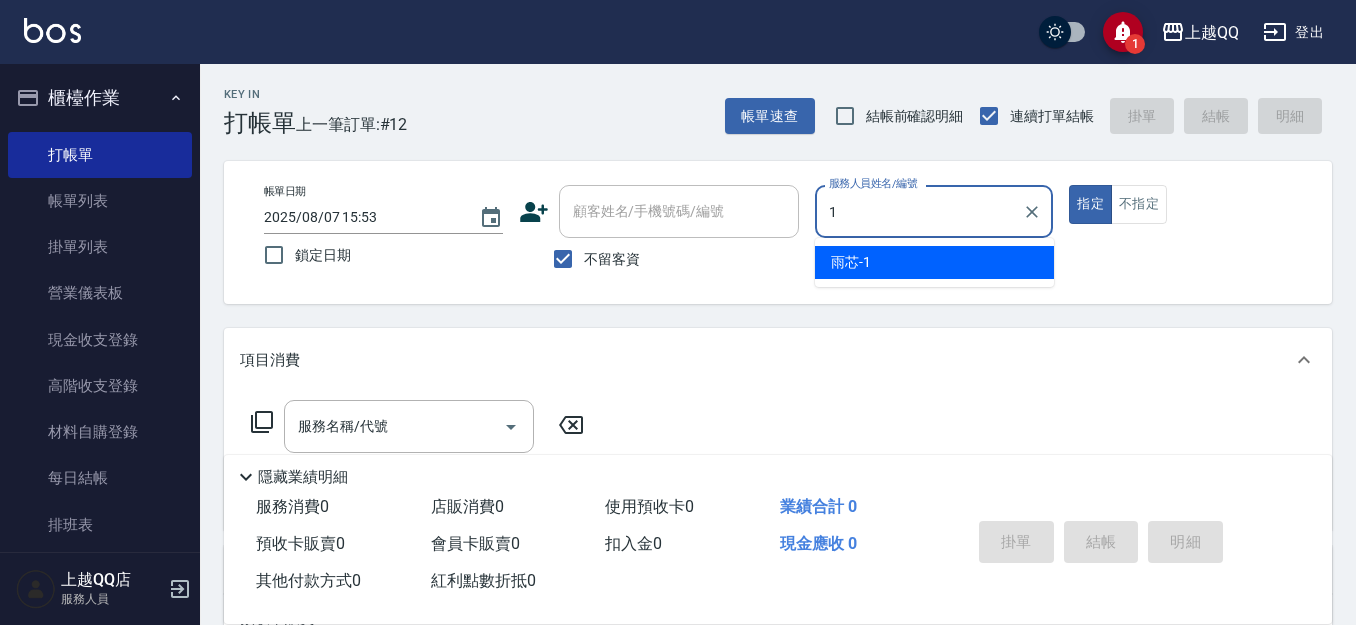 type on "雨芯-1" 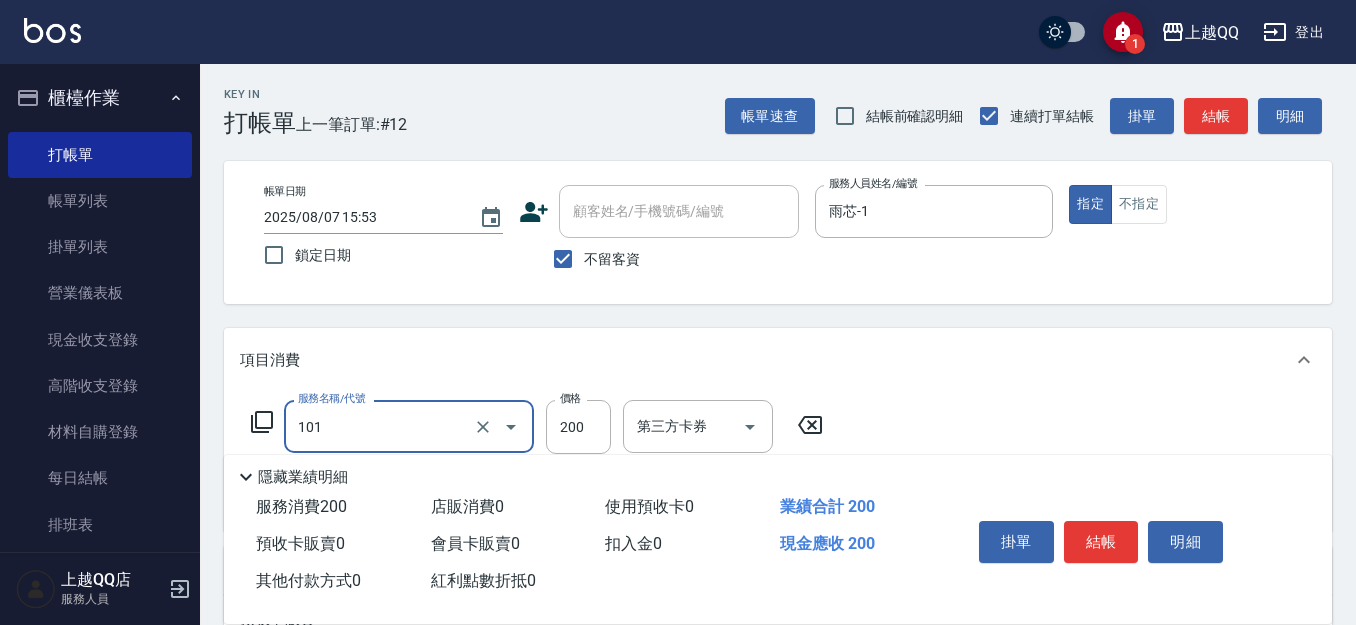 type on "洗髮(101)" 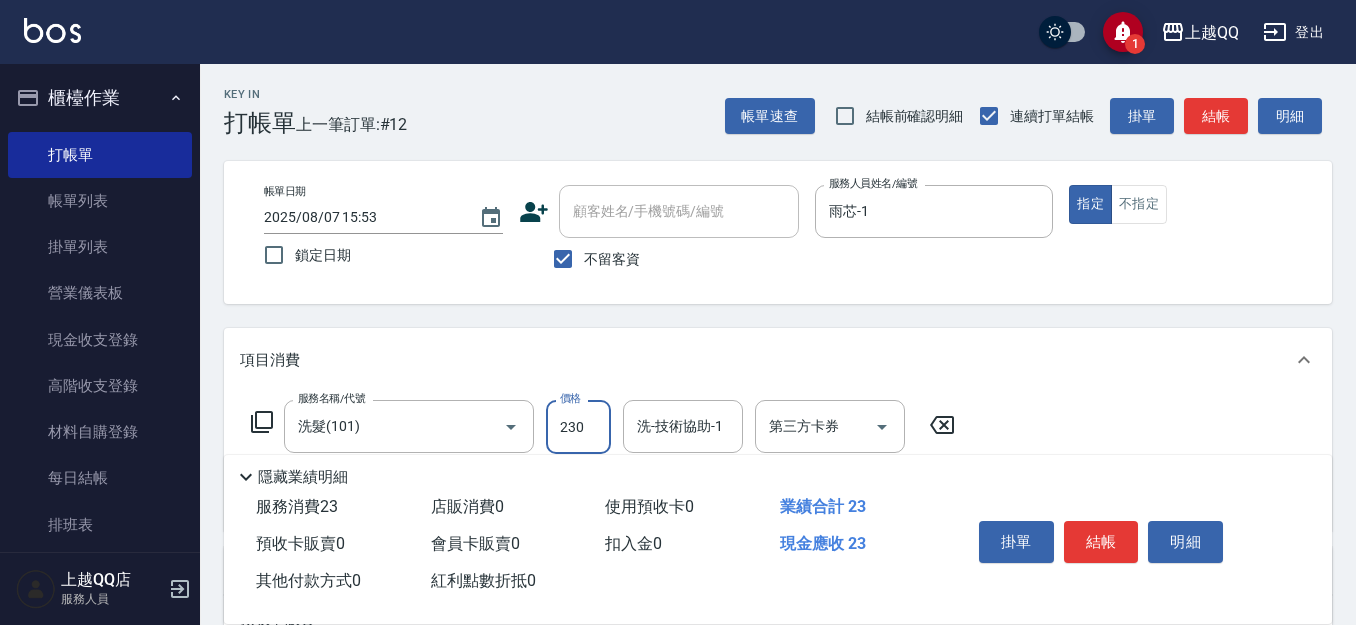 type on "230" 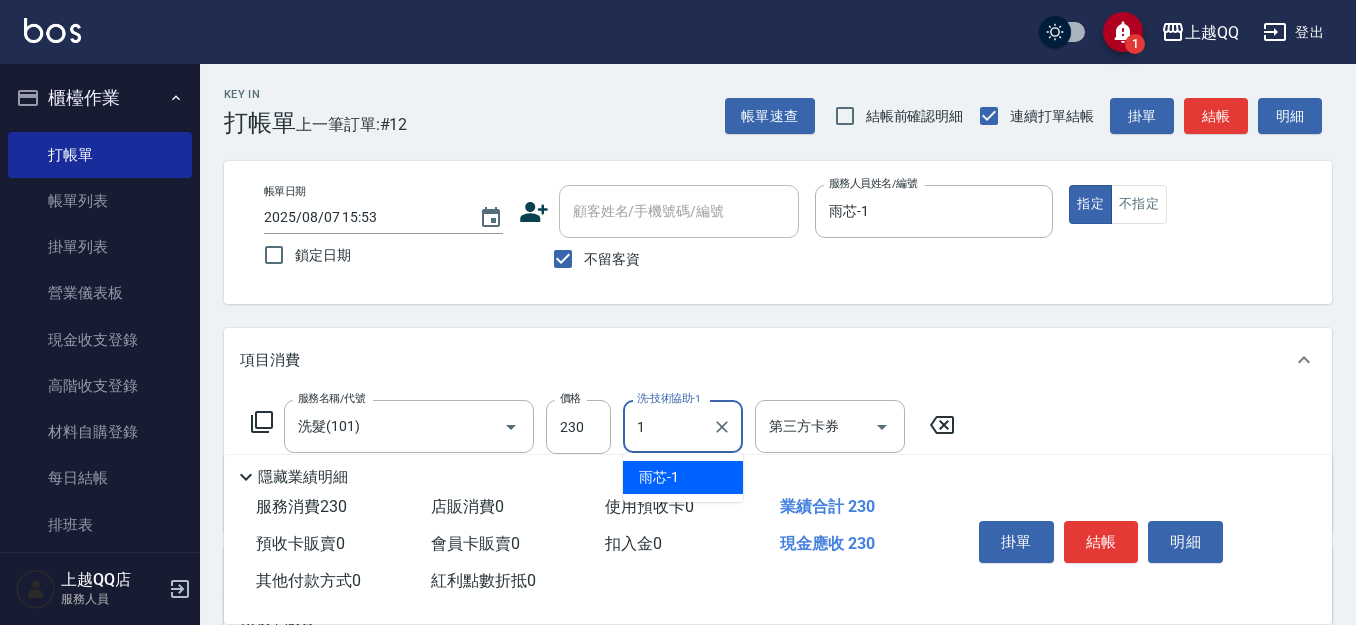 type on "雨芯-1" 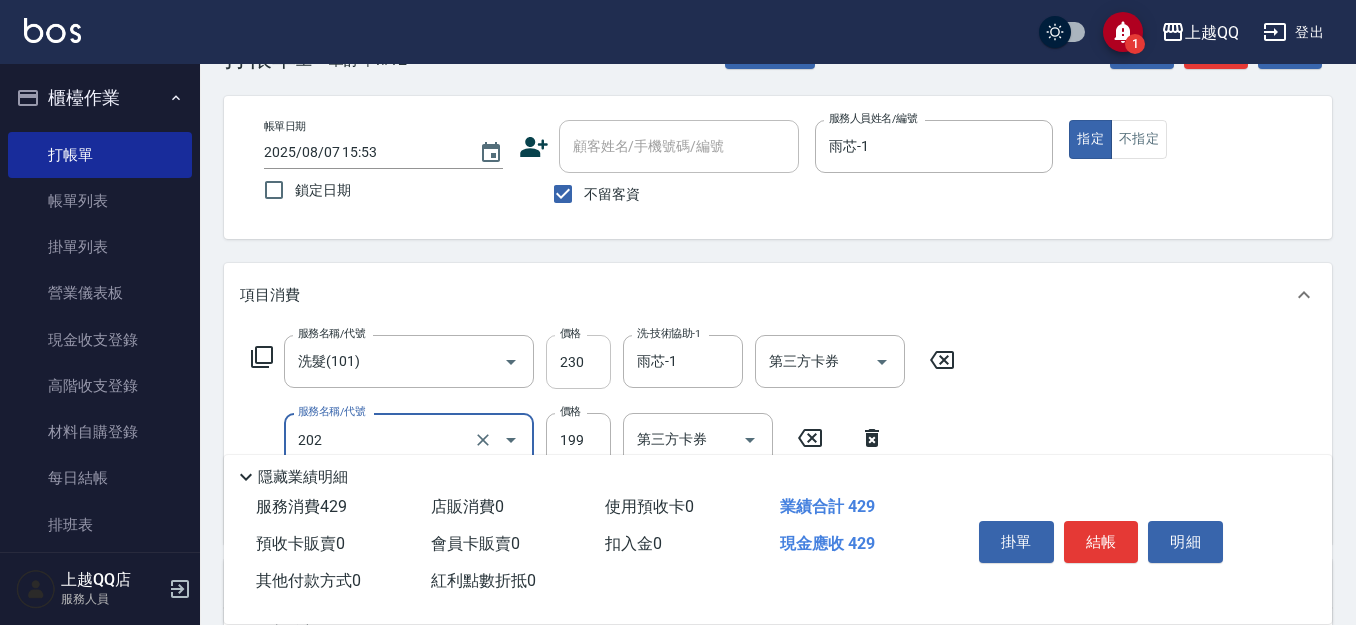 scroll, scrollTop: 100, scrollLeft: 0, axis: vertical 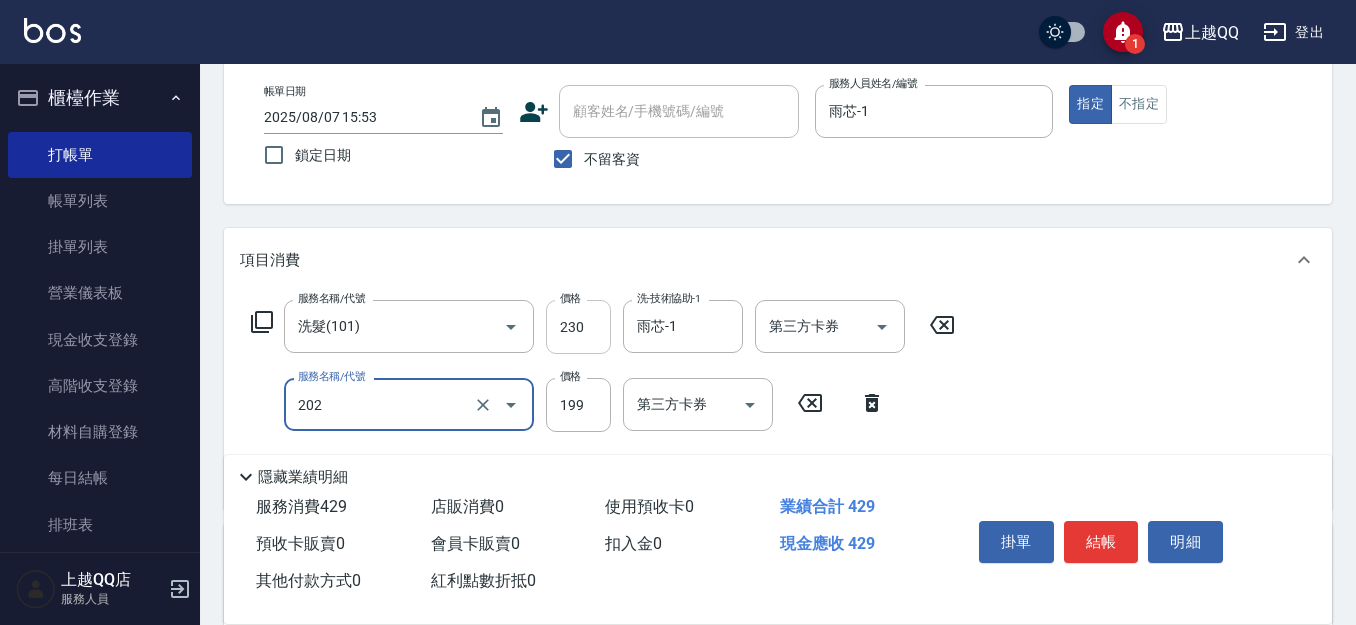click on "230" at bounding box center [578, 327] 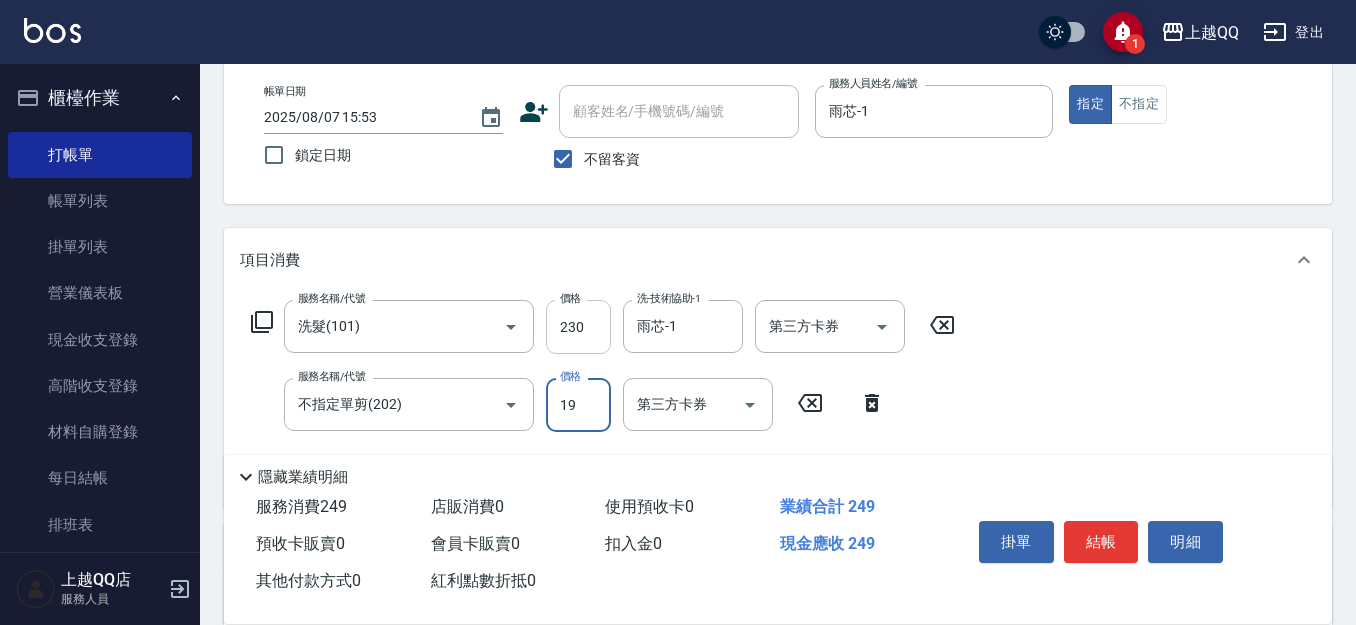 type on "199" 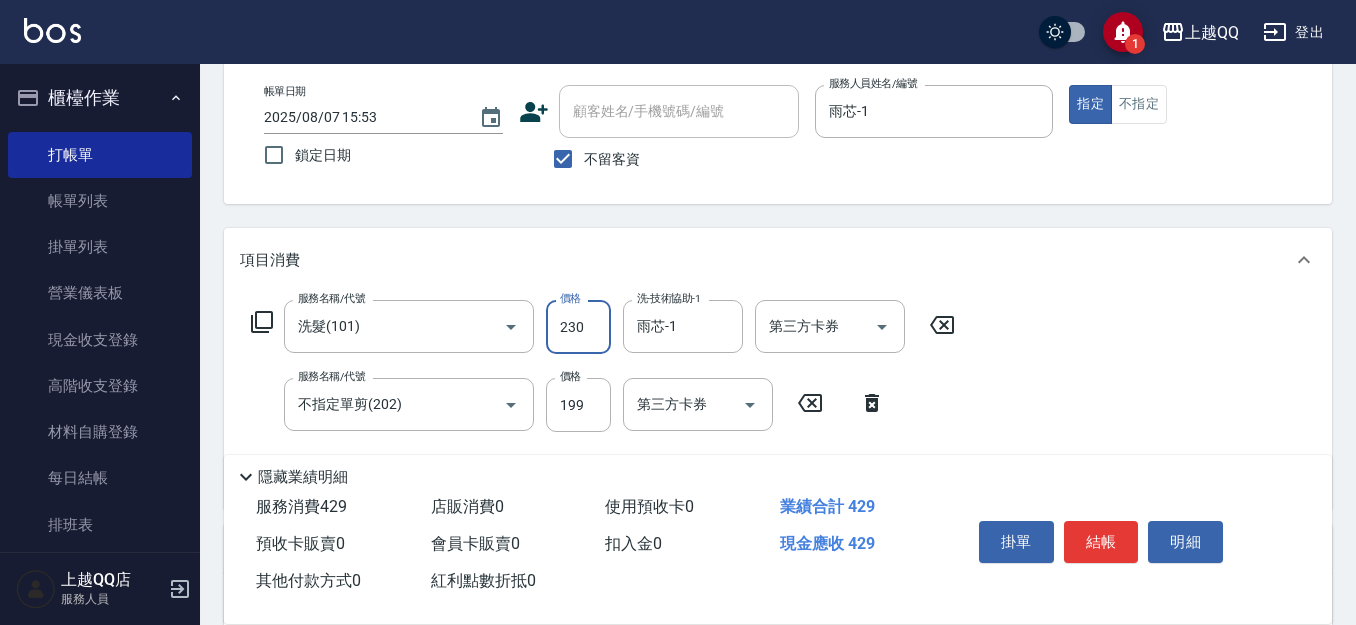 click on "230" at bounding box center [578, 327] 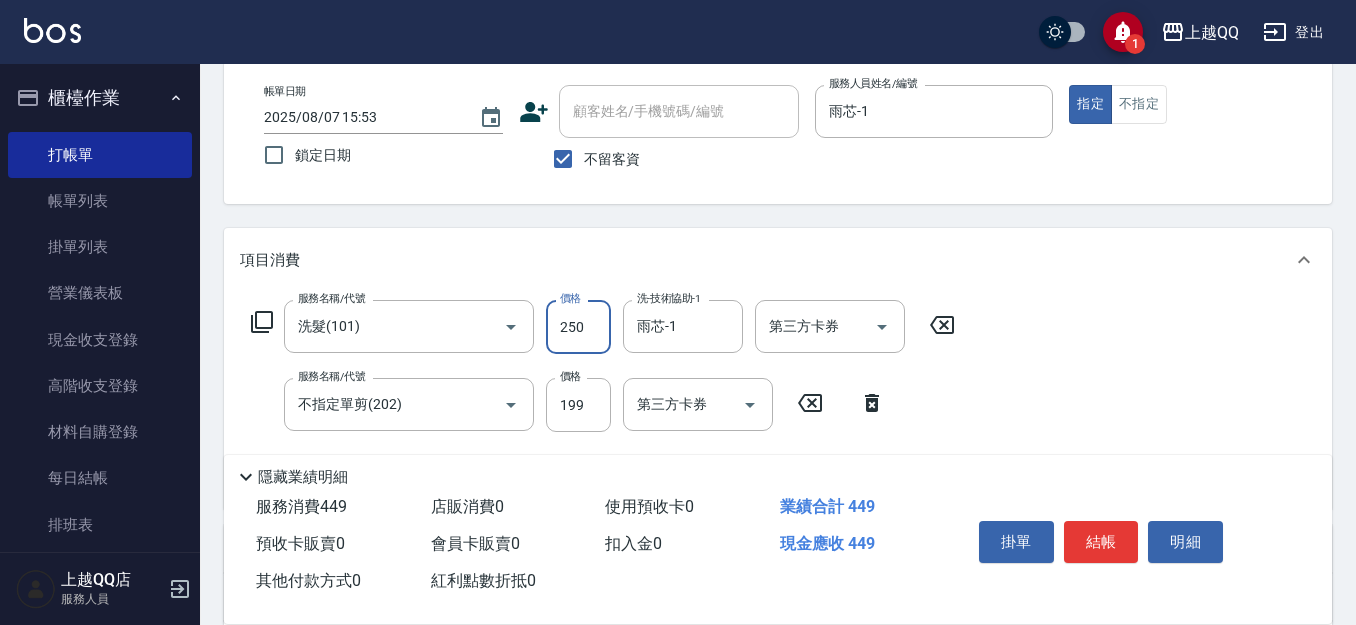 type on "250" 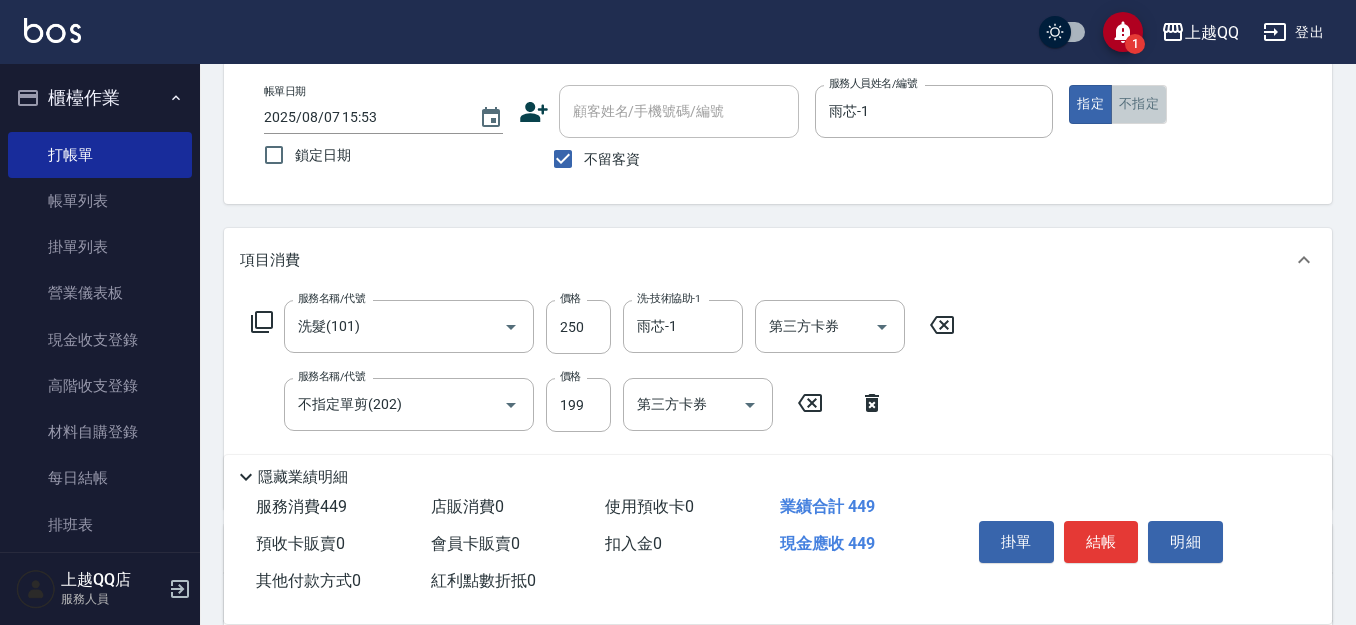 click on "不指定" at bounding box center [1139, 104] 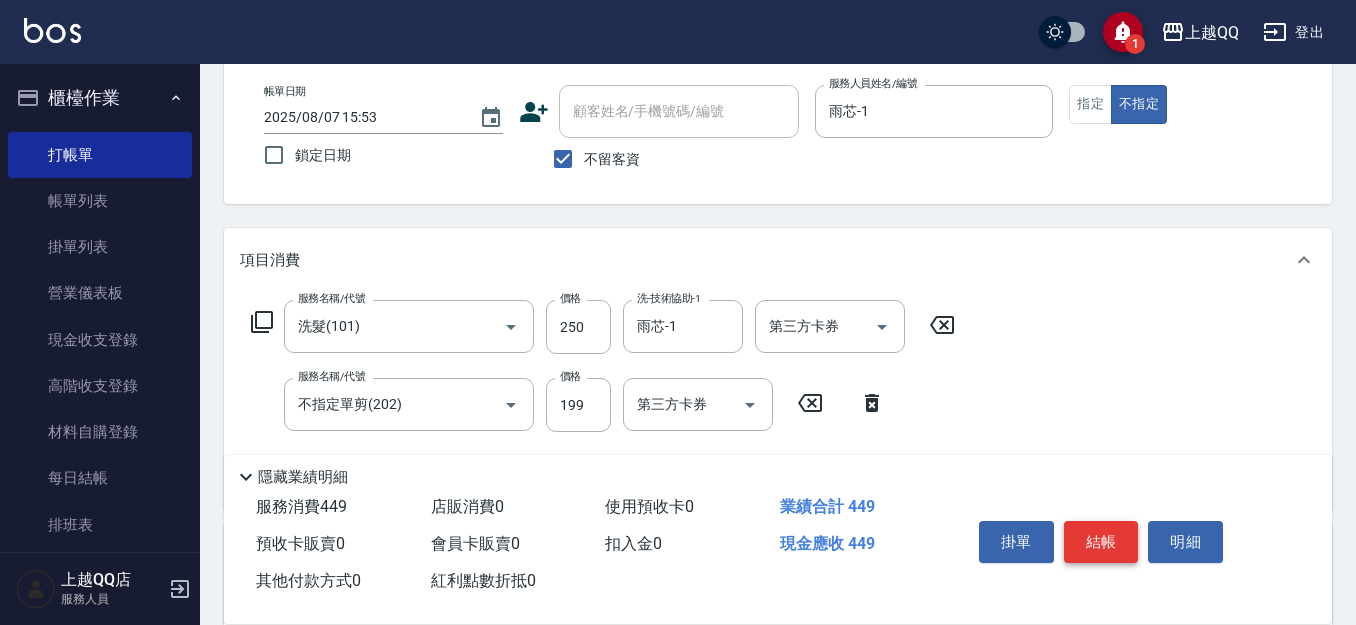 click on "結帳" at bounding box center [1101, 542] 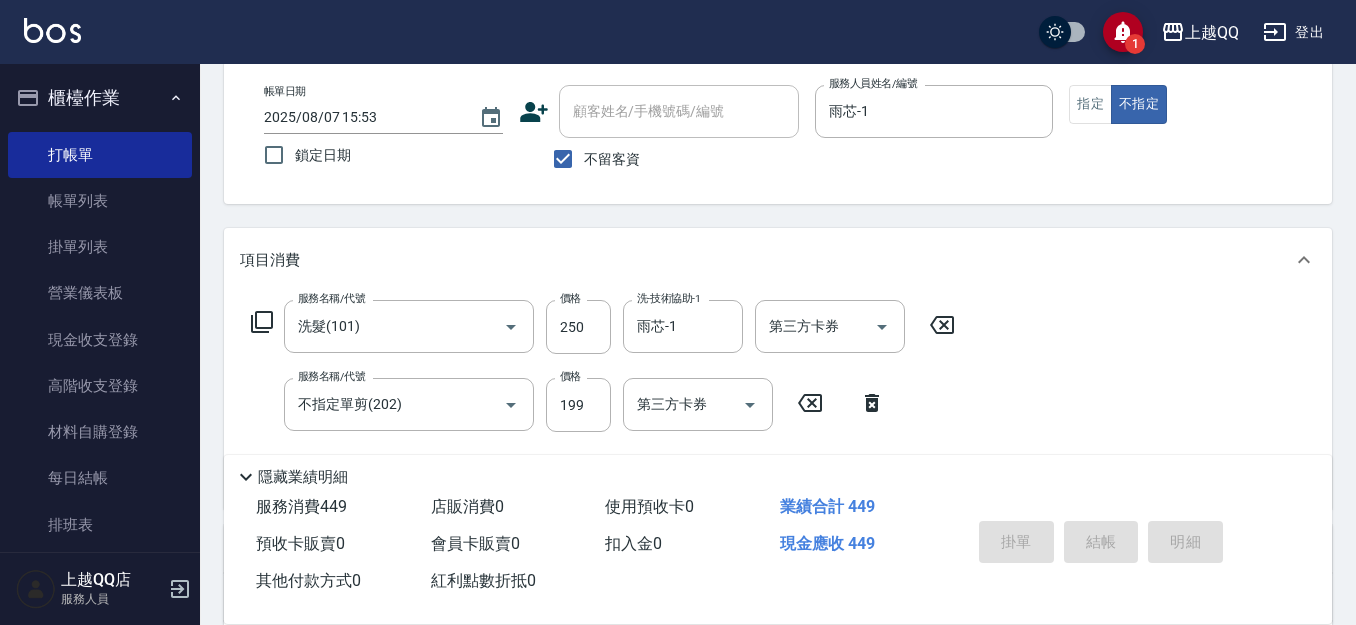type 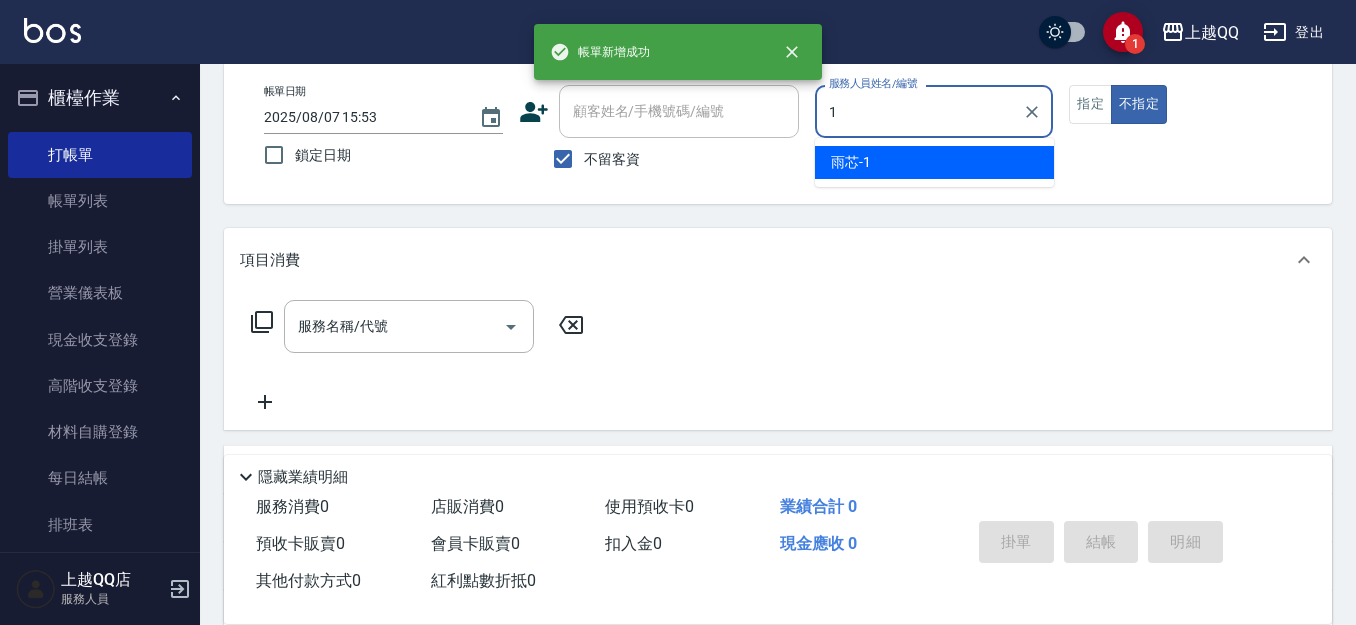 type on "1" 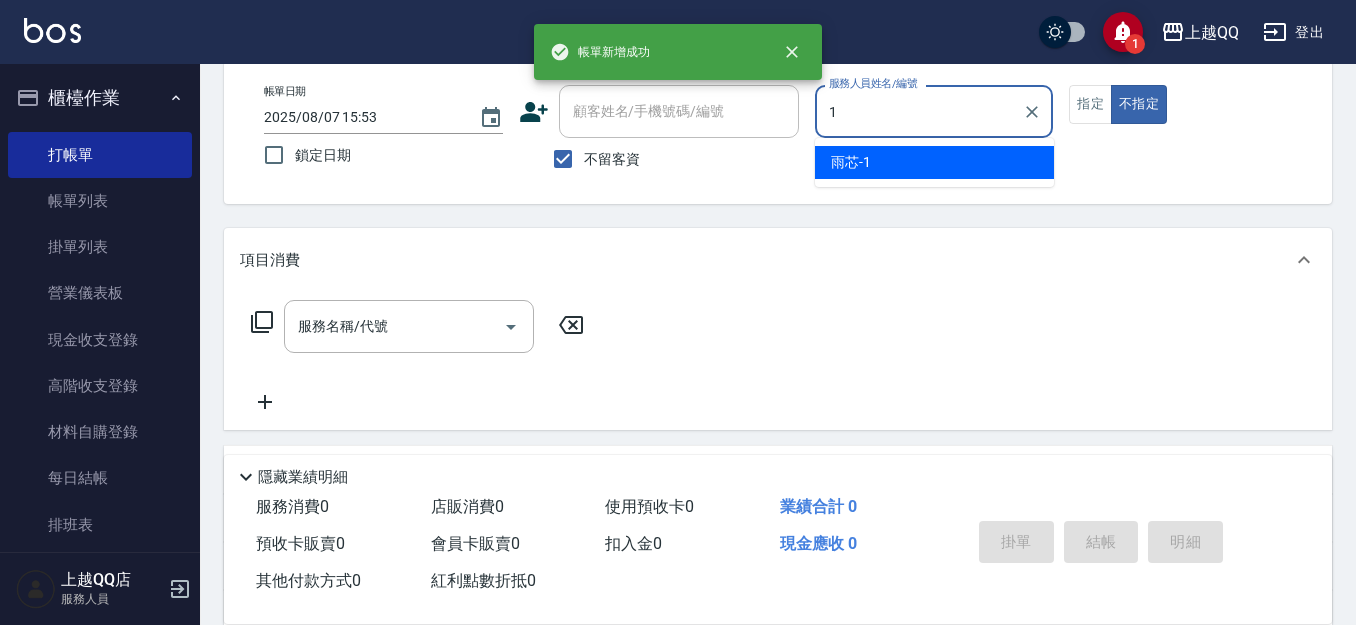 type on "false" 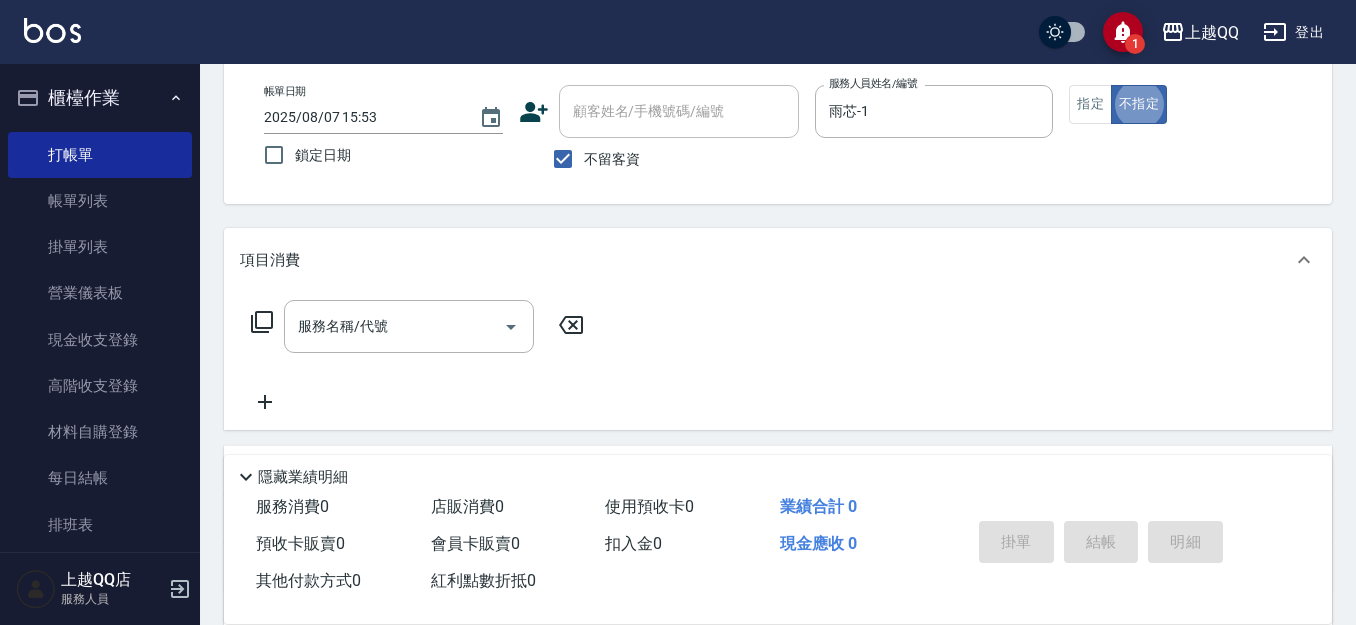 click 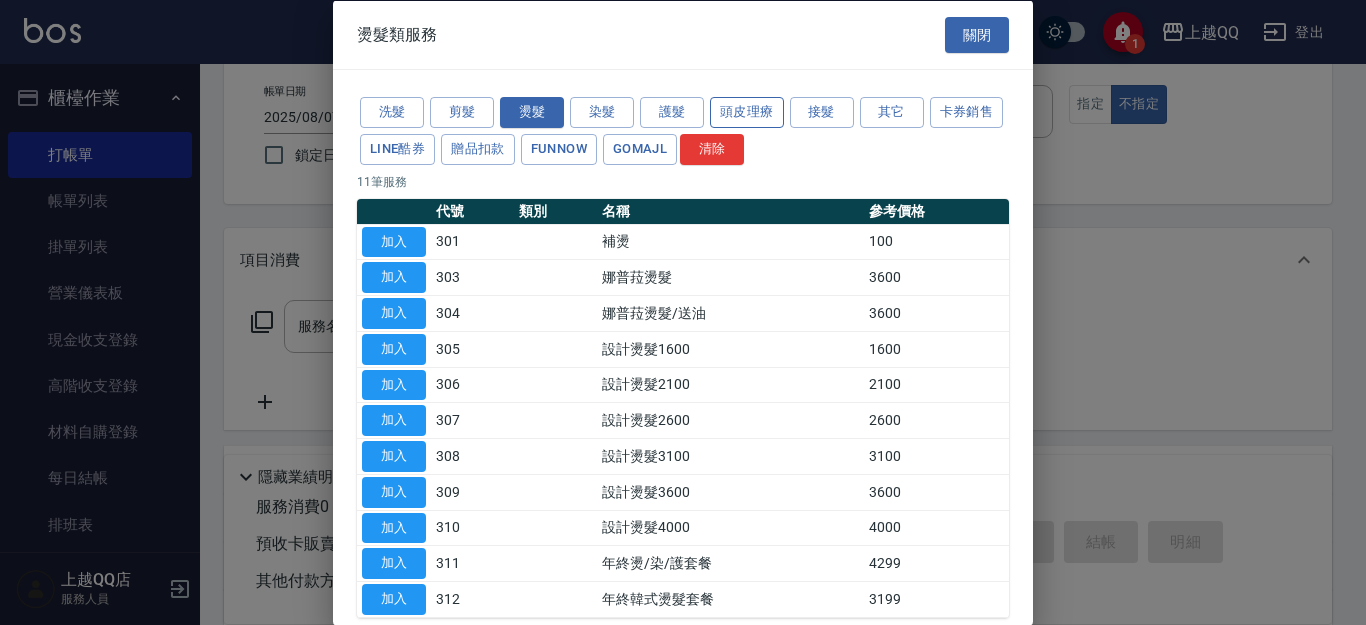 click on "頭皮理療" at bounding box center (747, 112) 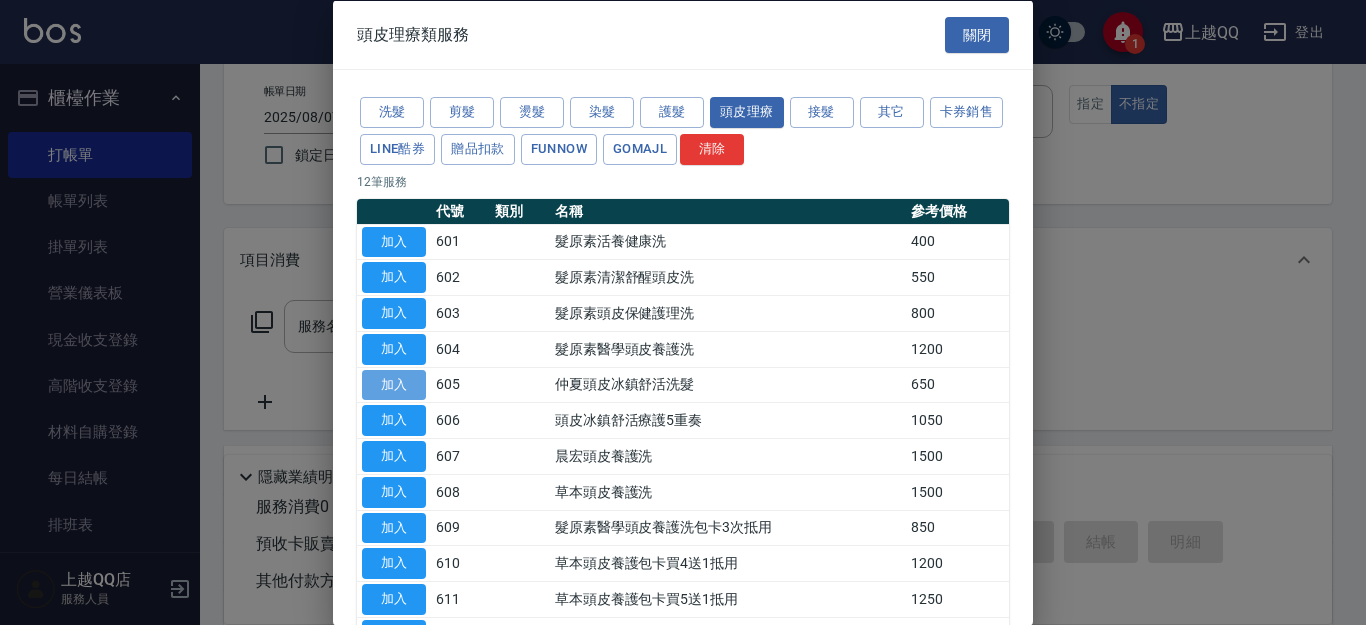 click on "加入" at bounding box center (394, 384) 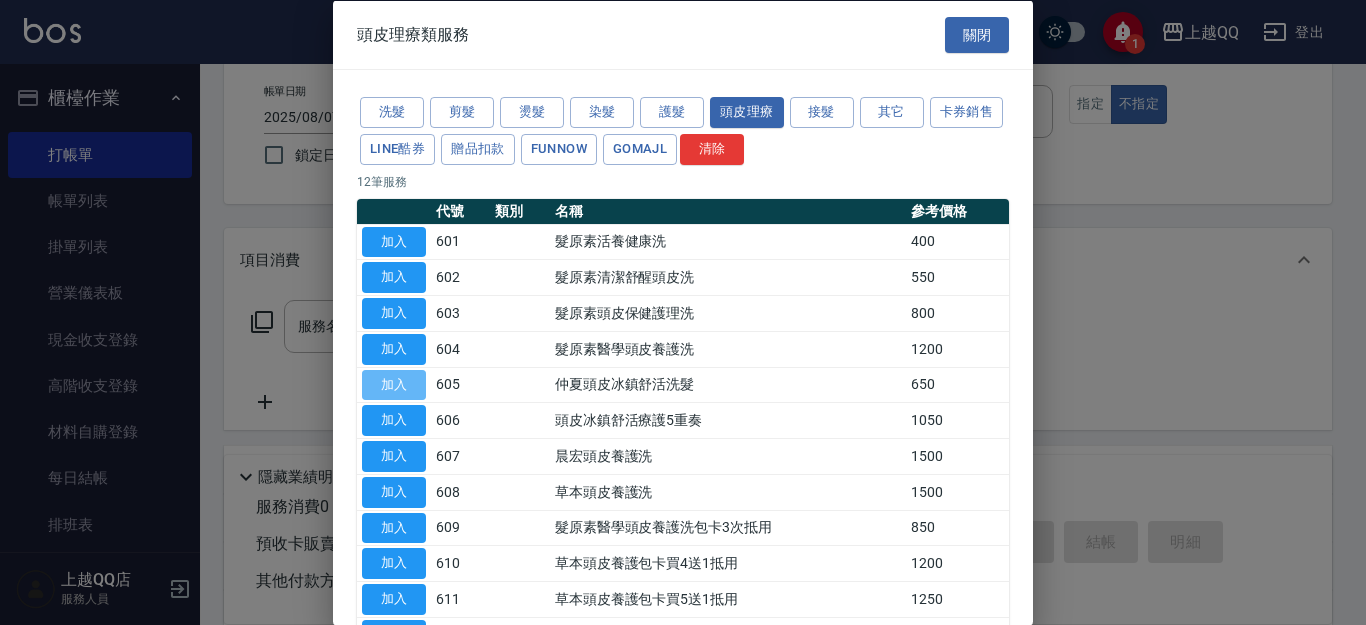 type on "仲夏頭皮冰鎮舒活洗髮(605)" 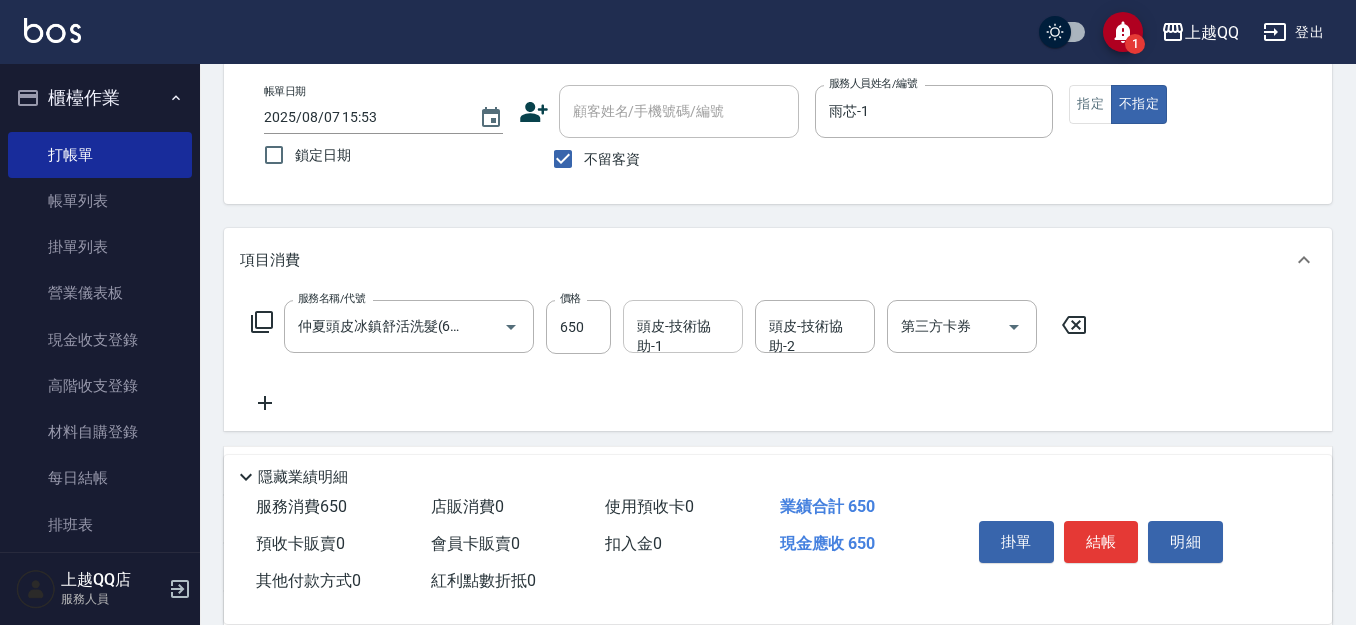click on "頭皮-技術協助-1" at bounding box center [683, 326] 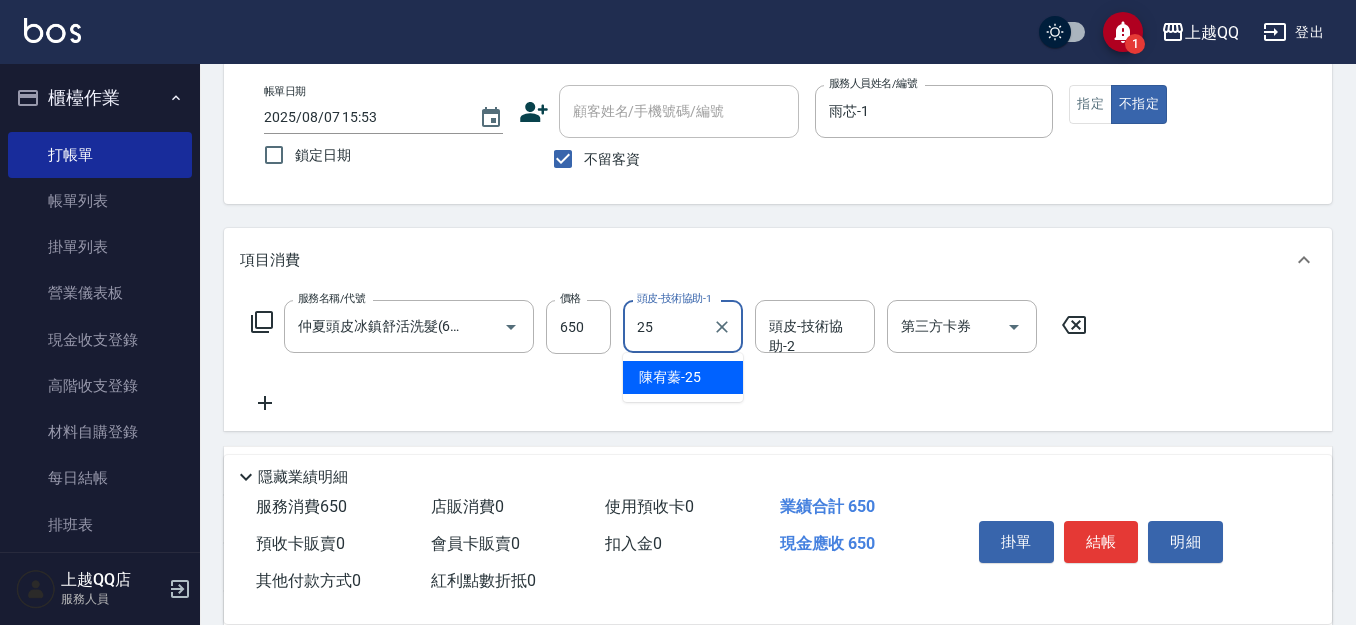 type on "陳宥蓁-25" 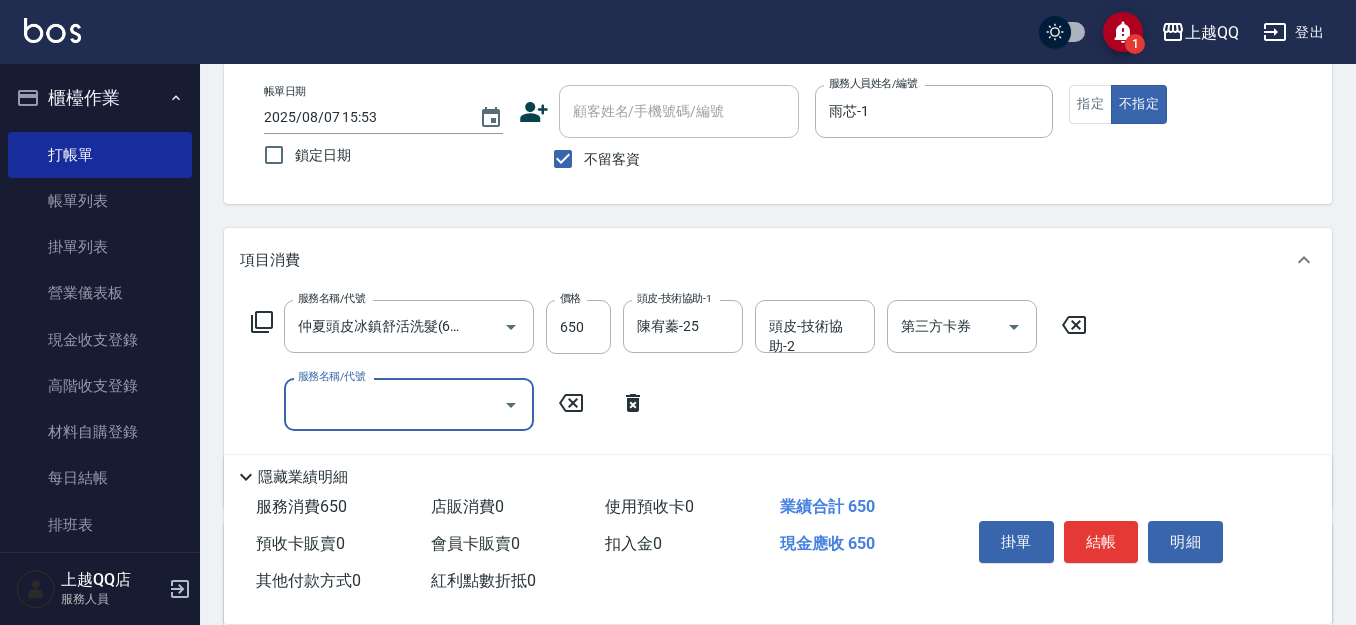 scroll, scrollTop: 0, scrollLeft: 0, axis: both 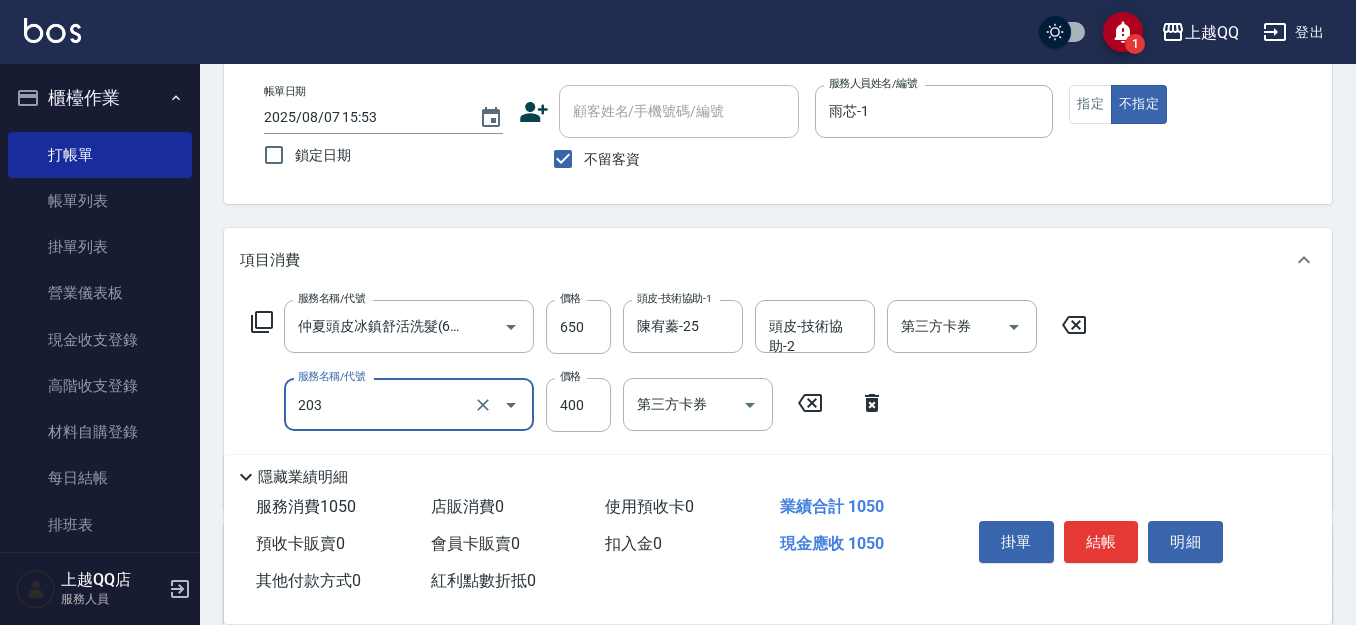 type on "指定單剪(203)" 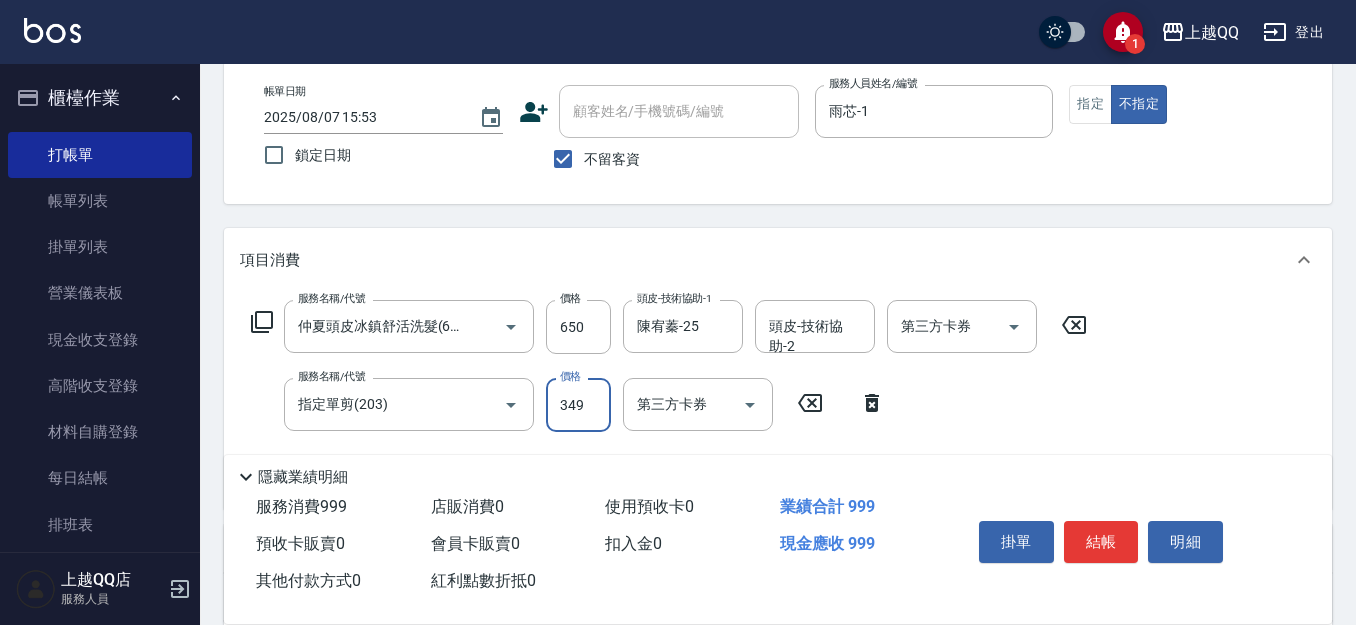 type on "349" 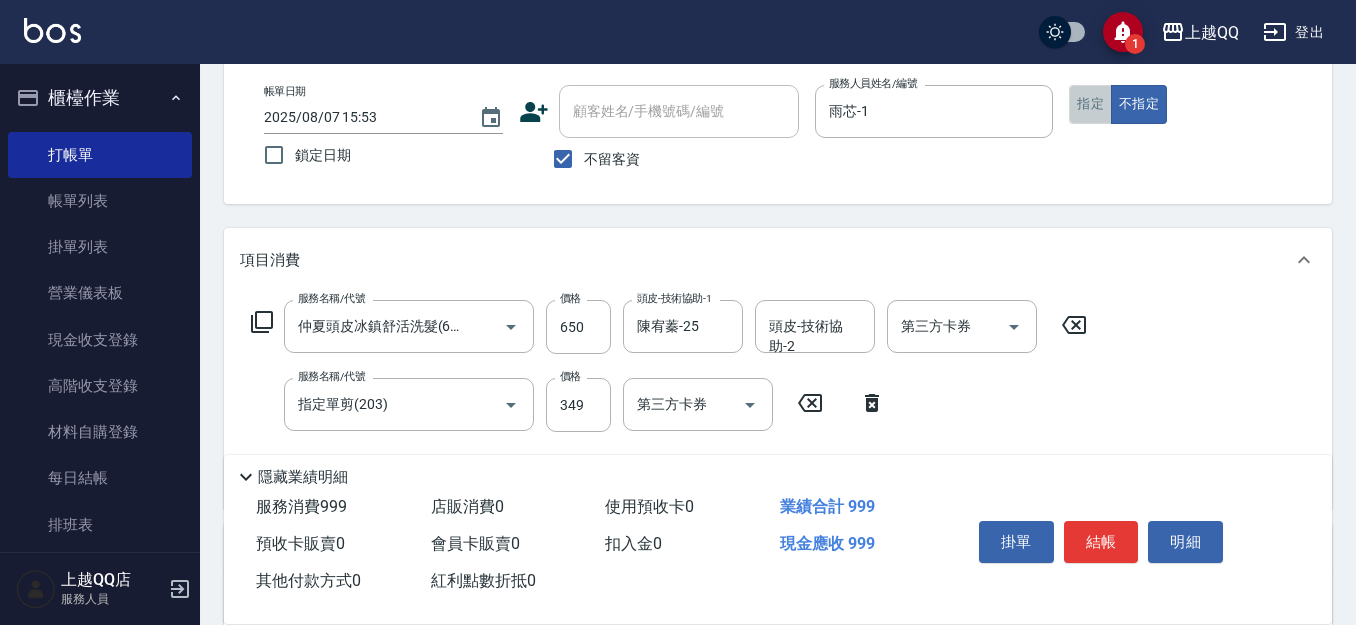 click on "指定" at bounding box center [1090, 104] 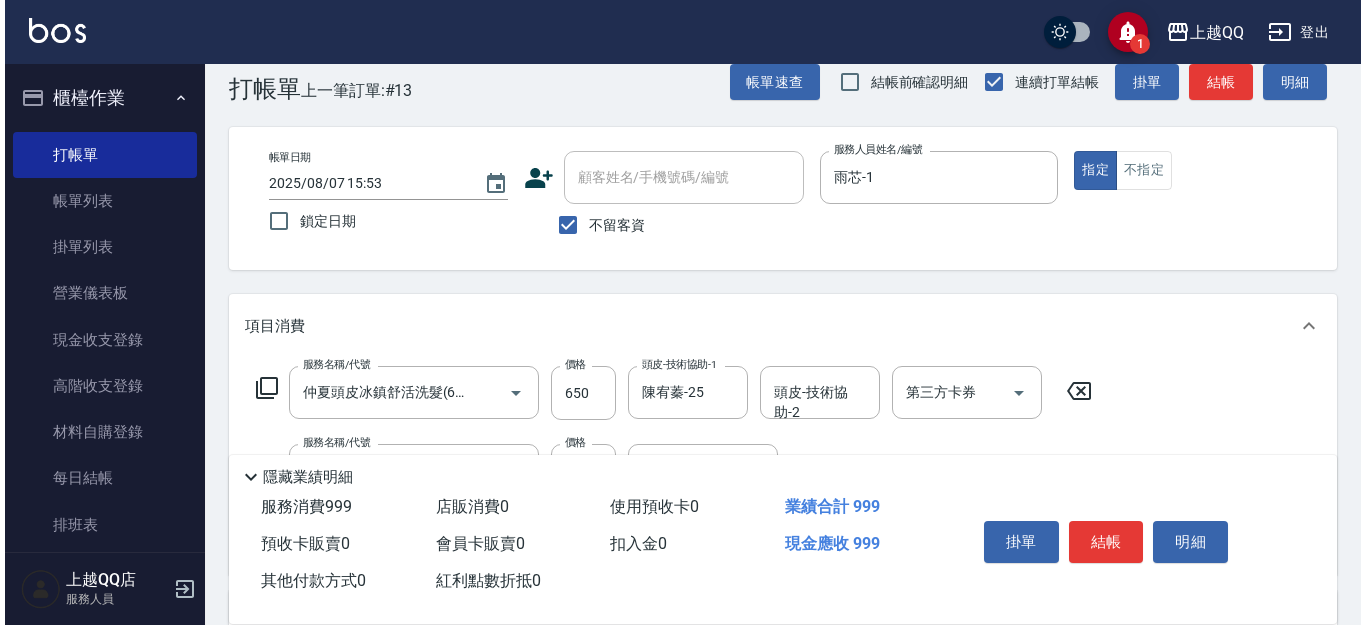 scroll, scrollTop: 0, scrollLeft: 0, axis: both 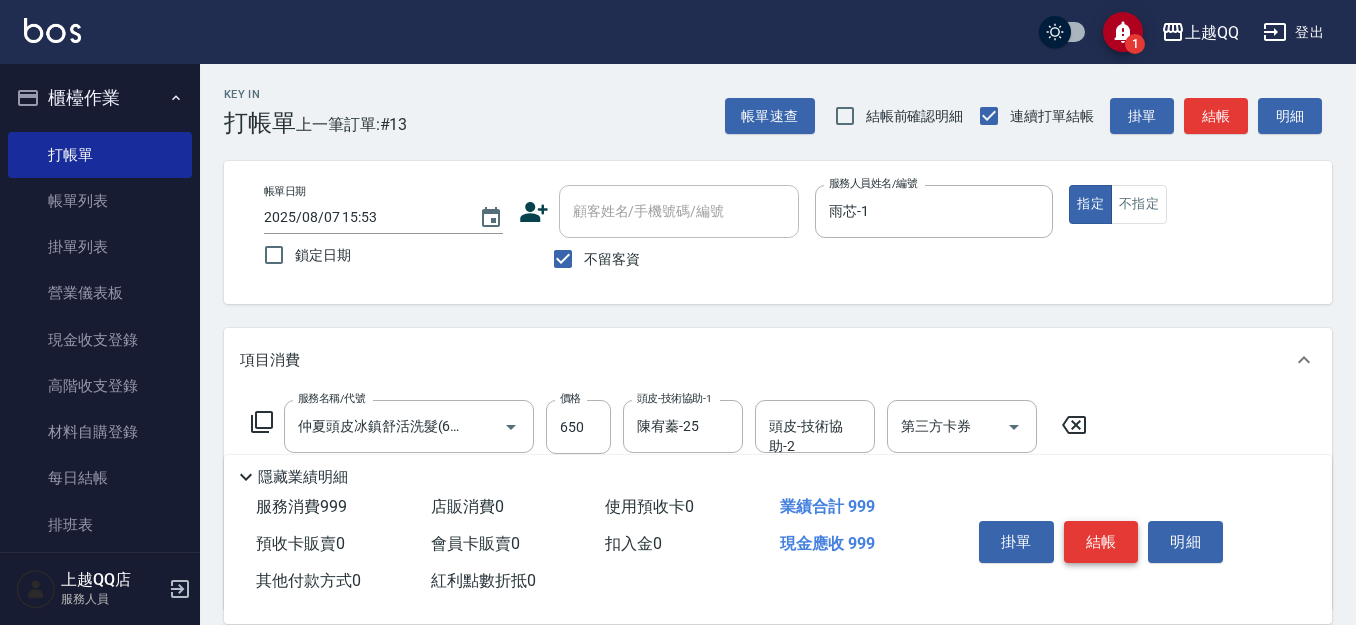 click on "結帳" at bounding box center (1101, 542) 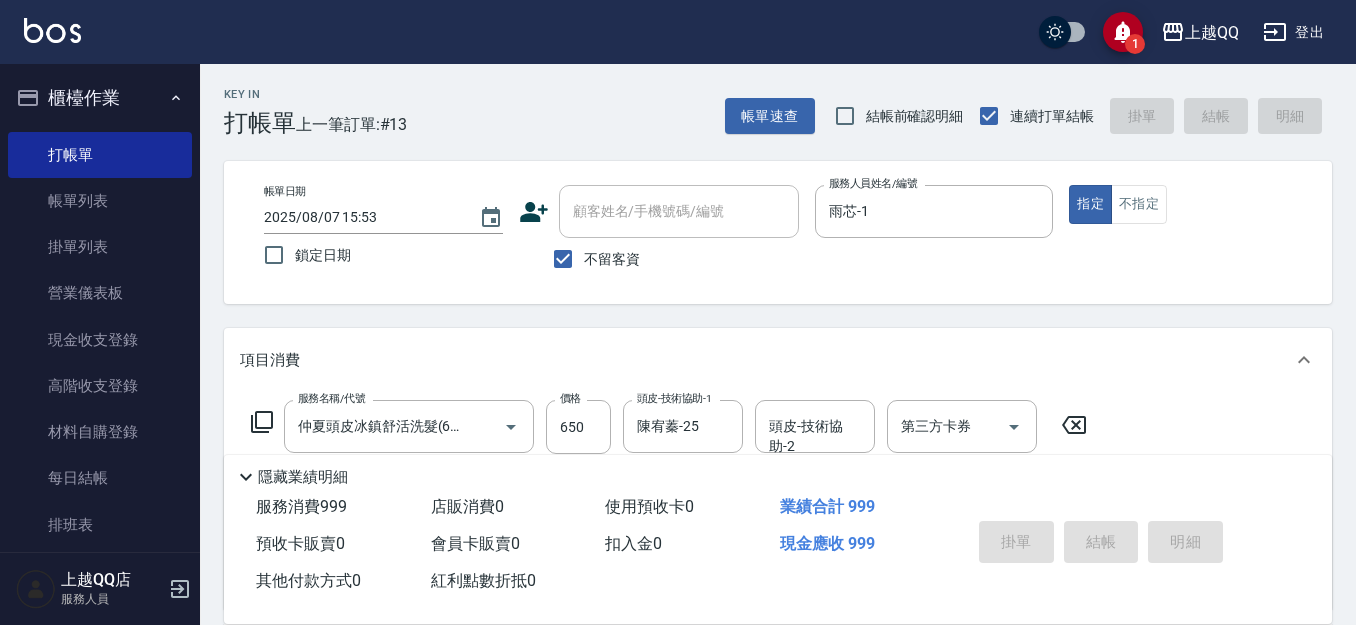 type on "2025/08/07 15:54" 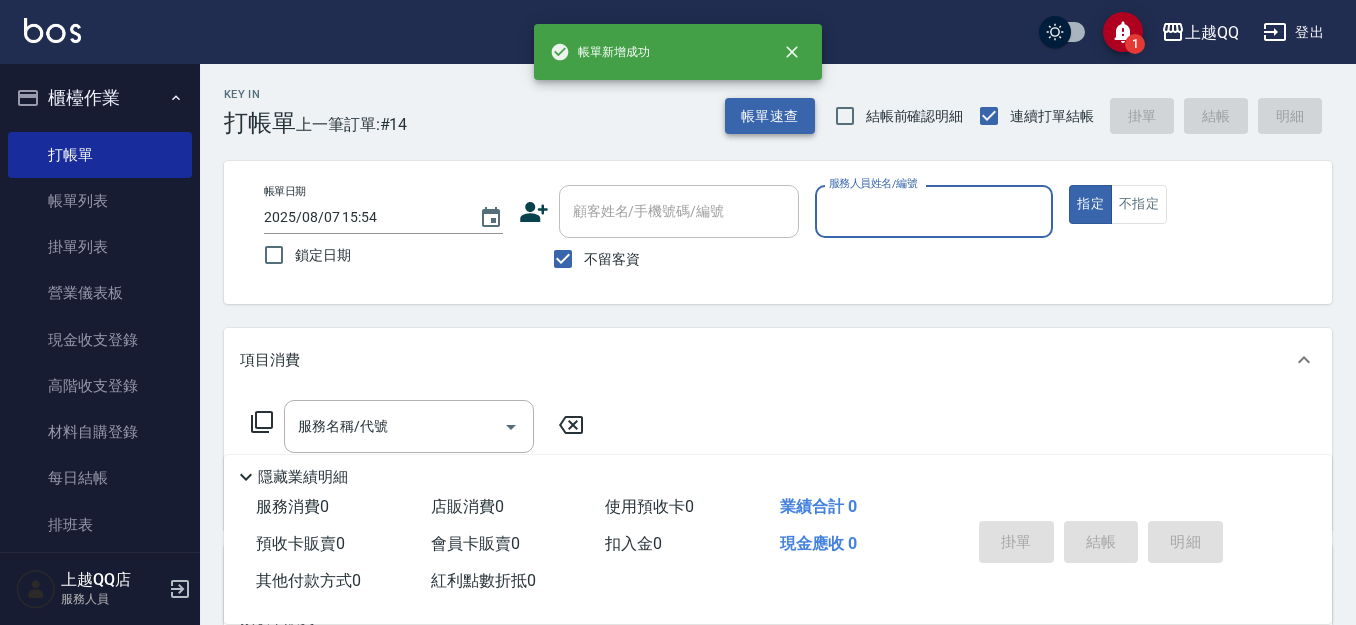 click on "帳單速查" at bounding box center (770, 116) 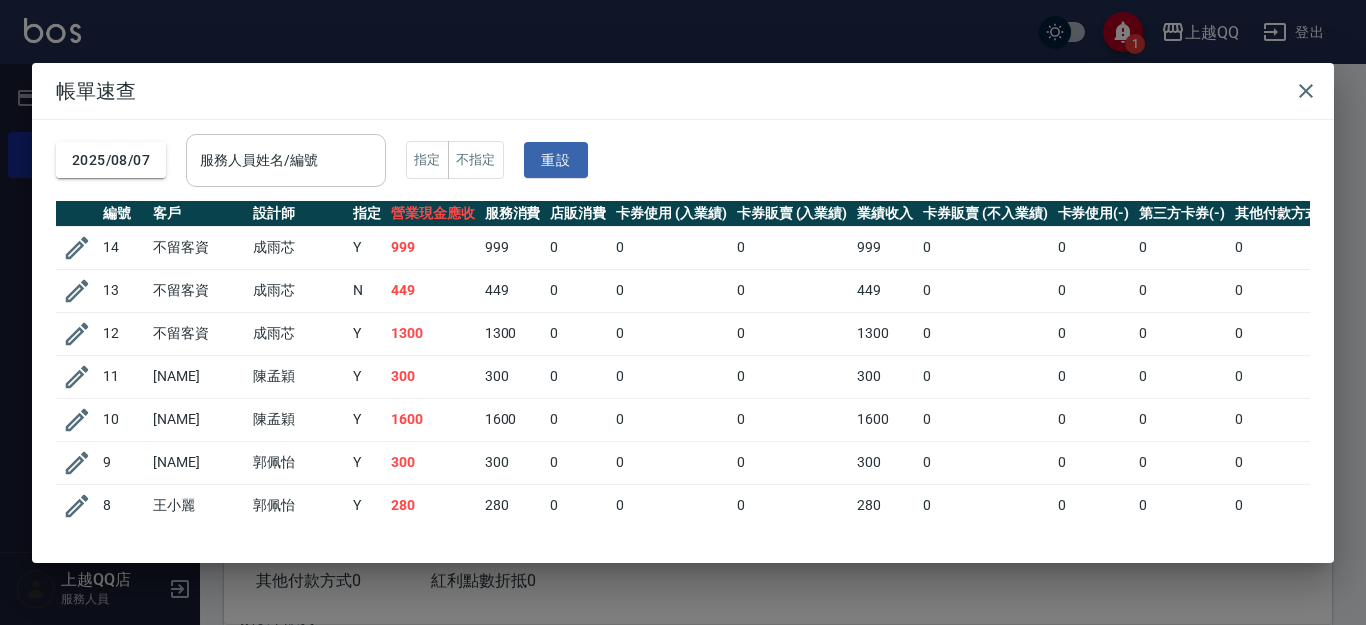 click on "服務人員姓名/編號" at bounding box center [286, 160] 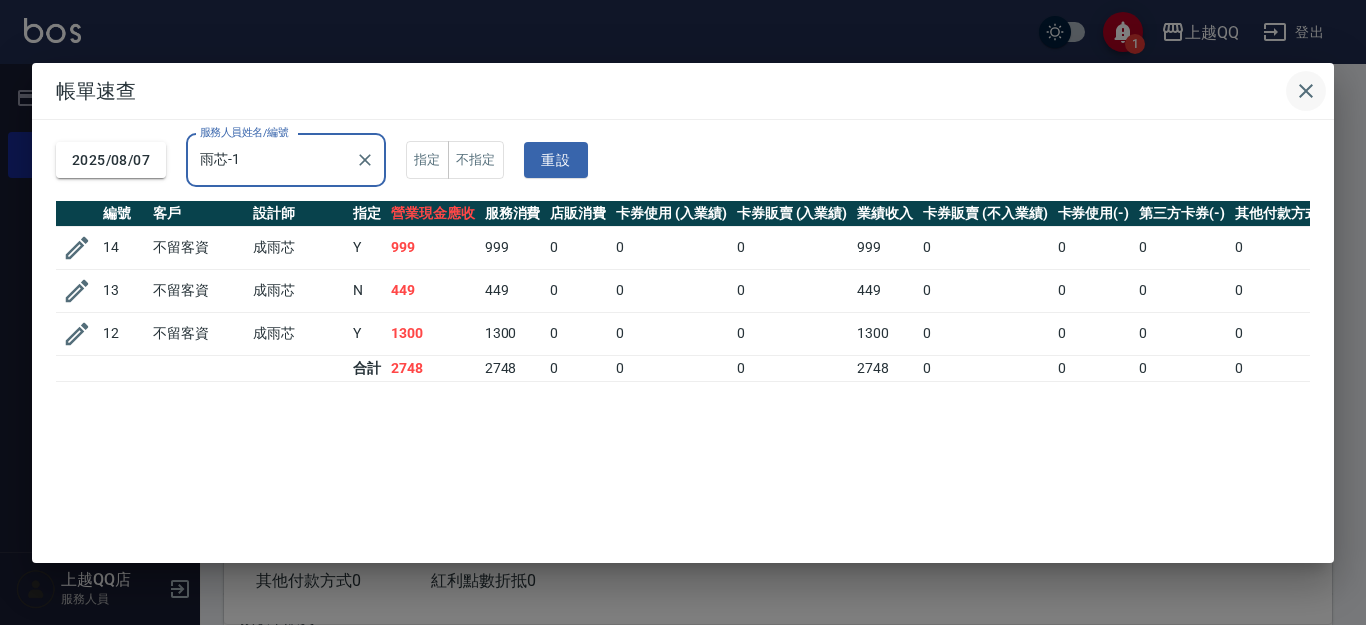 type on "雨芯-1" 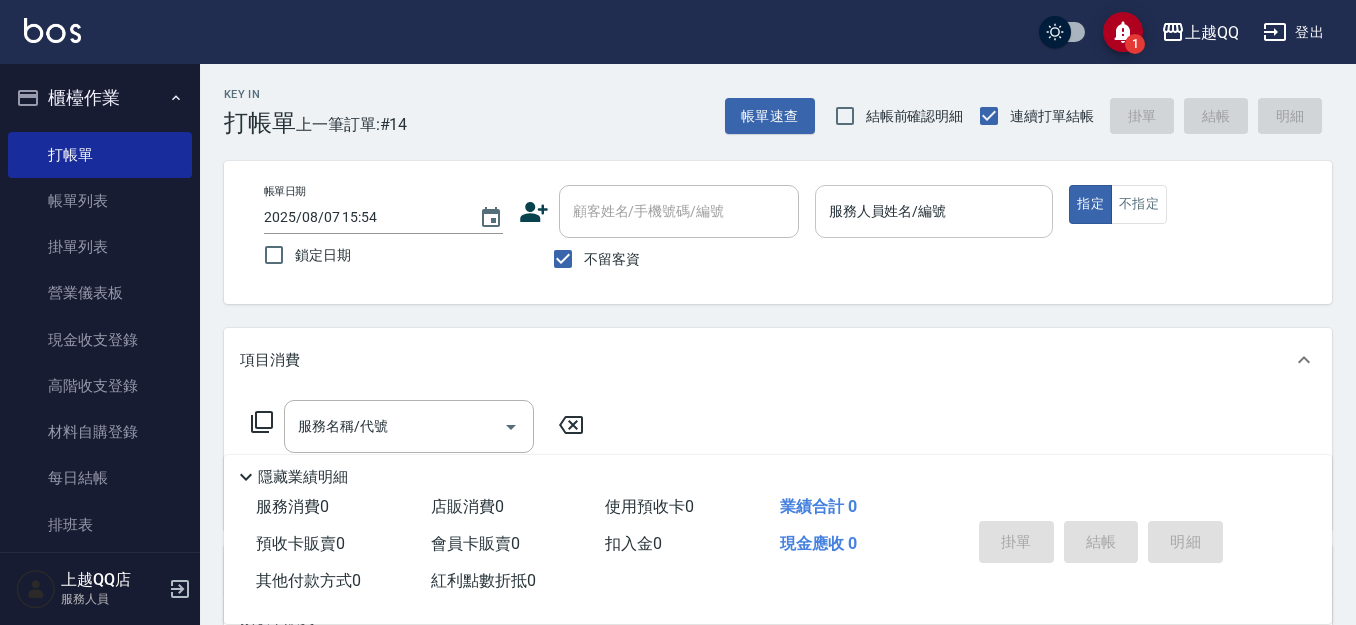click on "服務人員姓名/編號 服務人員姓名/編號" at bounding box center [934, 211] 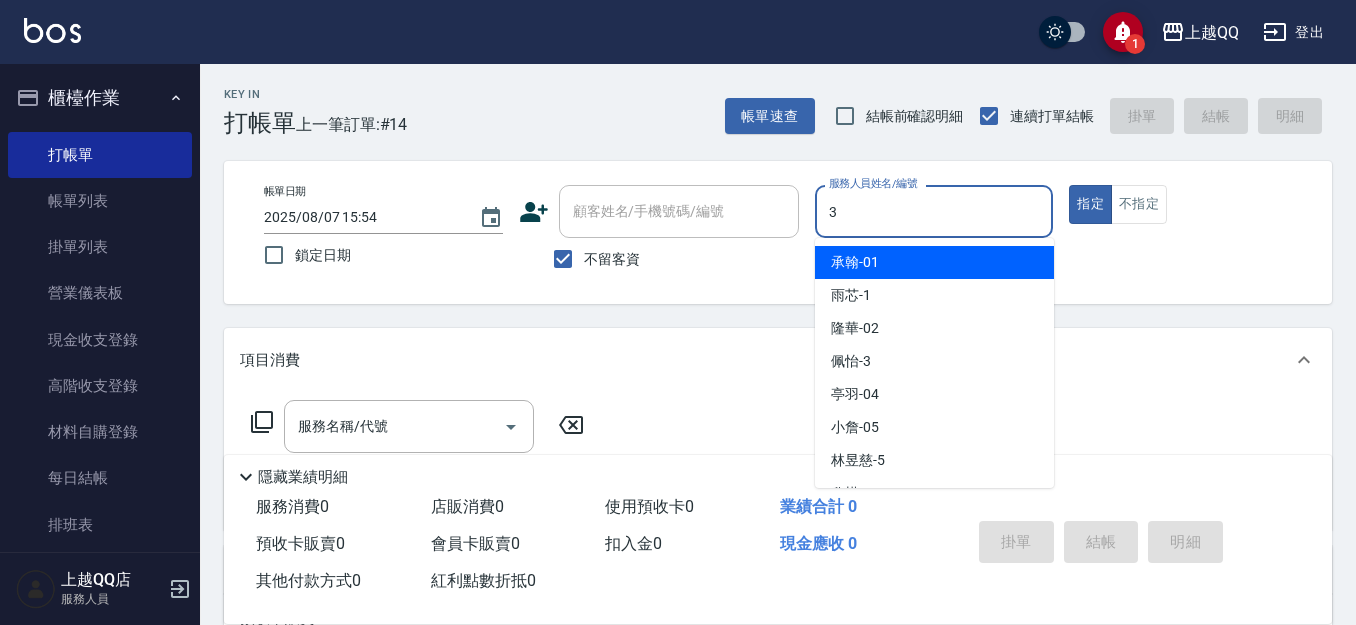 type on "[NAME]-3" 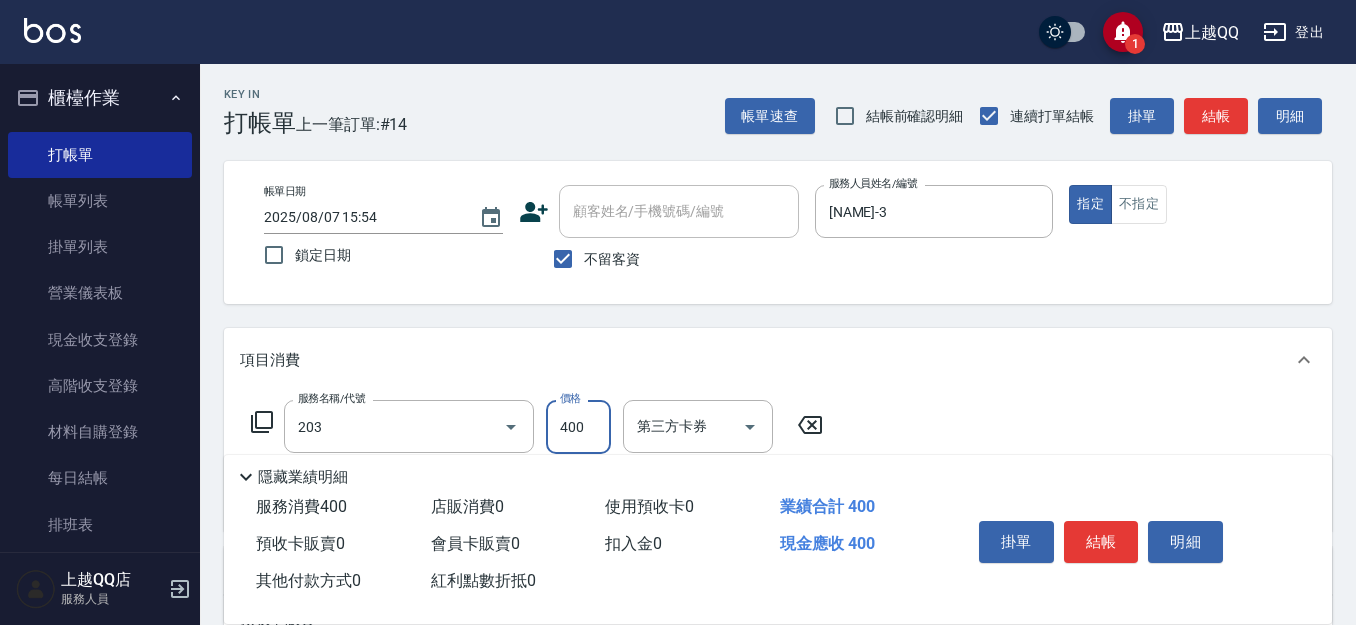 type on "指定單剪(203)" 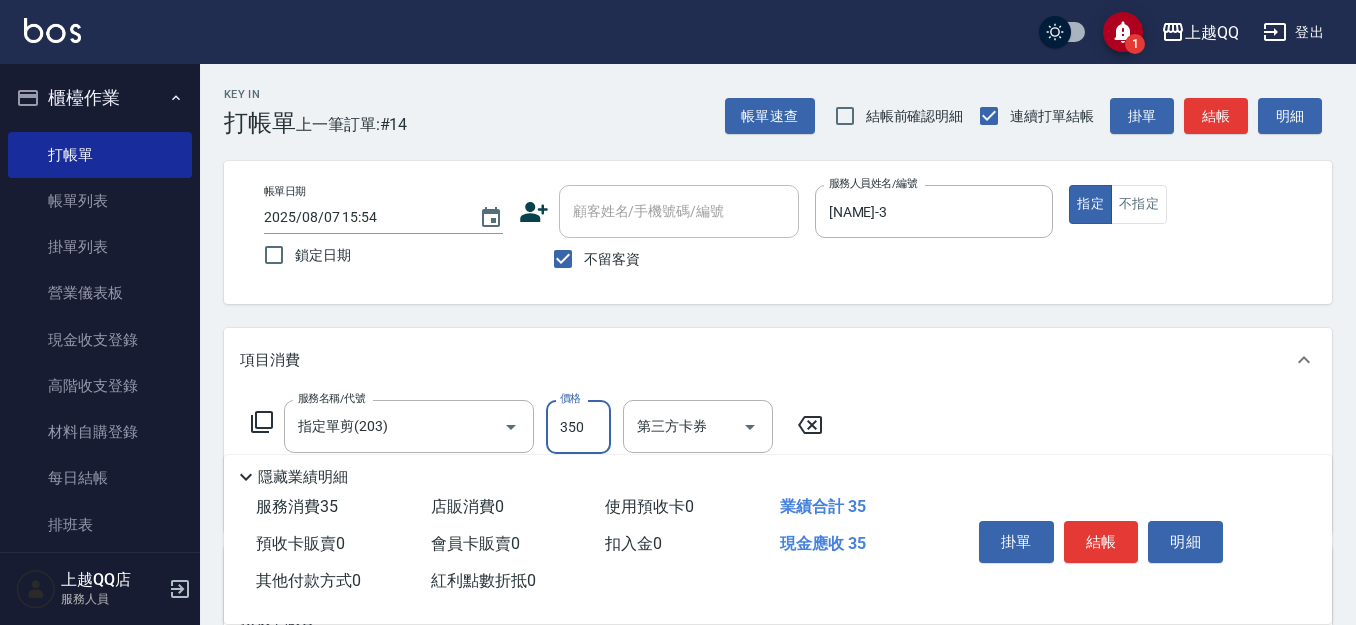 type on "350" 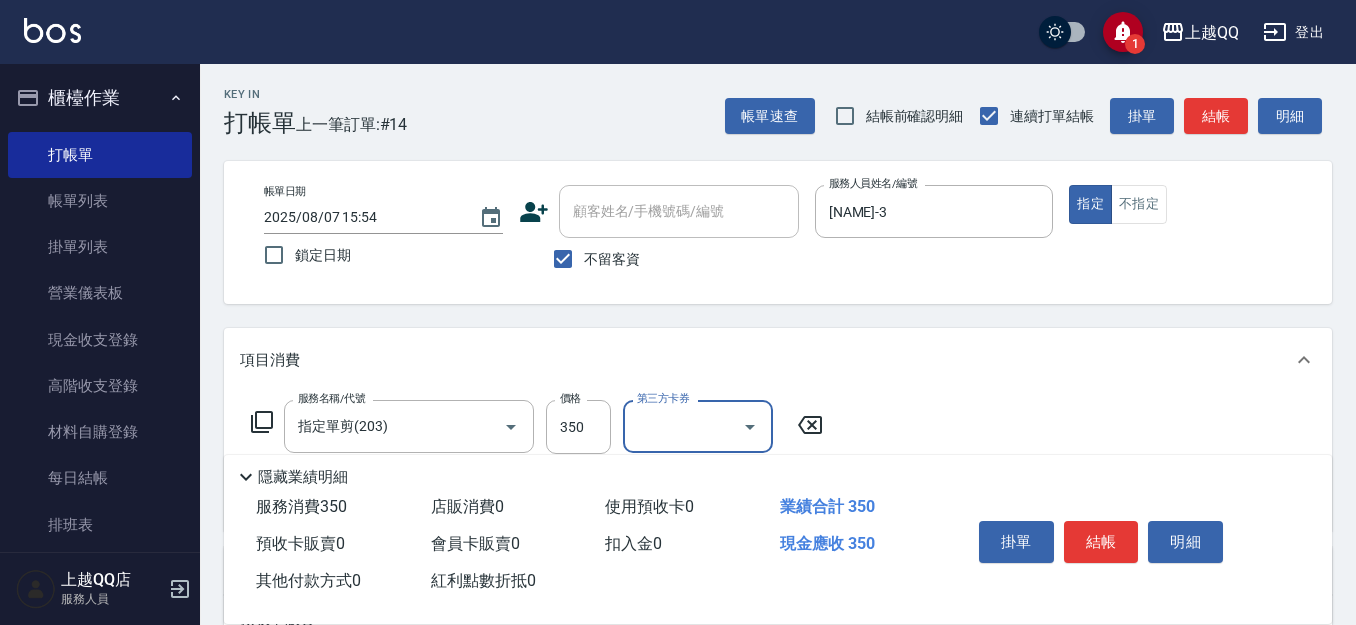 drag, startPoint x: 1092, startPoint y: 524, endPoint x: 1232, endPoint y: 540, distance: 140.91132 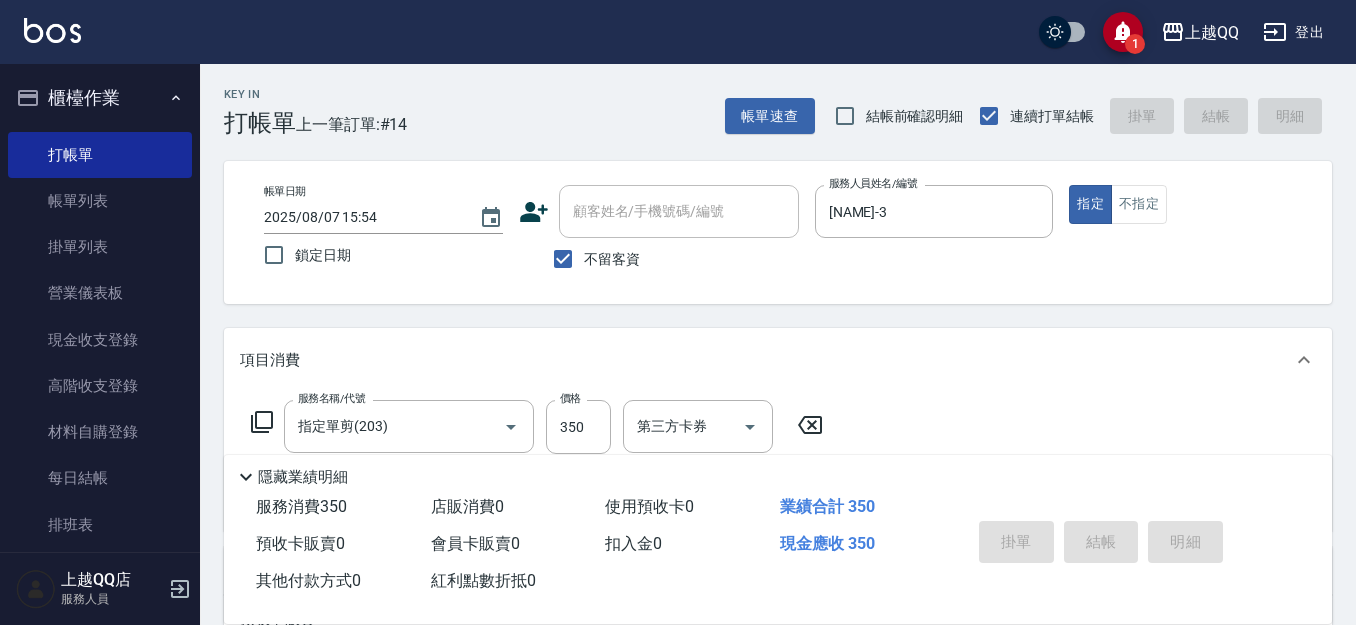 type on "2025/08/07 15:56" 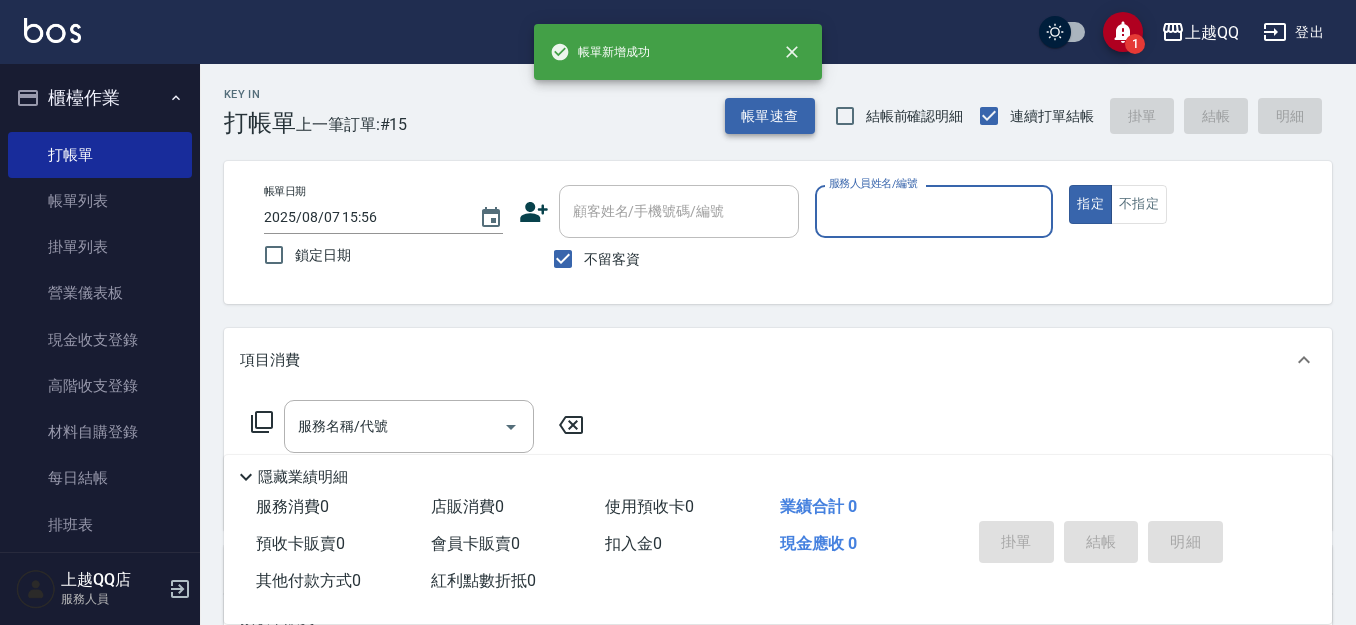 click on "帳單速查" at bounding box center (770, 116) 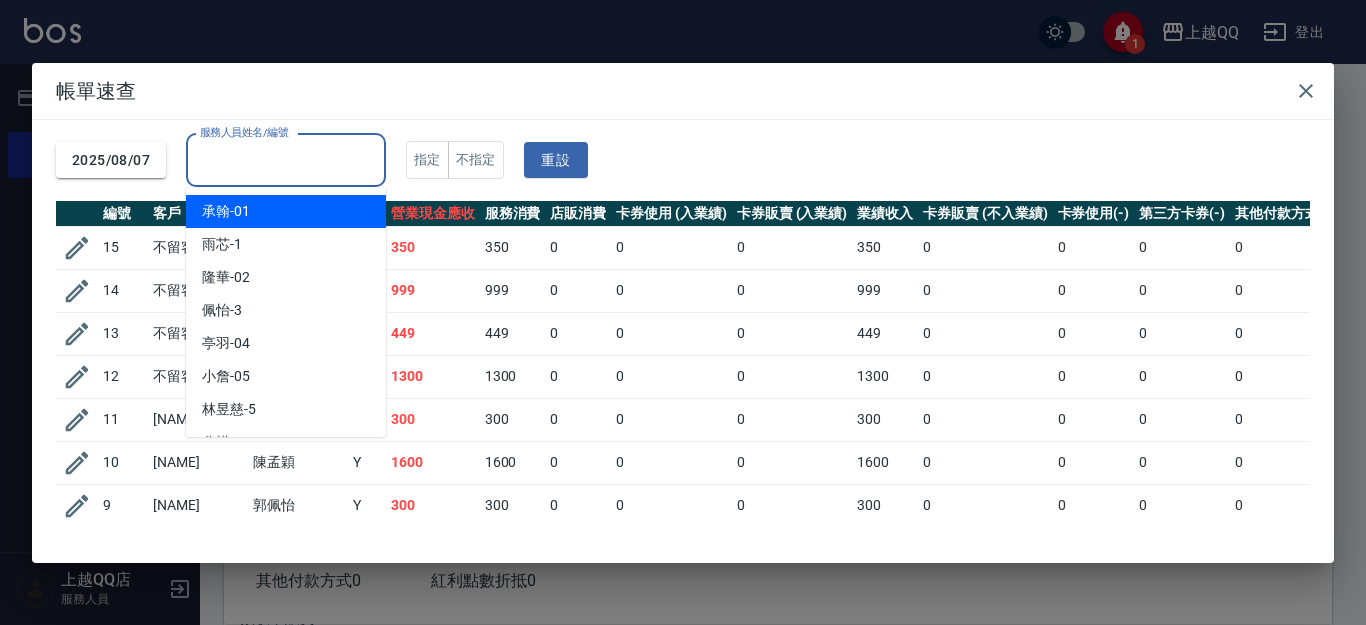 drag, startPoint x: 350, startPoint y: 165, endPoint x: 533, endPoint y: 31, distance: 226.8149 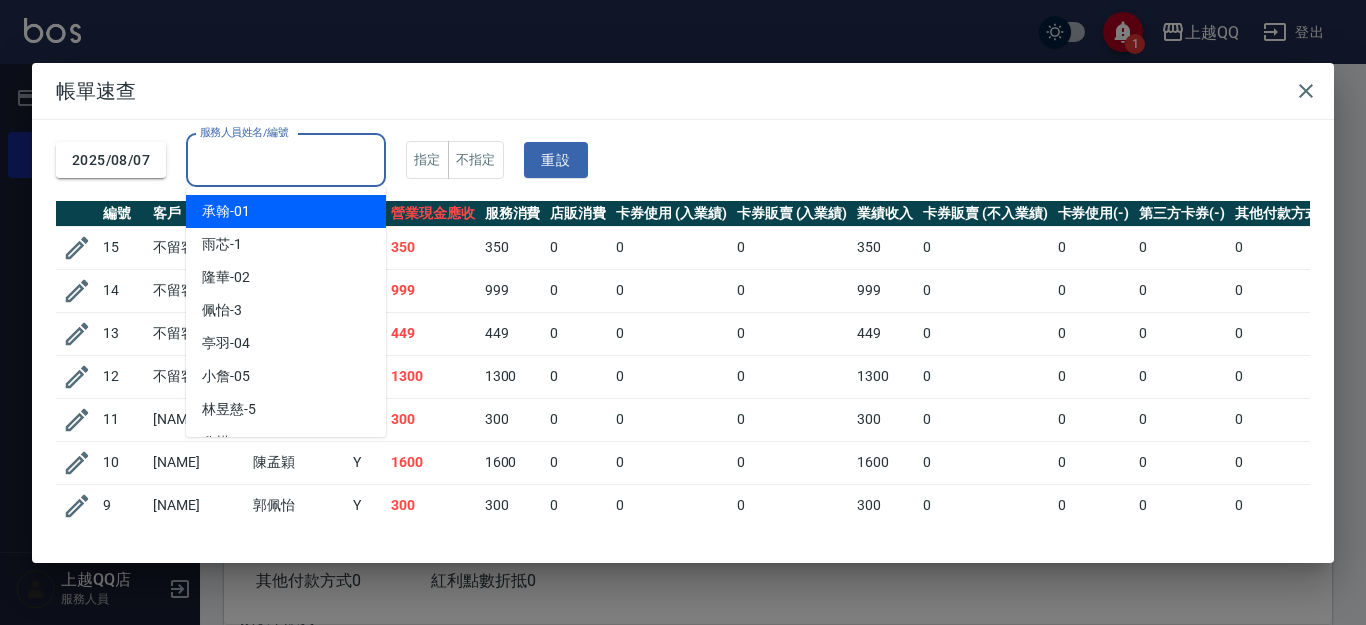click on "服務人員姓名/編號" at bounding box center [286, 160] 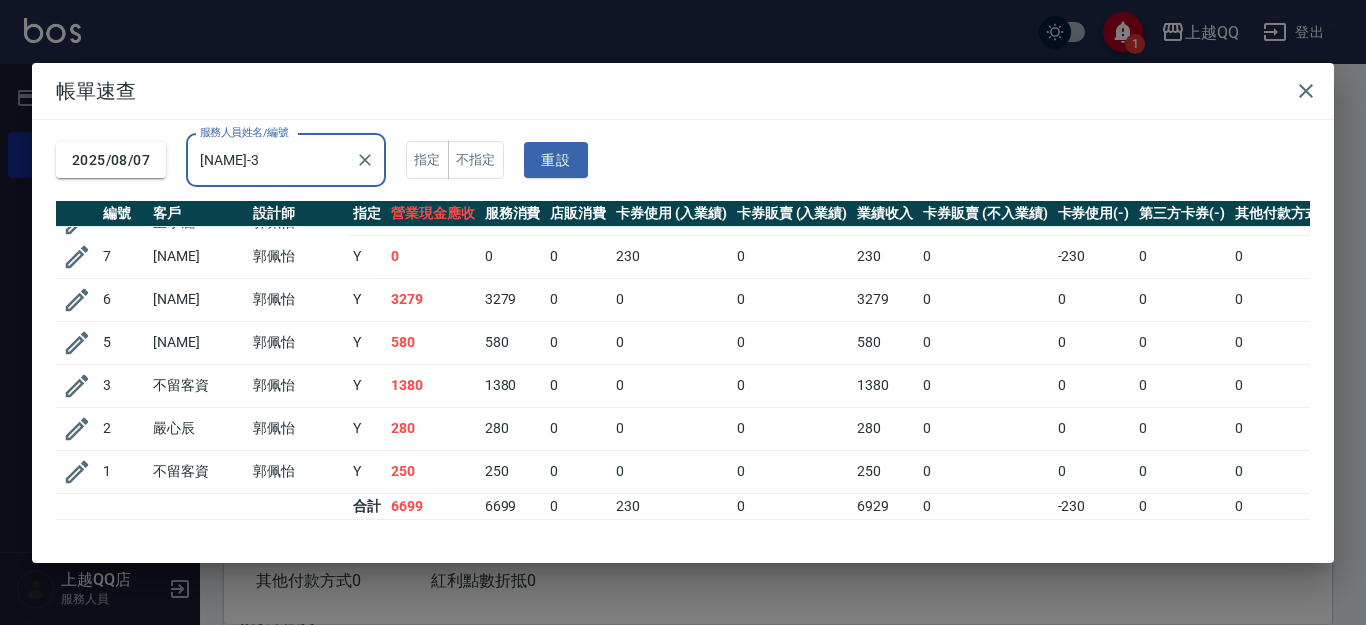 scroll, scrollTop: 137, scrollLeft: 0, axis: vertical 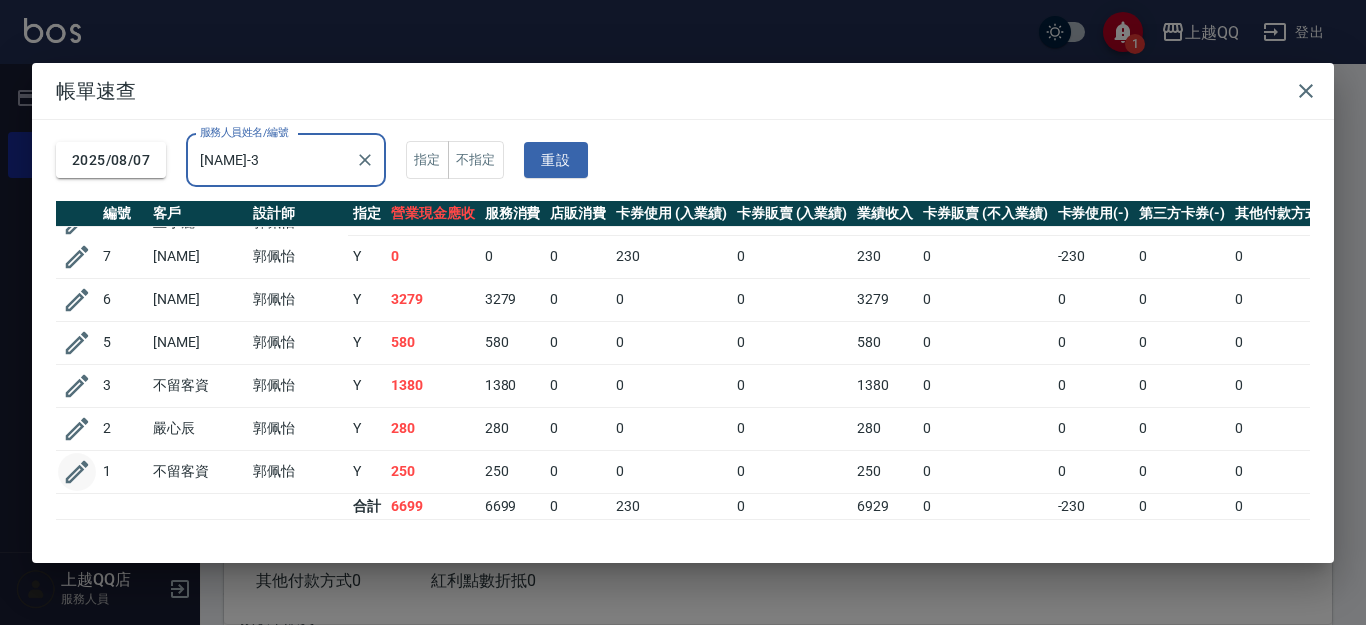 type on "[NAME]-3" 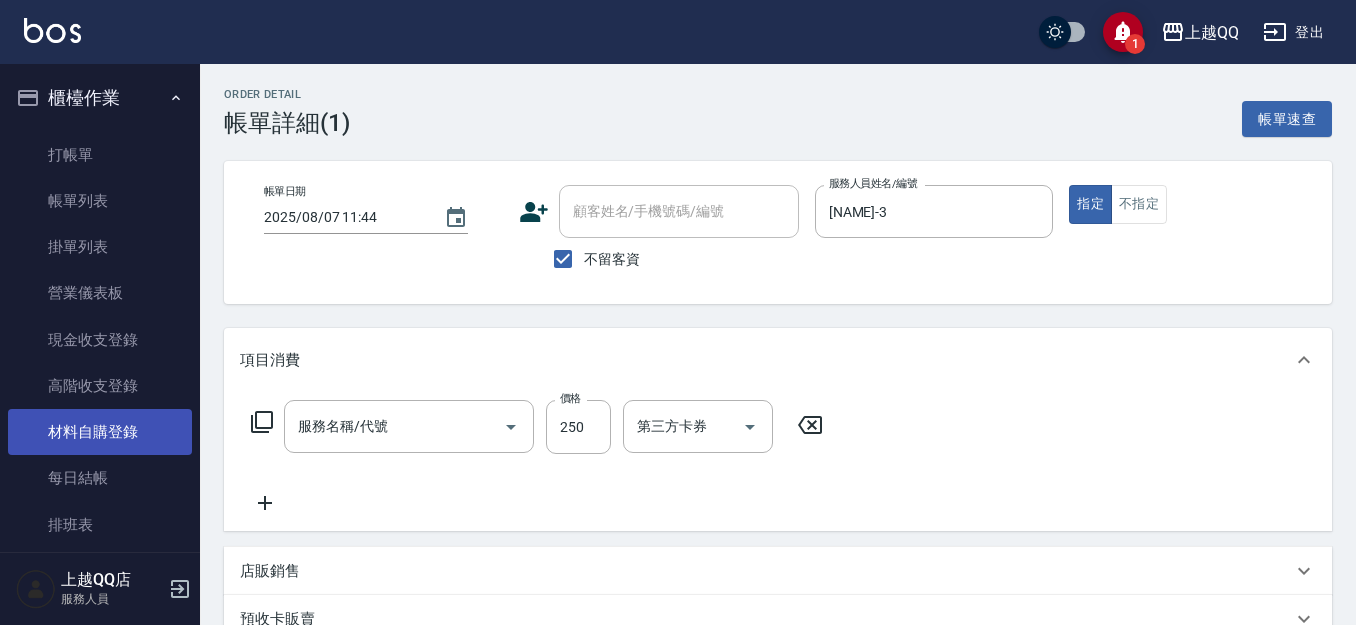 type on "2025/08/07 11:44" 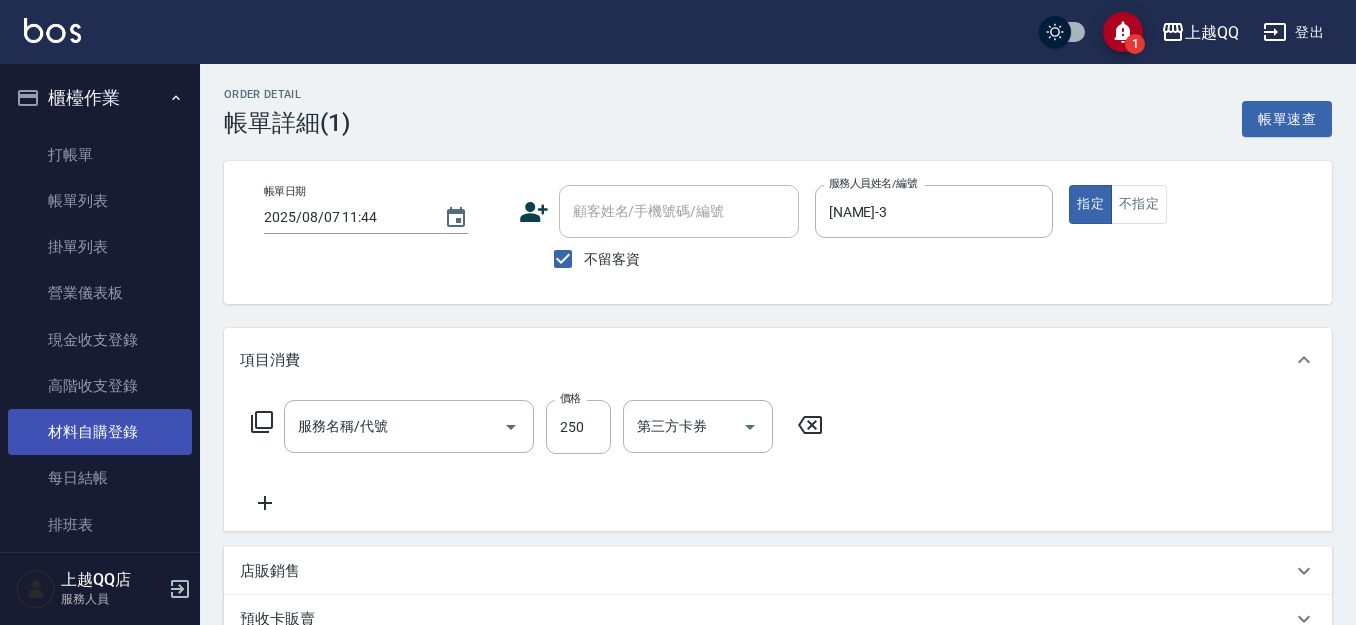 checkbox on "true" 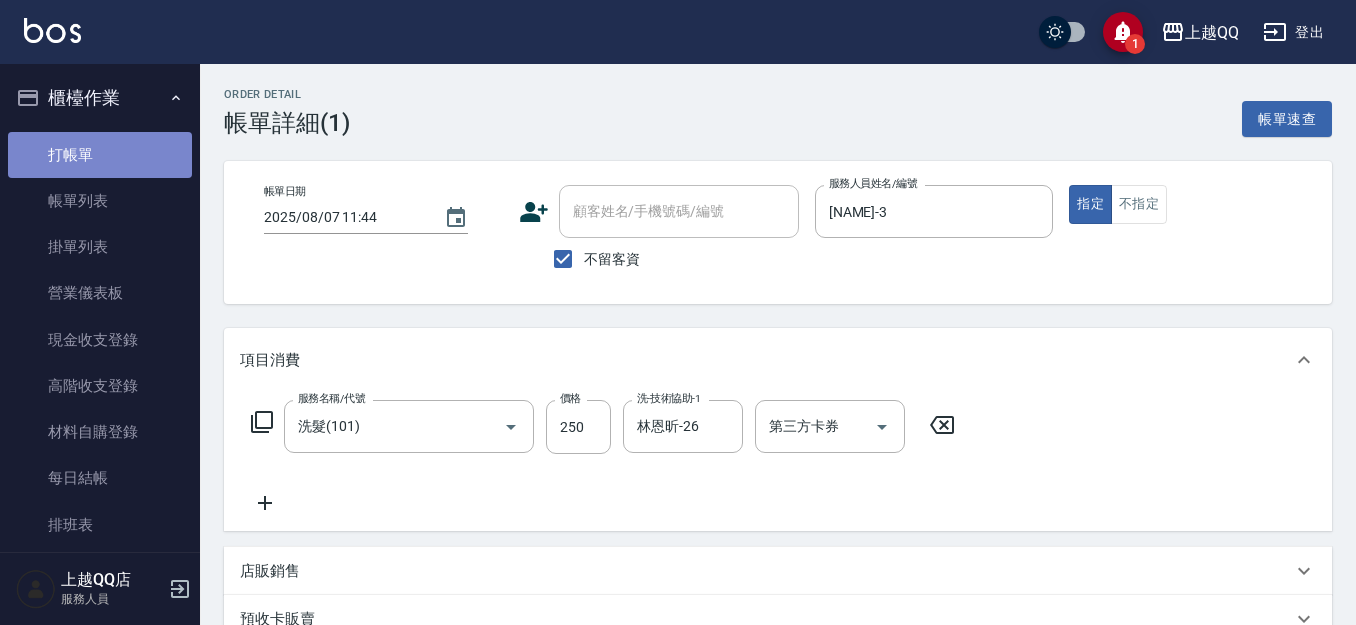 click on "打帳單" at bounding box center [100, 155] 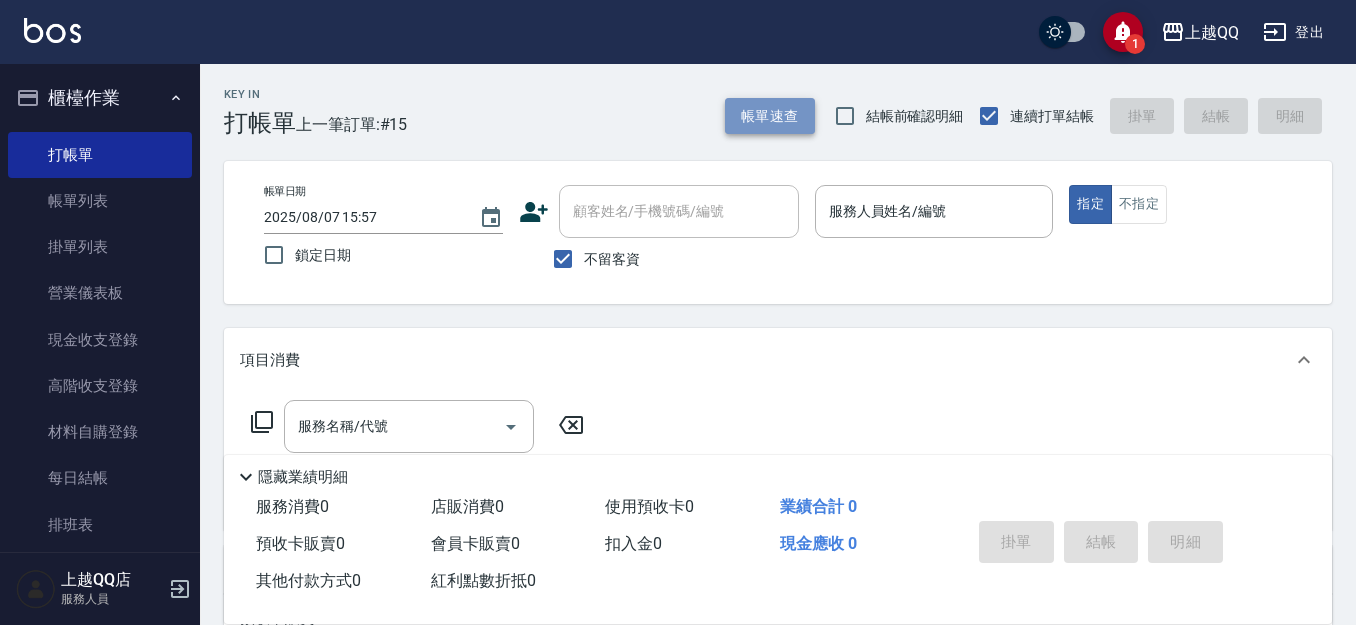 click on "帳單速查" at bounding box center [770, 116] 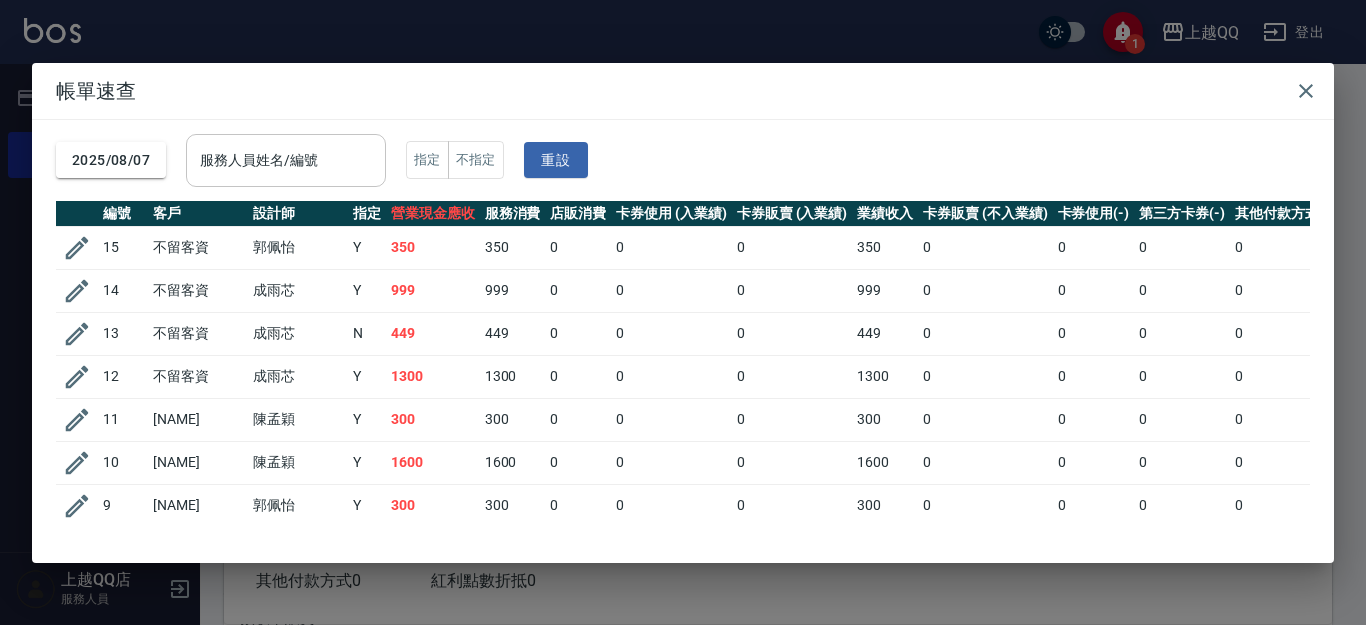 click on "服務人員姓名/編號" at bounding box center [286, 160] 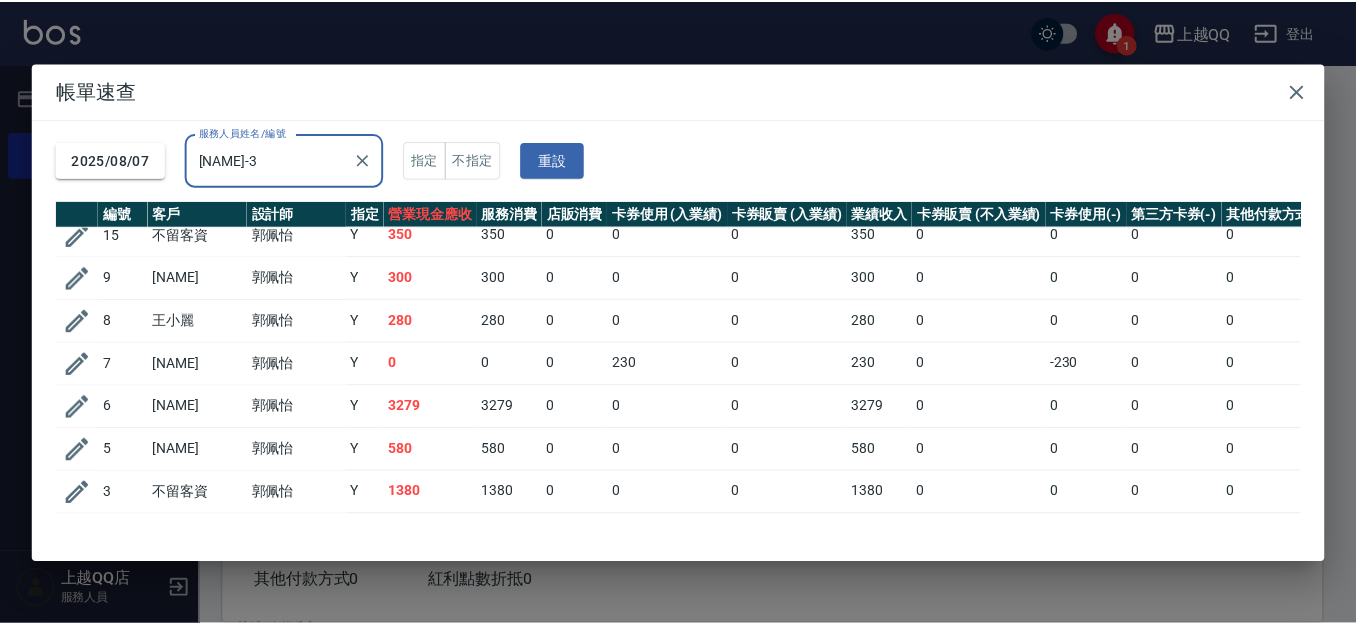 scroll, scrollTop: 0, scrollLeft: 0, axis: both 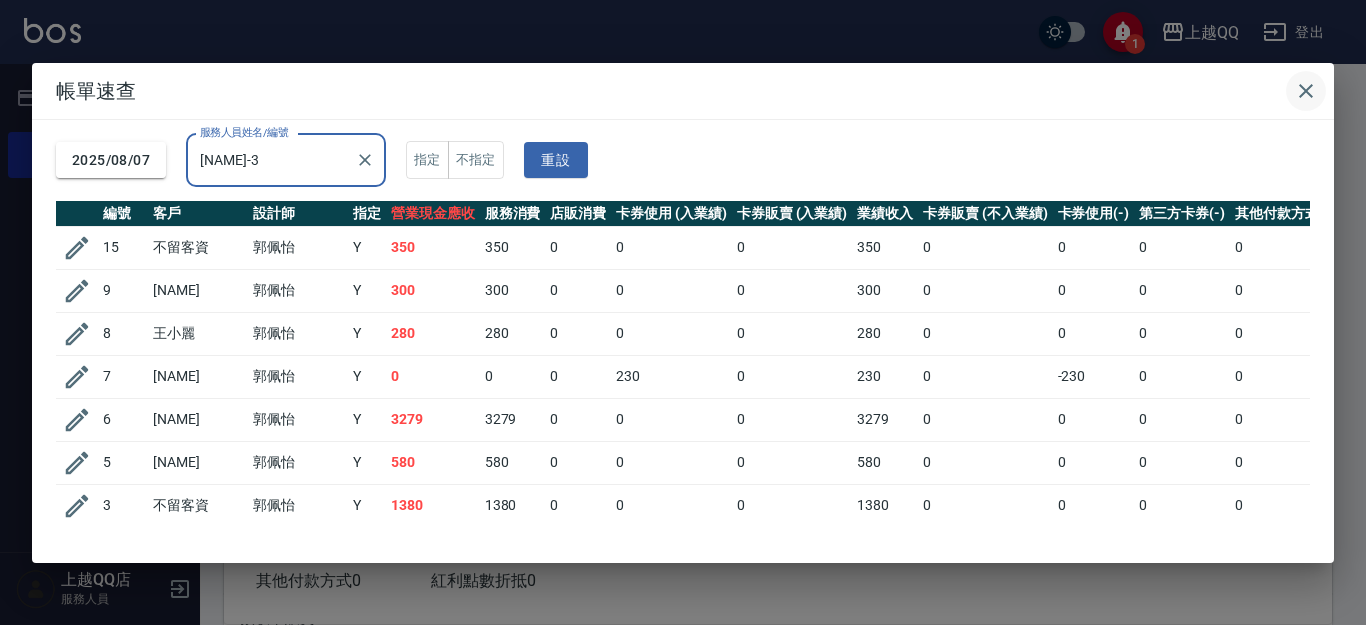 type on "[NAME]-3" 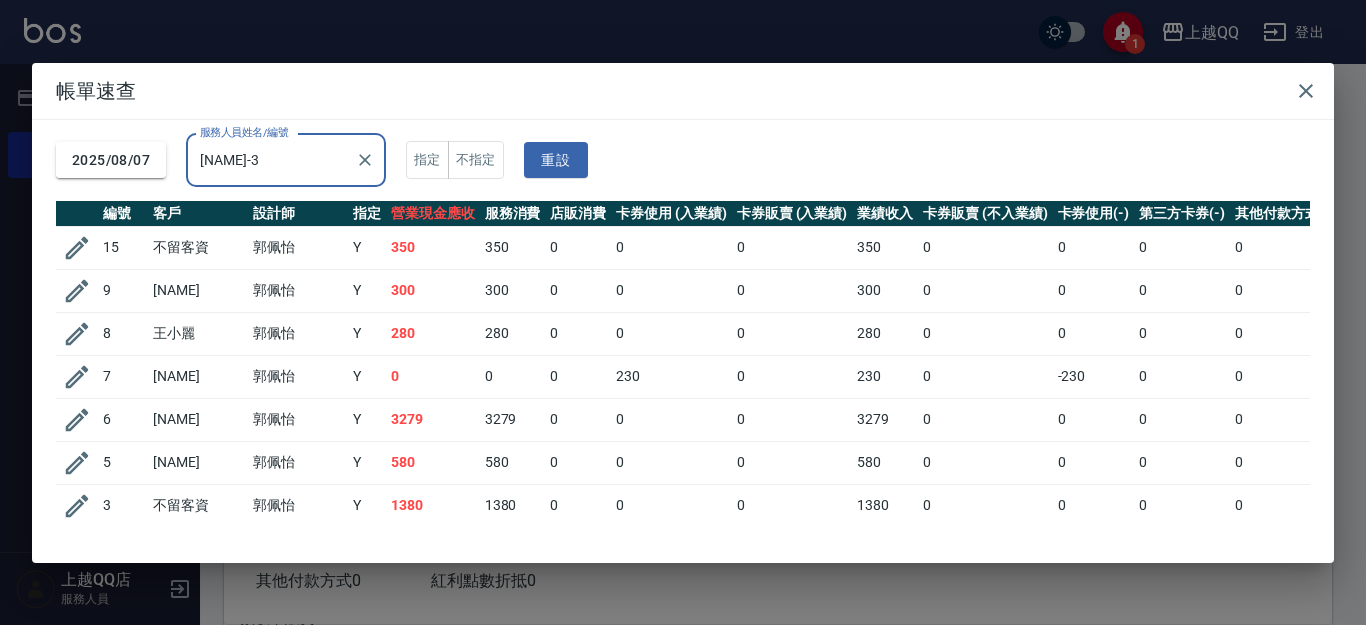 type 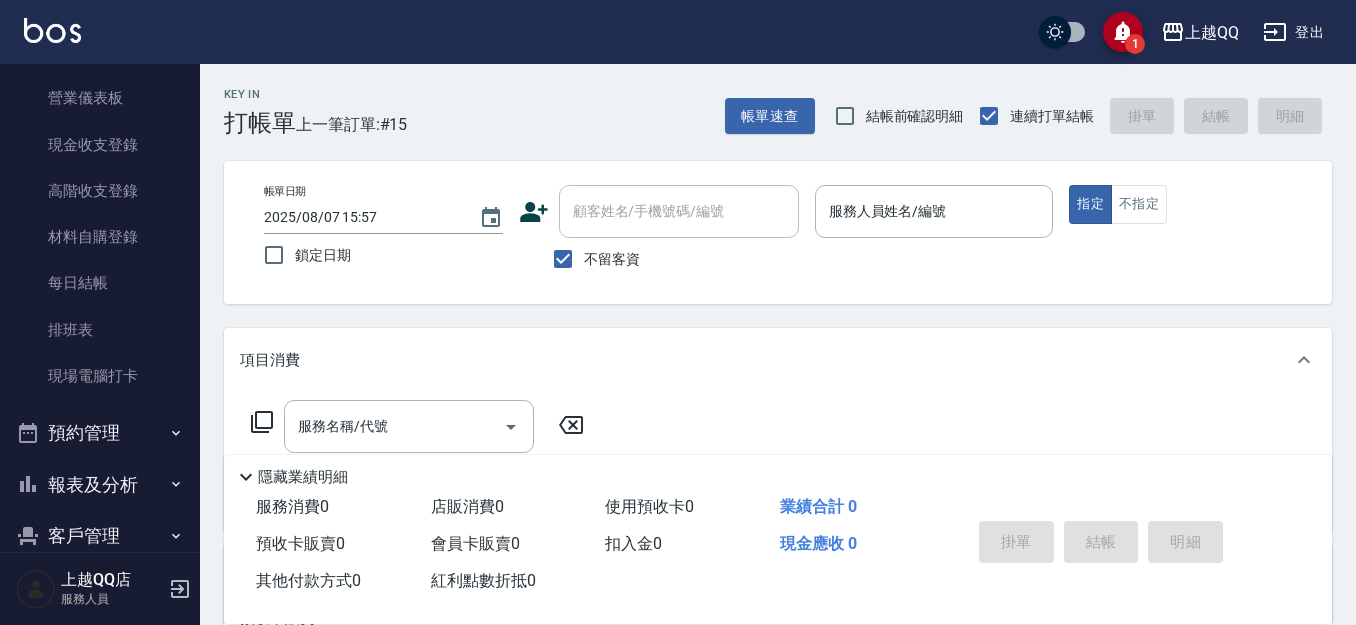 scroll, scrollTop: 280, scrollLeft: 0, axis: vertical 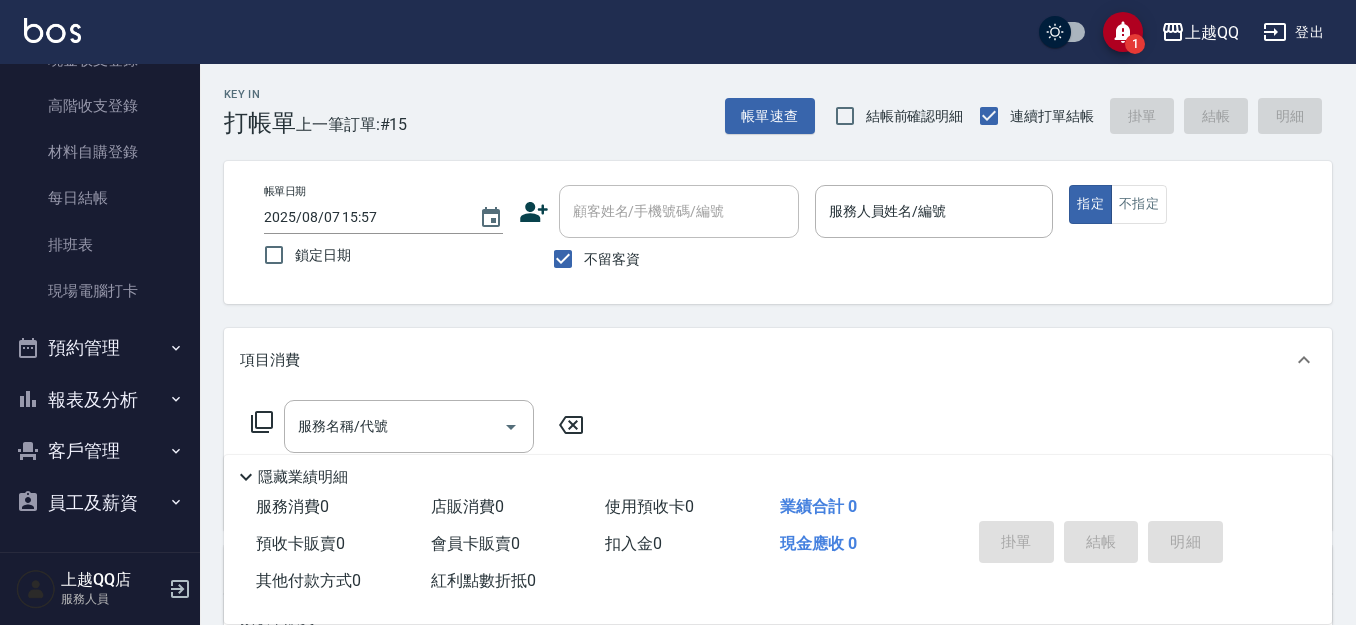 click on "報表及分析" at bounding box center (100, 400) 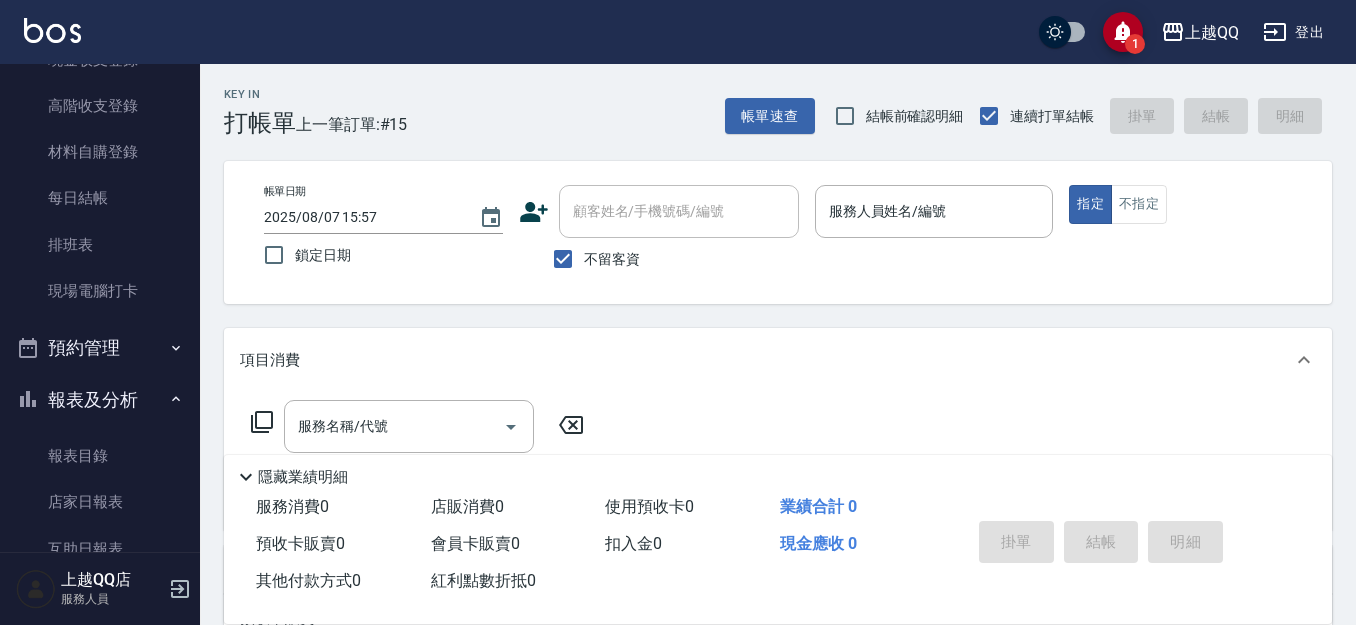 drag, startPoint x: 200, startPoint y: 278, endPoint x: 195, endPoint y: 366, distance: 88.14193 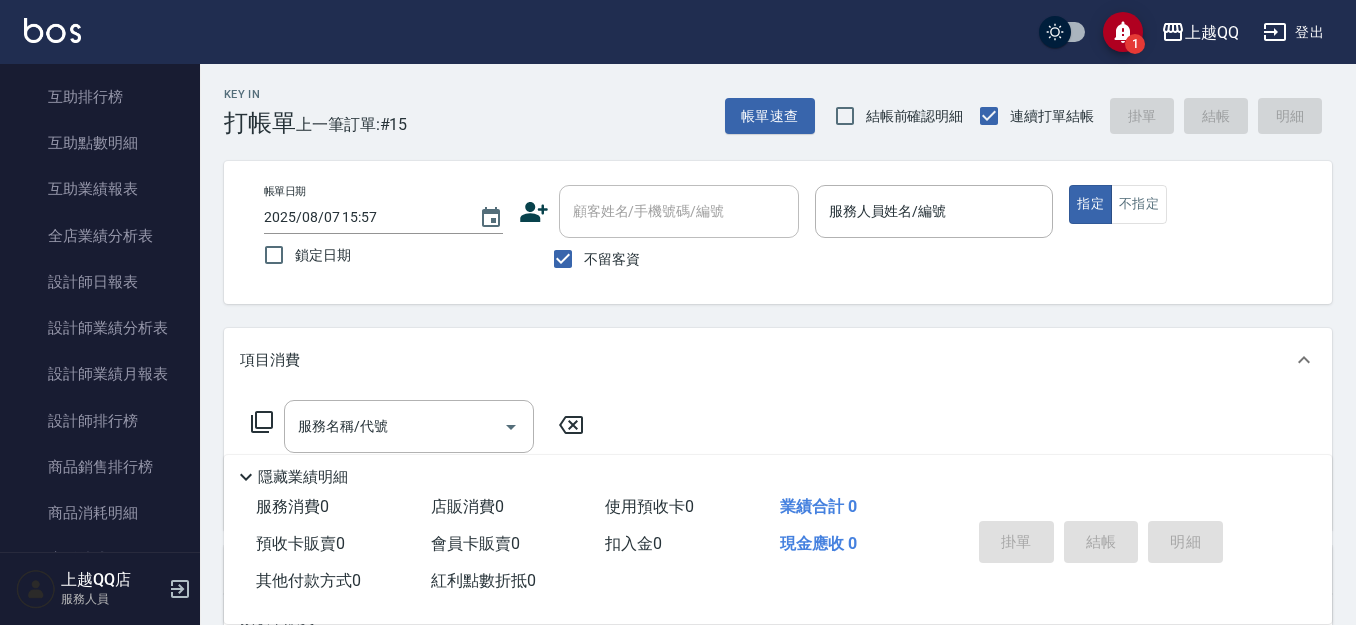 scroll, scrollTop: 888, scrollLeft: 0, axis: vertical 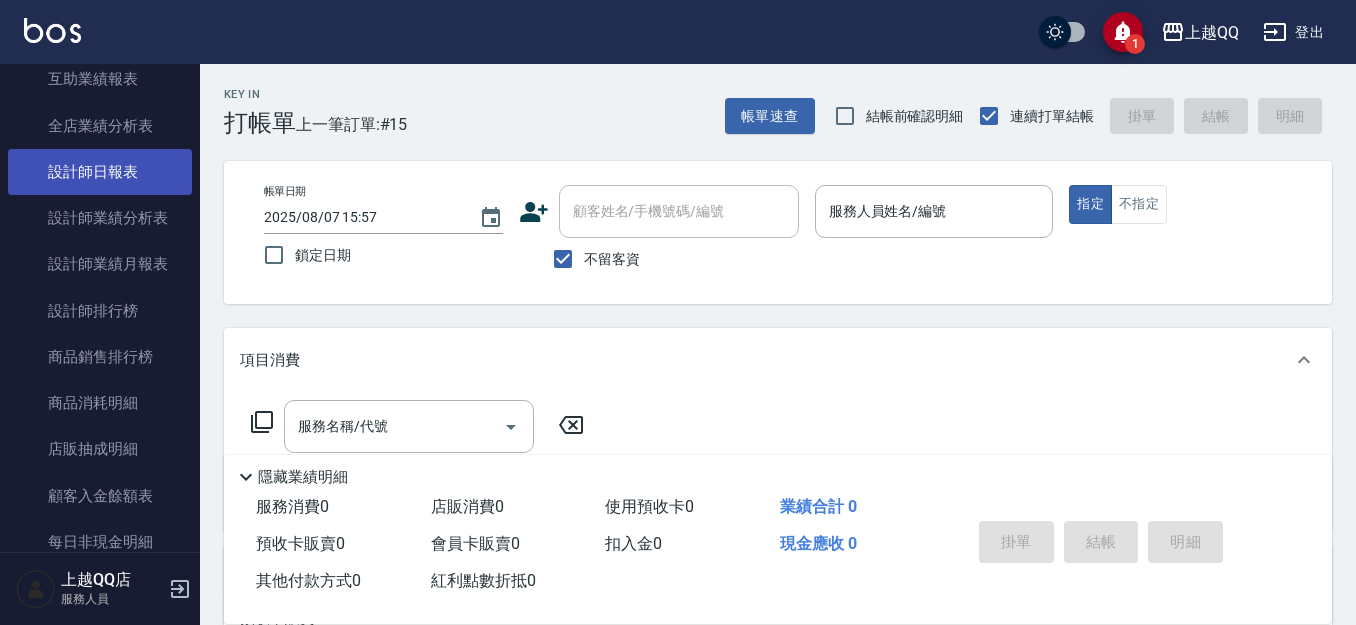 click on "設計師日報表" at bounding box center [100, 172] 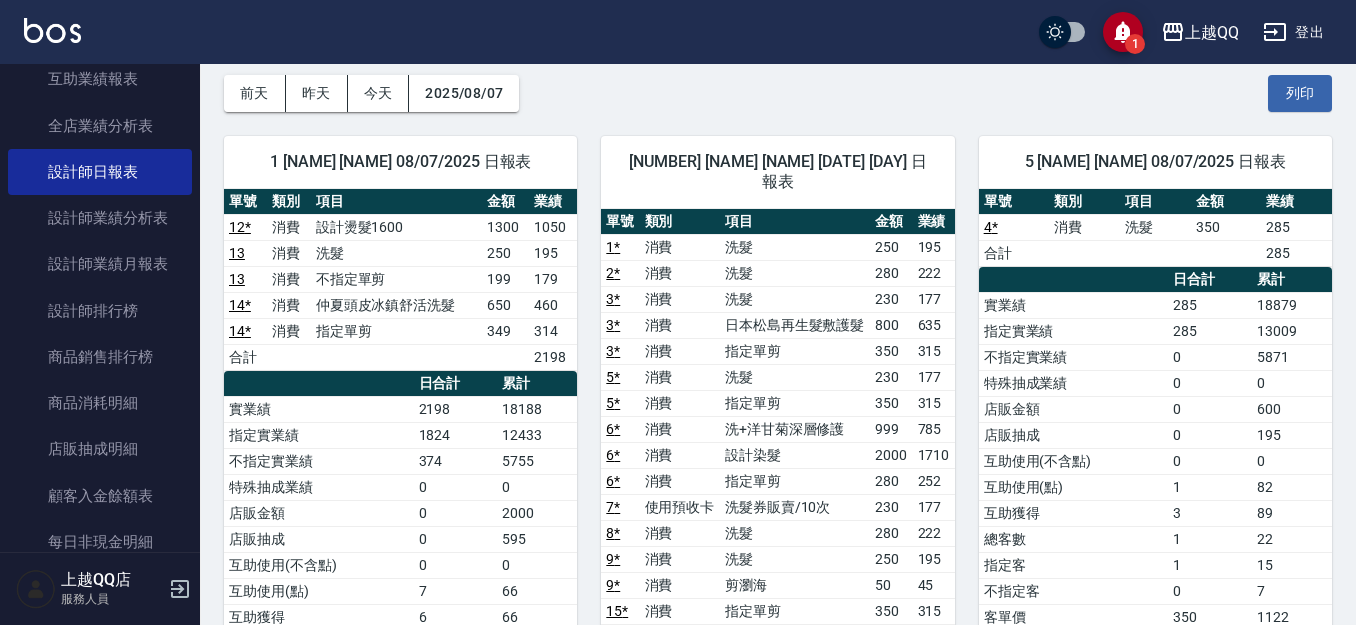 scroll, scrollTop: 0, scrollLeft: 0, axis: both 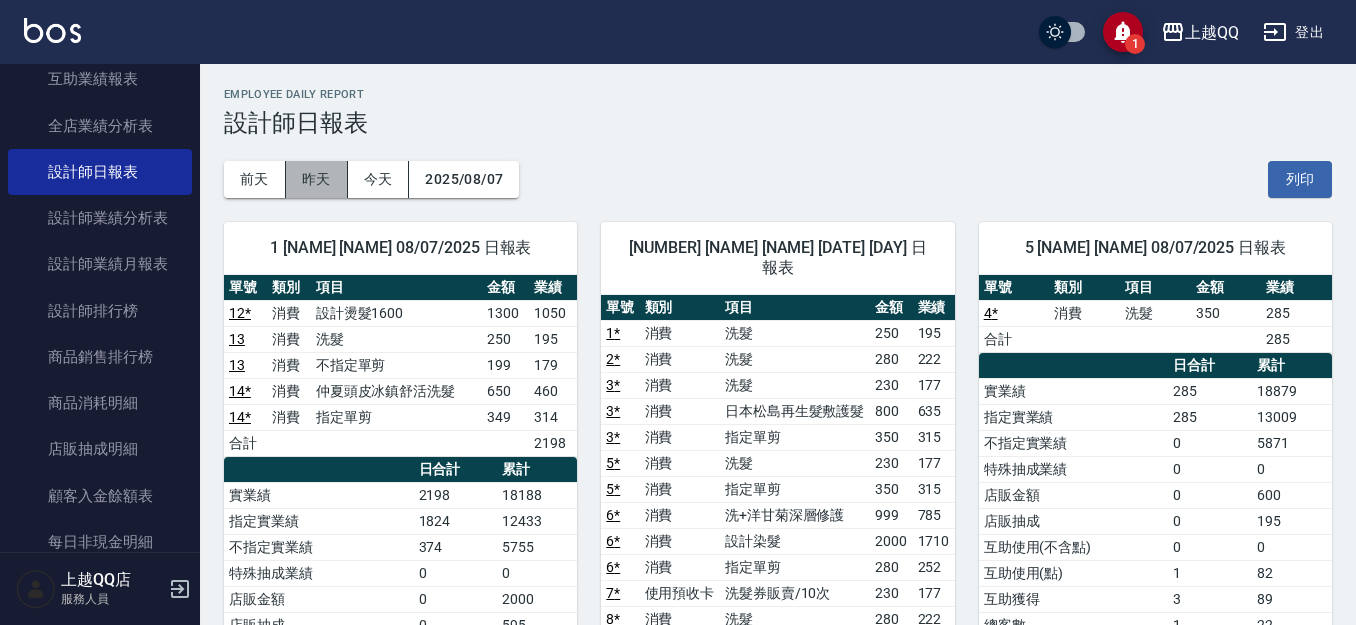 click on "昨天" at bounding box center (317, 179) 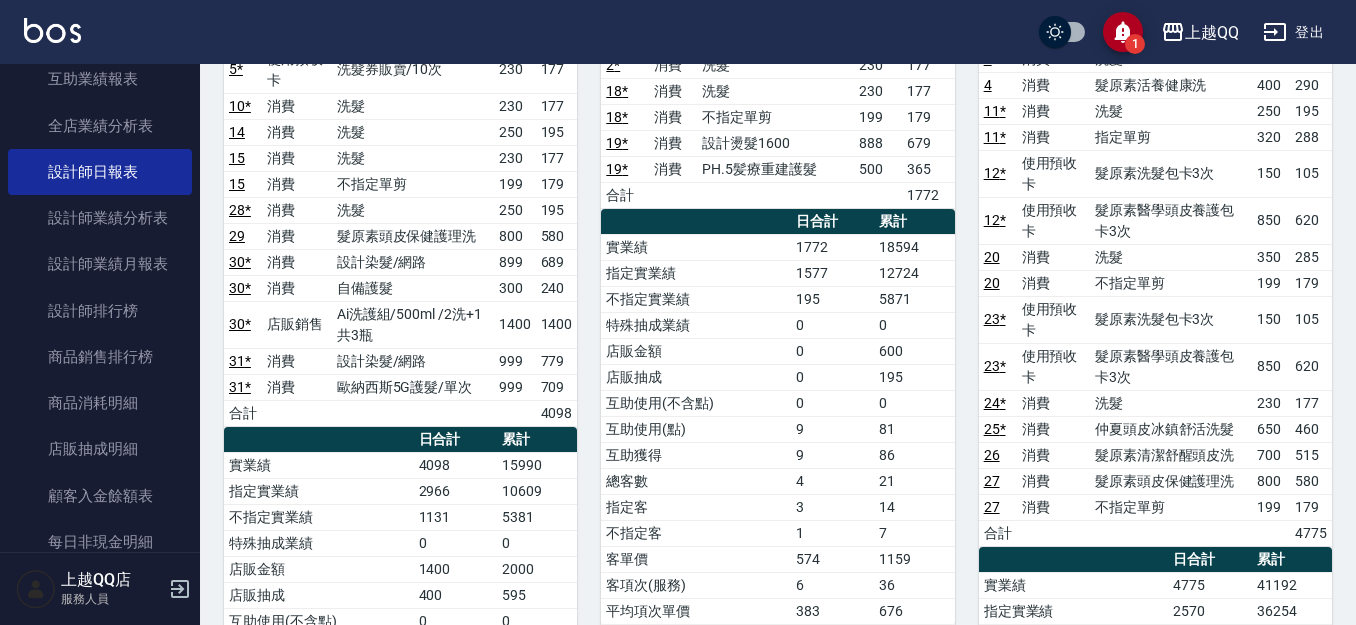 scroll, scrollTop: 100, scrollLeft: 0, axis: vertical 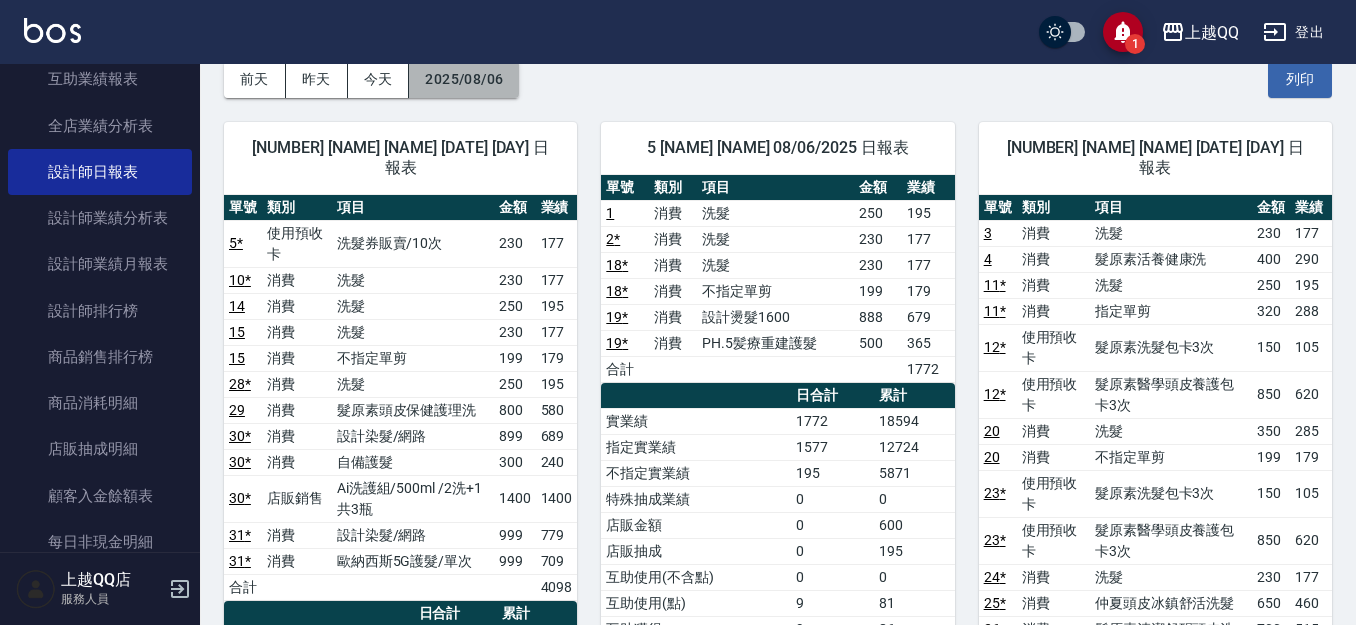 click on "2025/08/06" at bounding box center (464, 79) 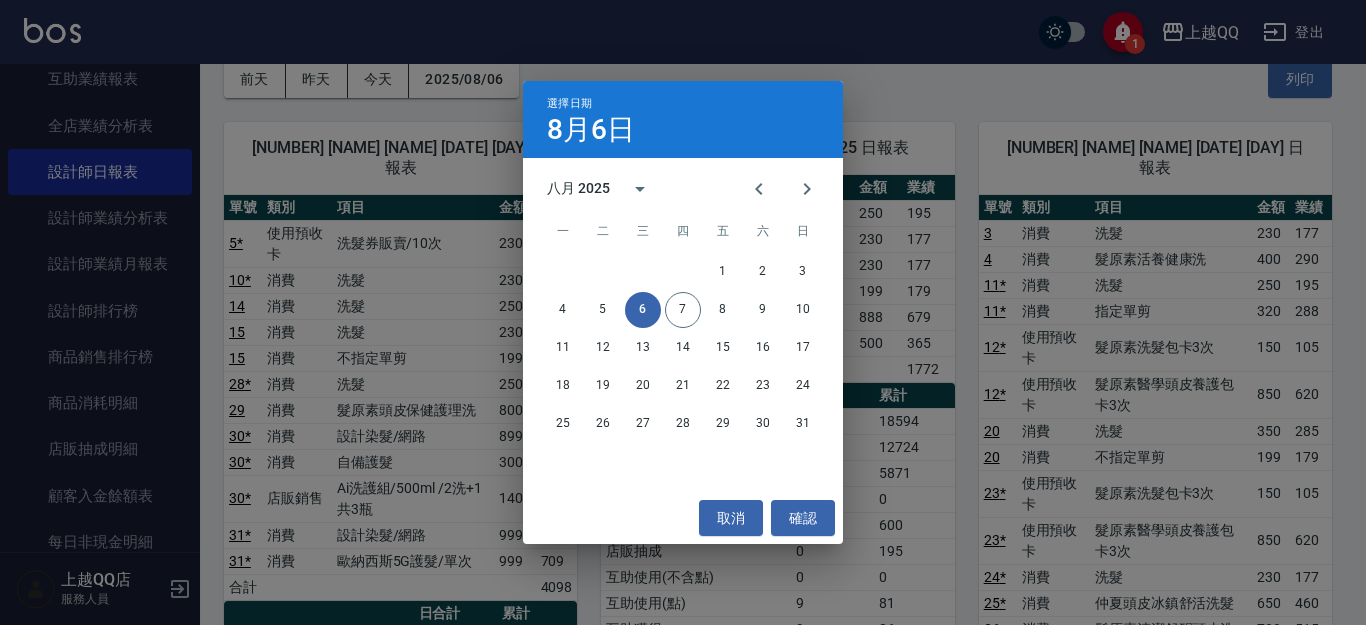 click on "選擇日期 8月6日 八月 2025 一 二 三 四 五 六 日 1 2 3 4 5 6 7 8 9 10 11 12 13 14 15 16 17 18 19 20 21 22 23 24 25 26 27 28 29 30 31 取消 確認" at bounding box center (683, 312) 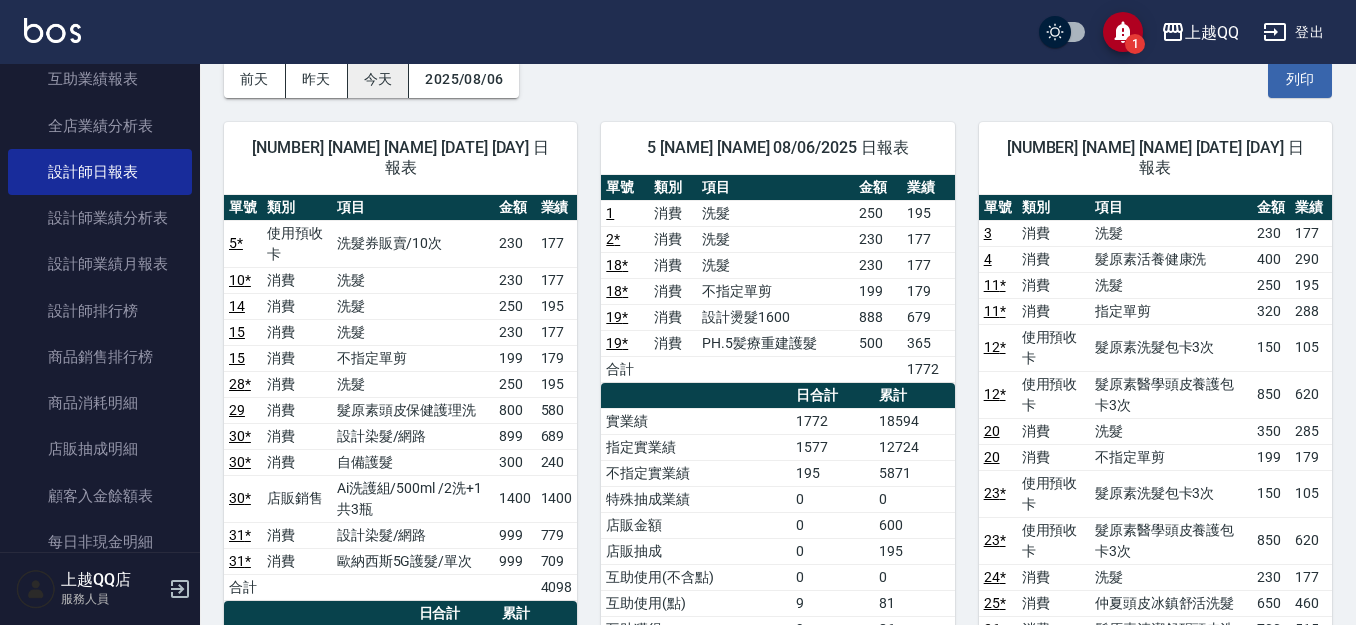 click on "今天" at bounding box center [379, 79] 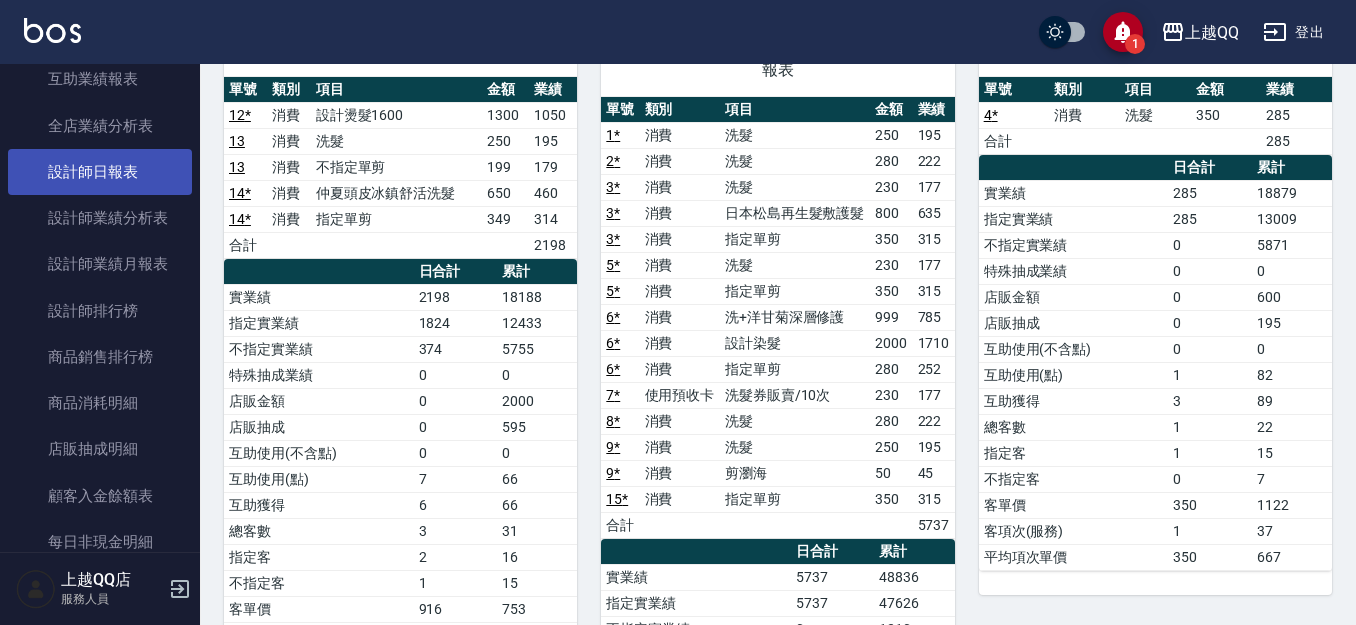 scroll, scrollTop: 100, scrollLeft: 0, axis: vertical 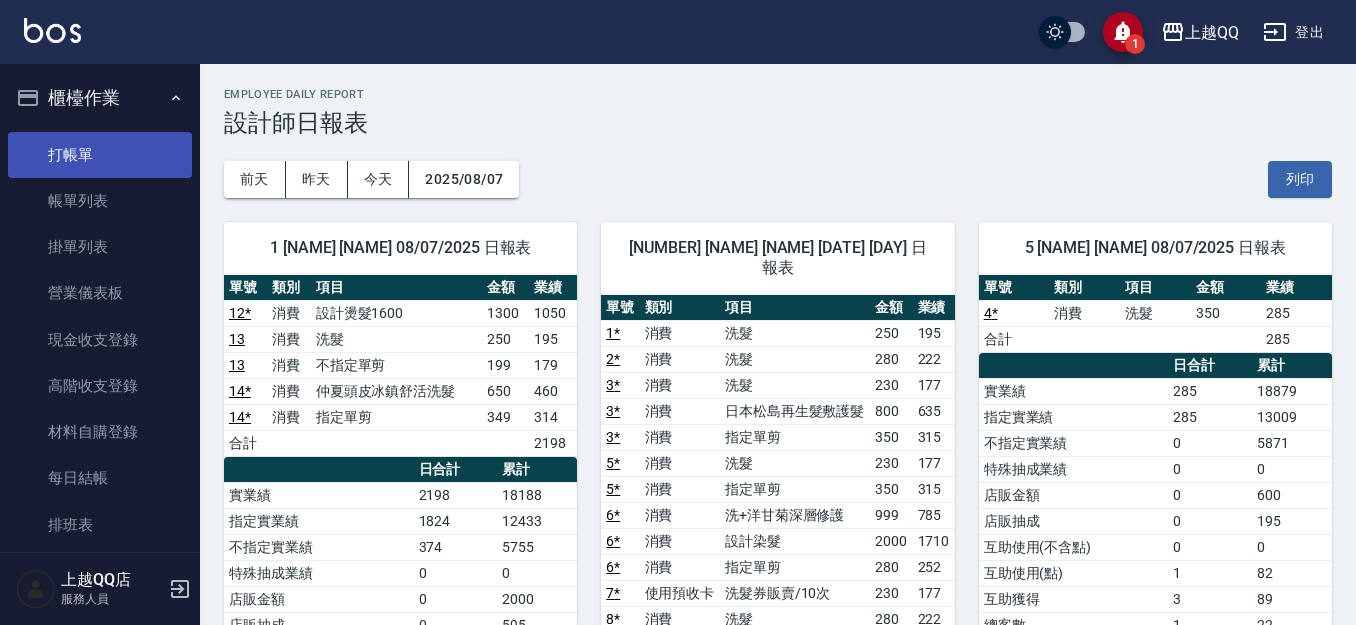 click on "打帳單" at bounding box center (100, 155) 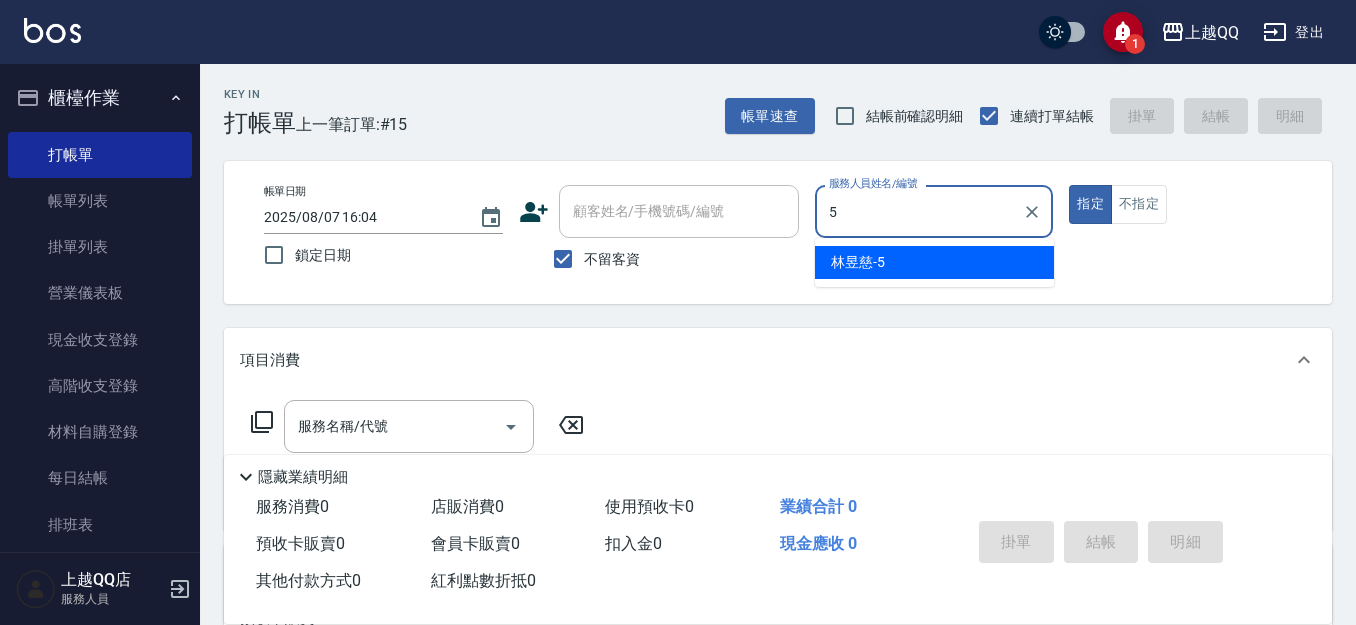 type on "林昱慈-5" 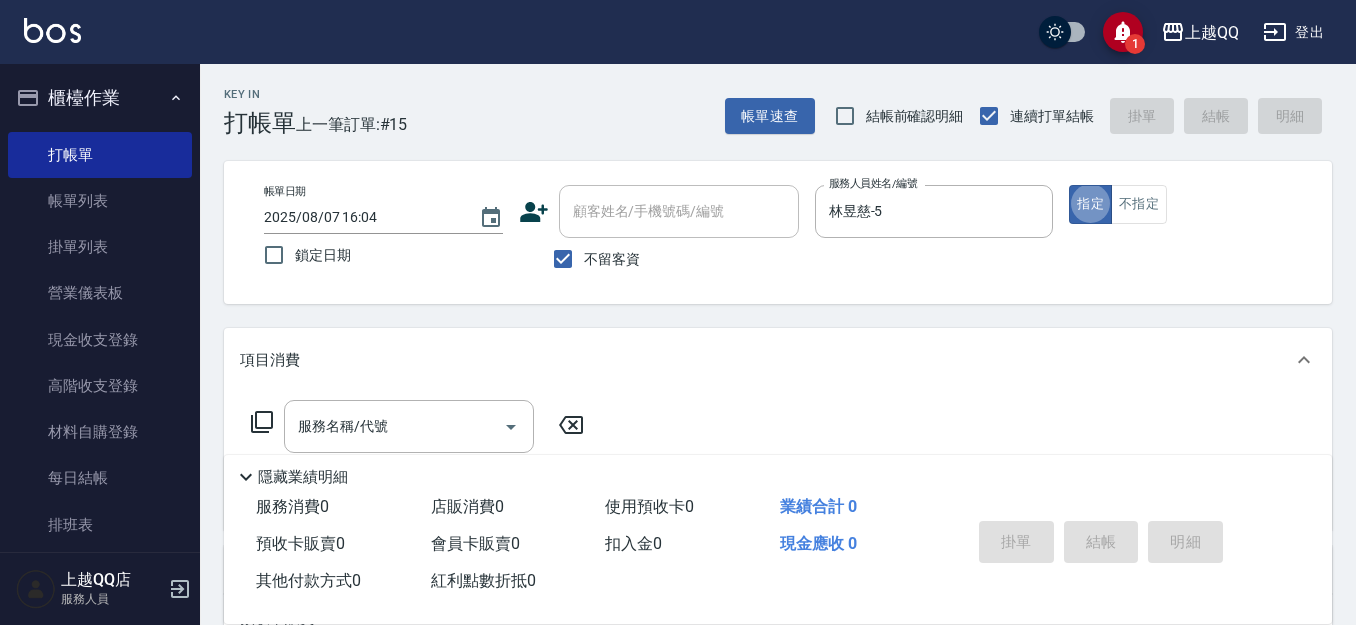type on "true" 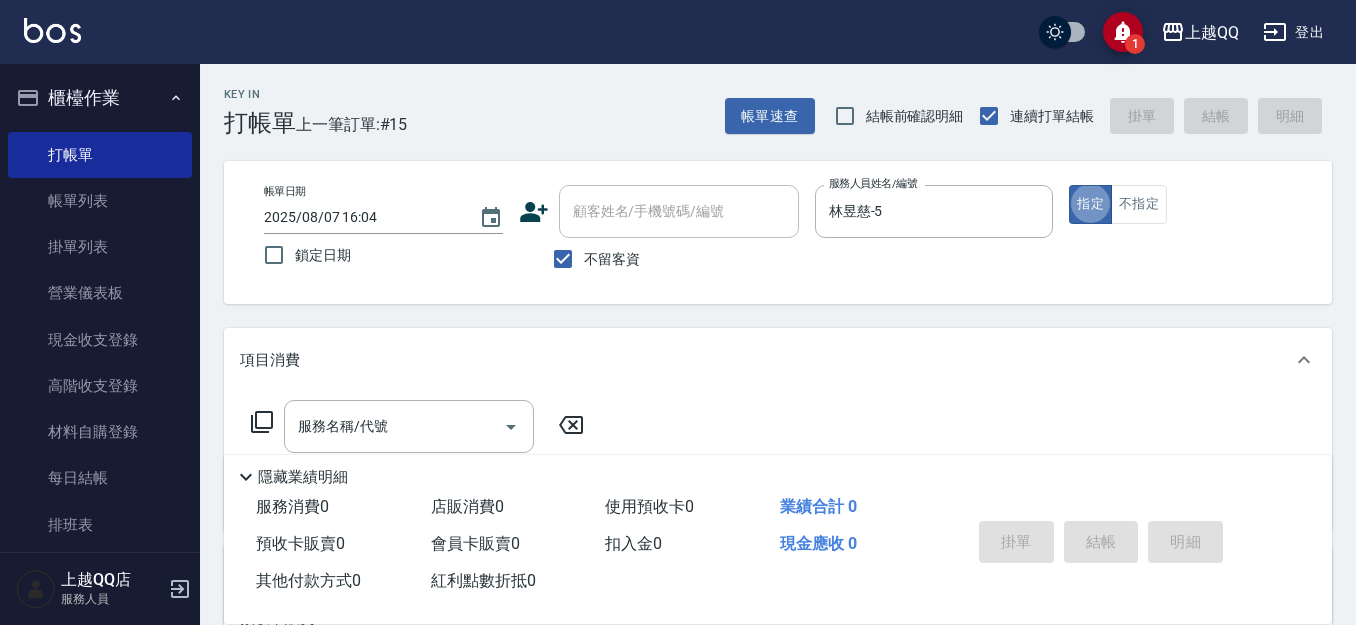 scroll, scrollTop: 100, scrollLeft: 0, axis: vertical 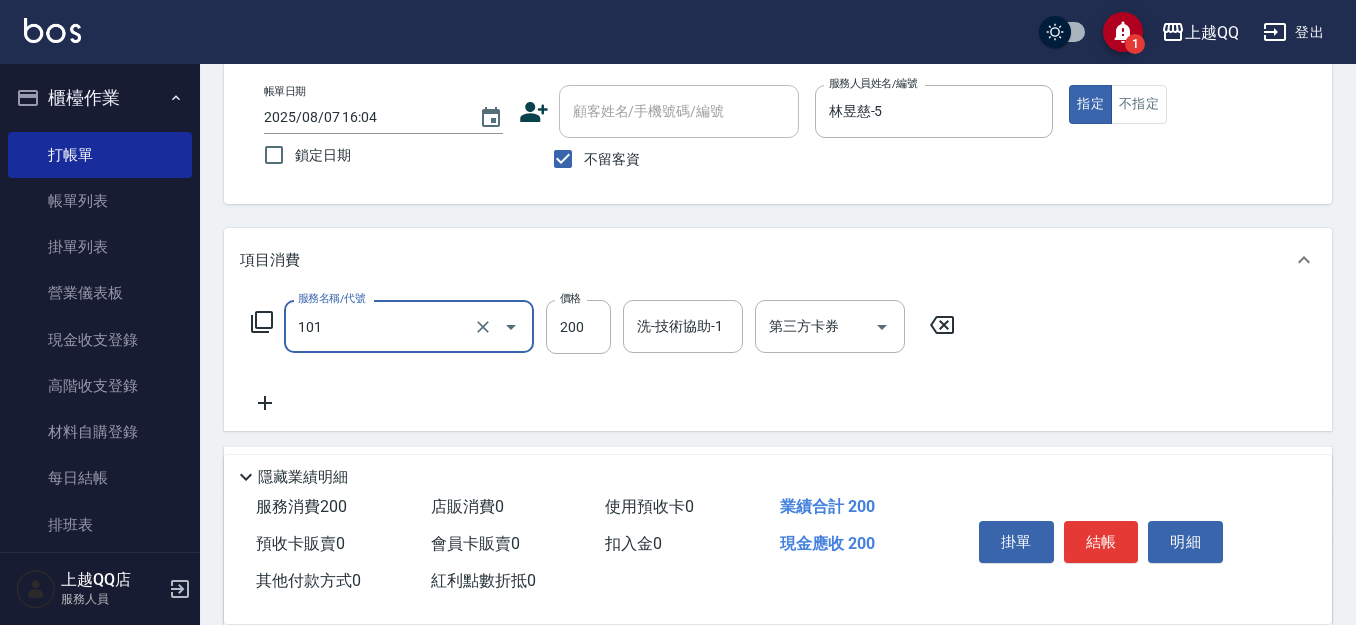 type on "洗髮(101)" 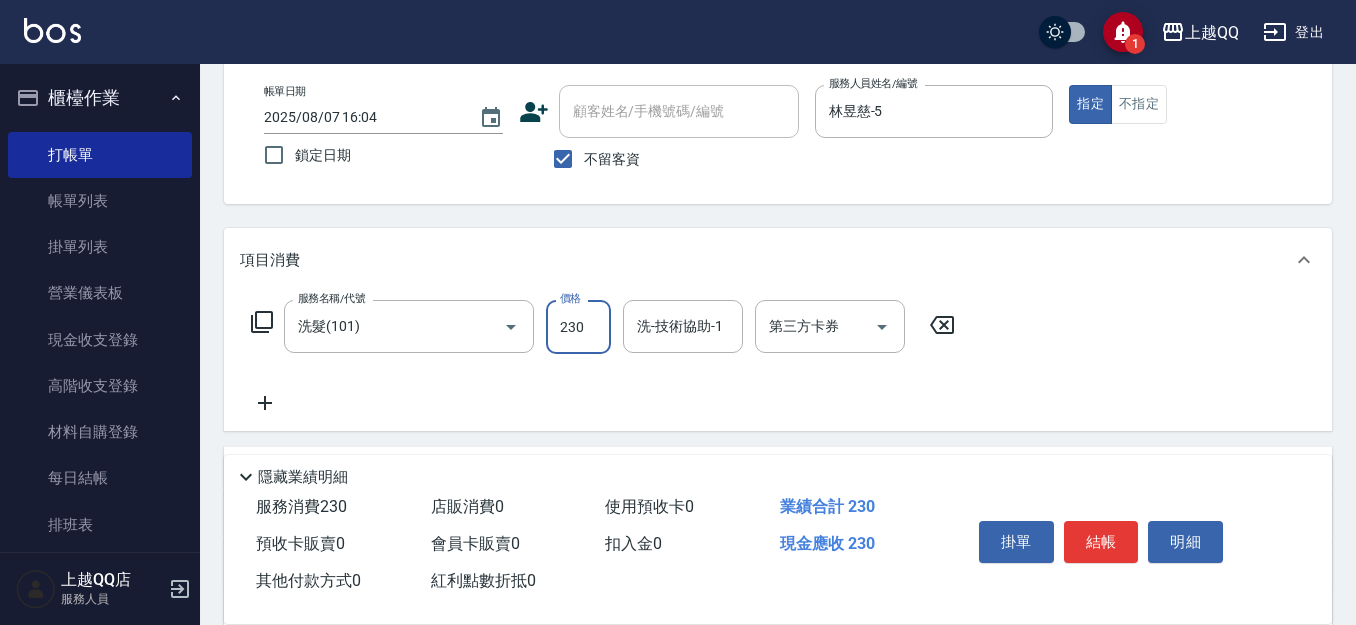 type on "230" 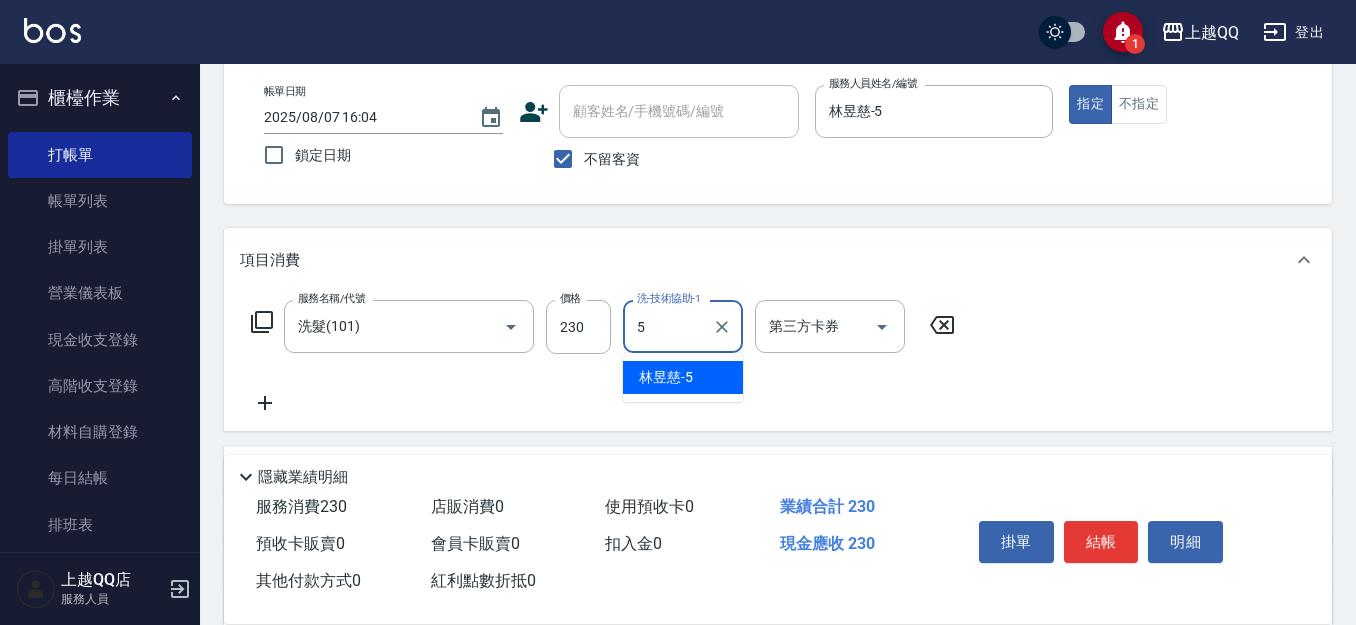 type on "林昱慈-5" 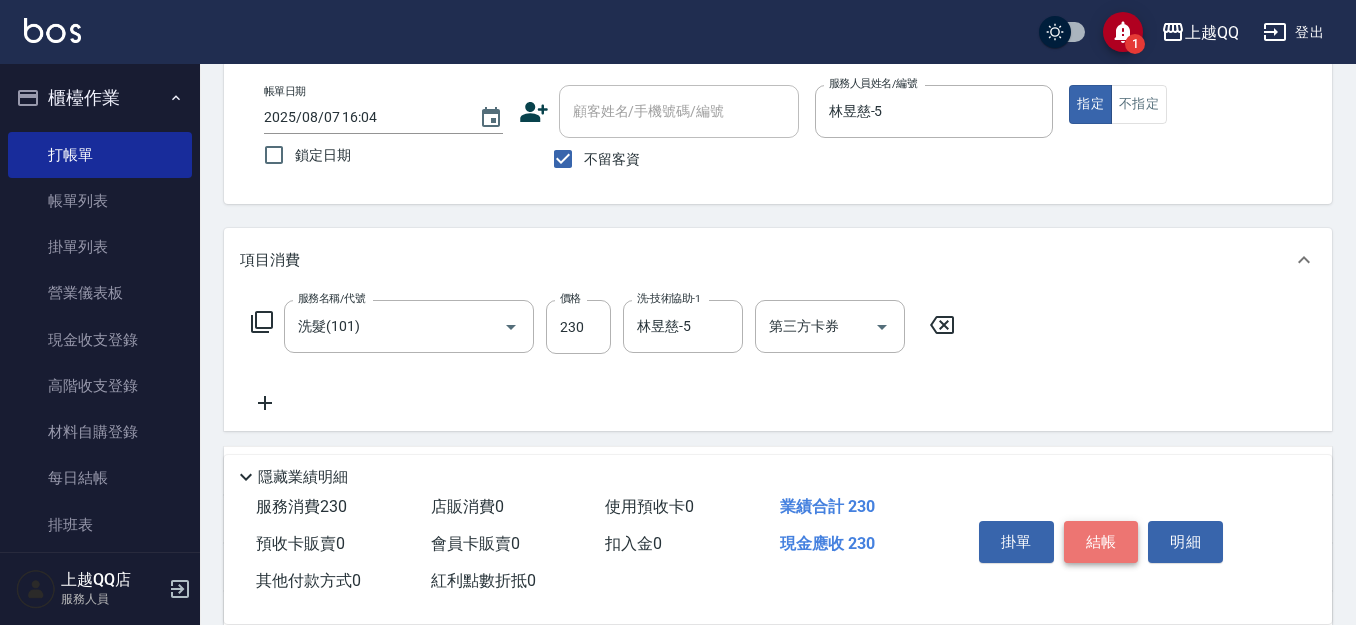 click on "結帳" at bounding box center (1101, 542) 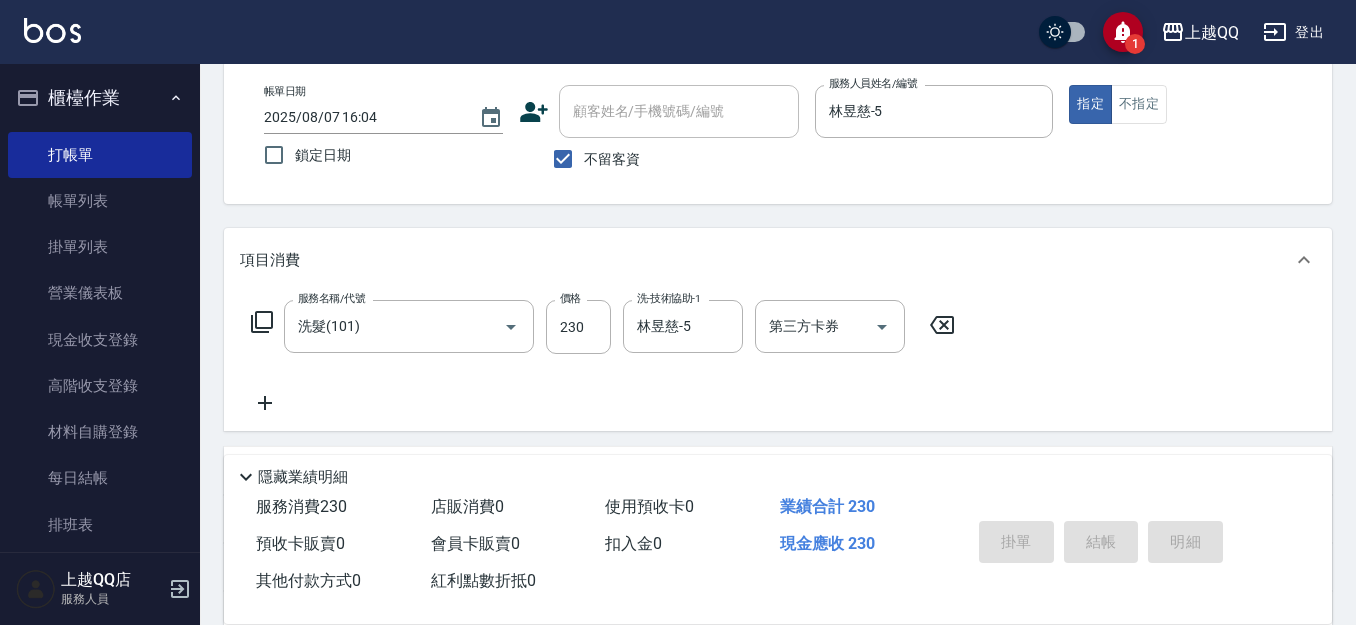 type 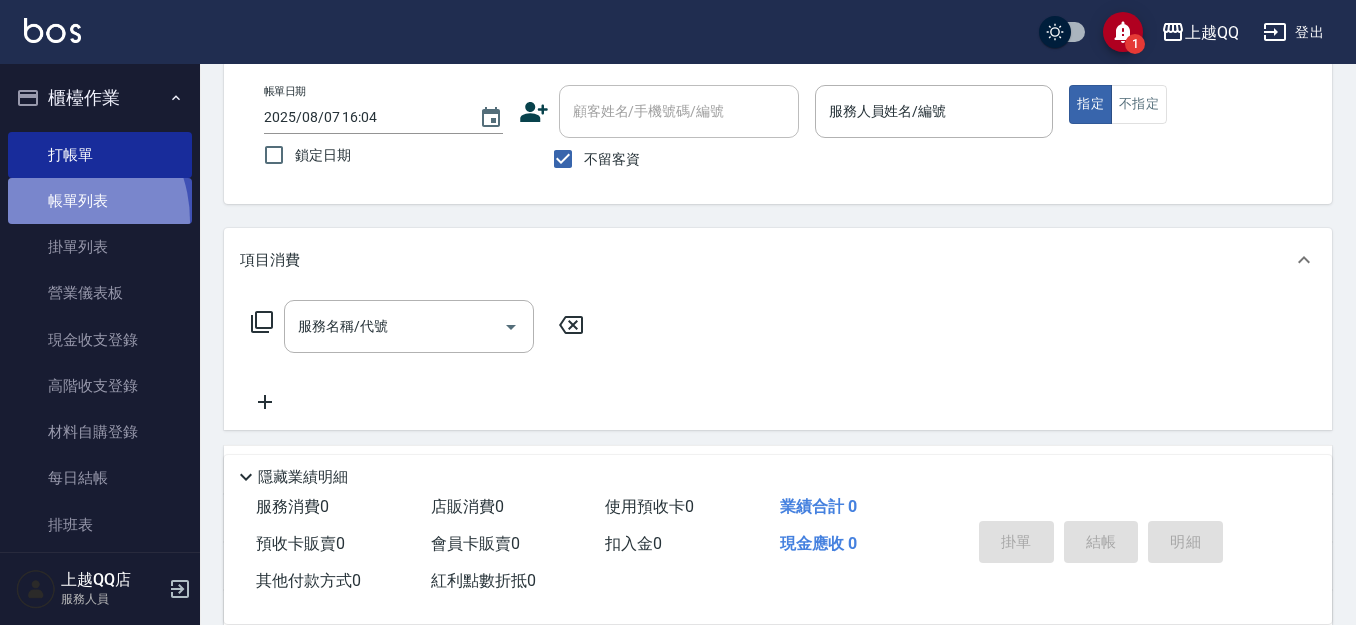 click on "帳單列表" at bounding box center [100, 201] 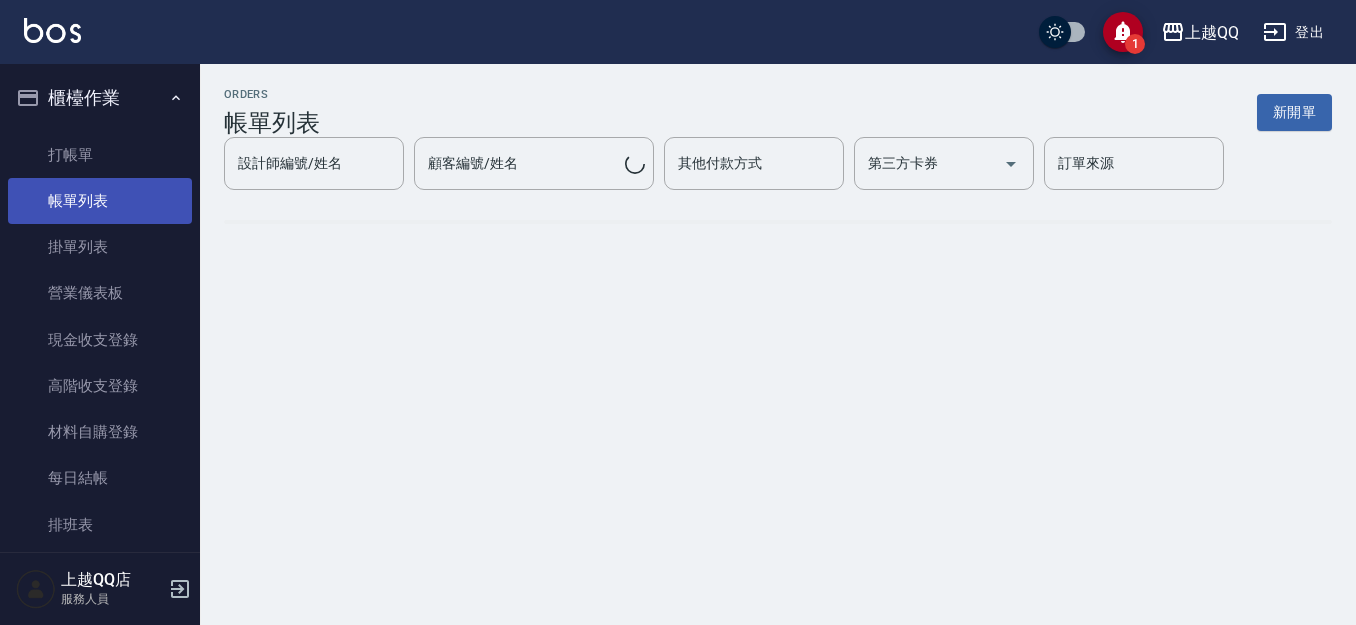 scroll, scrollTop: 0, scrollLeft: 0, axis: both 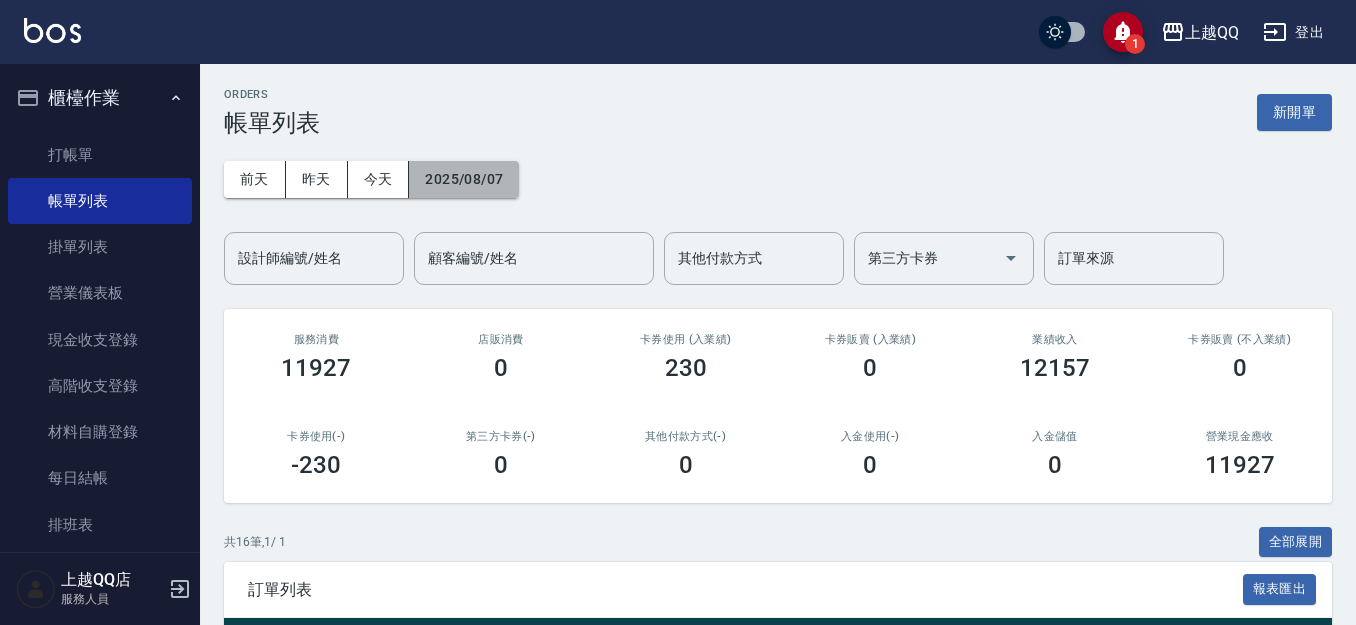 click on "2025/08/07" at bounding box center (464, 179) 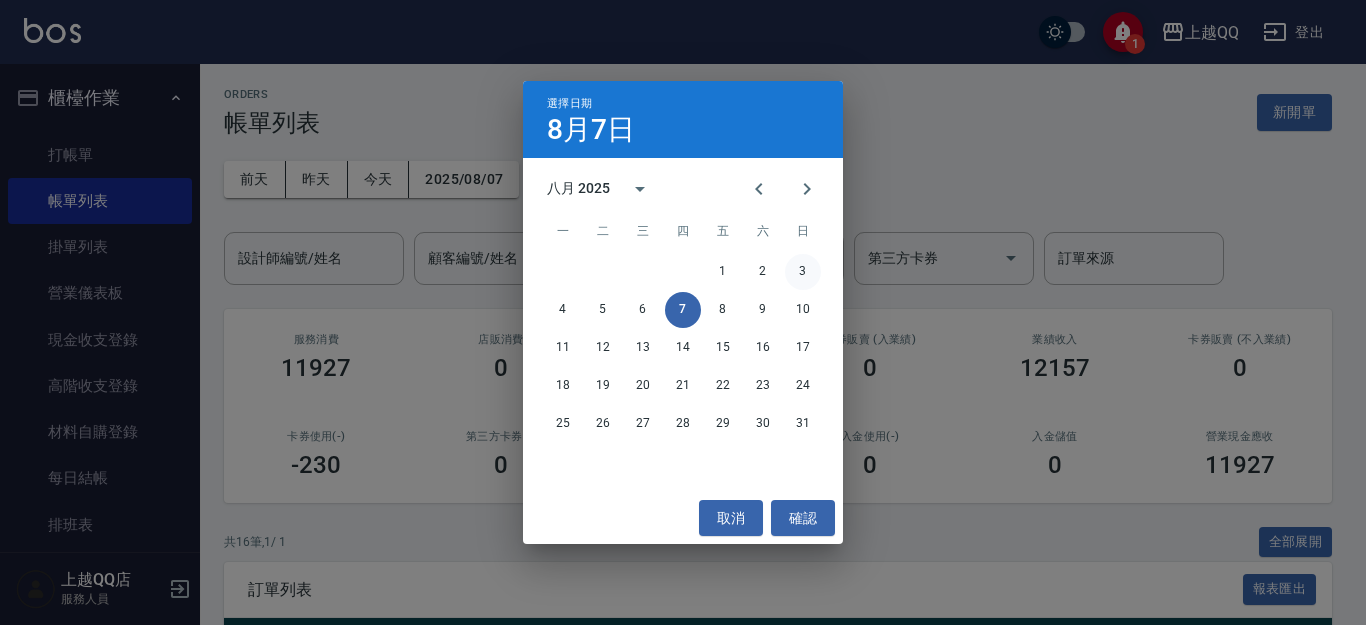 click on "3" at bounding box center (803, 272) 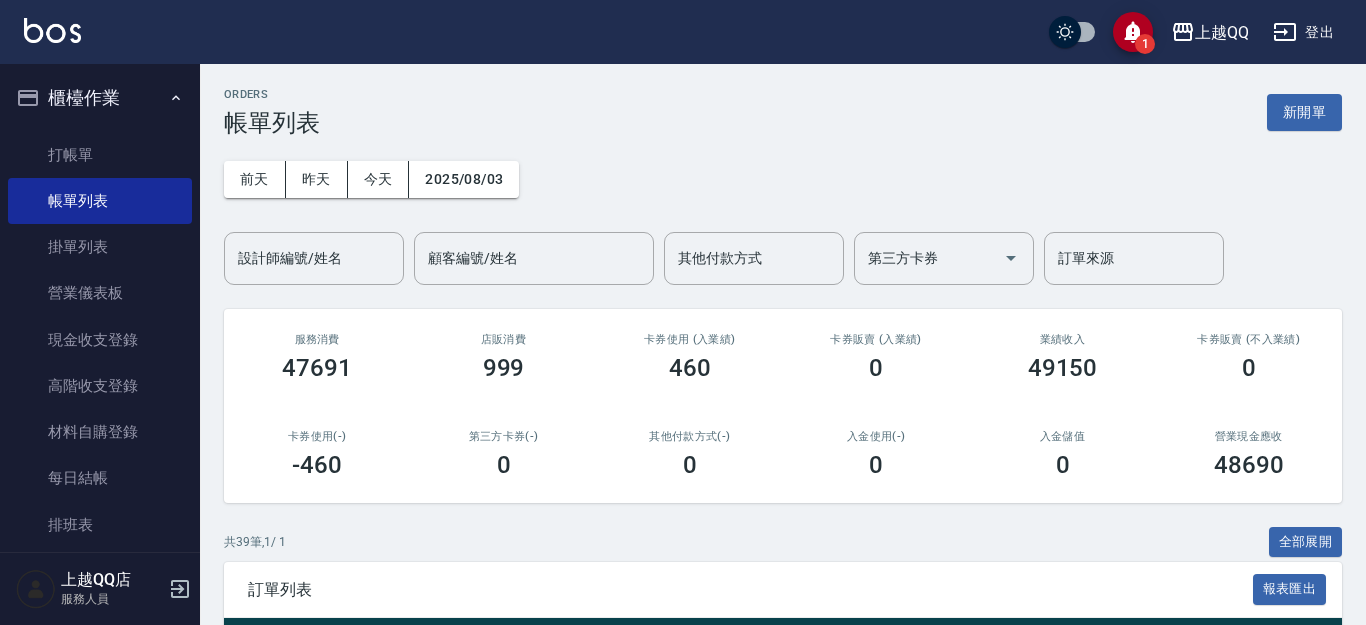 click on "ORDERS 帳單列表 新開單 前天 昨天 今天 [DATE] 設計師編號/姓名 設計師編號/姓名 顧客編號/姓名 顧客編號/姓名 其他付款方式 其他付款方式 第三方卡券 第三方卡券 訂單來源 訂單來源 服務消費 [PRICE] 店販消費 [PRICE] 卡券使用 (入業績) [PRICE] 卡券販賣 (入業績) [PRICE] 業績收入 [PRICE] 卡券販賣 (不入業績) [PRICE] 卡券使用(-) [PRICE] 第三方卡券(-) [PRICE] 其他付款方式(-) [PRICE] 入金使用(-) [PRICE] 入金儲值 [PRICE] 營業現金應收 [PRICE] 共 [NUMBER] 筆, [NUMBER] / [NUMBER] 全部展開 訂單列表 報表匯出 展開 列印 操作 帳單編號/時間 客戶 設計師 指定 營業現金應收 服務消費 店販消費 卡券使用 (入業績) 卡券販賣 (入業績) 業績收入 卡券販賣 (不入業績) 卡券使用(-) 第三方卡券(-) 其他付款方式(-) 入金使用(-) 備註 訂單來源 列印 詳情 #[NUMBER] [DATE] ([DAY]) [TIME] [NAME] ([CODE]) [PHONE] [NAME]/[CODE] Y [PRICE] [PRICE] [PRICE] [PRICE] [PRICE] [PRICE] [PRICE] [PRICE] [PRICE] [PRICE] [PRICE] 列印 詳情 #[NUMBER] [DATE] ([DAY]) [TIME] [NAME] ([CODE]) Y" at bounding box center [783, 1339] 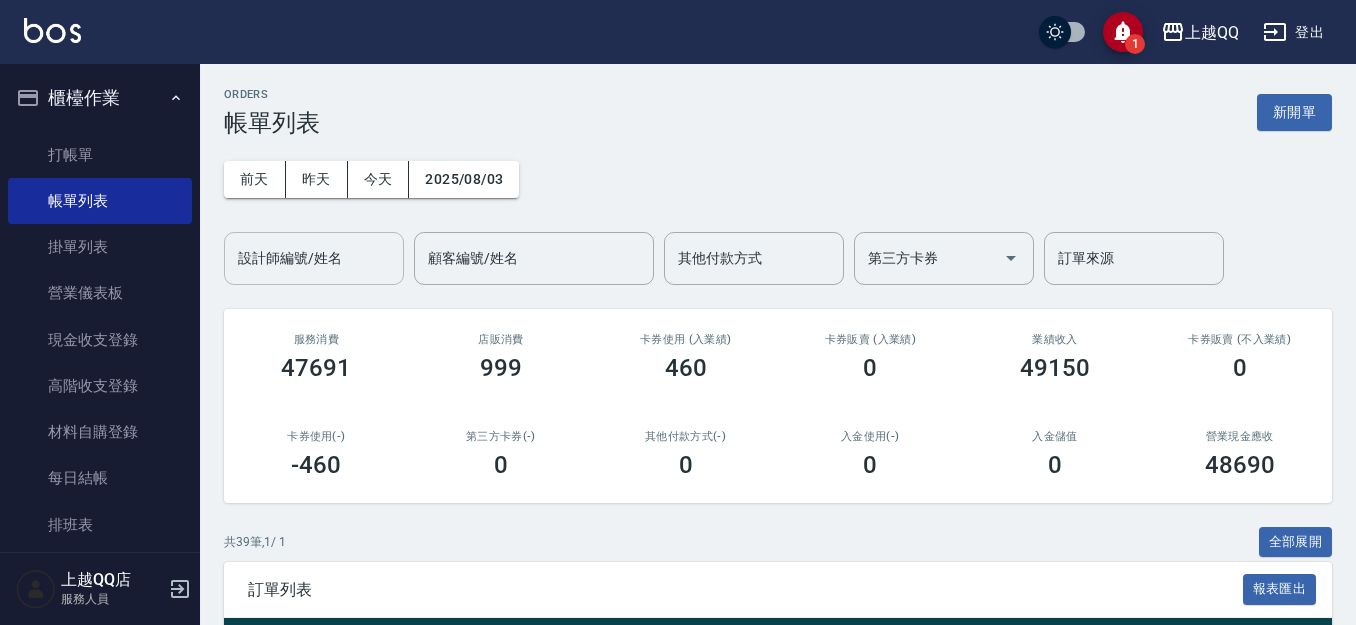click on "設計師編號/姓名" at bounding box center (314, 258) 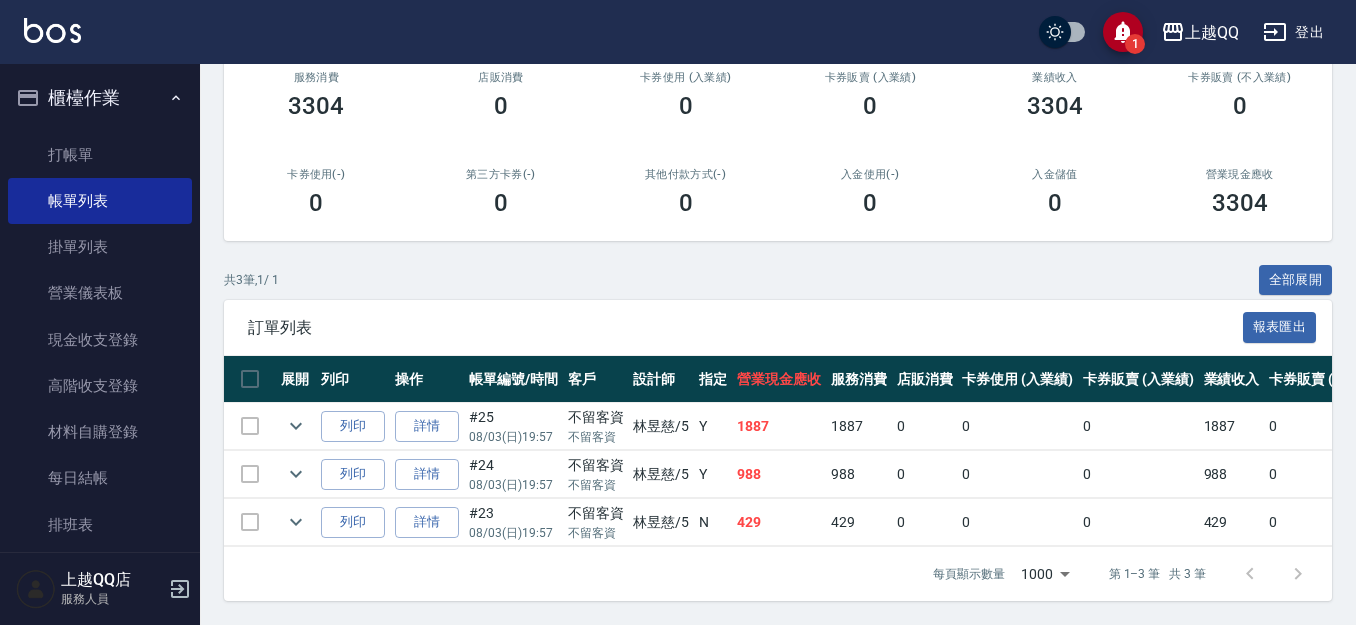 scroll, scrollTop: 279, scrollLeft: 0, axis: vertical 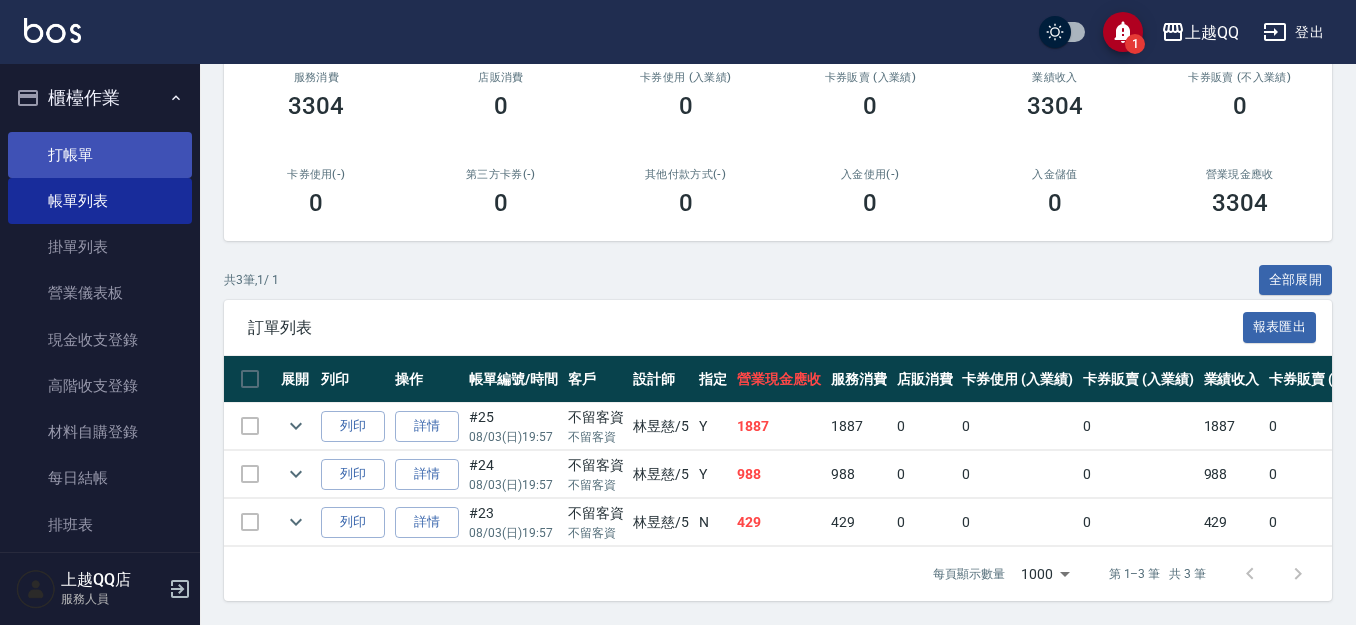type on "林昱慈-5" 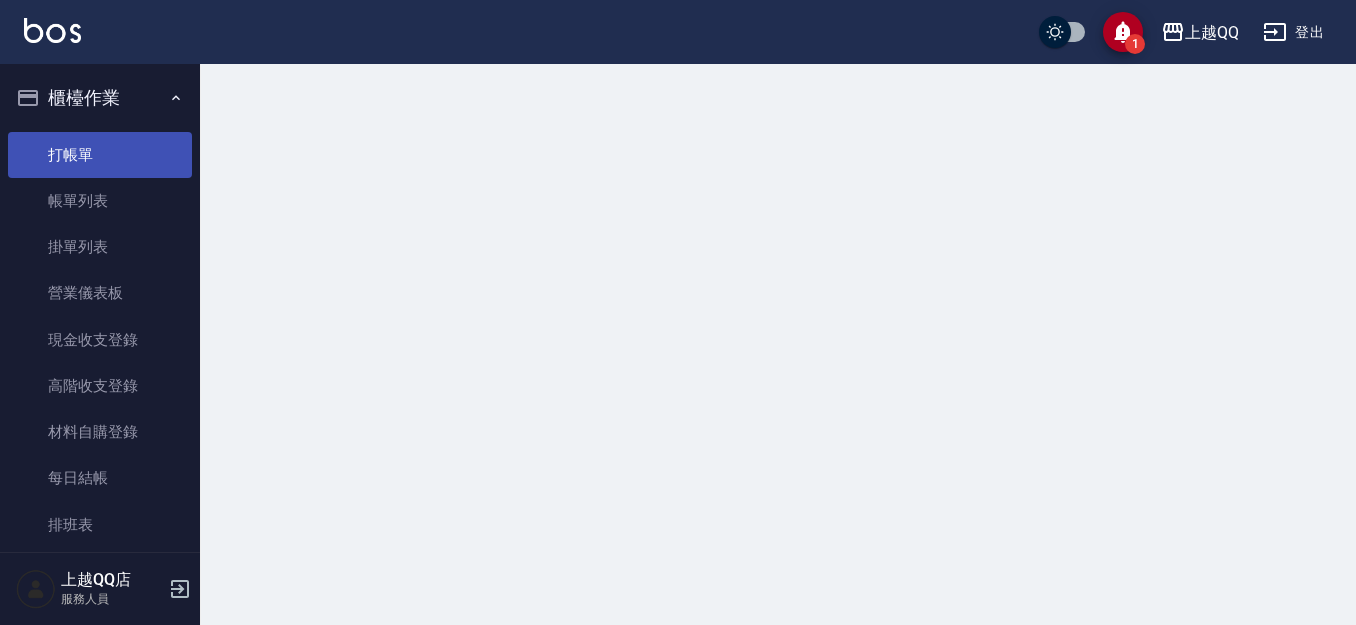 scroll, scrollTop: 0, scrollLeft: 0, axis: both 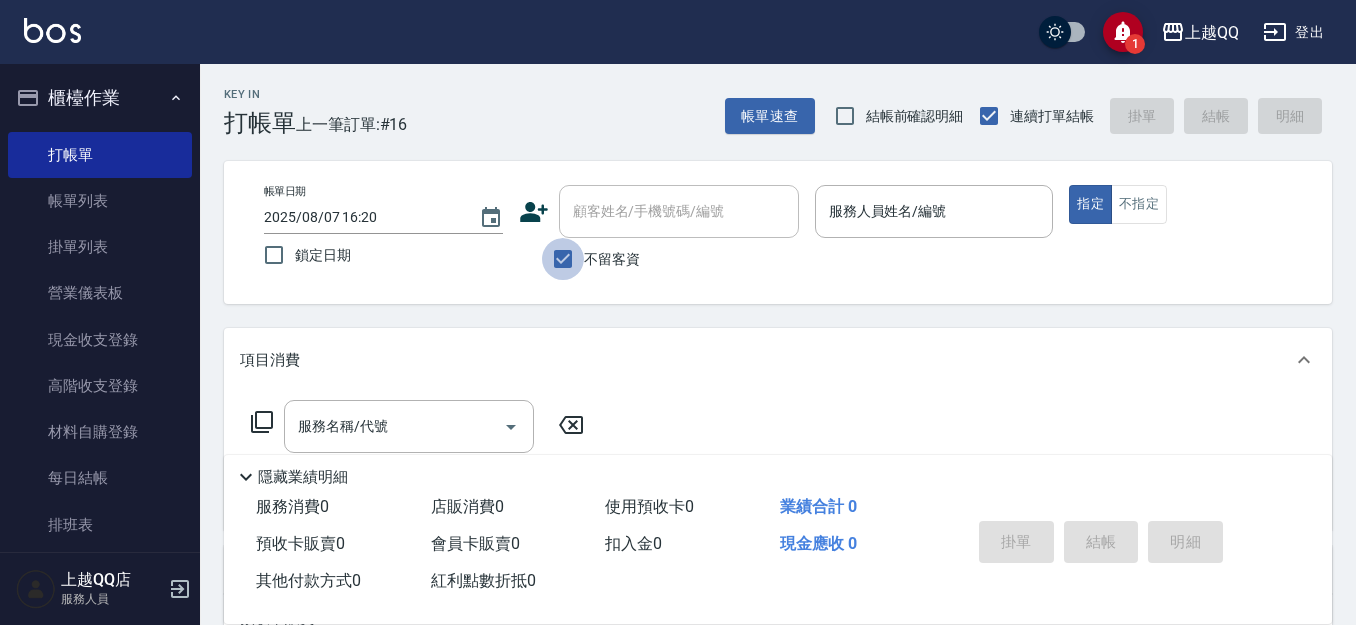 click on "不留客資" at bounding box center (563, 259) 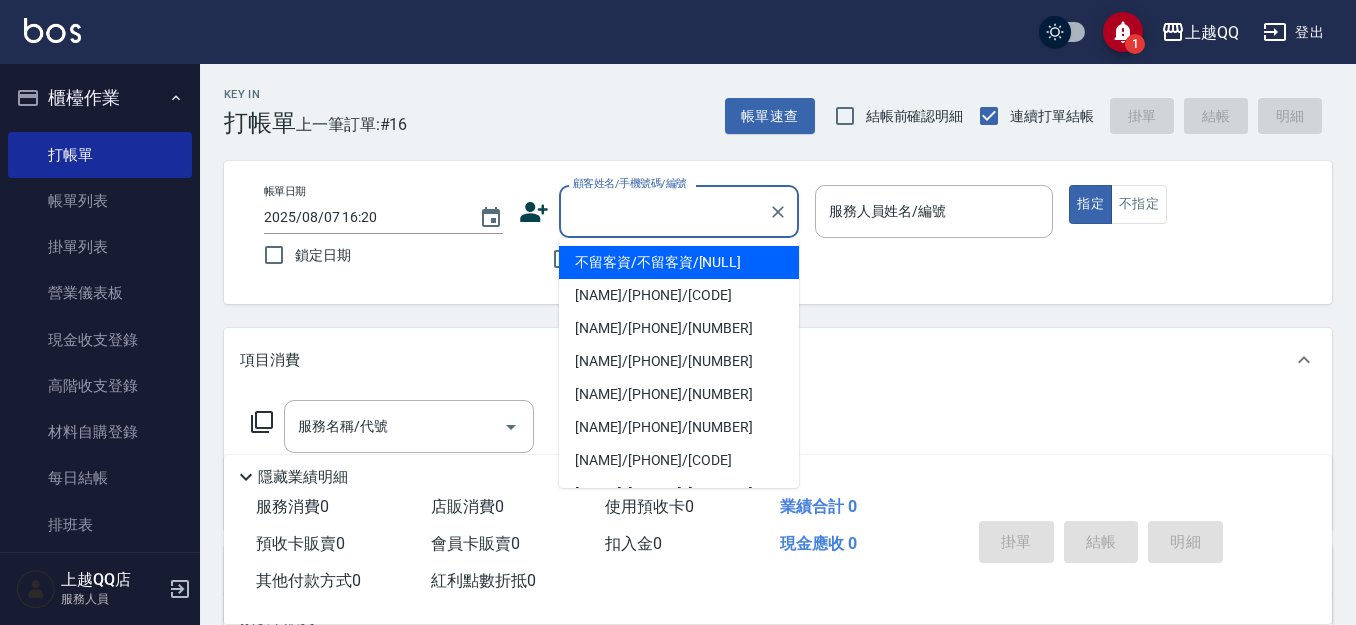 click on "顧客姓名/手機號碼/編號" at bounding box center (664, 211) 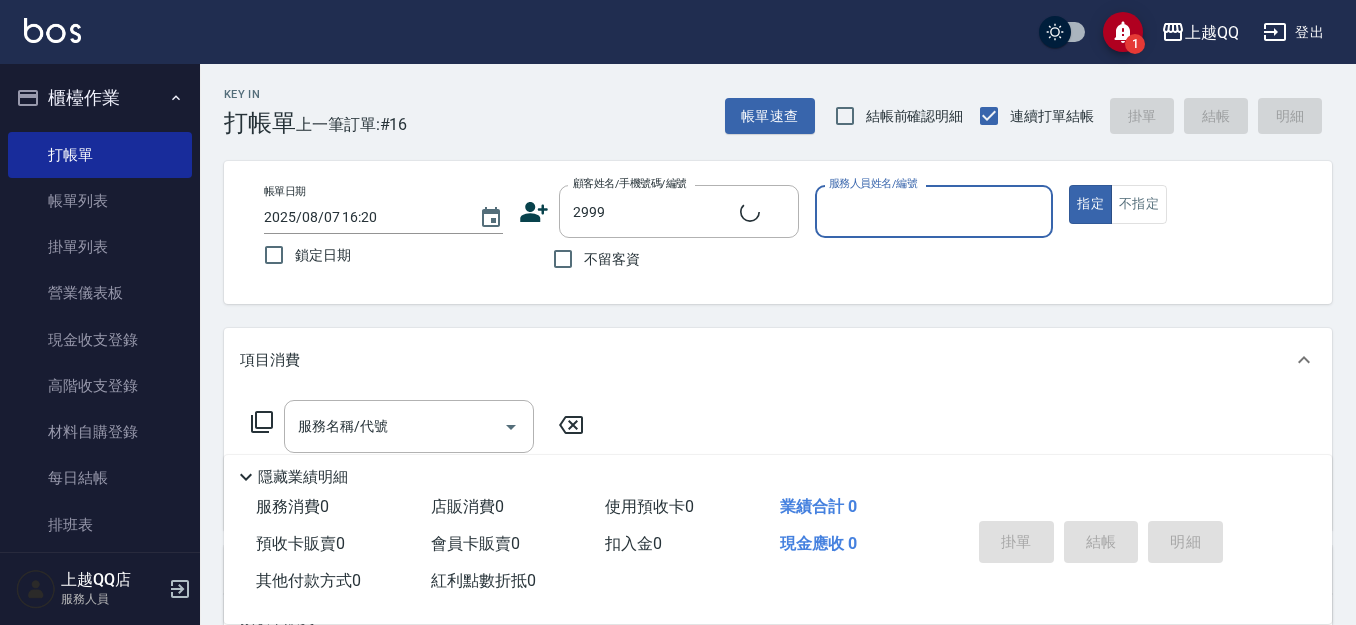 type on "[NAME]/[PHONE]/[NUMBER]" 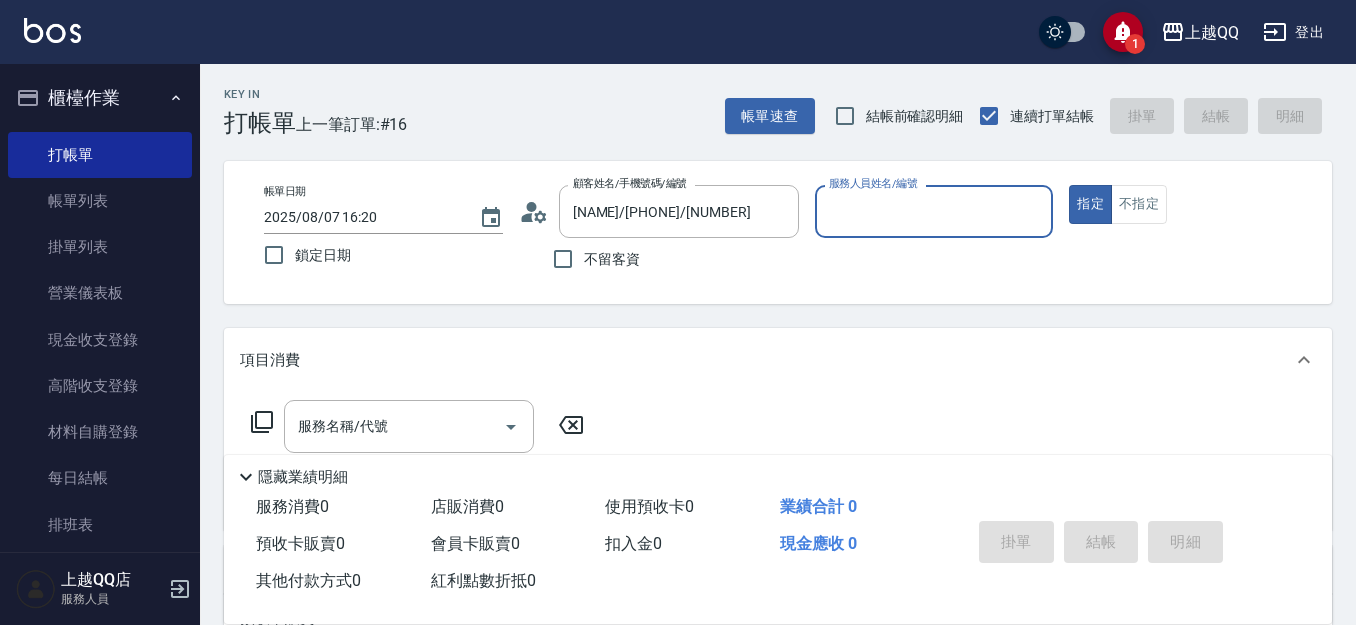 type on "孟穎-8" 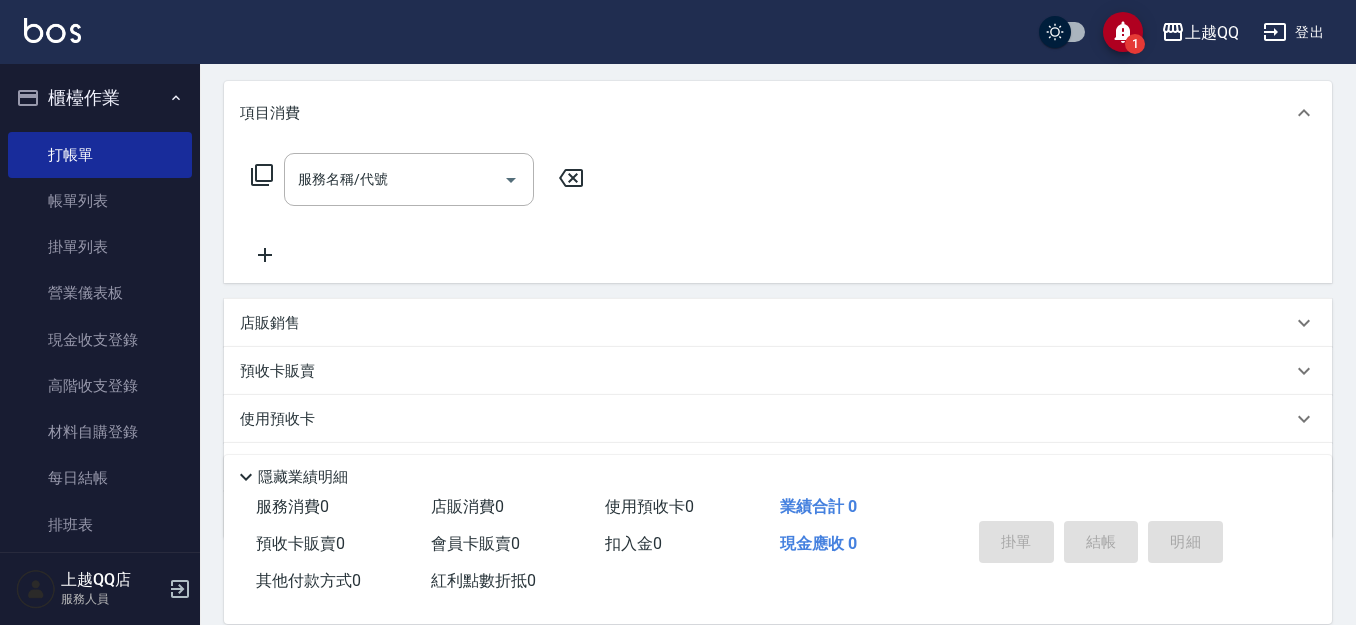 scroll, scrollTop: 272, scrollLeft: 0, axis: vertical 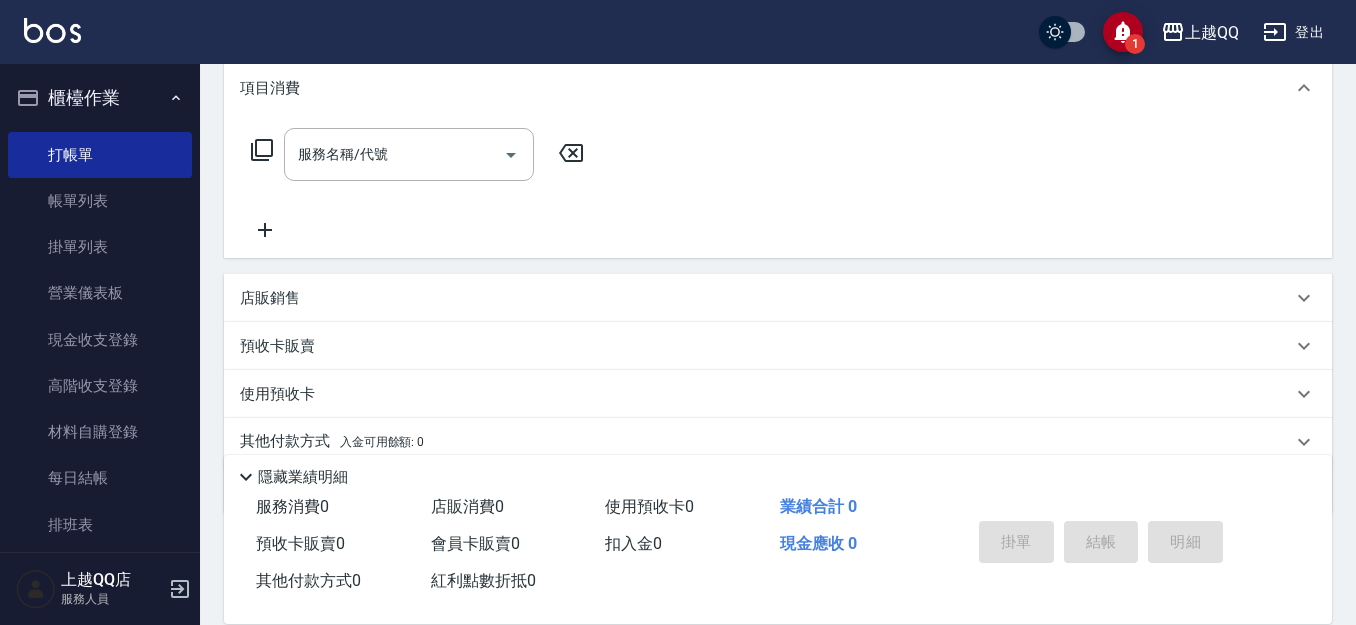 click 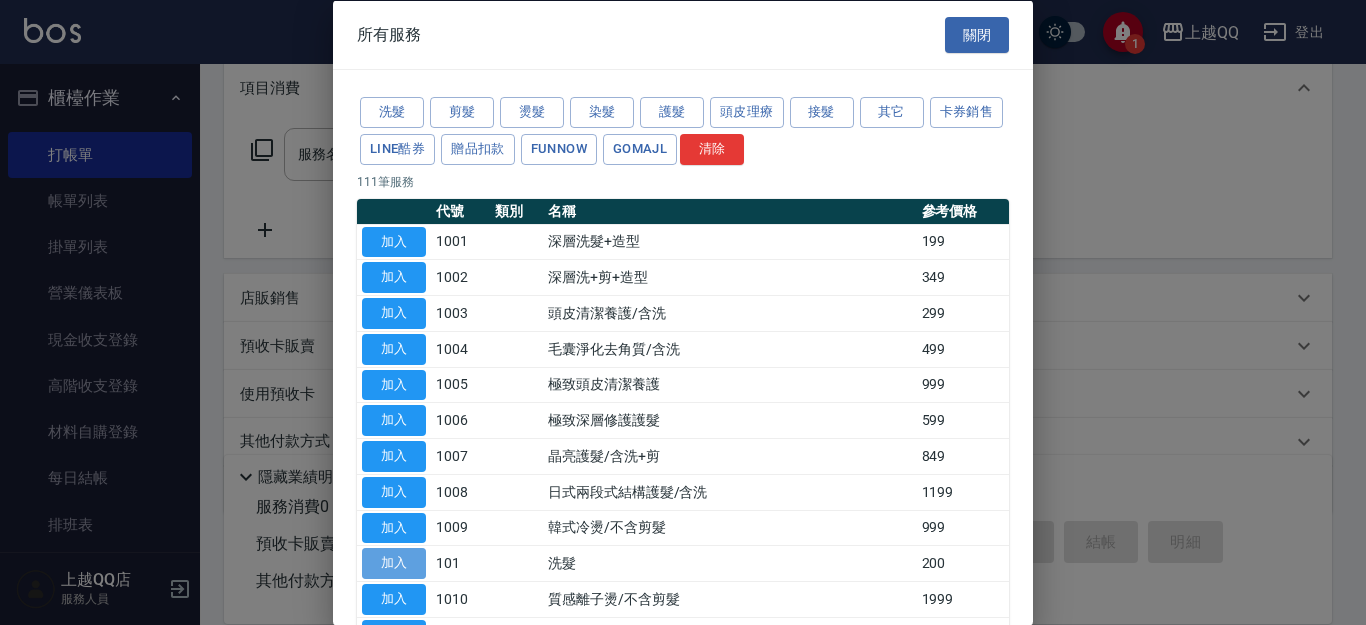 click on "加入" at bounding box center (394, 563) 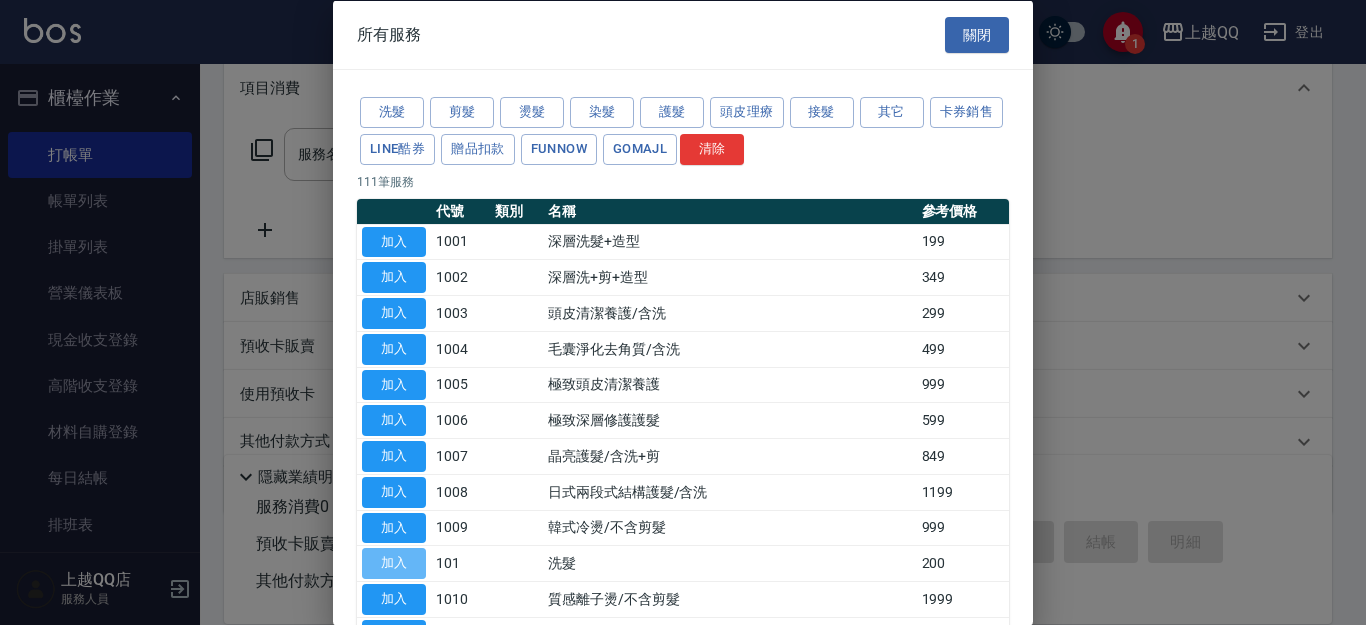 type on "洗髮(101)" 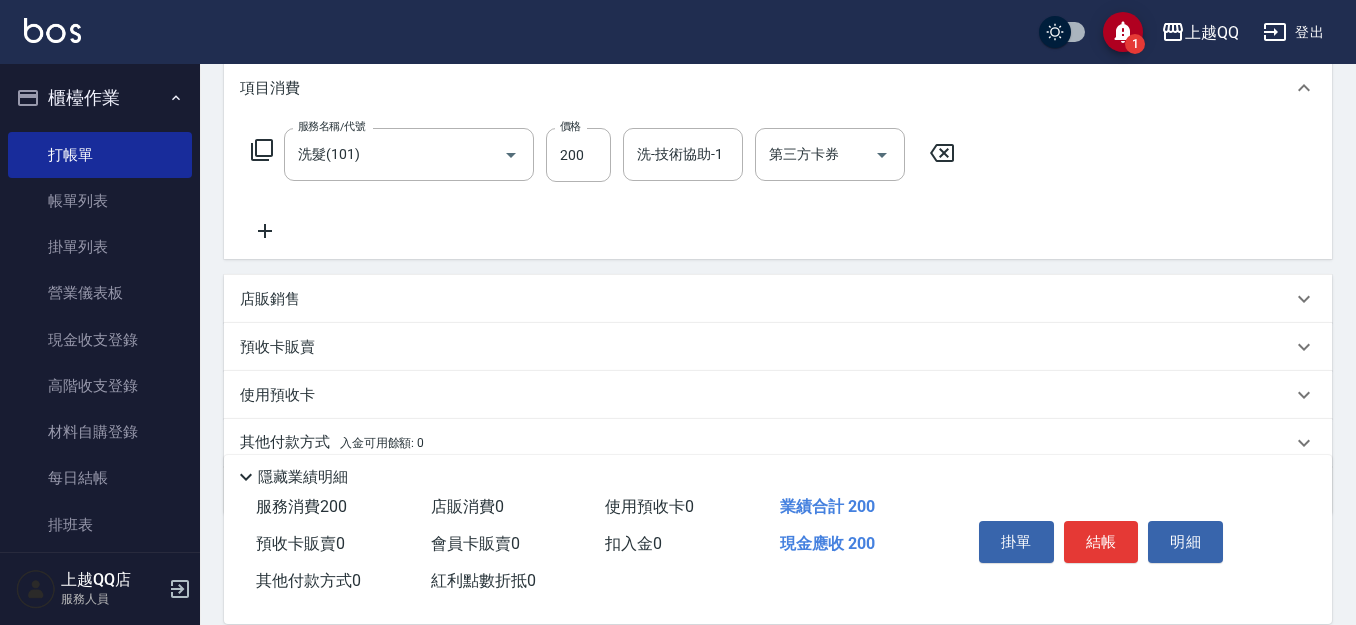 click 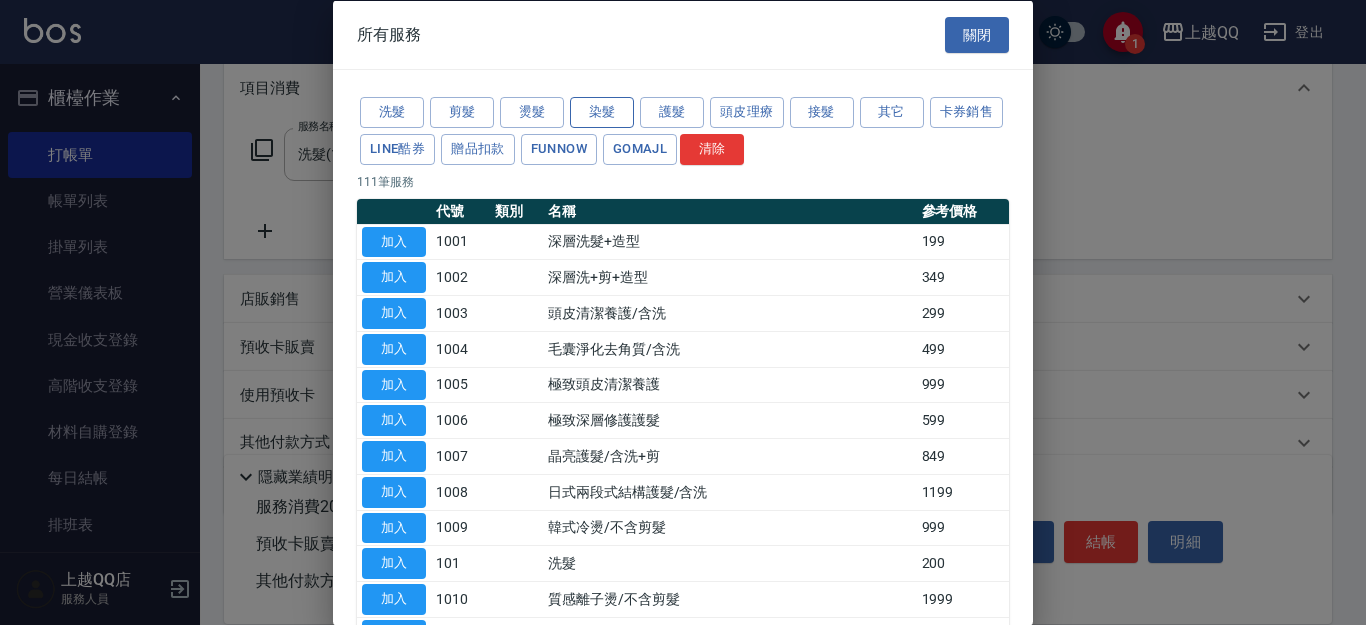 click on "染髮" at bounding box center [602, 112] 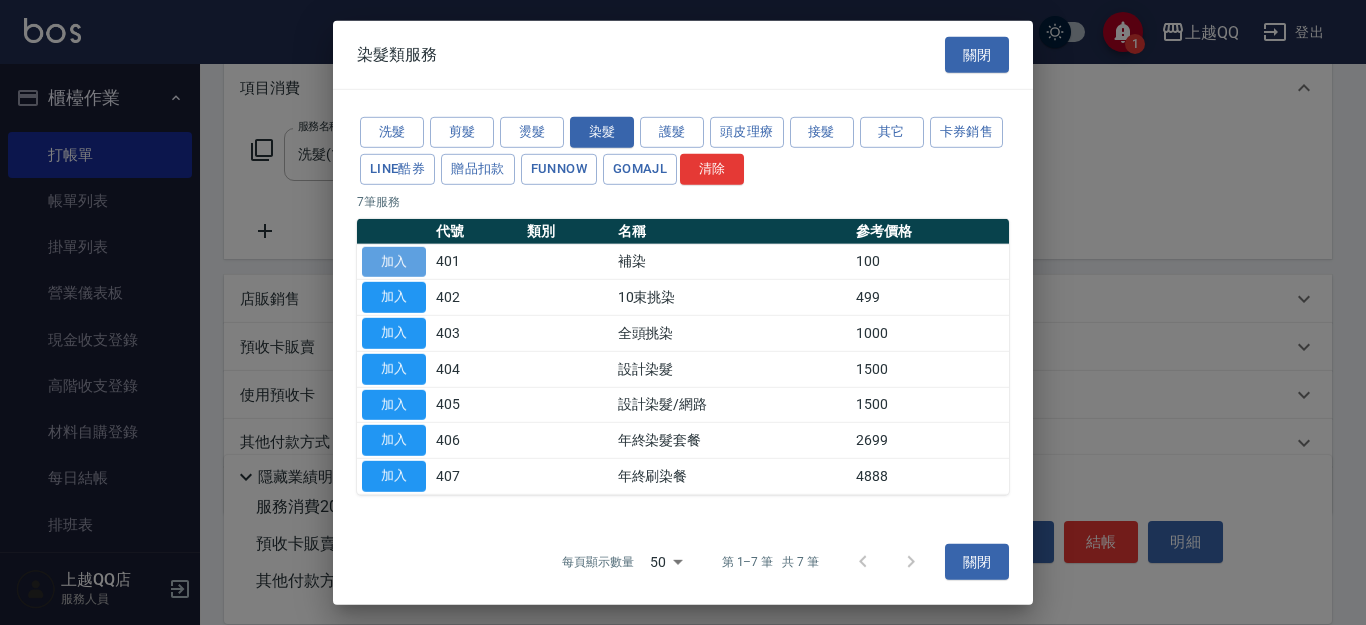 click on "加入" at bounding box center (394, 261) 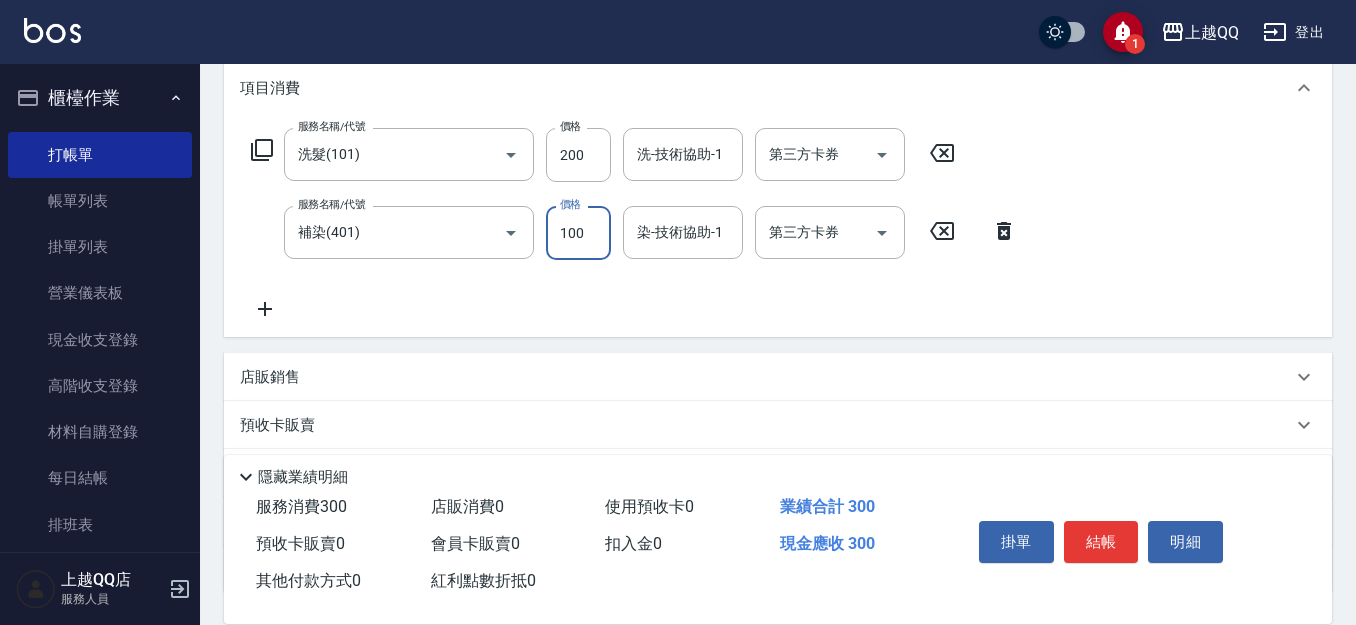 click on "100" at bounding box center (578, 233) 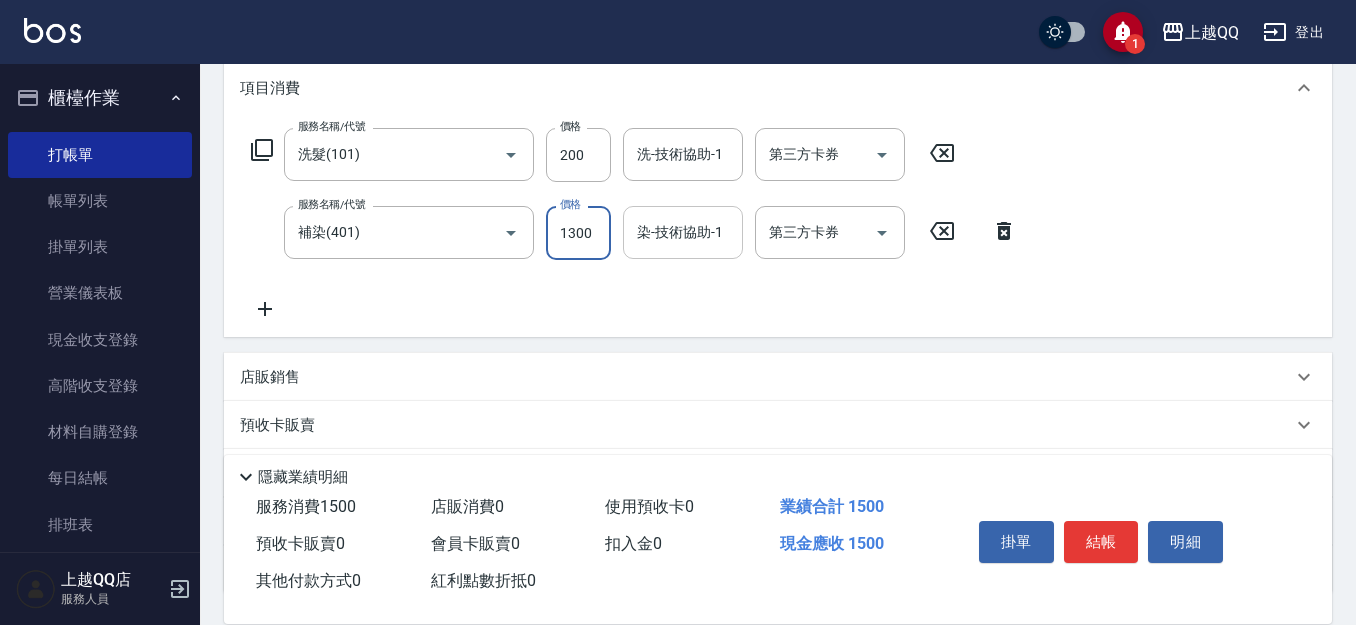 type on "1300" 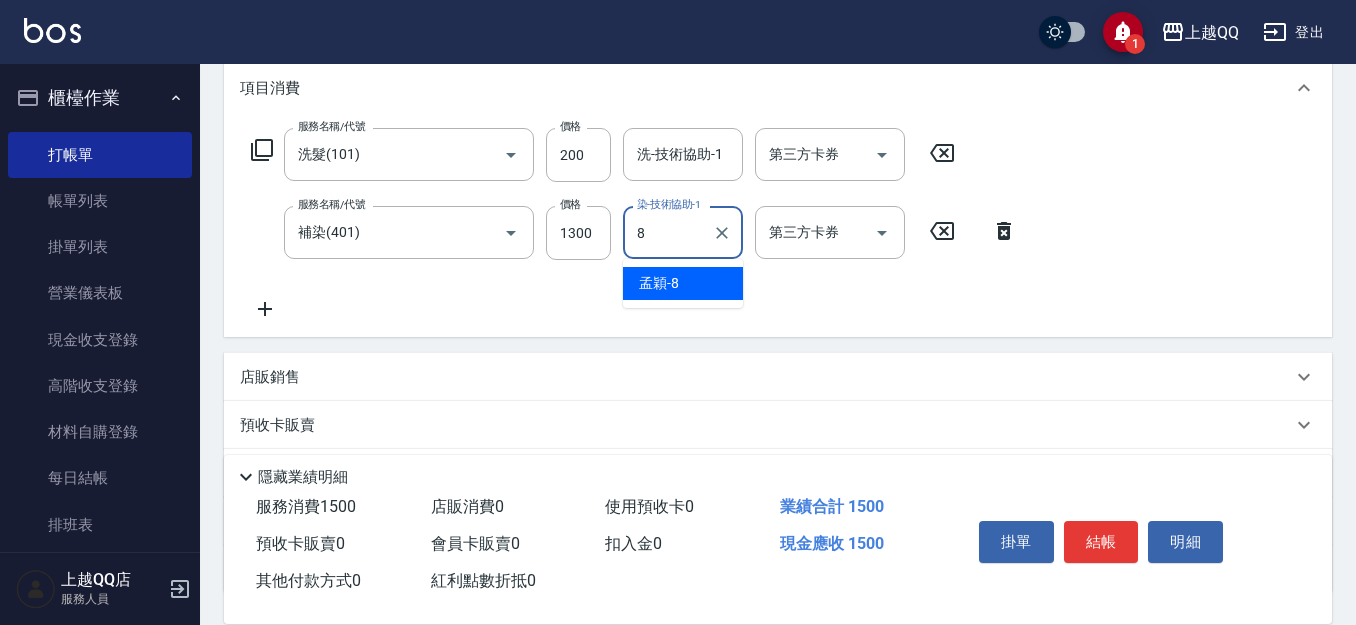 click on "孟穎 -8" at bounding box center (683, 283) 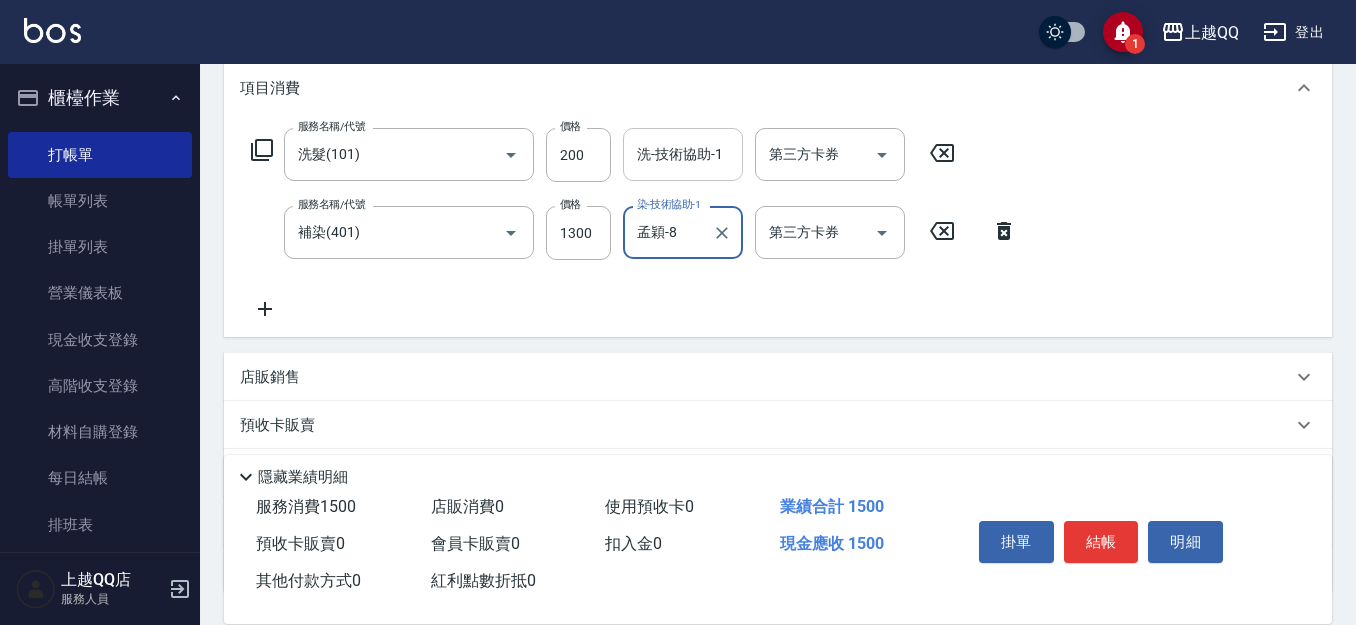 type on "孟穎-8" 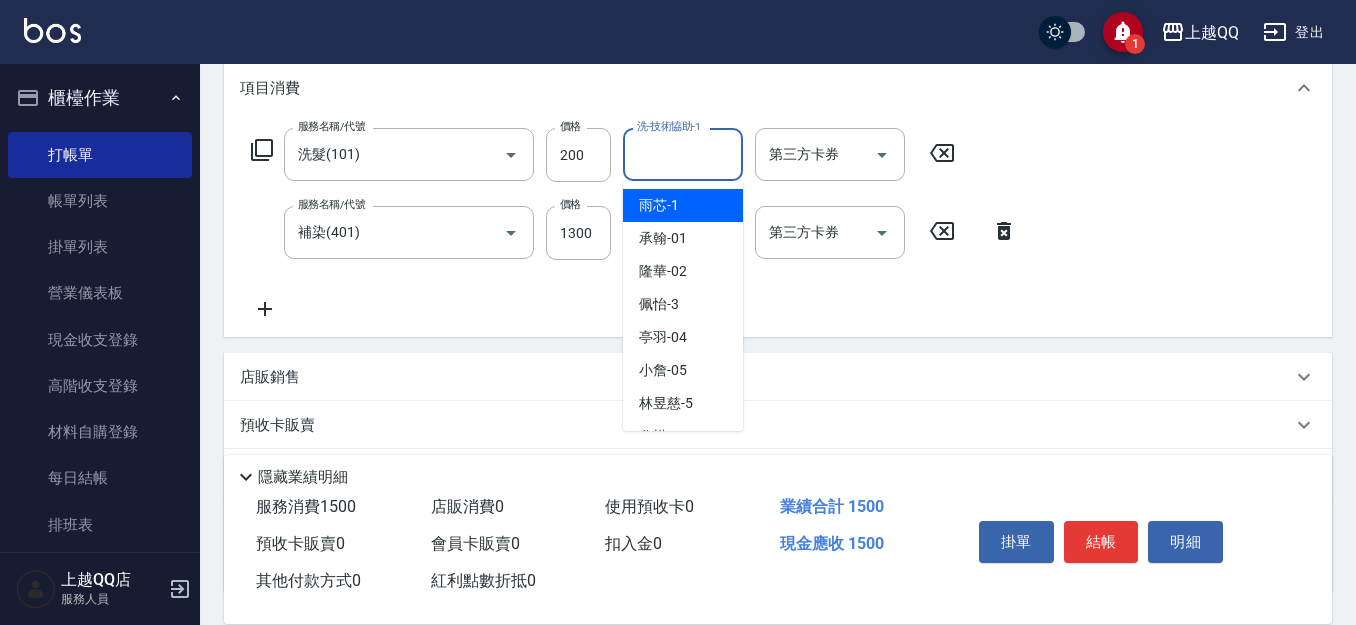 click on "洗-技術協助-1" at bounding box center [683, 154] 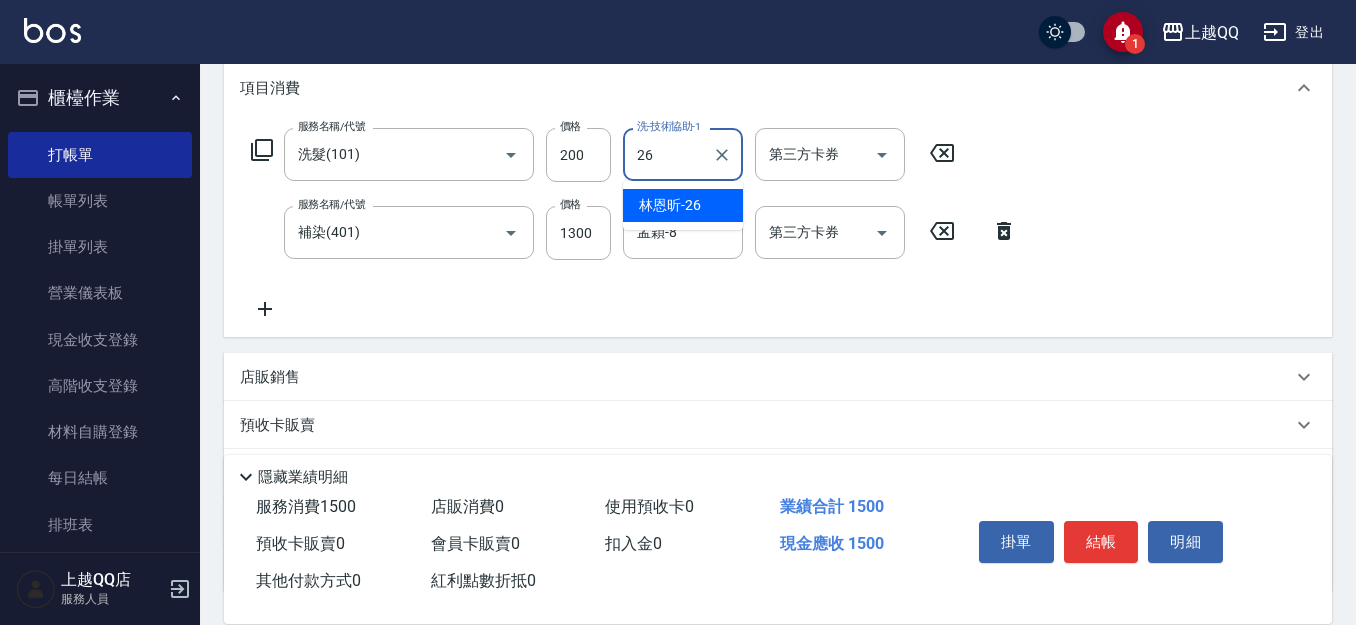 click on "林恩昕 -26" at bounding box center [683, 205] 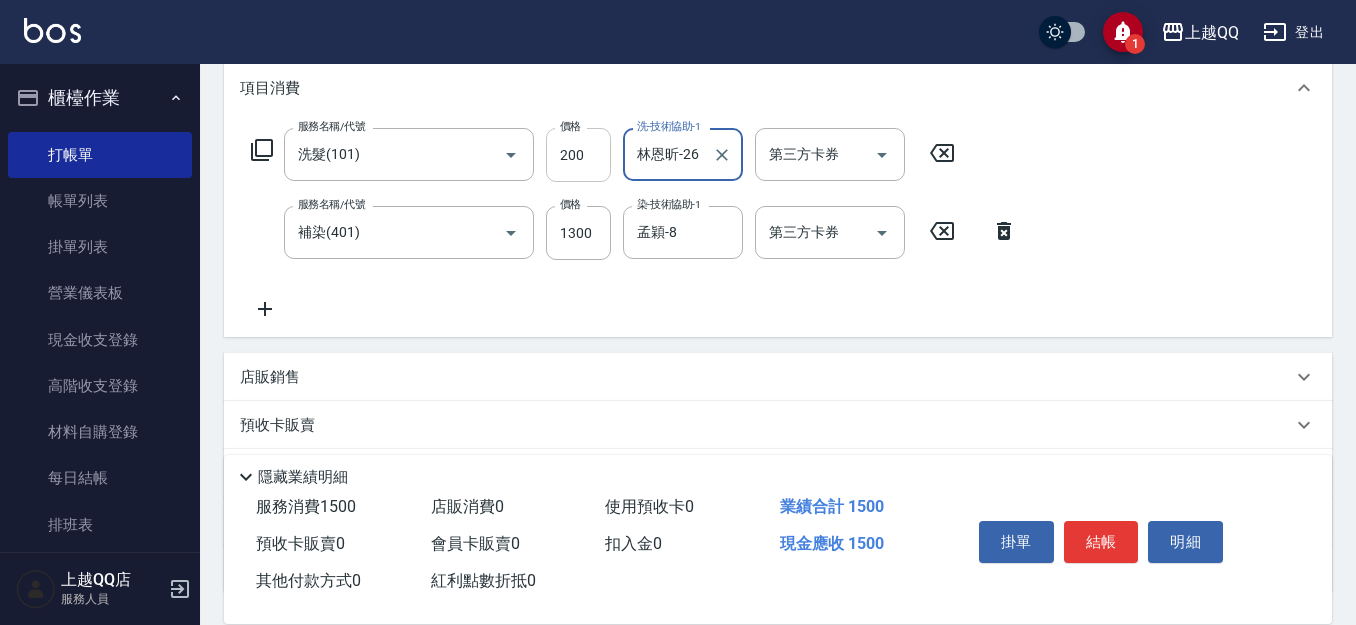 type on "林恩昕-26" 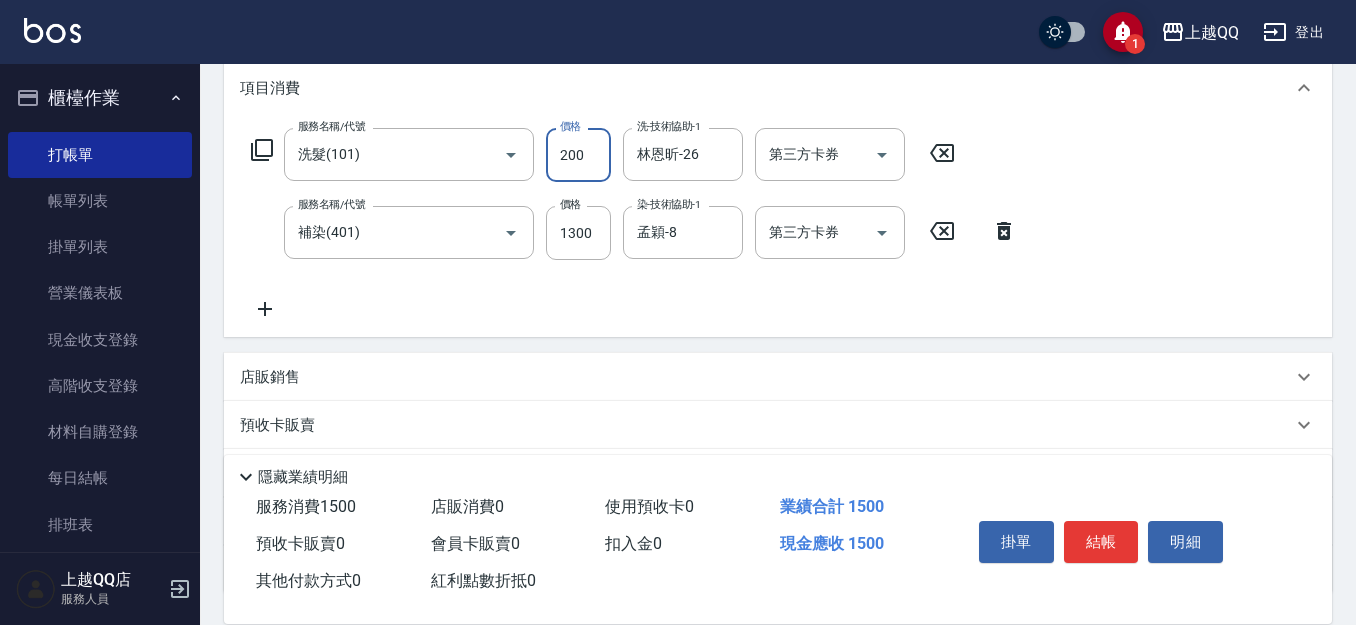 click on "200" at bounding box center [578, 155] 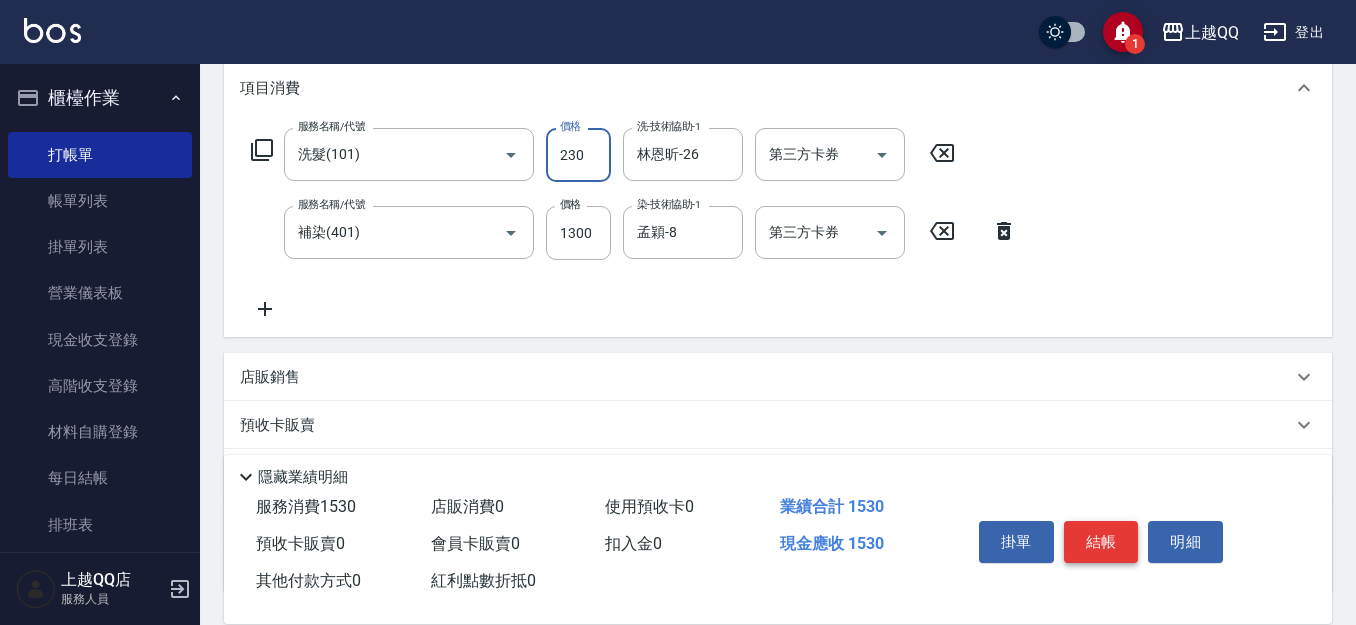 type on "230" 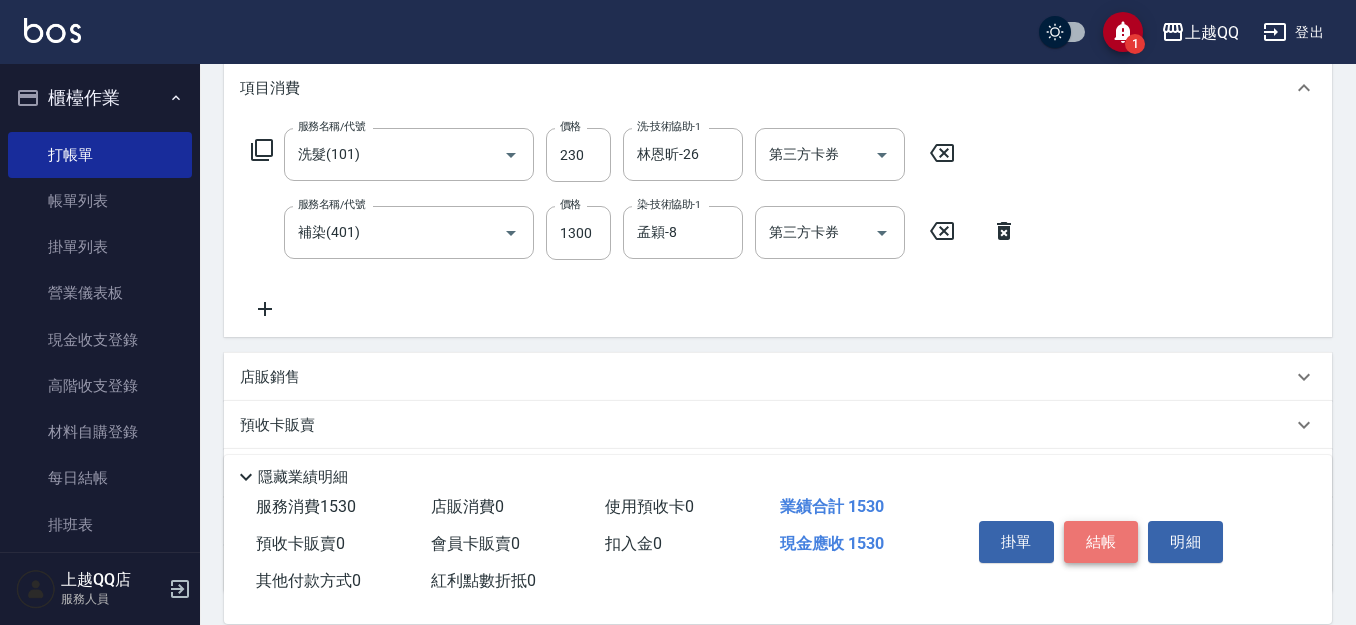 click on "結帳" at bounding box center [1101, 542] 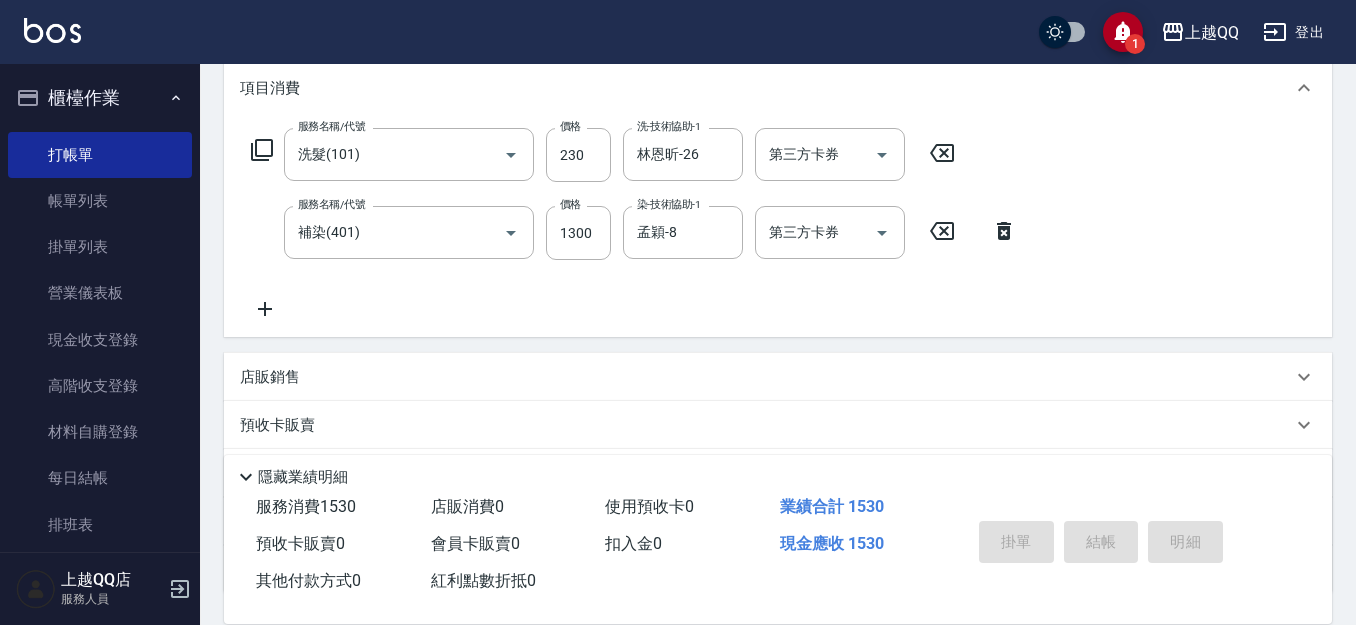 type on "2025/08/07 16:21" 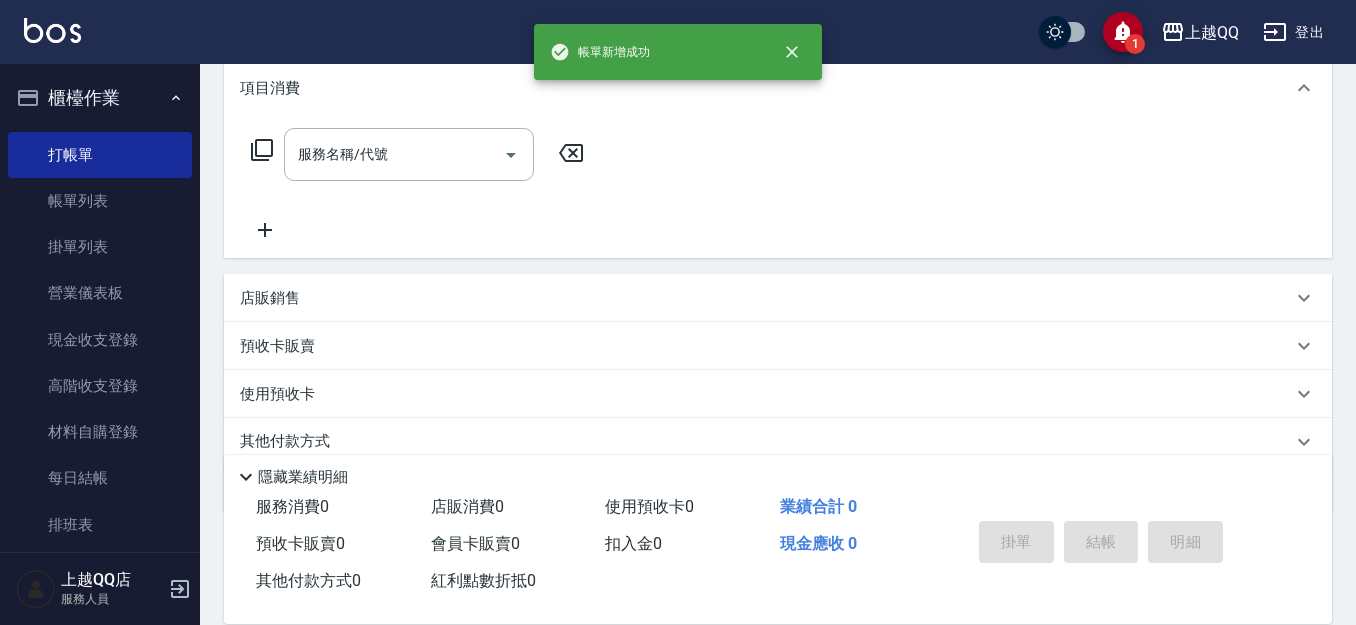 scroll, scrollTop: 0, scrollLeft: 0, axis: both 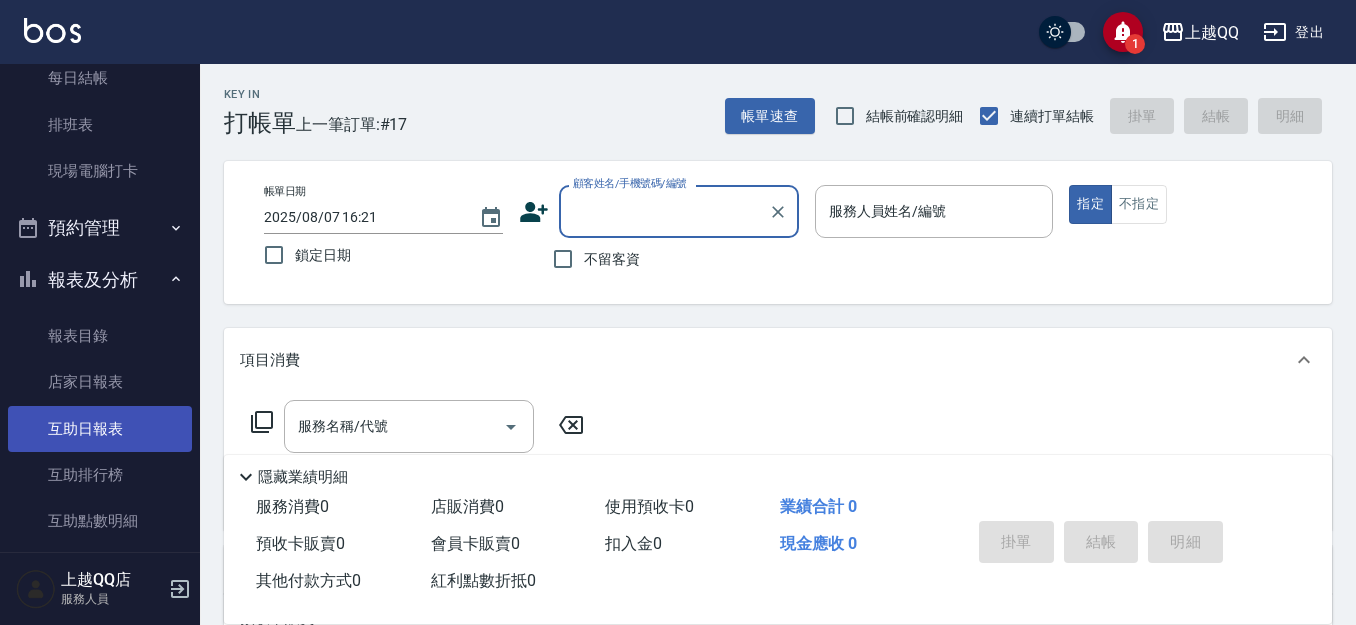 click on "互助日報表" at bounding box center [100, 429] 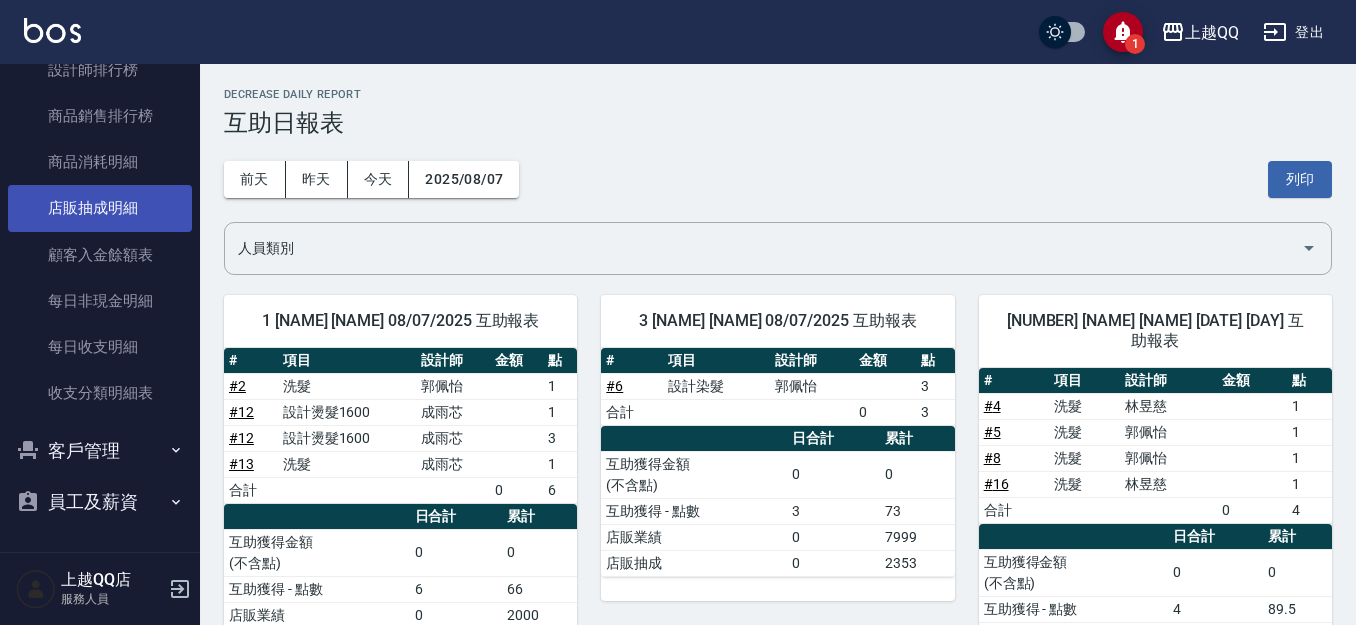 scroll, scrollTop: 829, scrollLeft: 0, axis: vertical 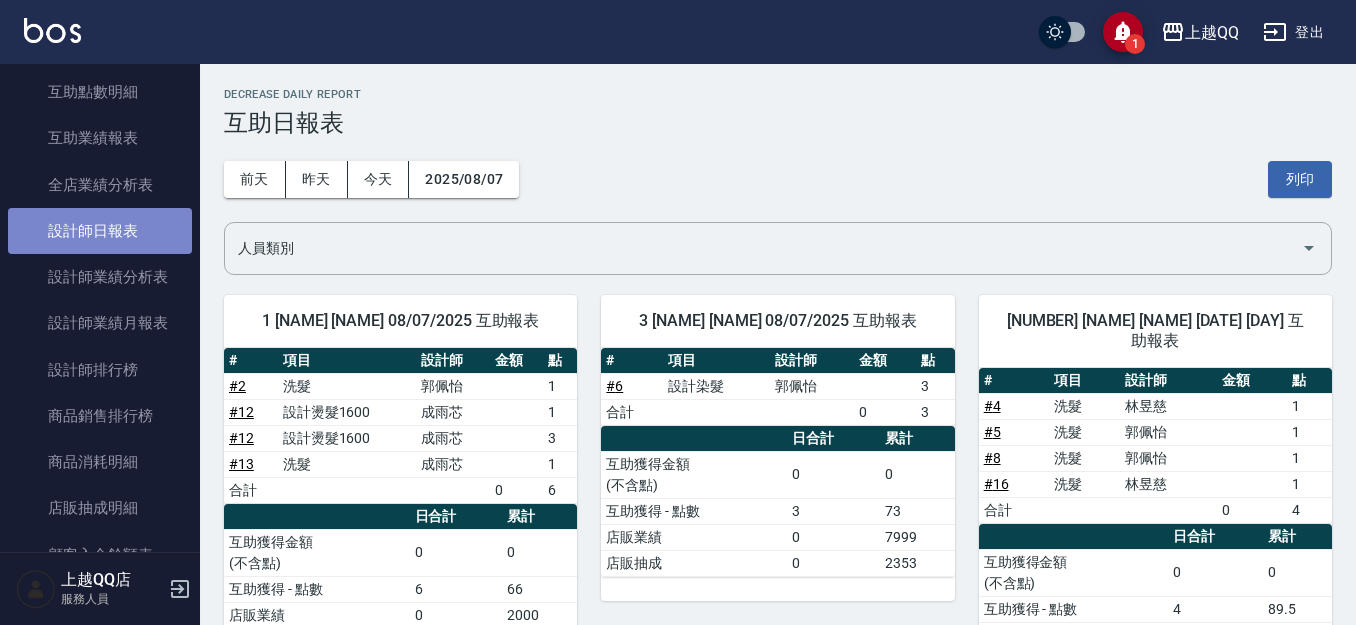click on "設計師日報表" at bounding box center [100, 231] 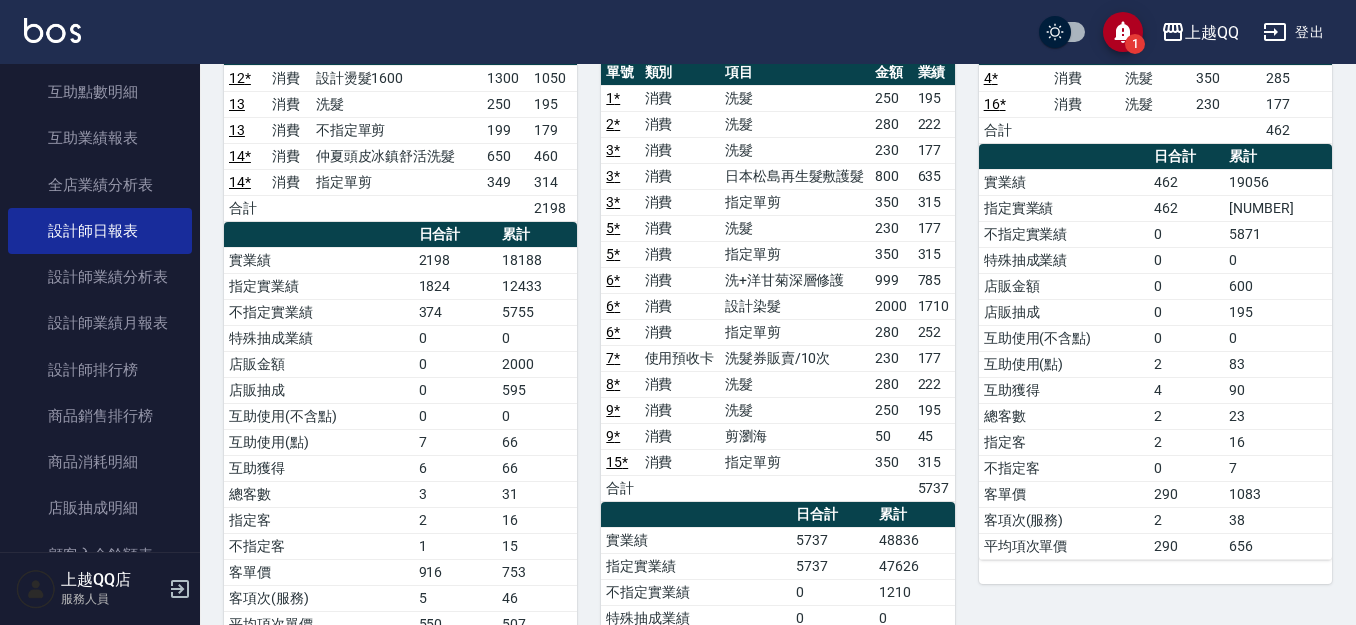 scroll, scrollTop: 200, scrollLeft: 0, axis: vertical 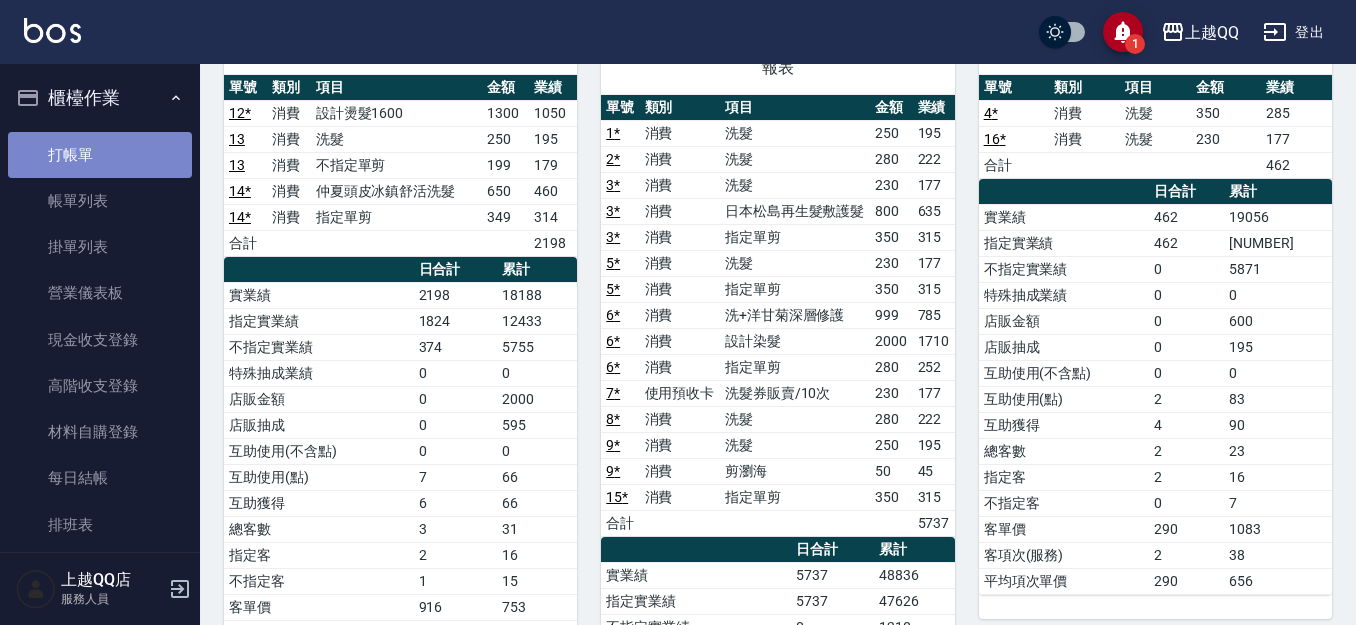 click on "打帳單" at bounding box center (100, 155) 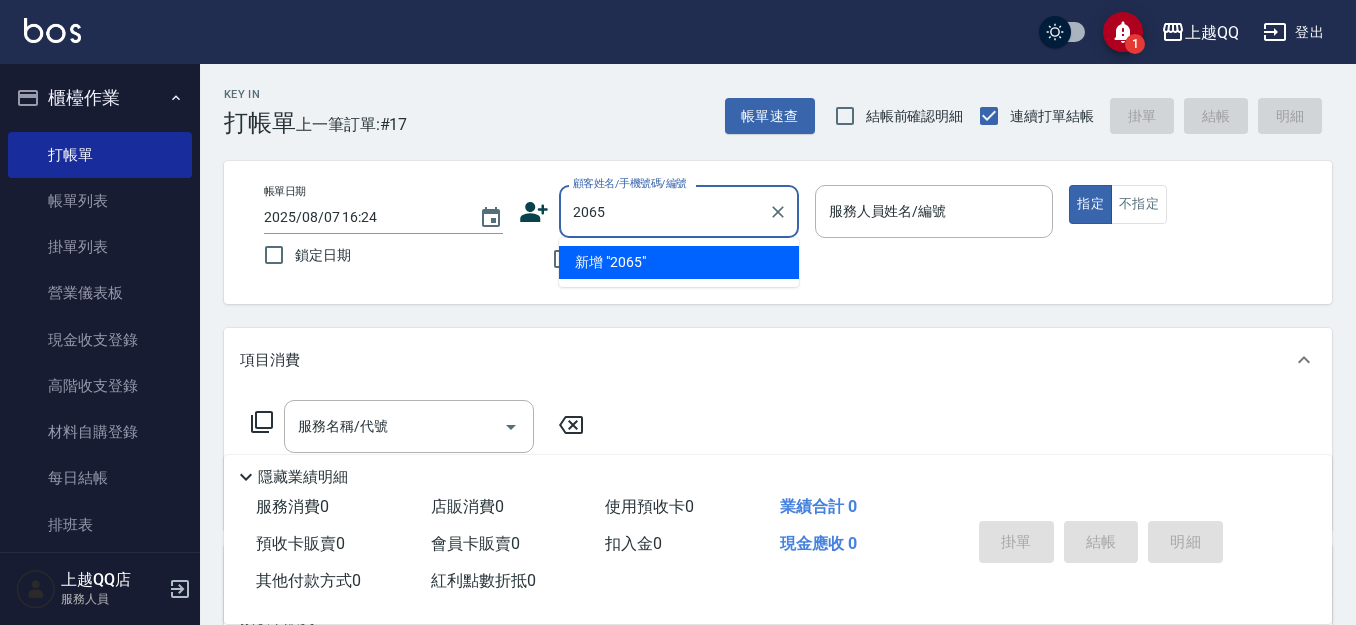 type on "2065" 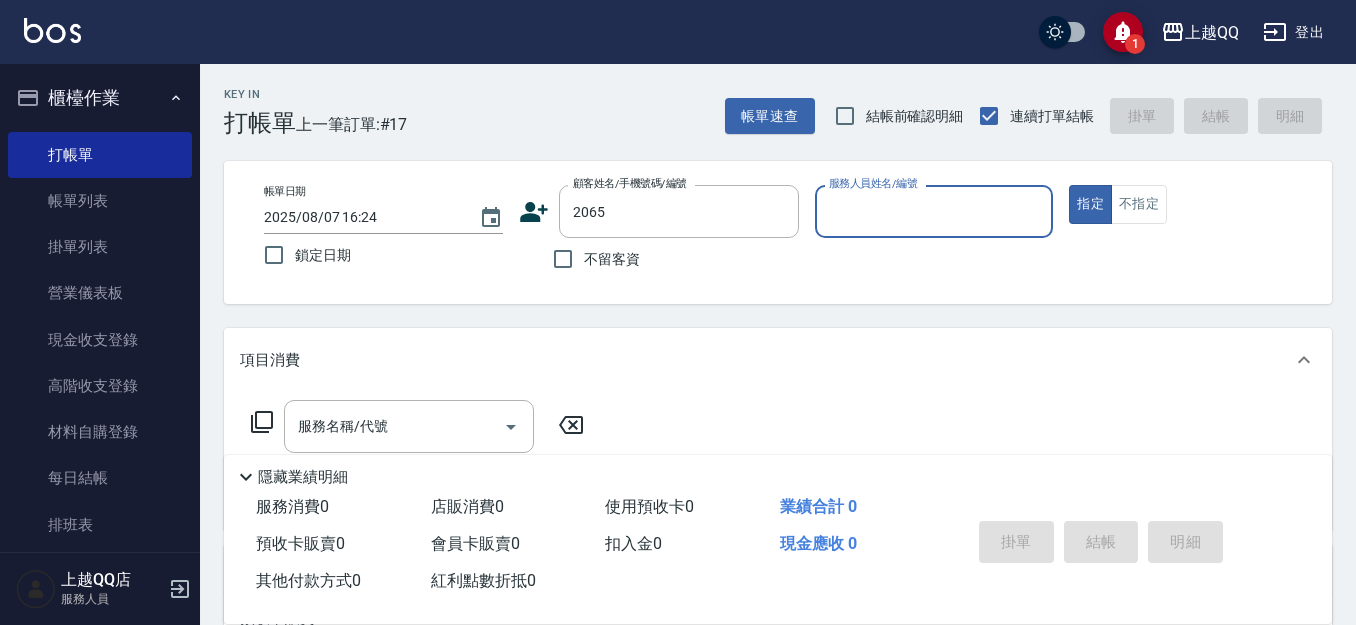 click on "指定" at bounding box center (1090, 204) 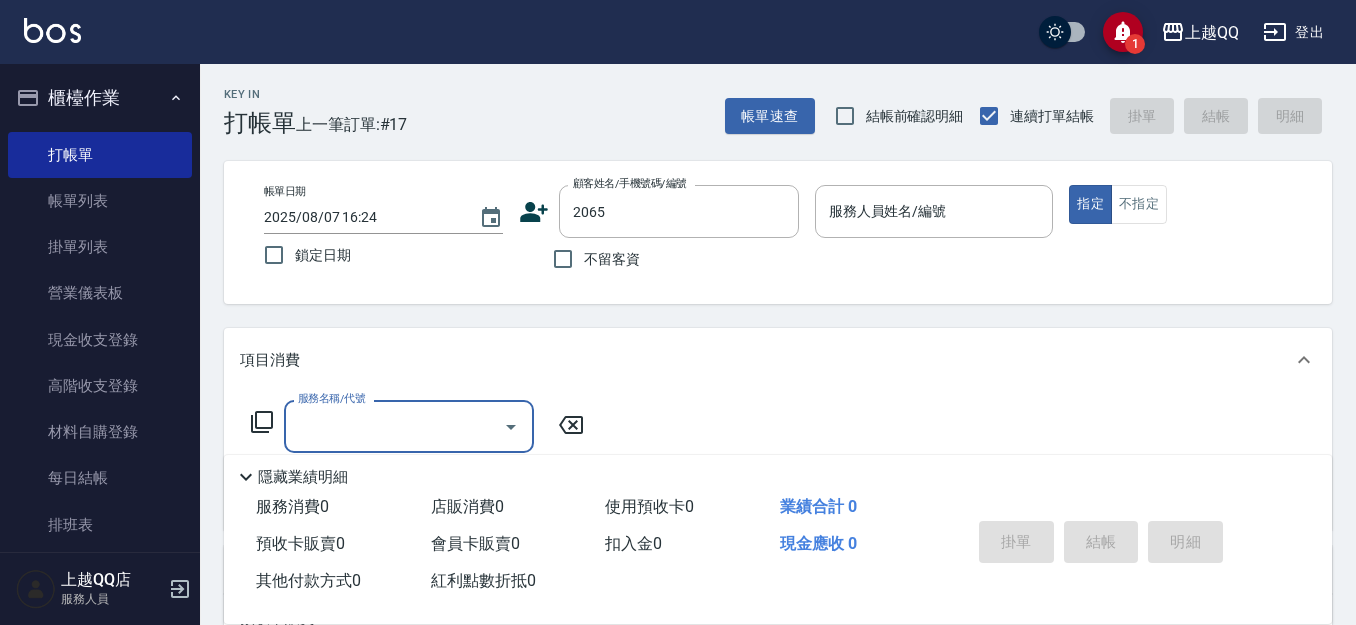 type on "[NAME]/[PHONE]/[NUMBER]" 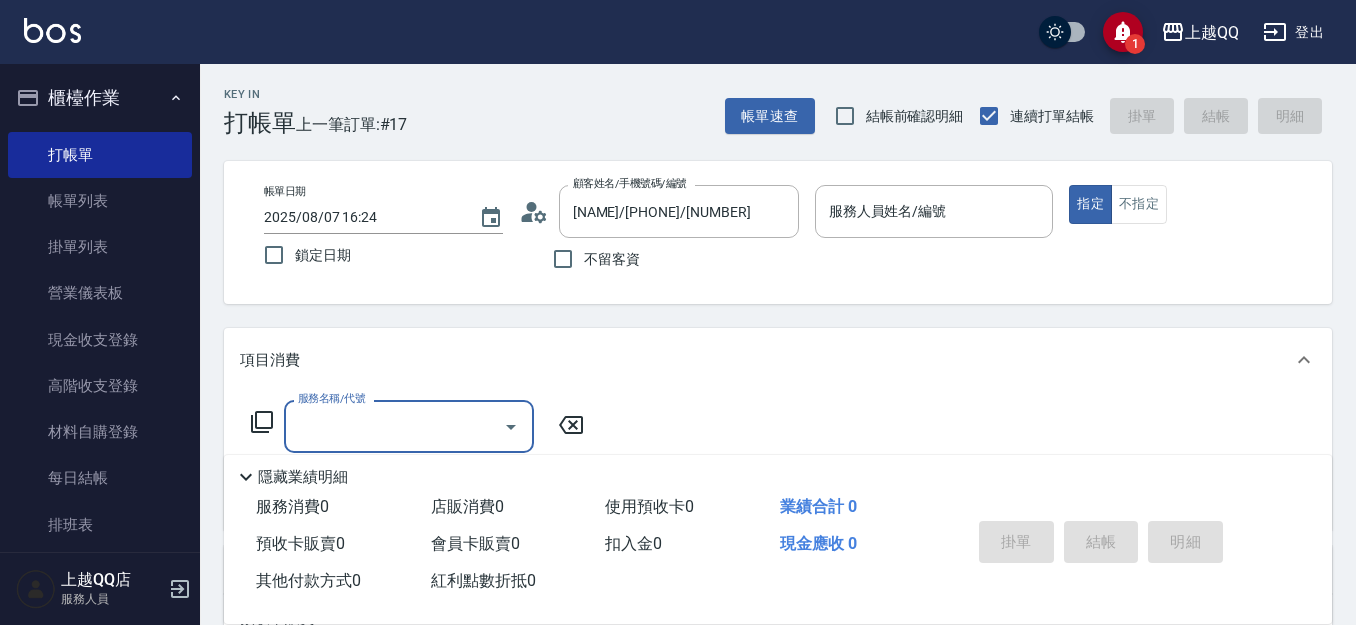 type on "1" 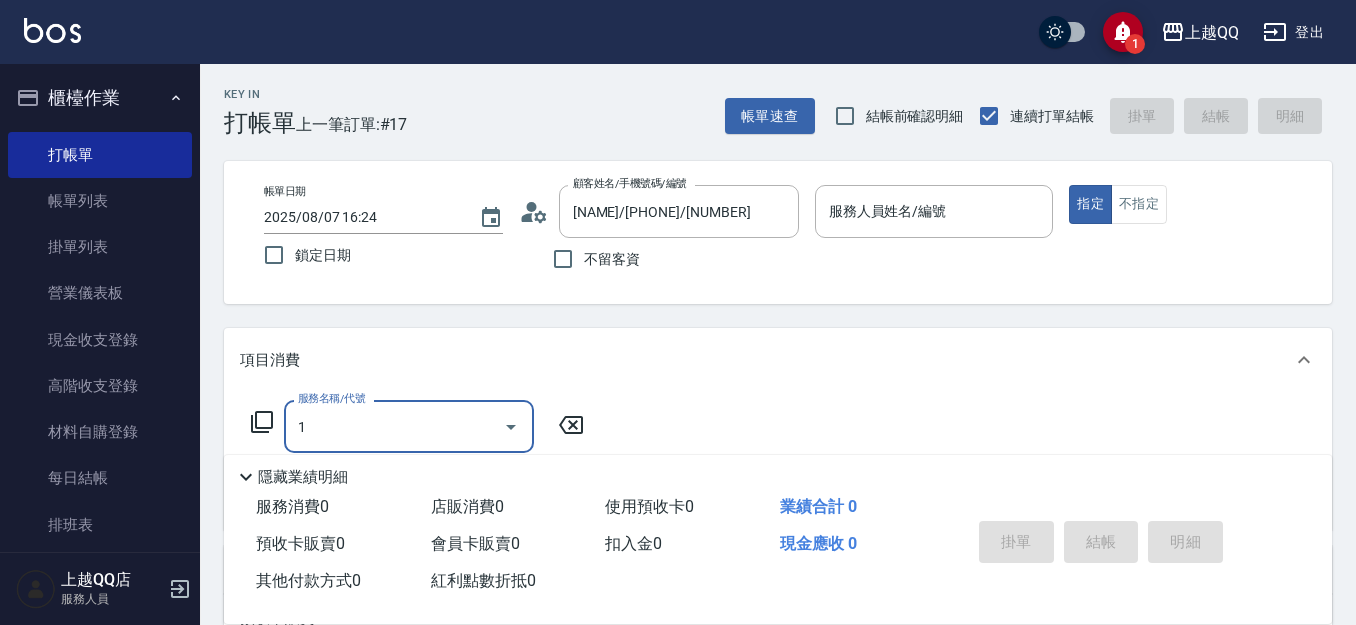 type on "[NAME]-3" 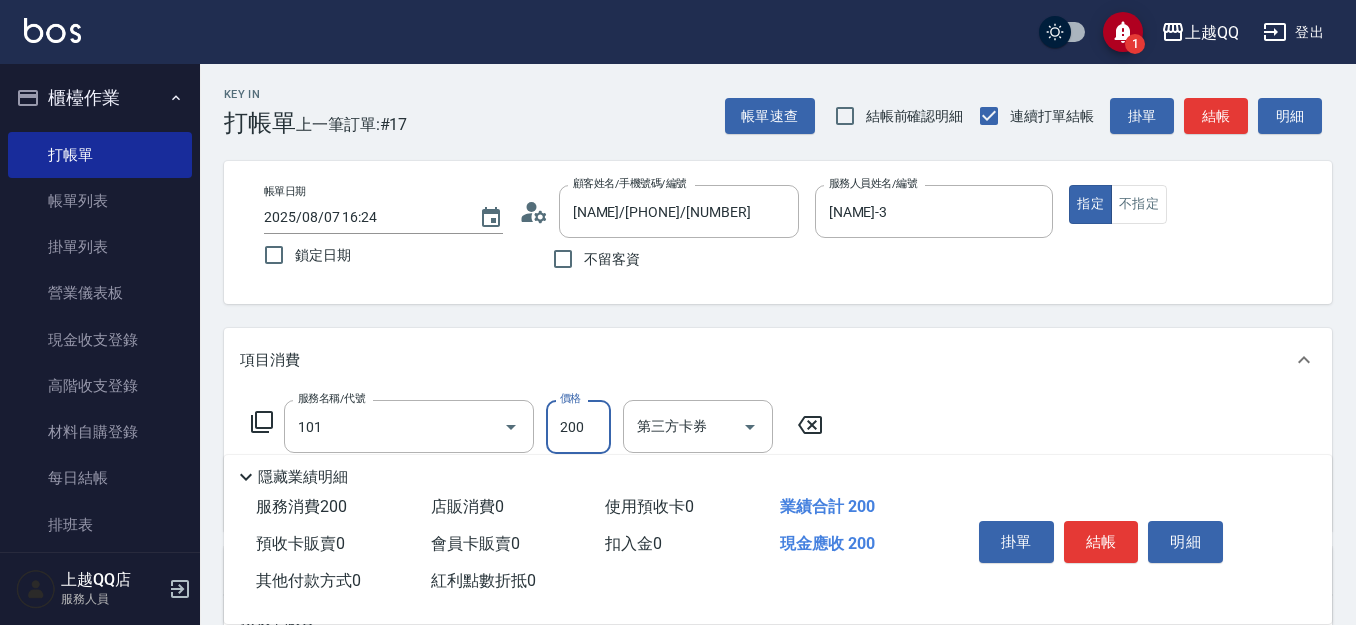 type on "洗髮(101)" 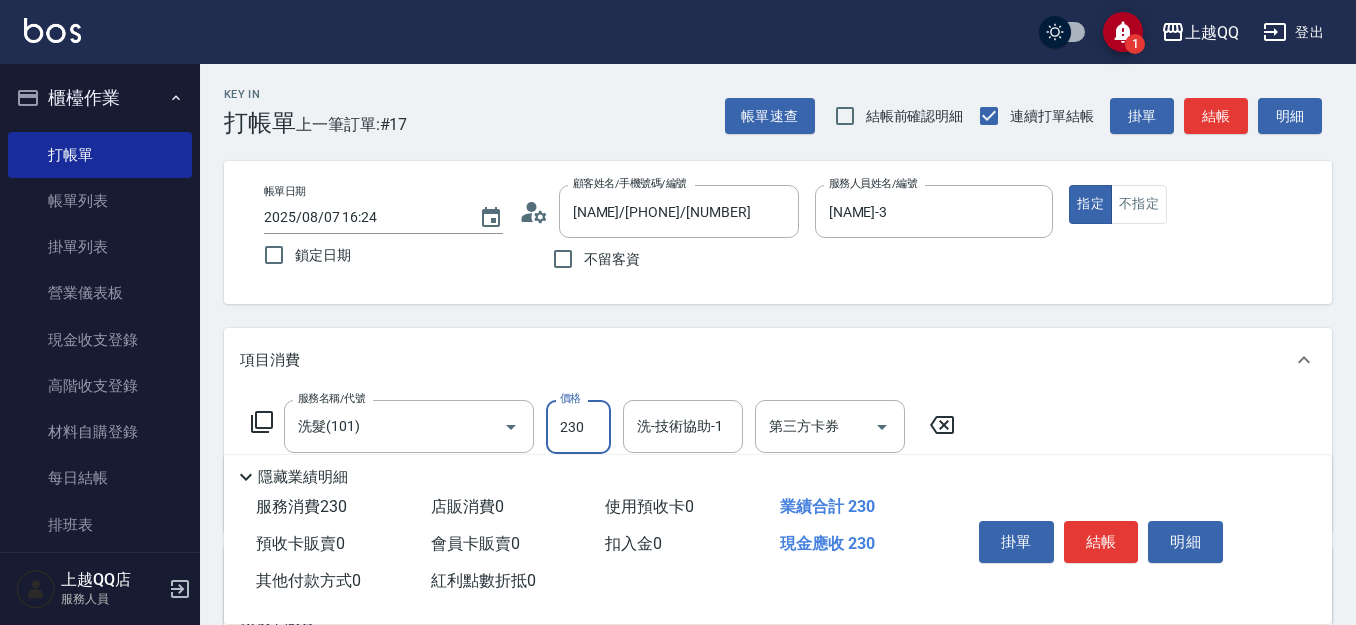 type on "230" 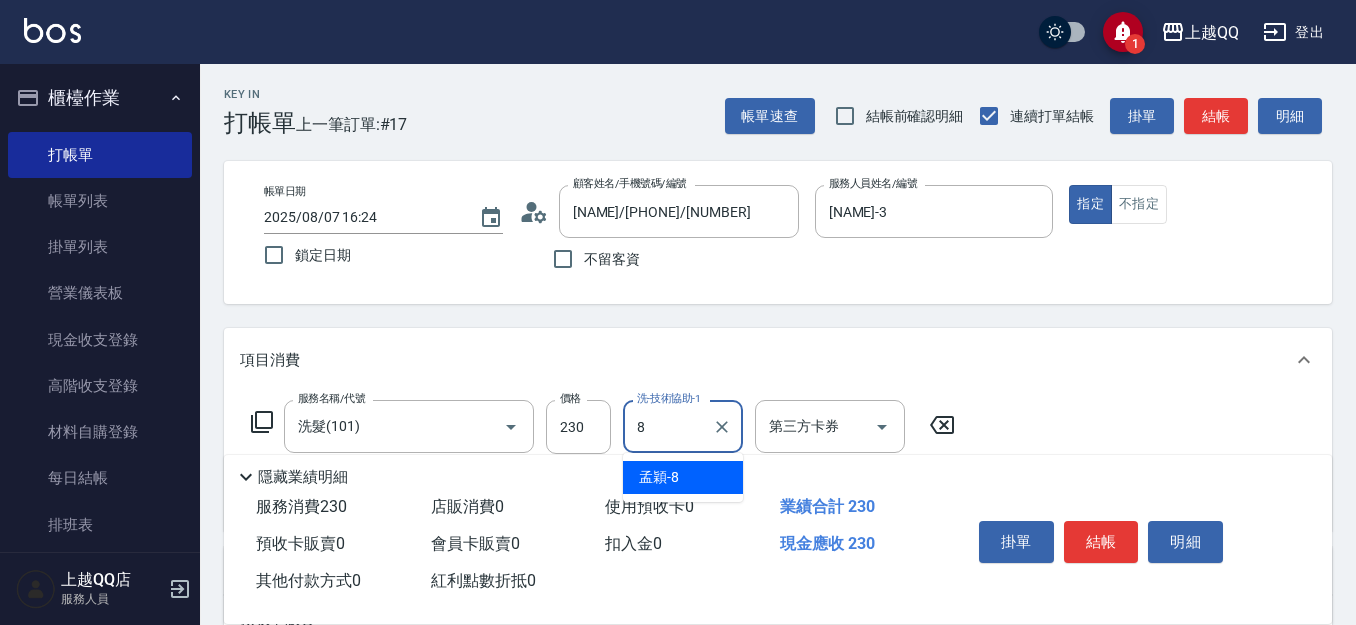 type on "孟穎-8" 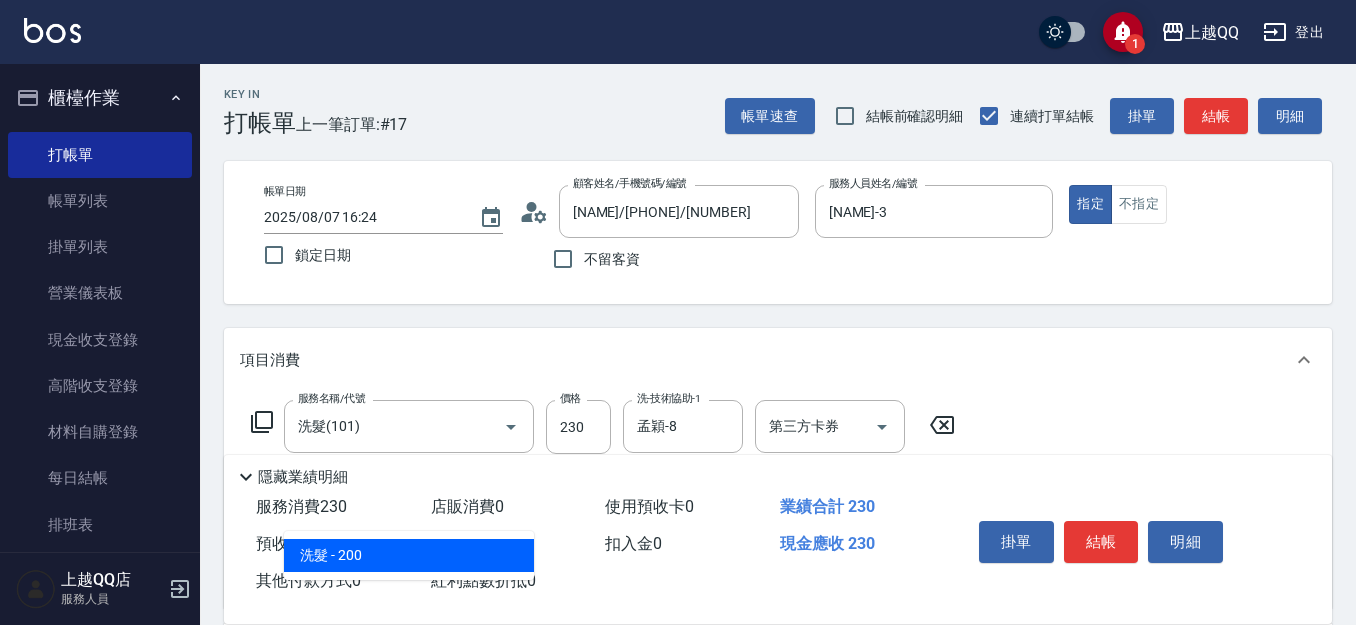 type on "洗髮(101)" 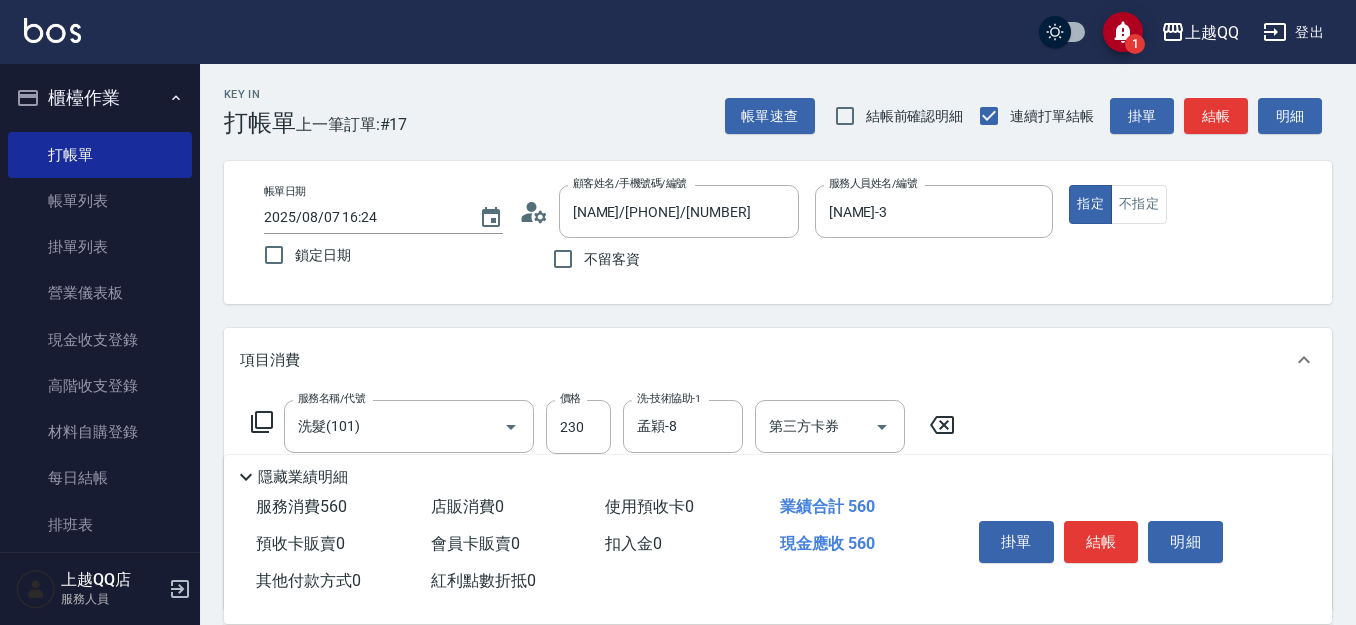 type on "330" 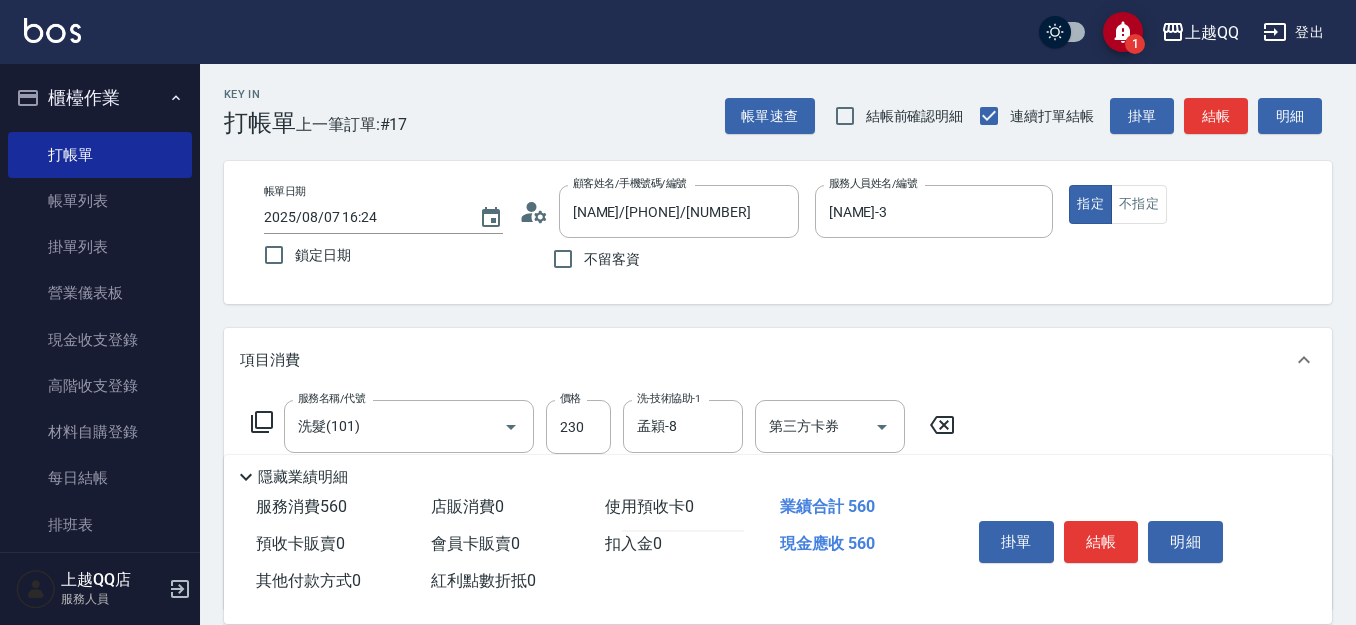 type on "林恩昕-26" 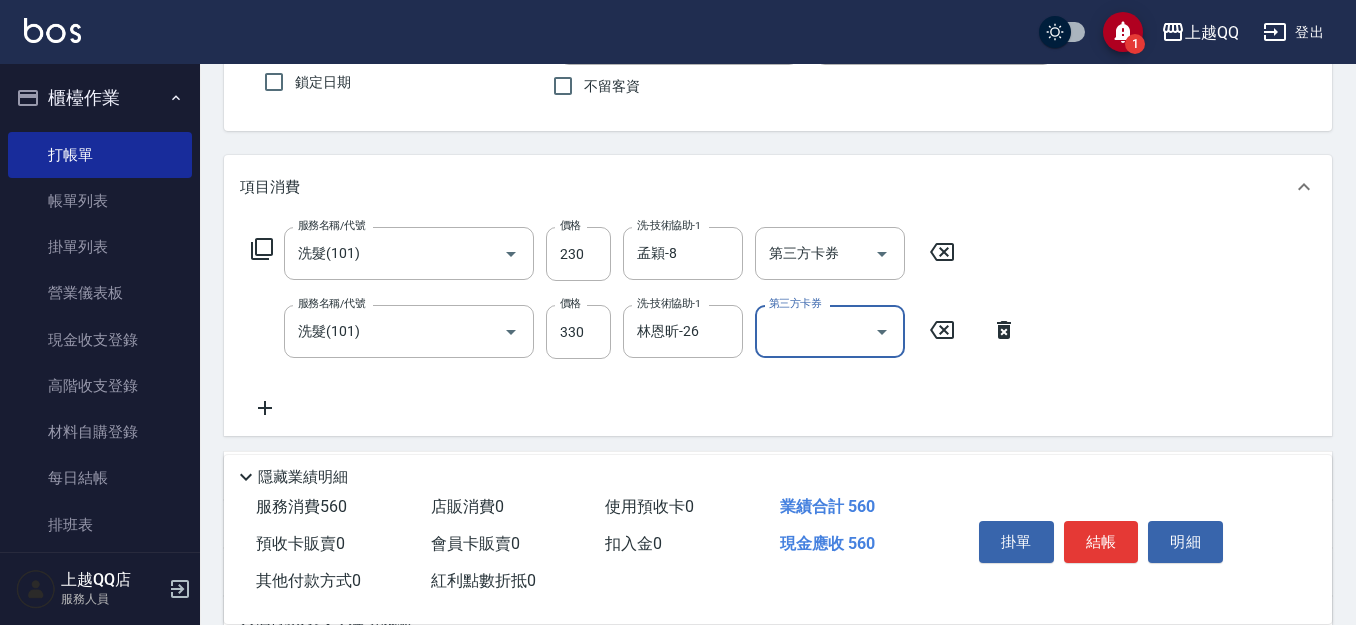 scroll, scrollTop: 215, scrollLeft: 0, axis: vertical 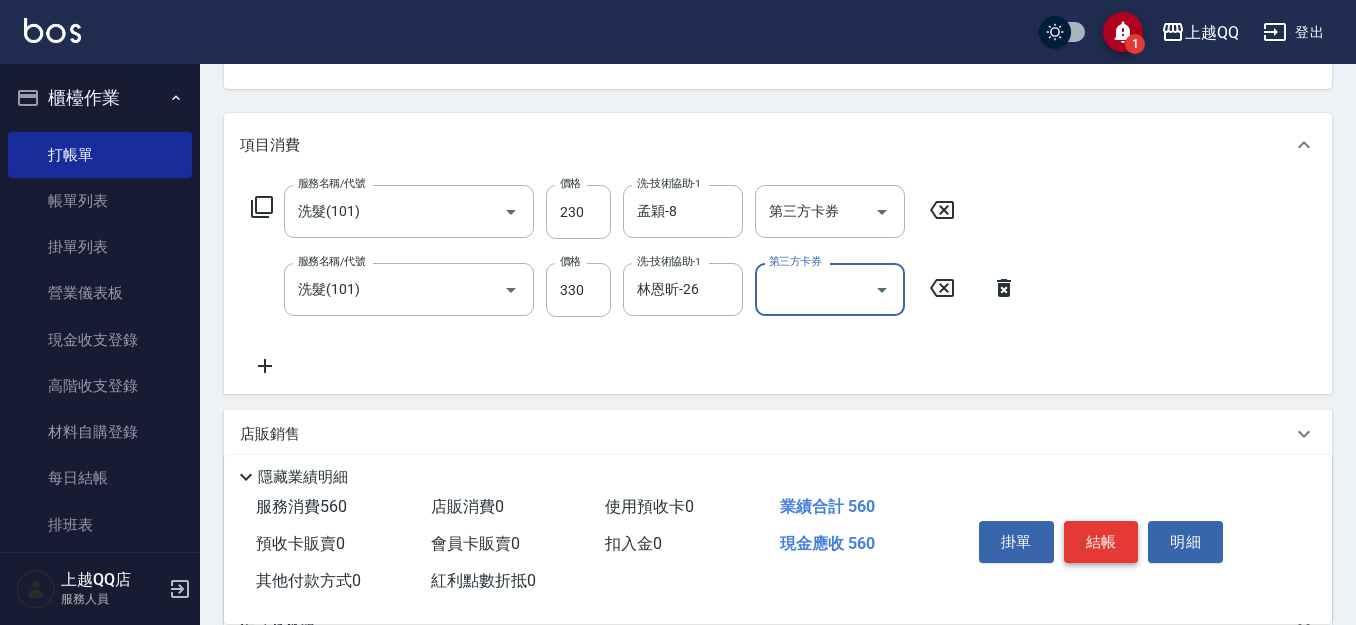 click on "結帳" at bounding box center [1101, 542] 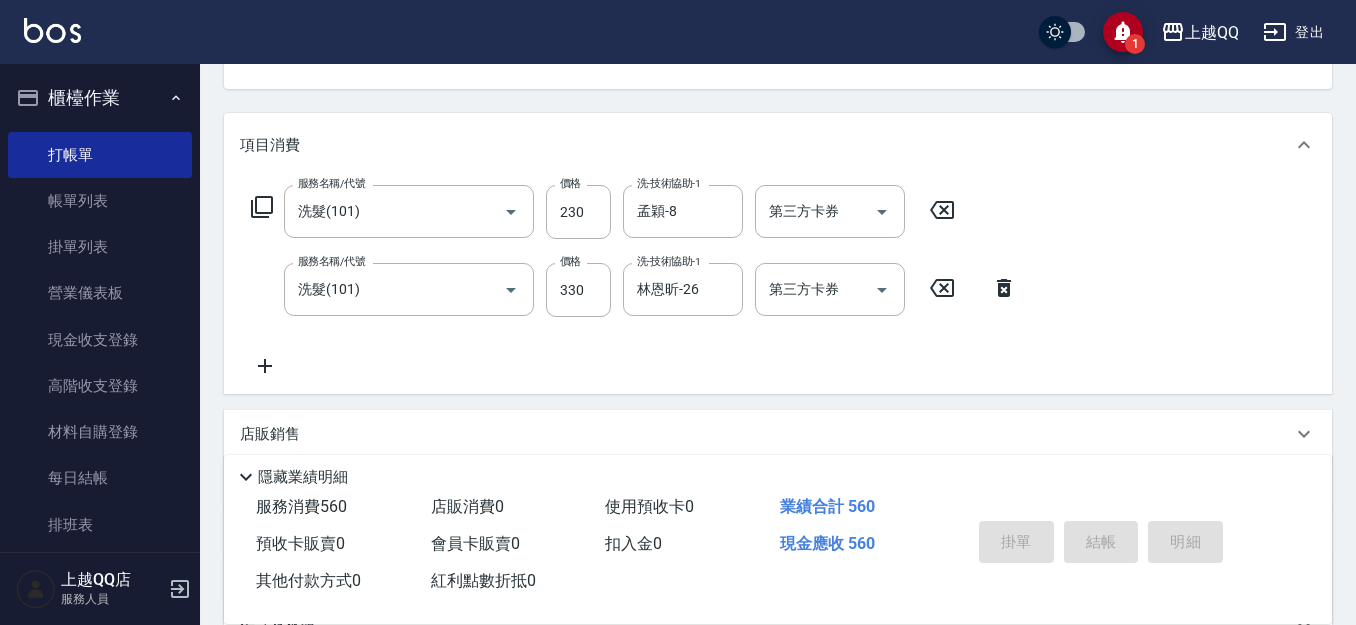 type on "[DATE] [TIME]" 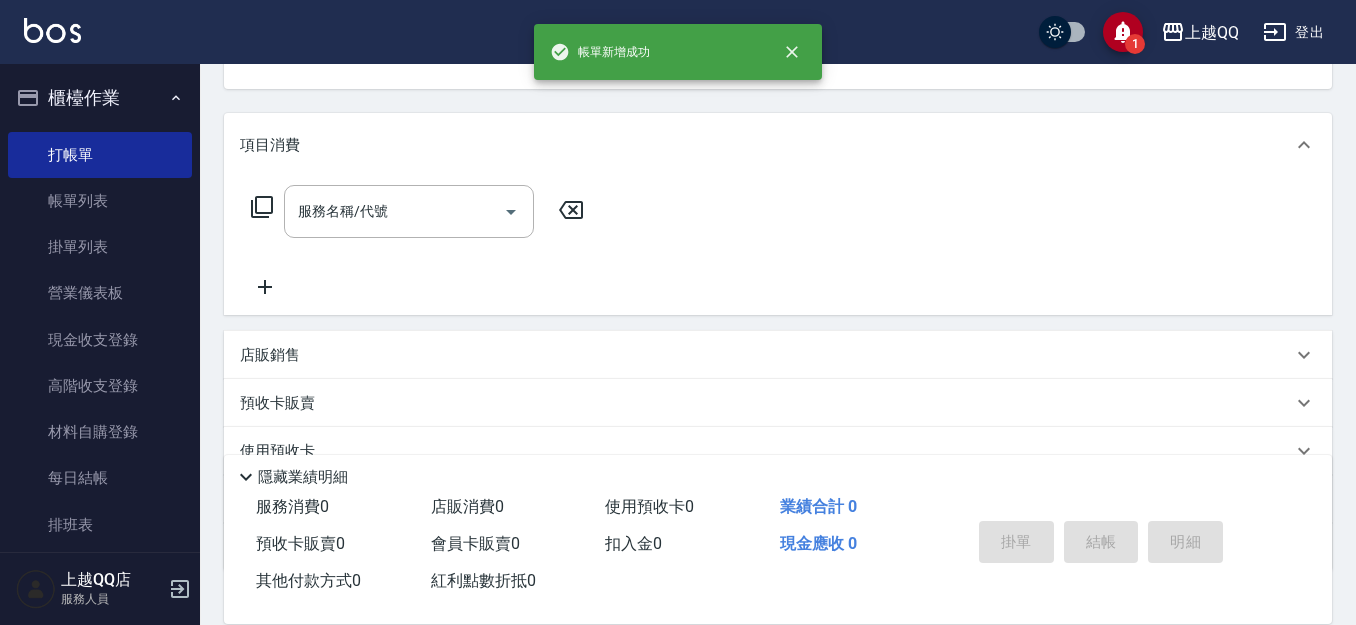 scroll, scrollTop: 194, scrollLeft: 0, axis: vertical 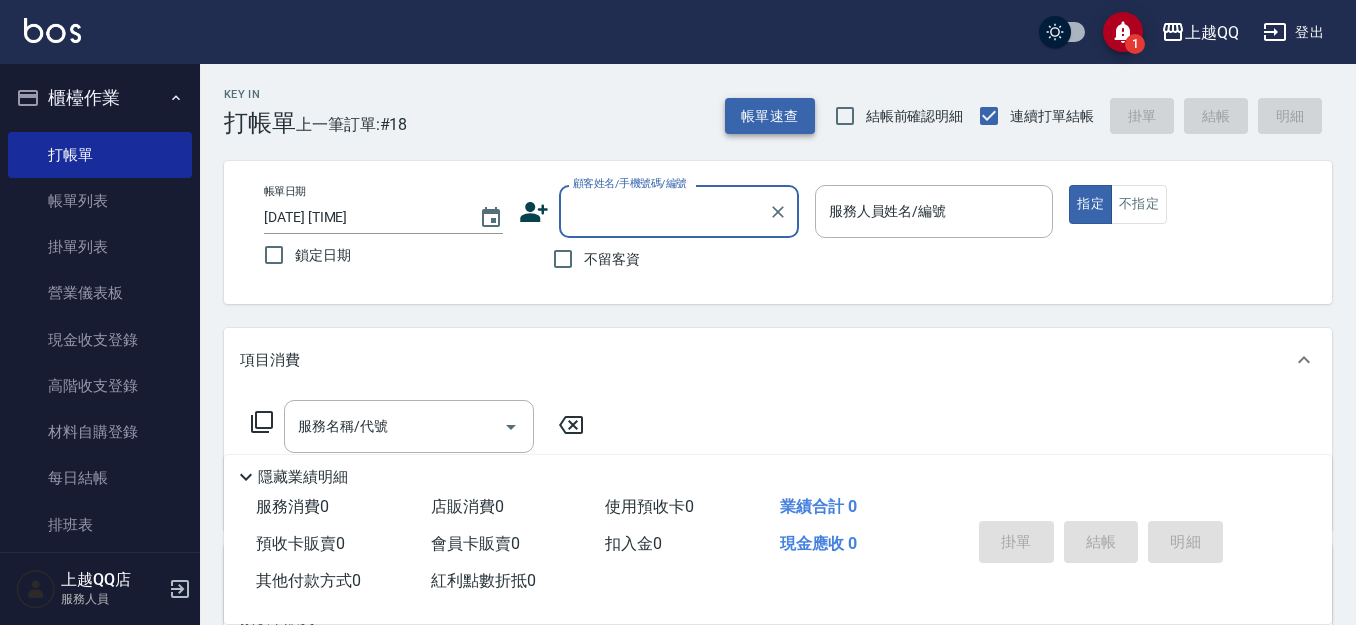 click on "帳單速查" at bounding box center [770, 116] 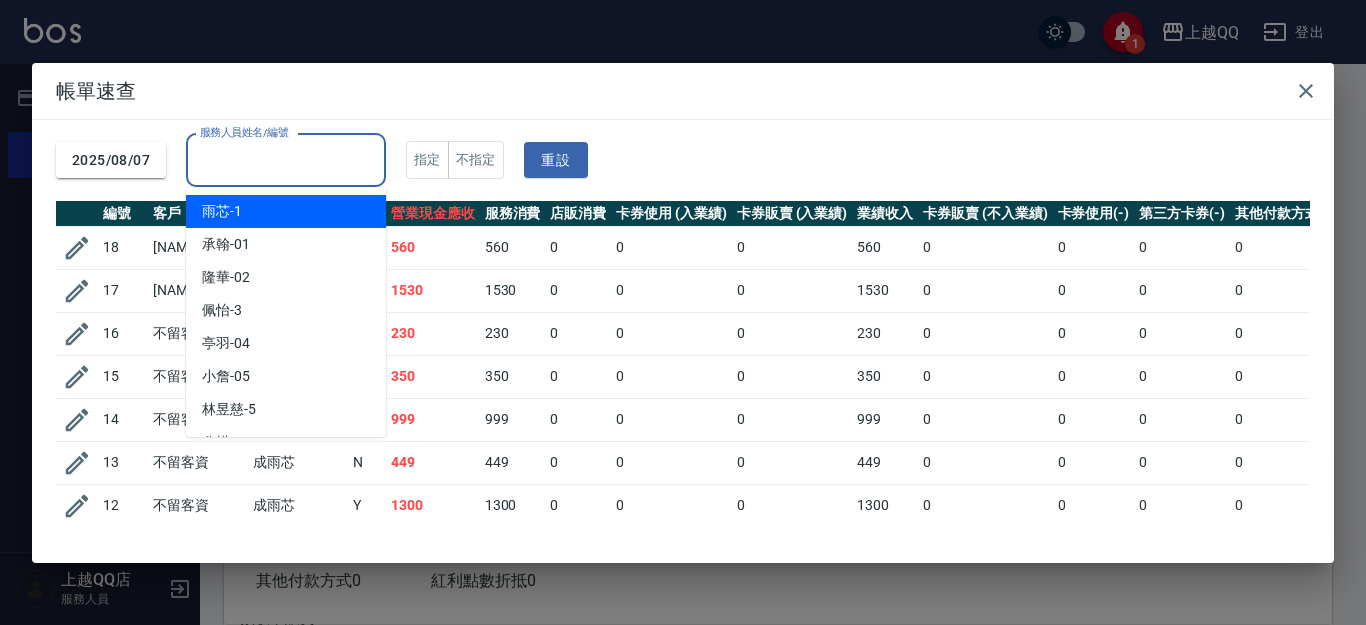 click on "服務人員姓名/編號" at bounding box center [286, 160] 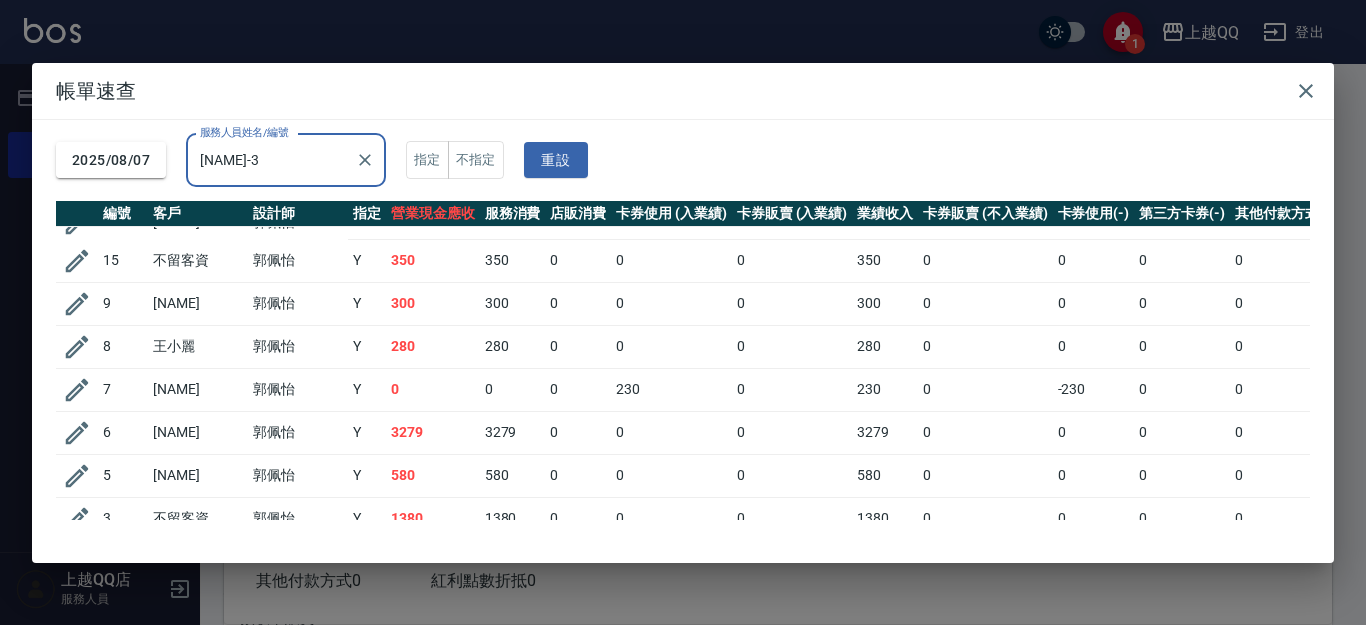 scroll, scrollTop: 0, scrollLeft: 0, axis: both 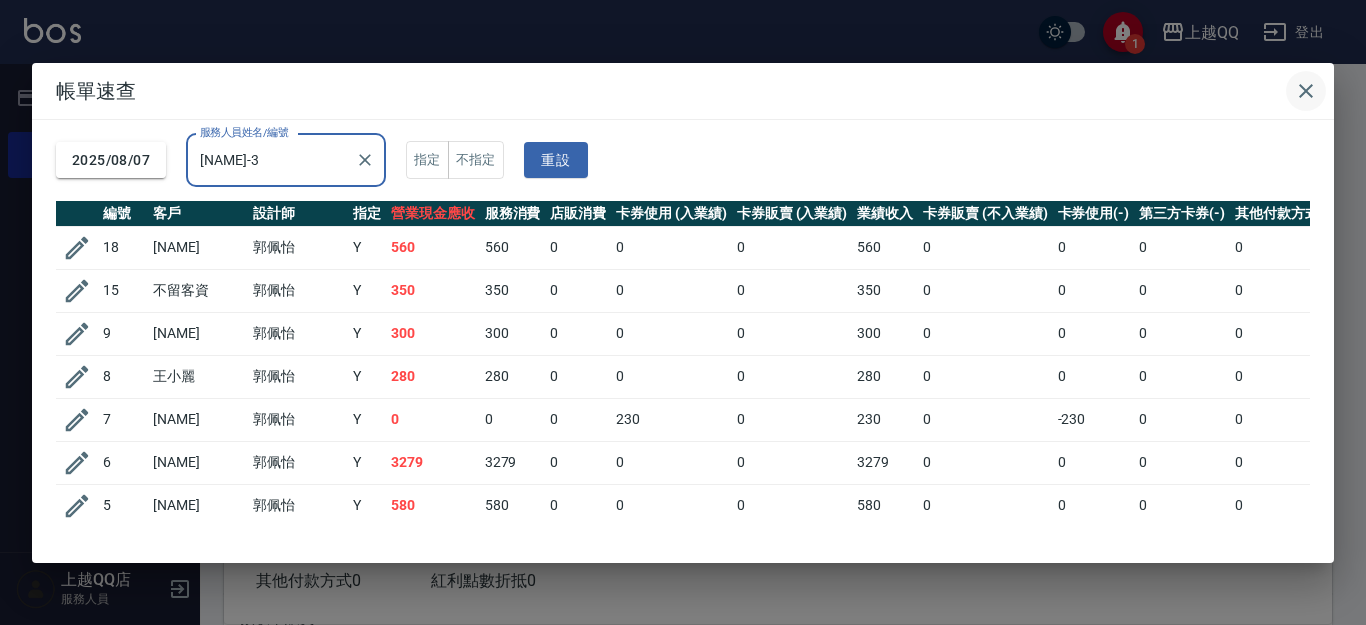 type on "[NAME]-3" 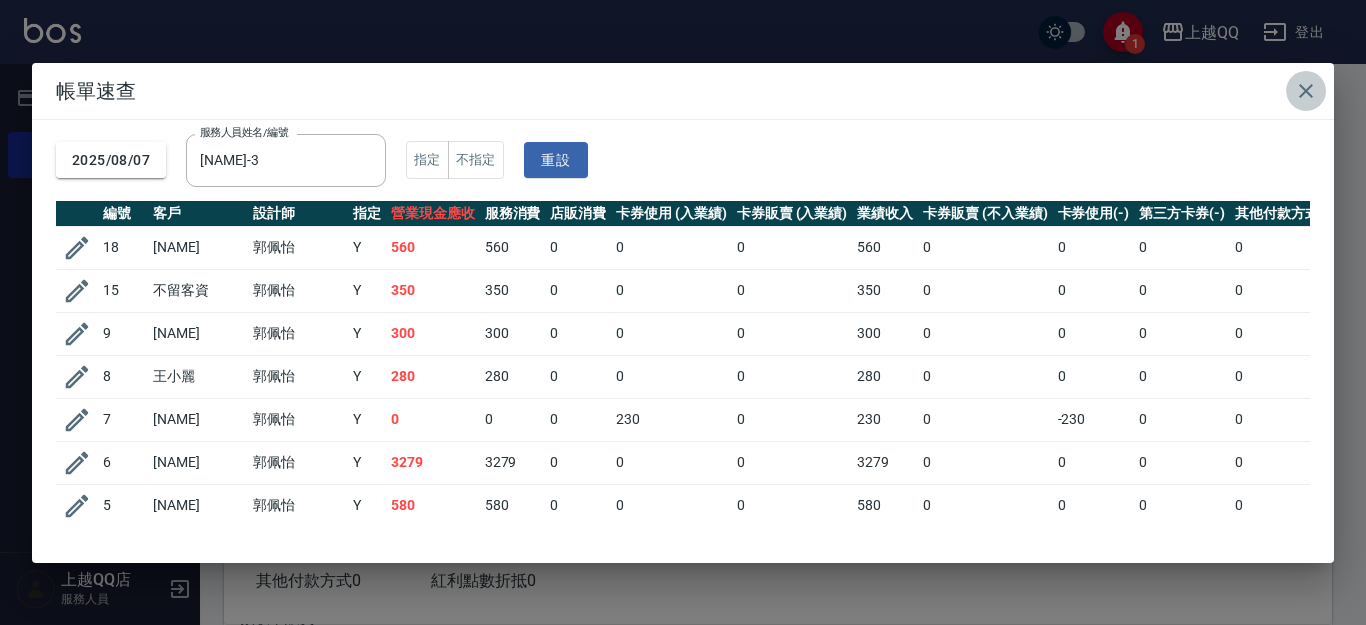 click 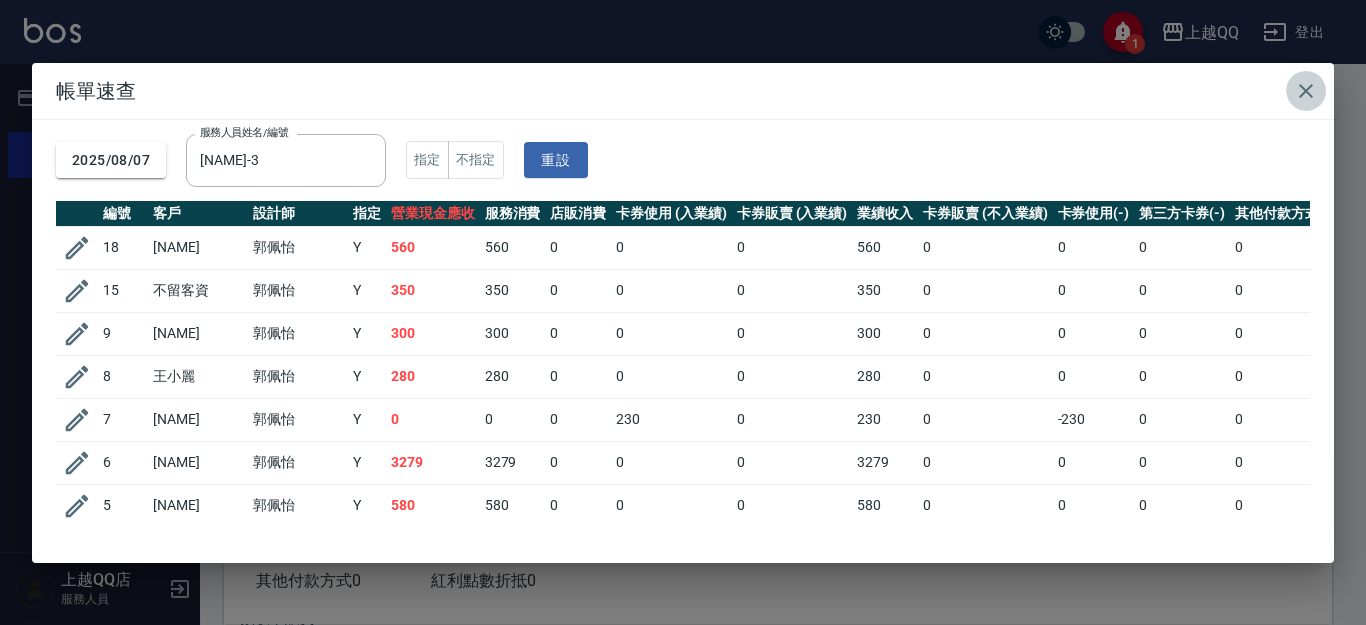 type 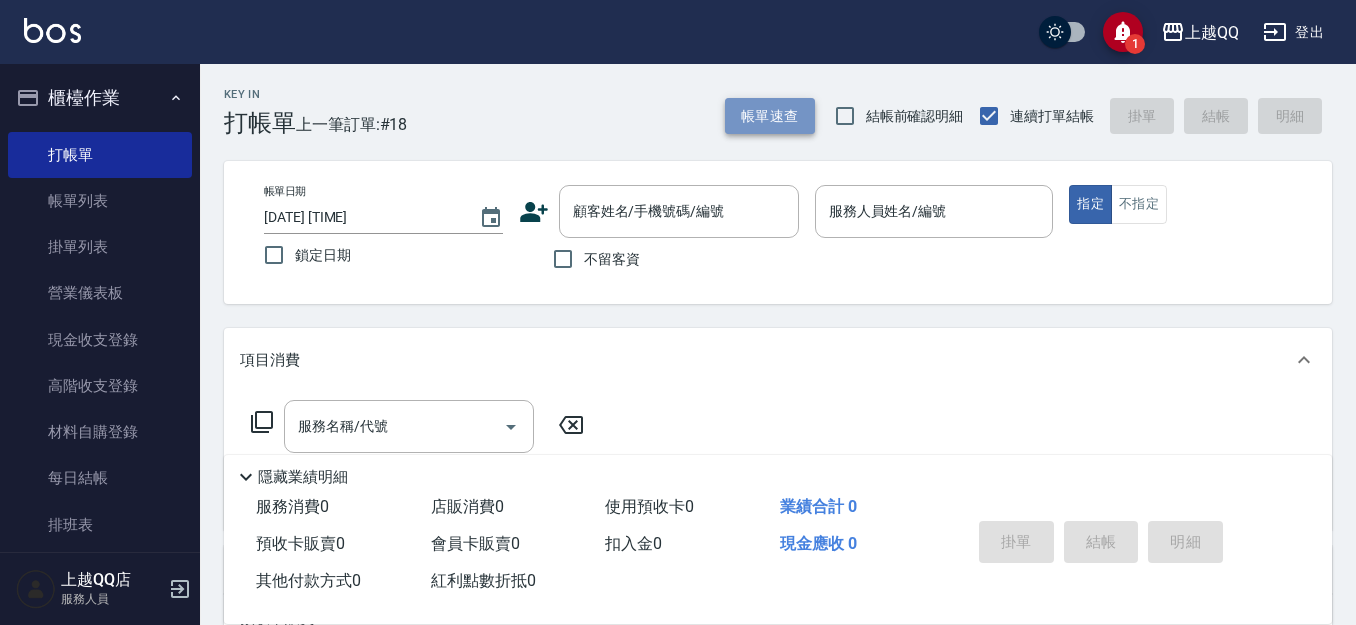 click on "帳單速查" at bounding box center (770, 116) 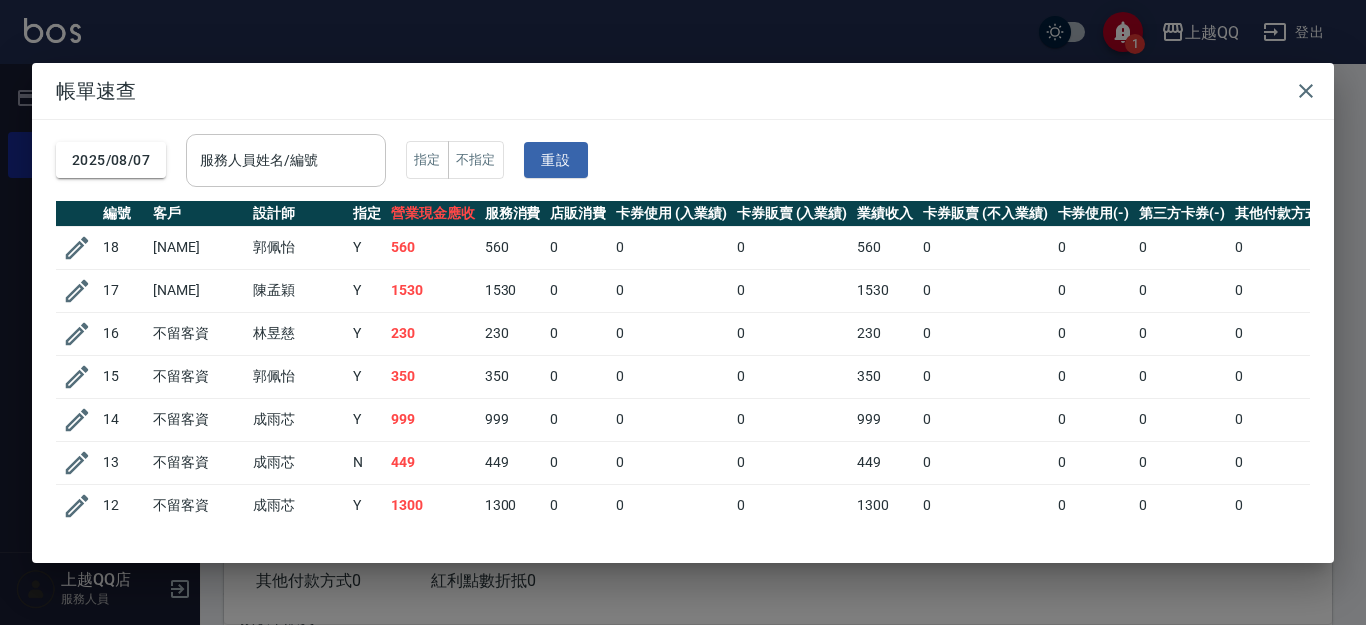 click on "服務人員姓名/編號" at bounding box center (286, 160) 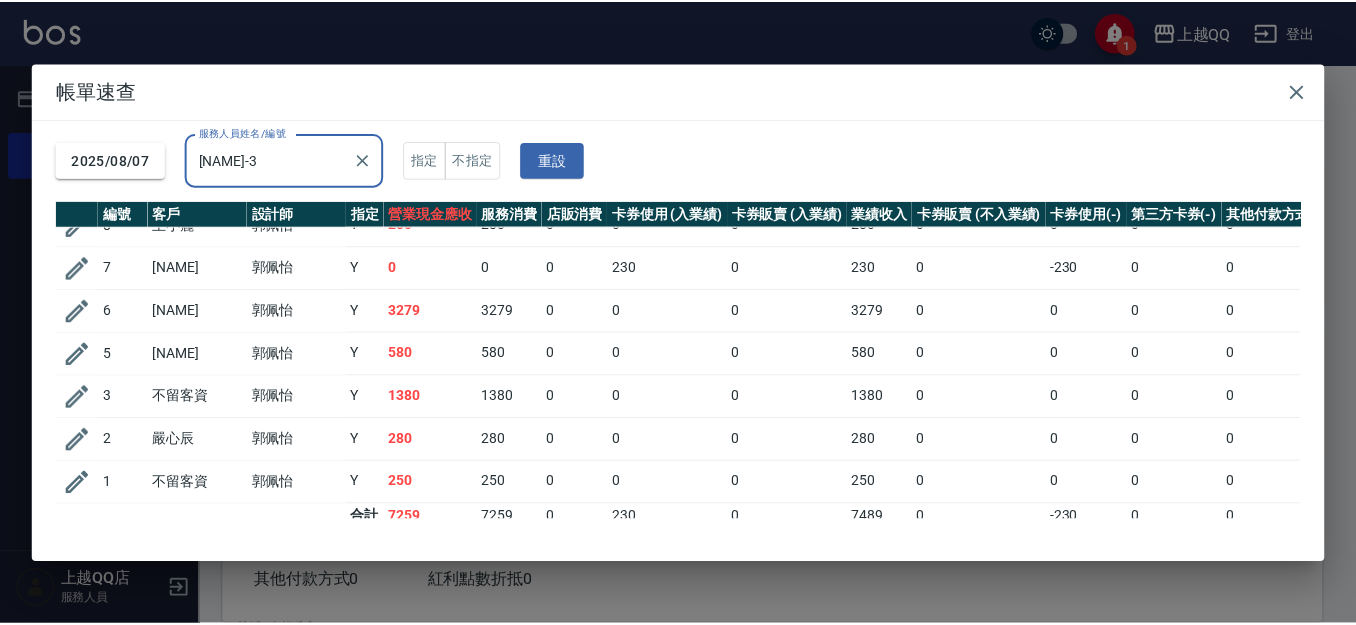 scroll, scrollTop: 180, scrollLeft: 0, axis: vertical 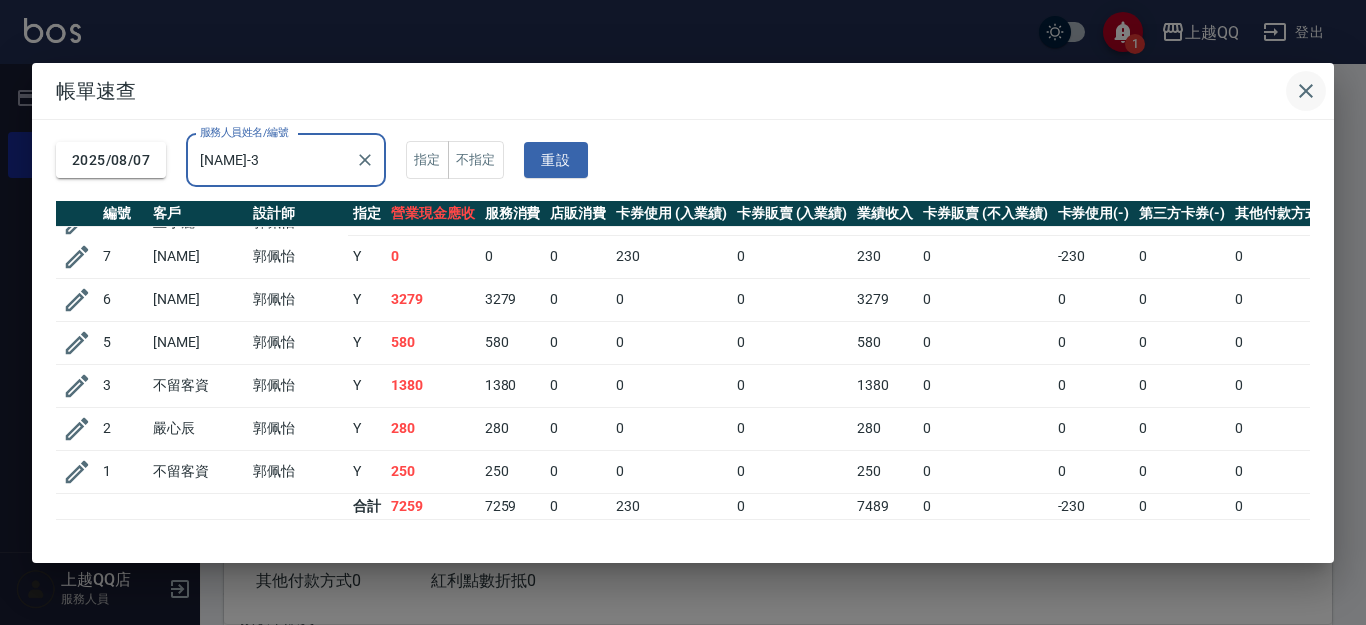 type on "[NAME]-3" 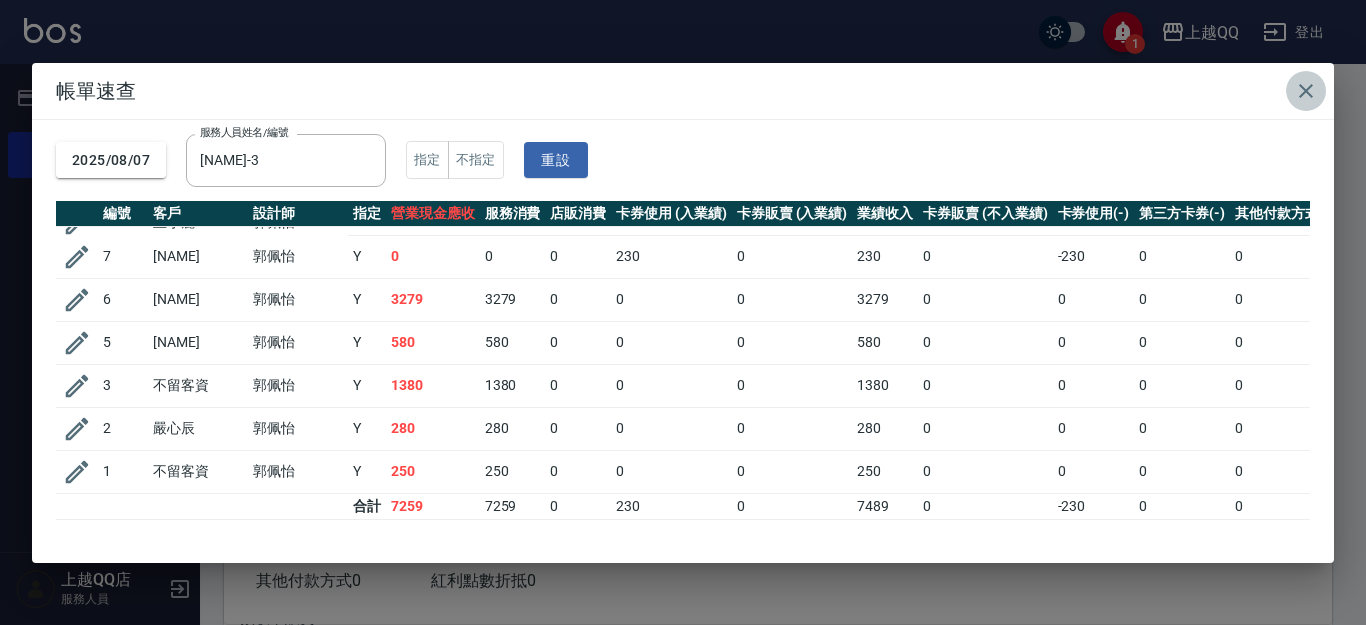 click 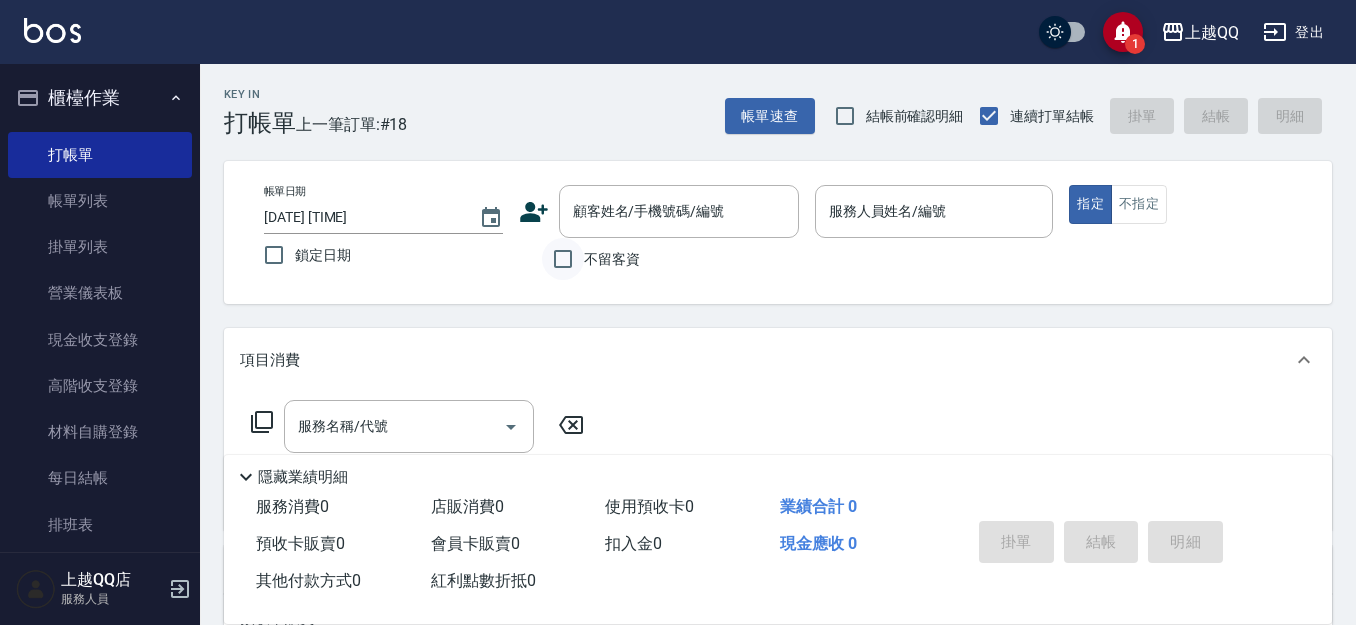 click on "不留客資" at bounding box center (563, 259) 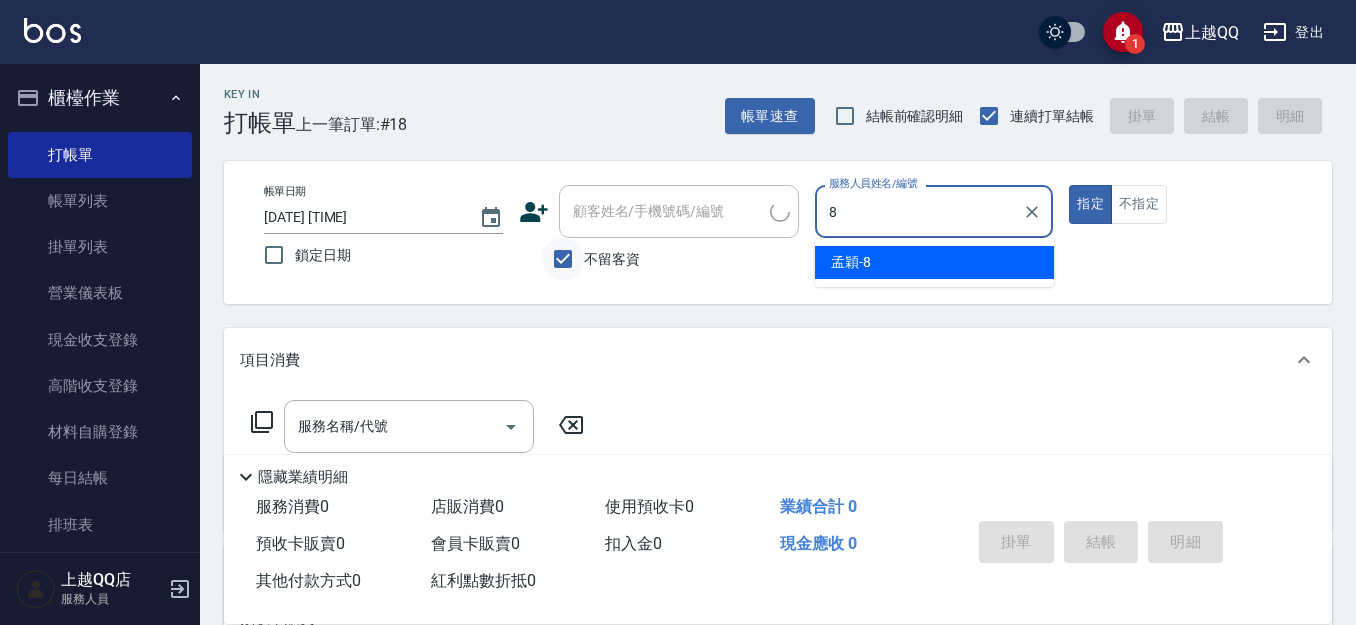 type on "孟穎-8" 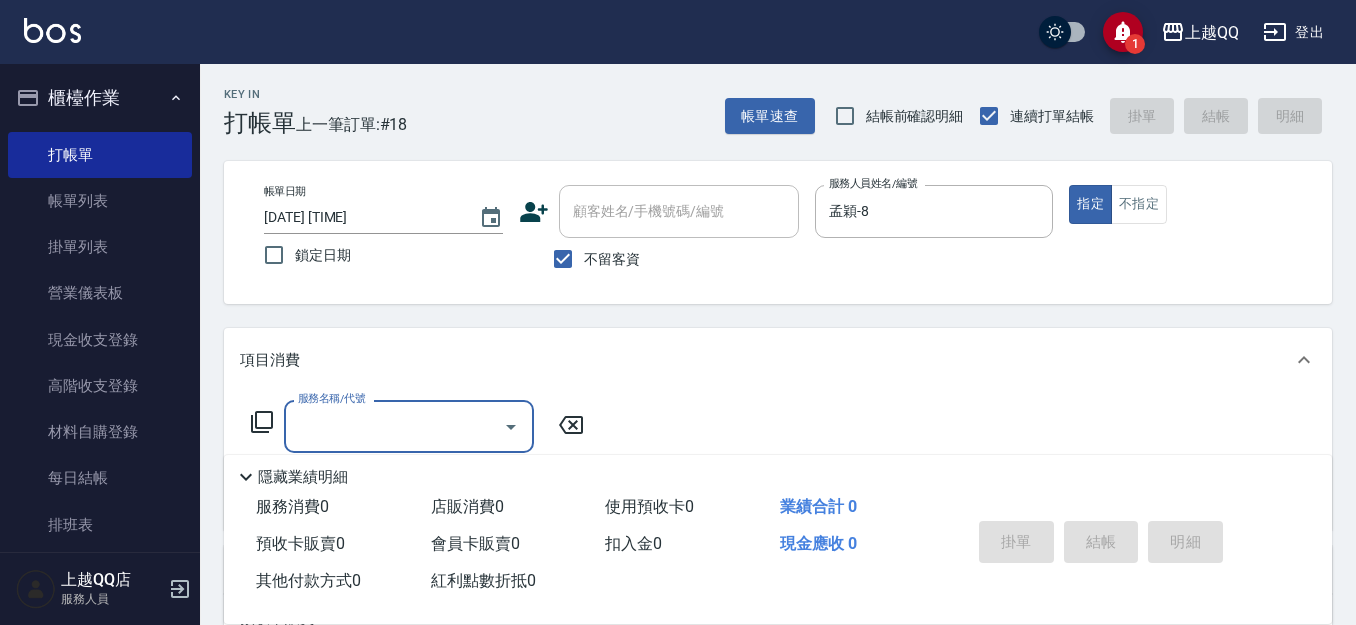 scroll, scrollTop: 249, scrollLeft: 0, axis: vertical 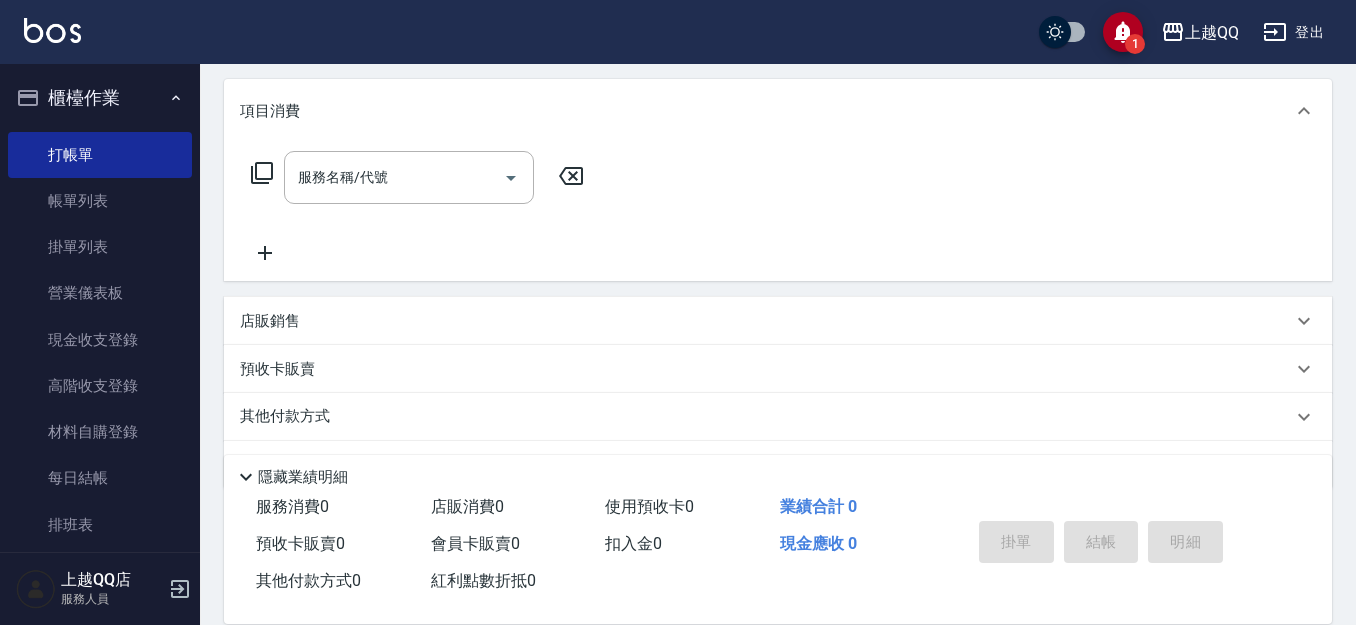 click 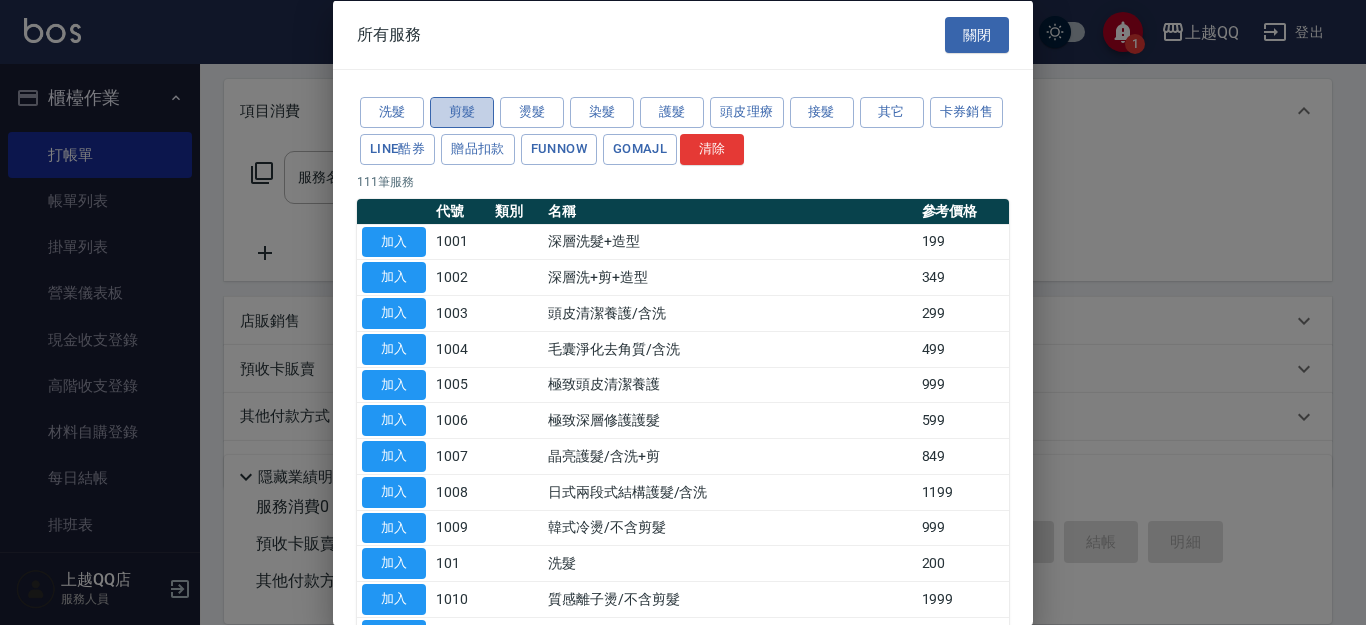 click on "剪髮" at bounding box center [462, 112] 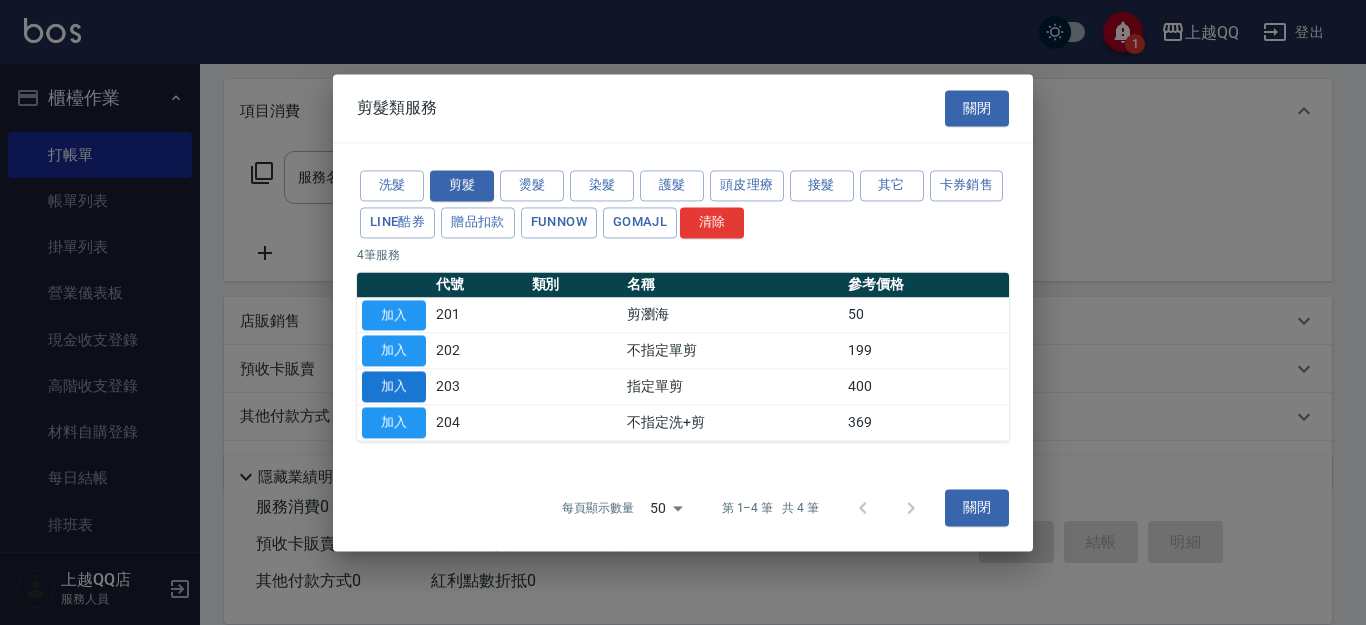 click on "加入" at bounding box center [394, 386] 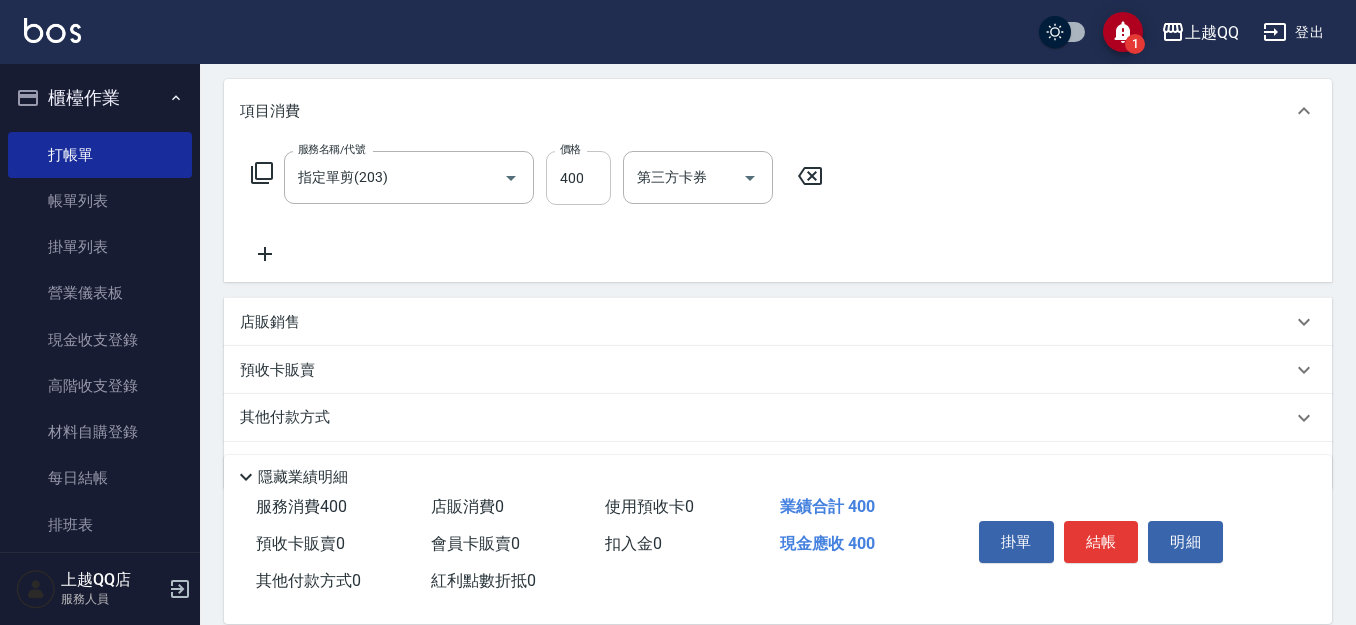 click on "400" at bounding box center (578, 178) 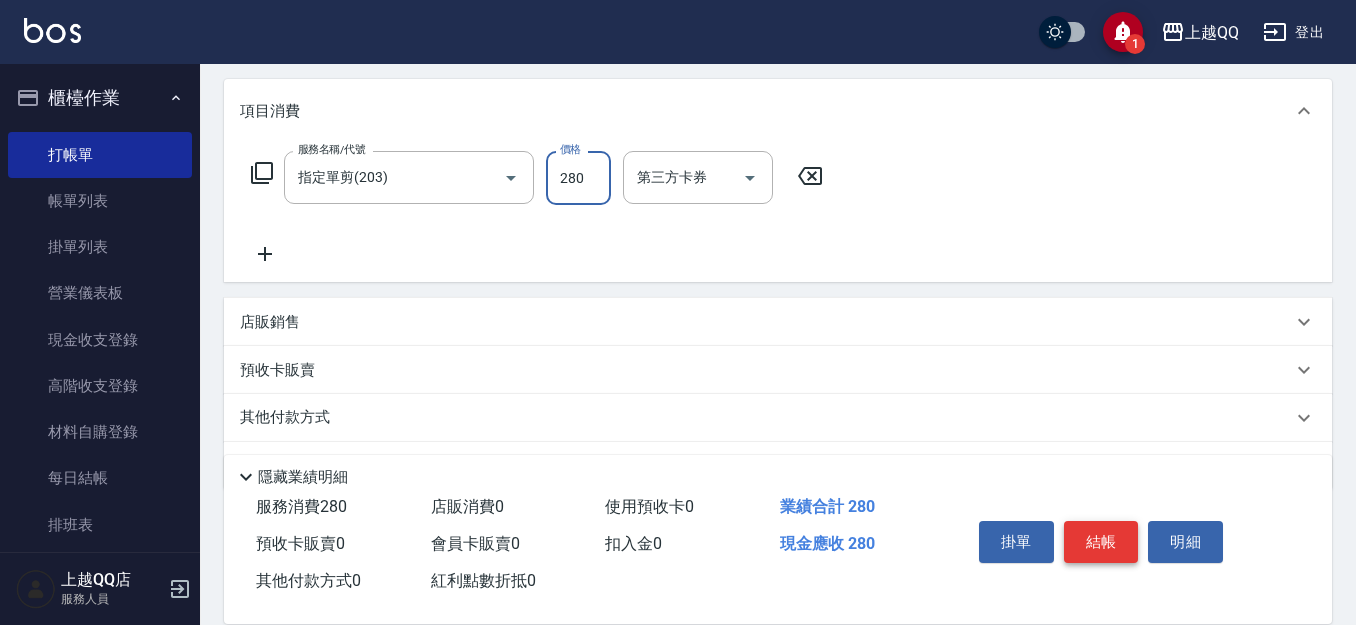 type on "280" 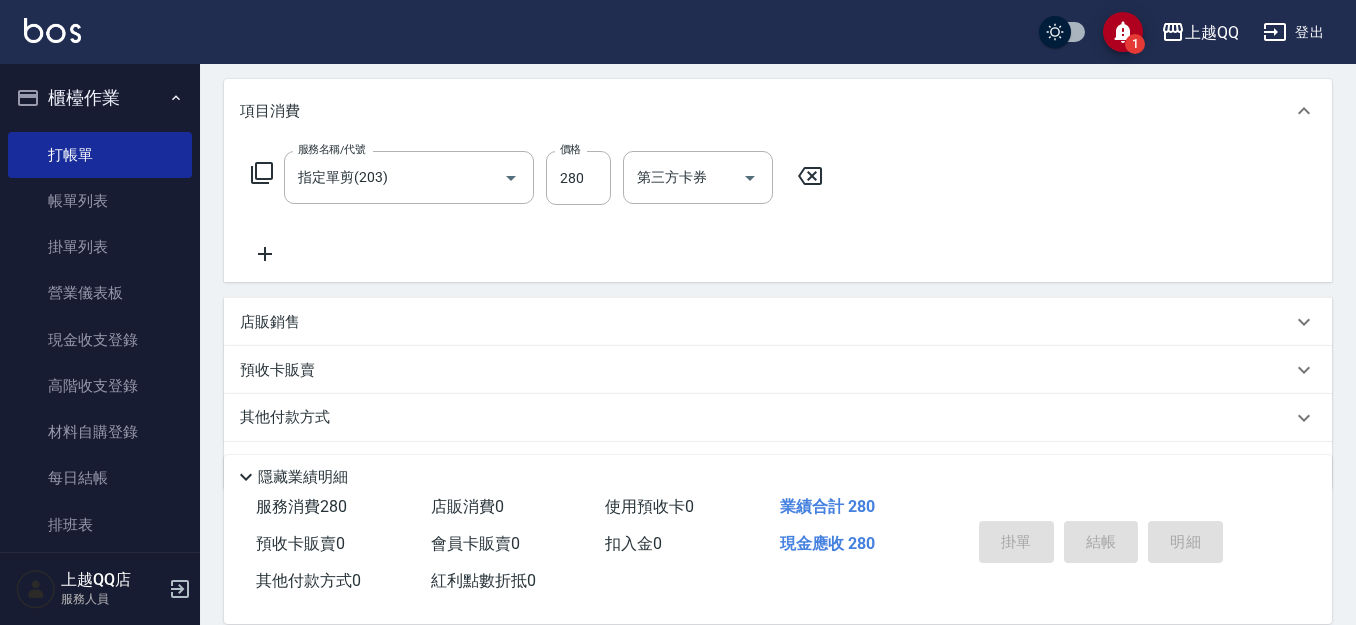 type on "2025/08/07 16:44" 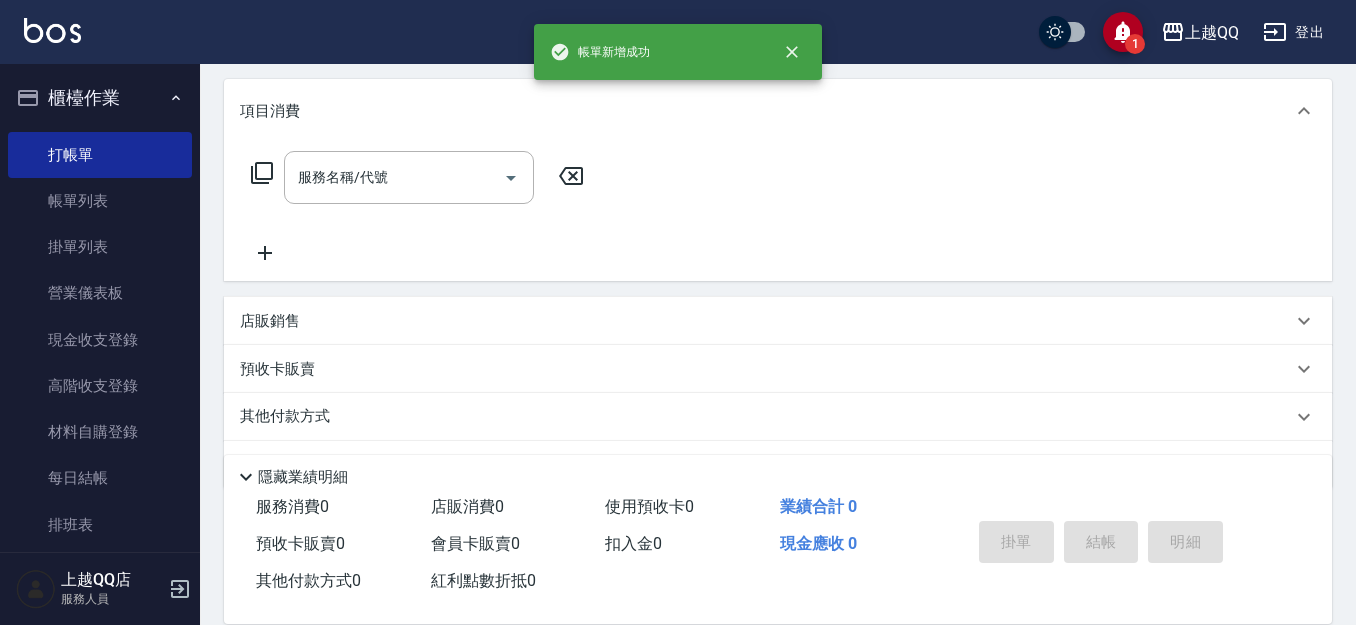 scroll, scrollTop: 0, scrollLeft: 0, axis: both 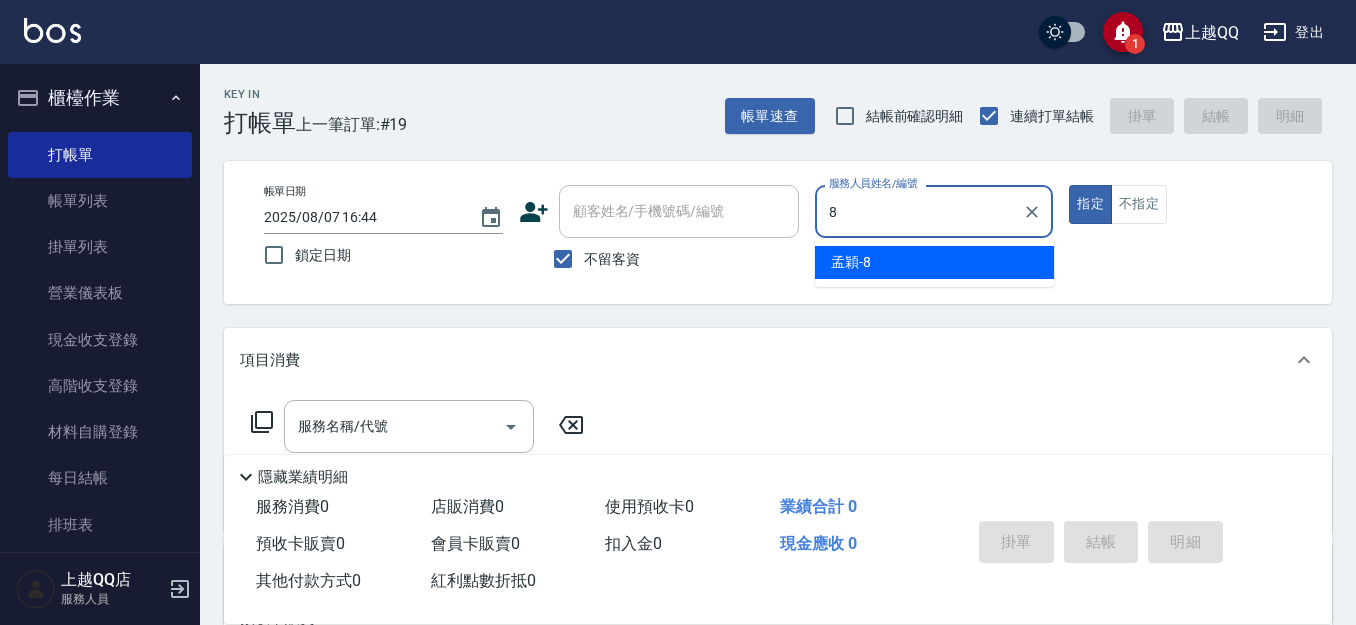 type on "孟穎-8" 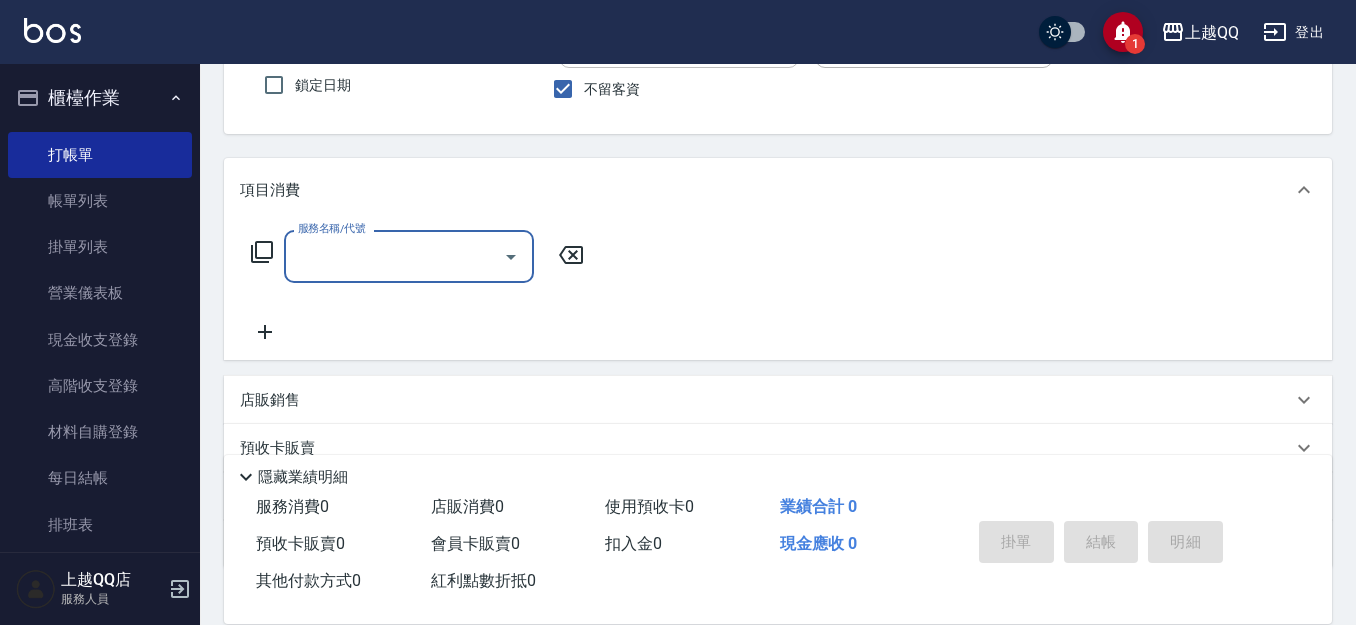 scroll, scrollTop: 188, scrollLeft: 0, axis: vertical 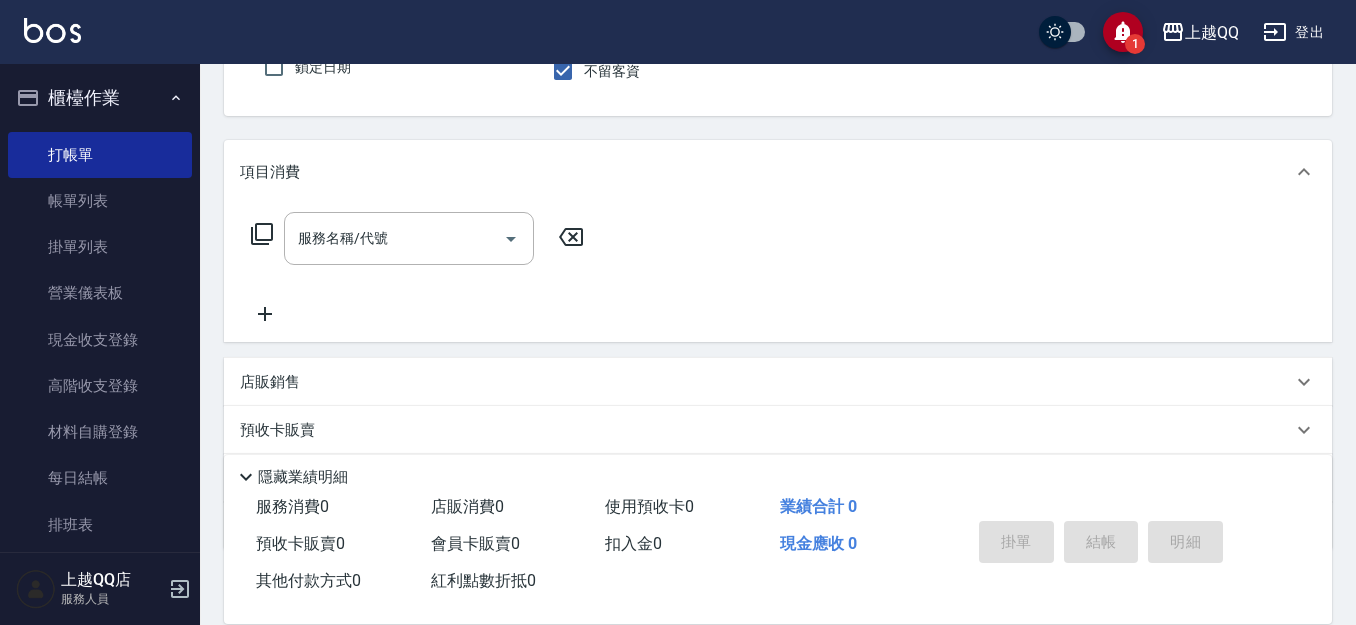 click 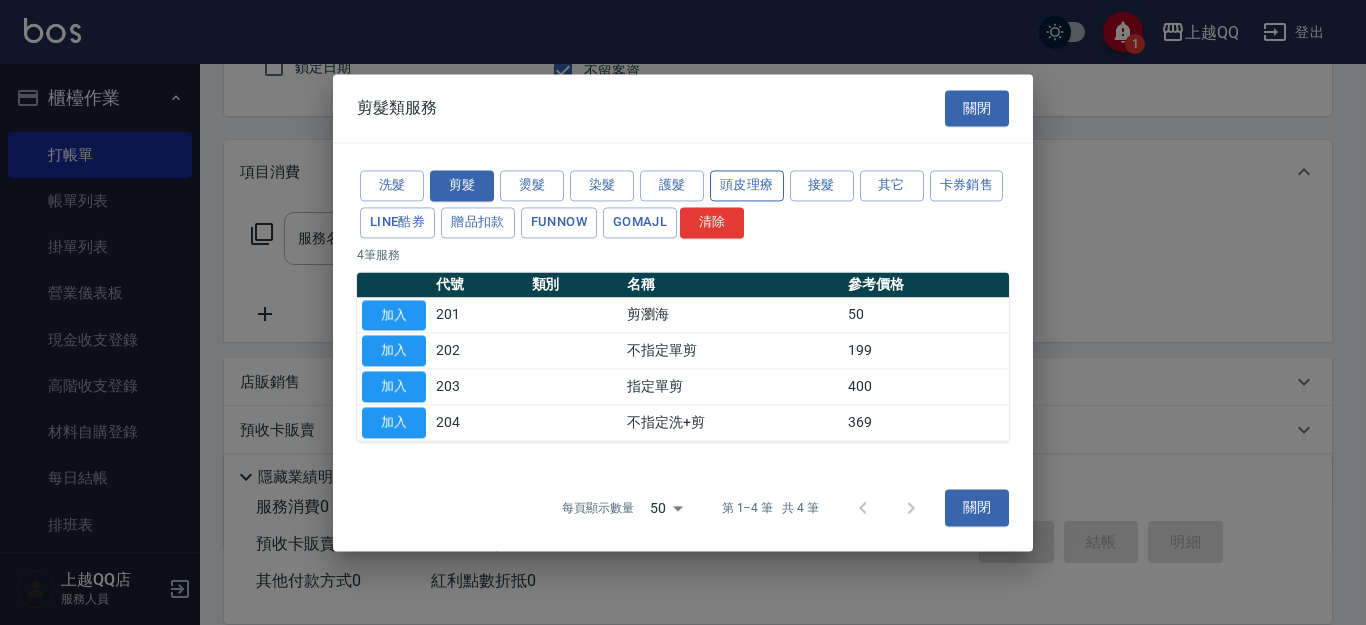 click on "頭皮理療" at bounding box center (747, 185) 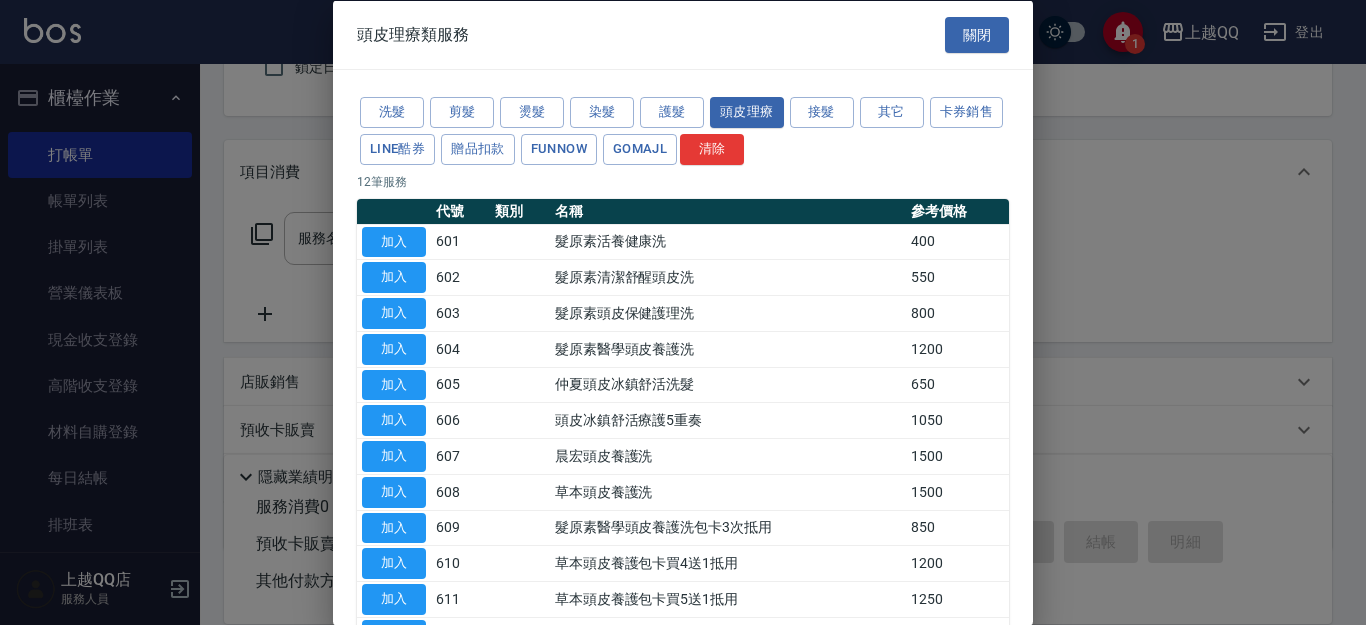 click on "加入" at bounding box center (394, 384) 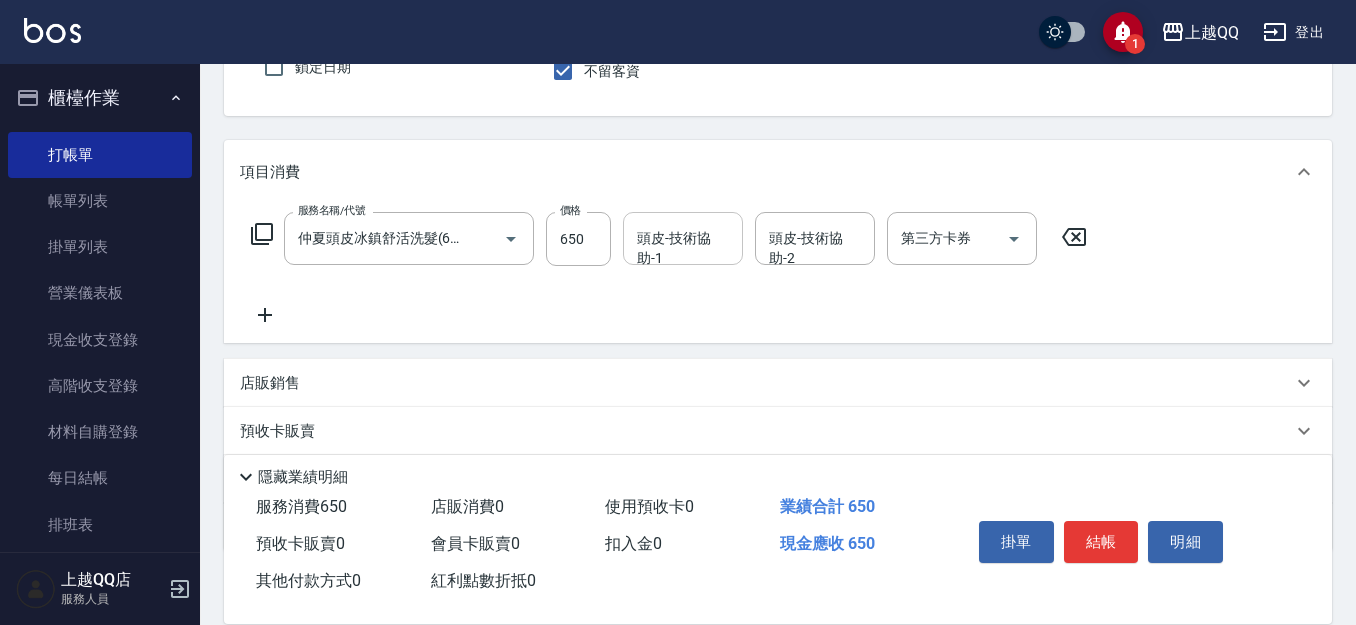 click on "頭皮-技術協助-1" at bounding box center (683, 238) 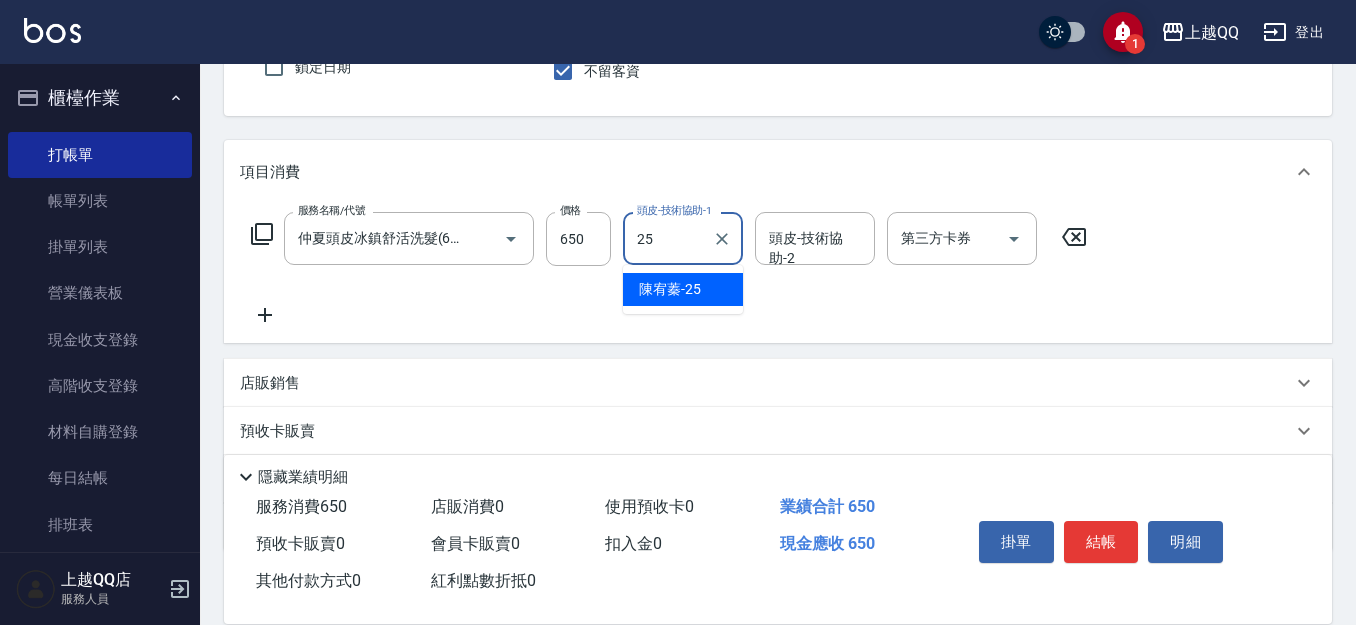 click on "[NAME] -25" at bounding box center (683, 289) 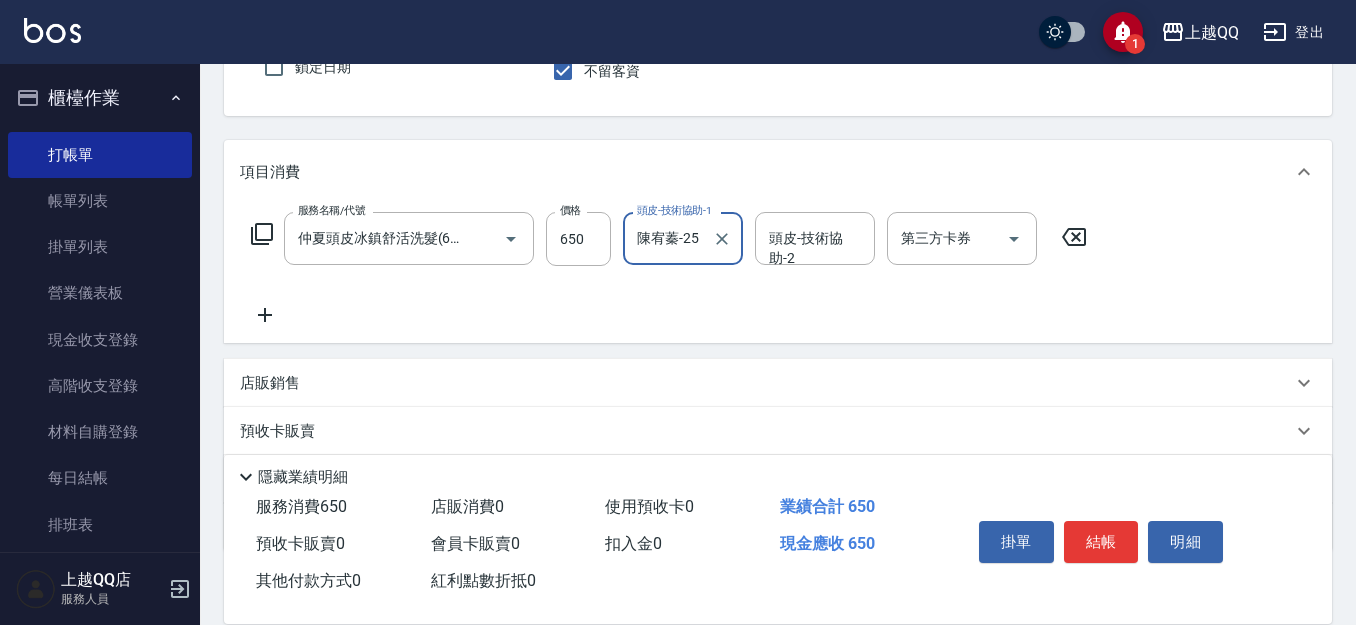 scroll, scrollTop: 70, scrollLeft: 0, axis: vertical 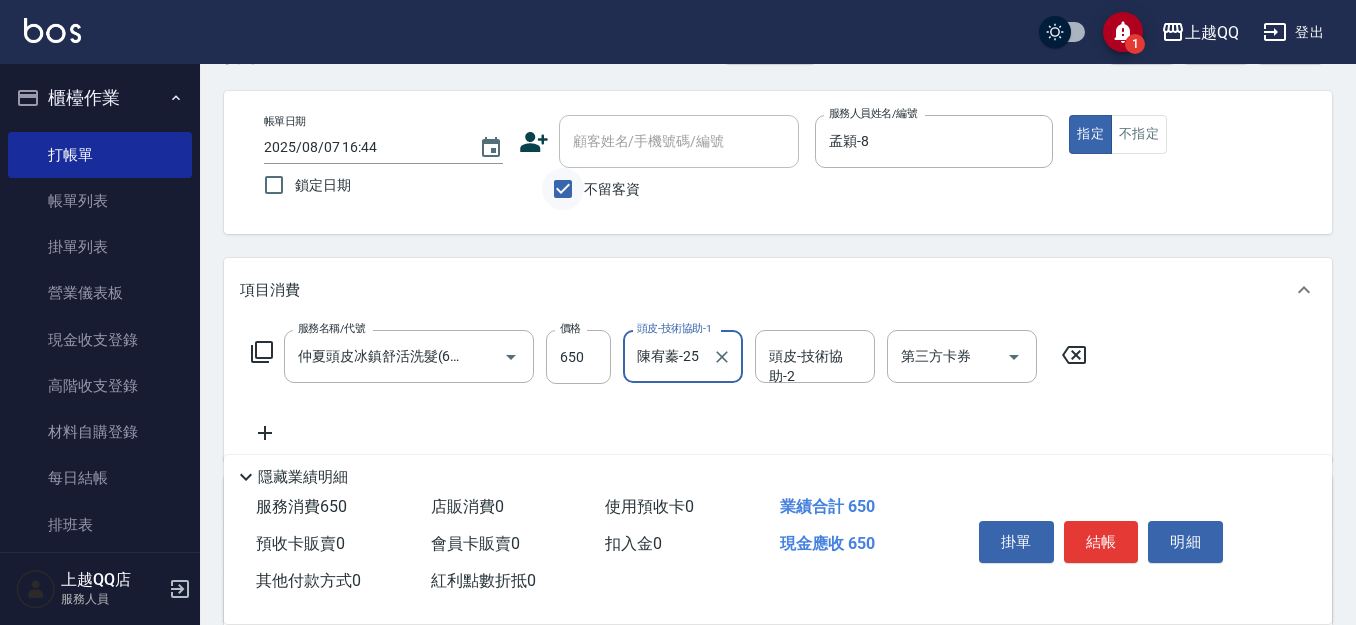type on "陳宥蓁-25" 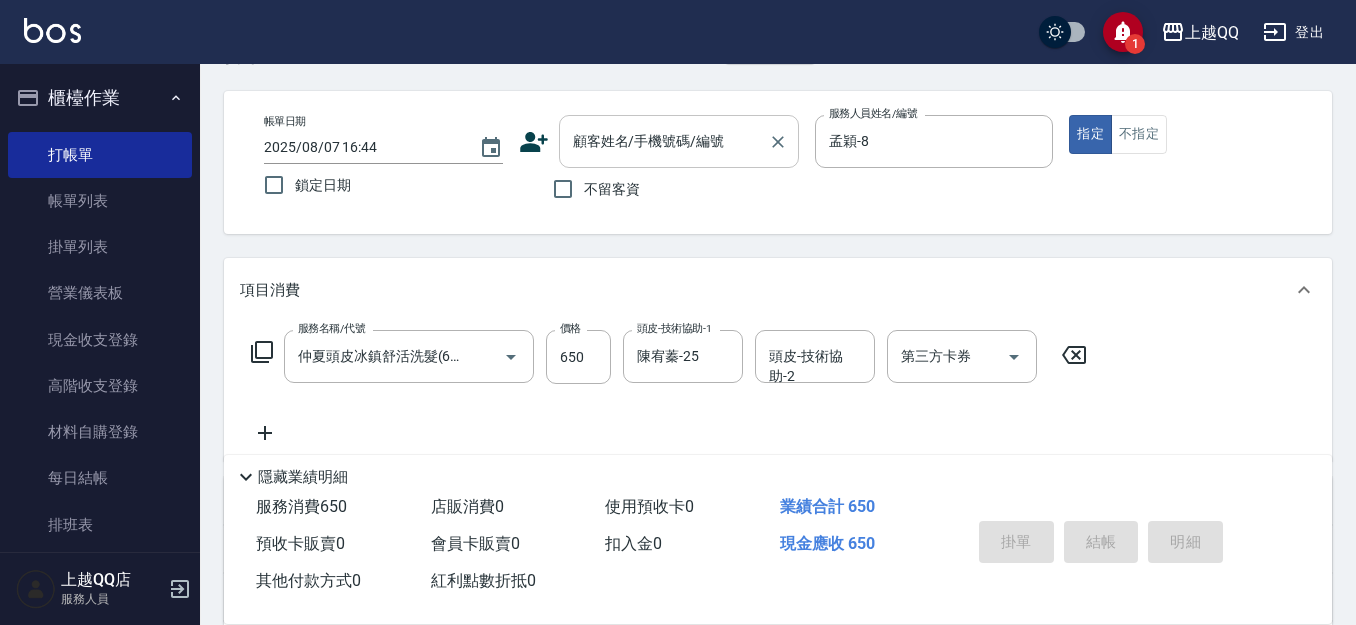 click on "顧客姓名/手機號碼/編號" at bounding box center (679, 141) 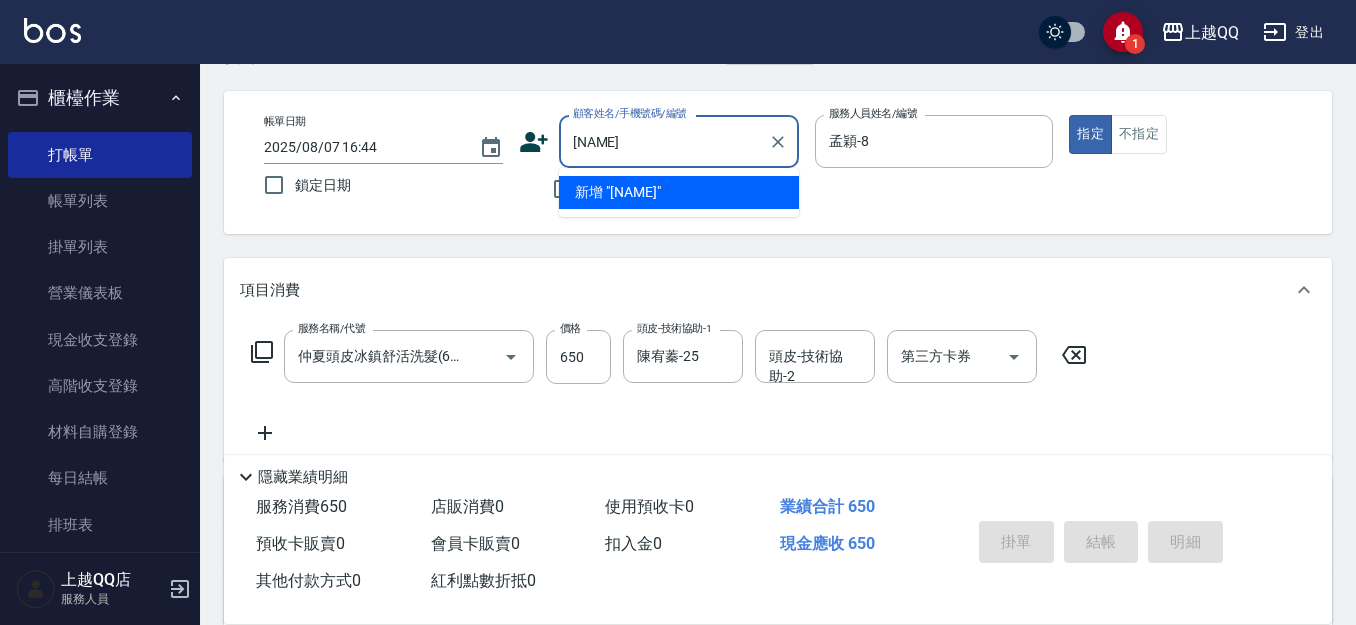 type on "[NAME]" 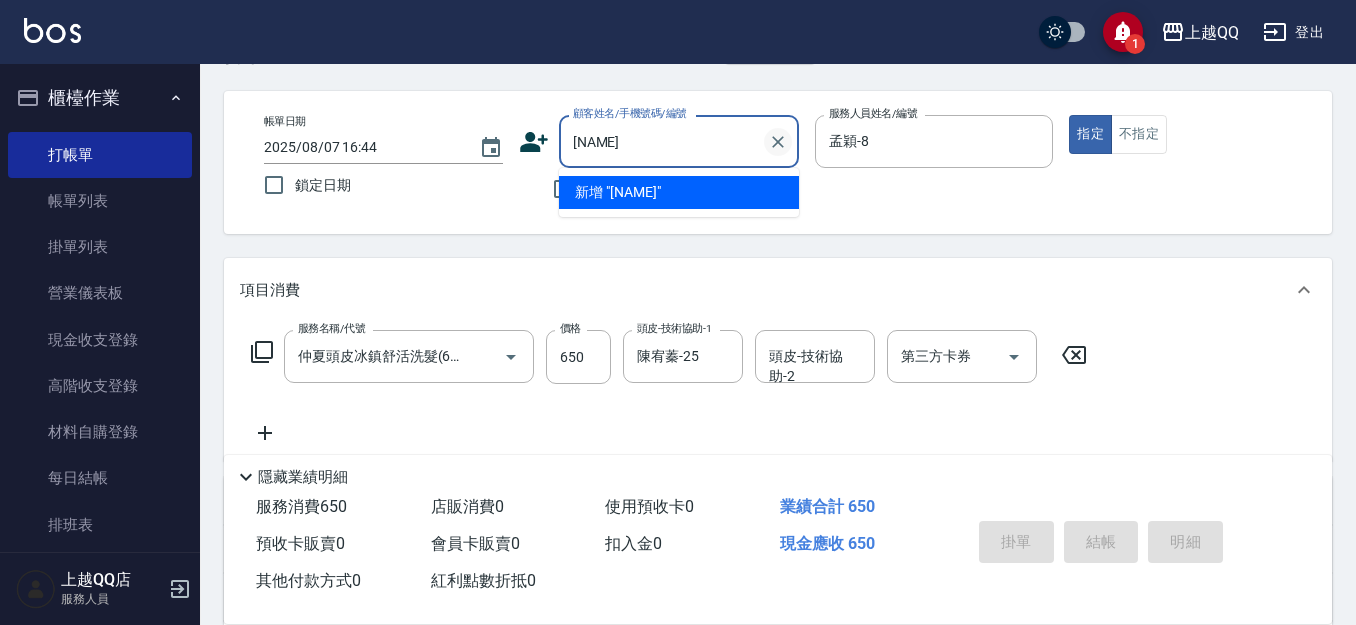click 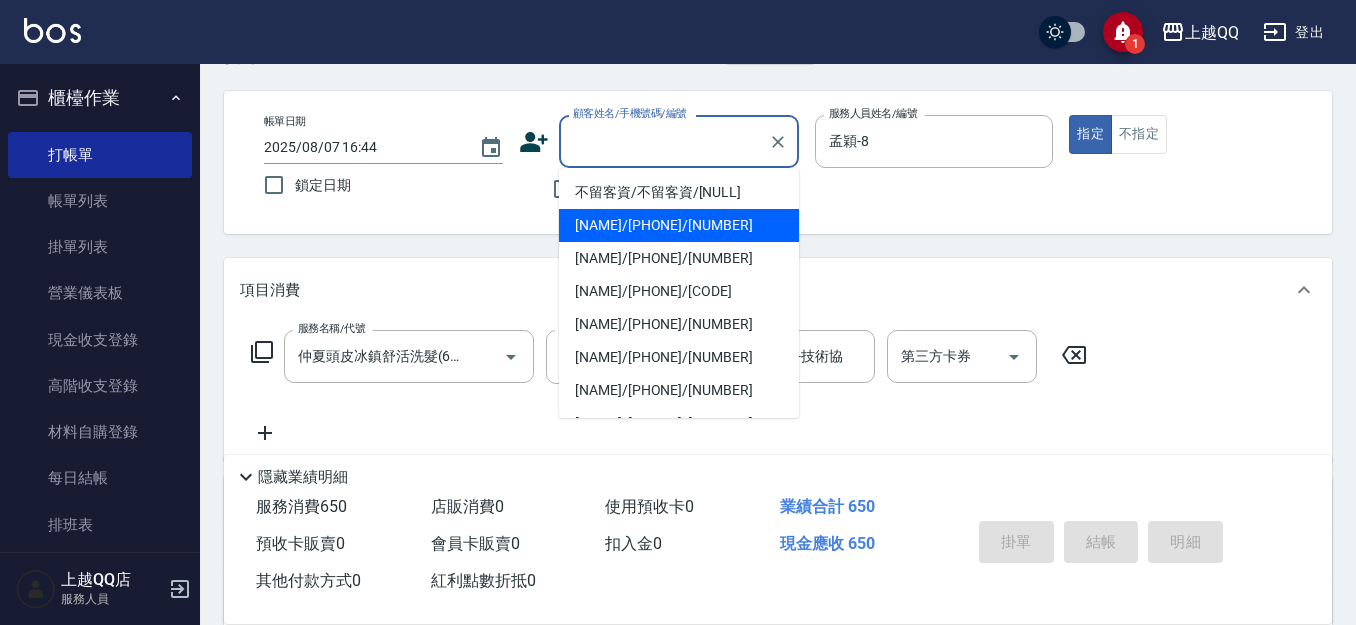 click on "不留客資/不留客資/[NULL]" at bounding box center [679, 192] 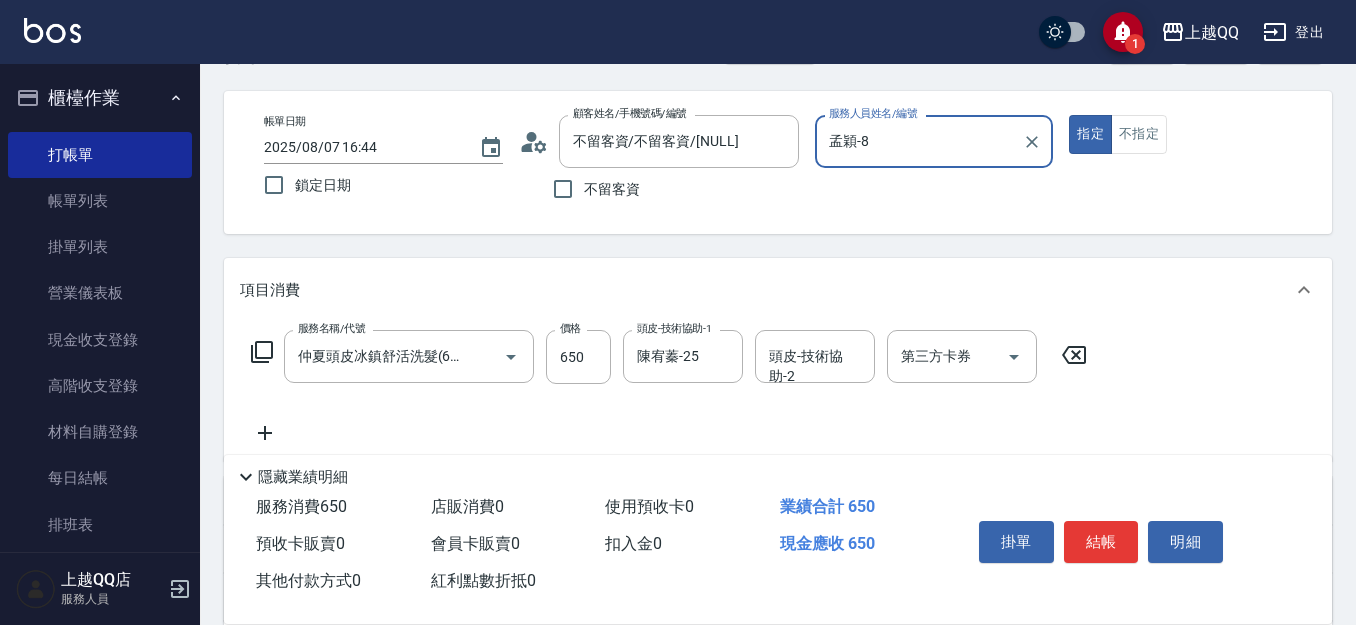 click on "不留客資" at bounding box center (563, 189) 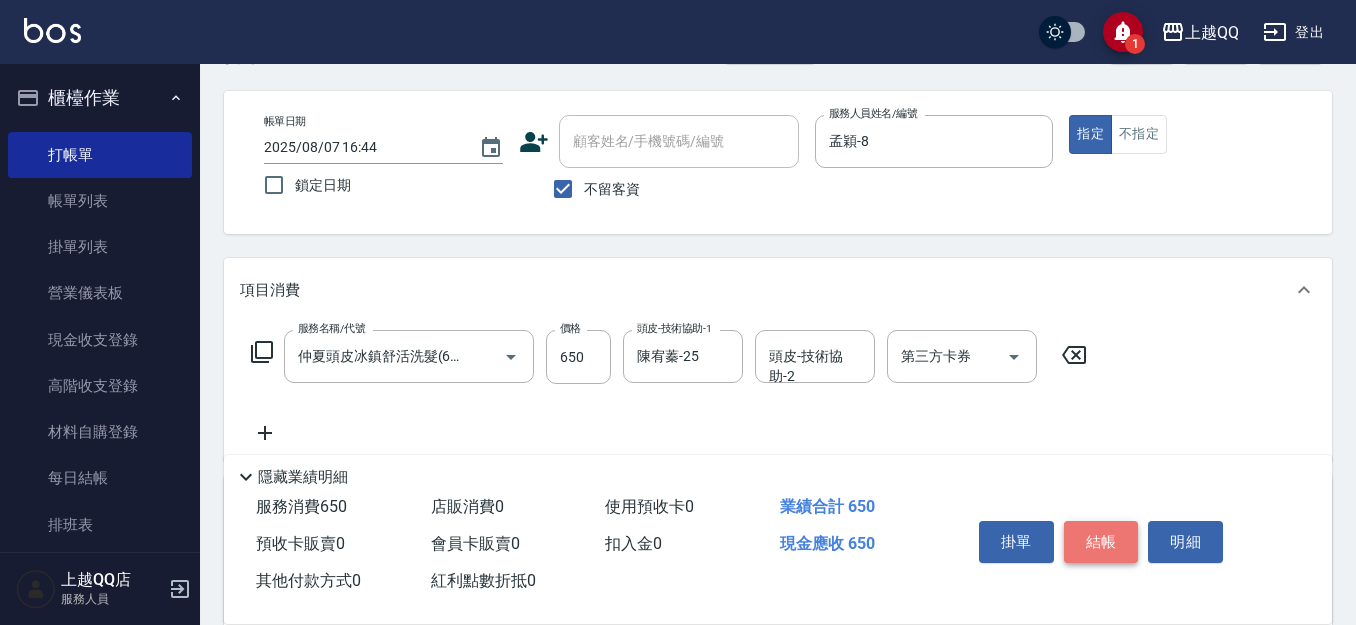 click on "結帳" at bounding box center (1101, 542) 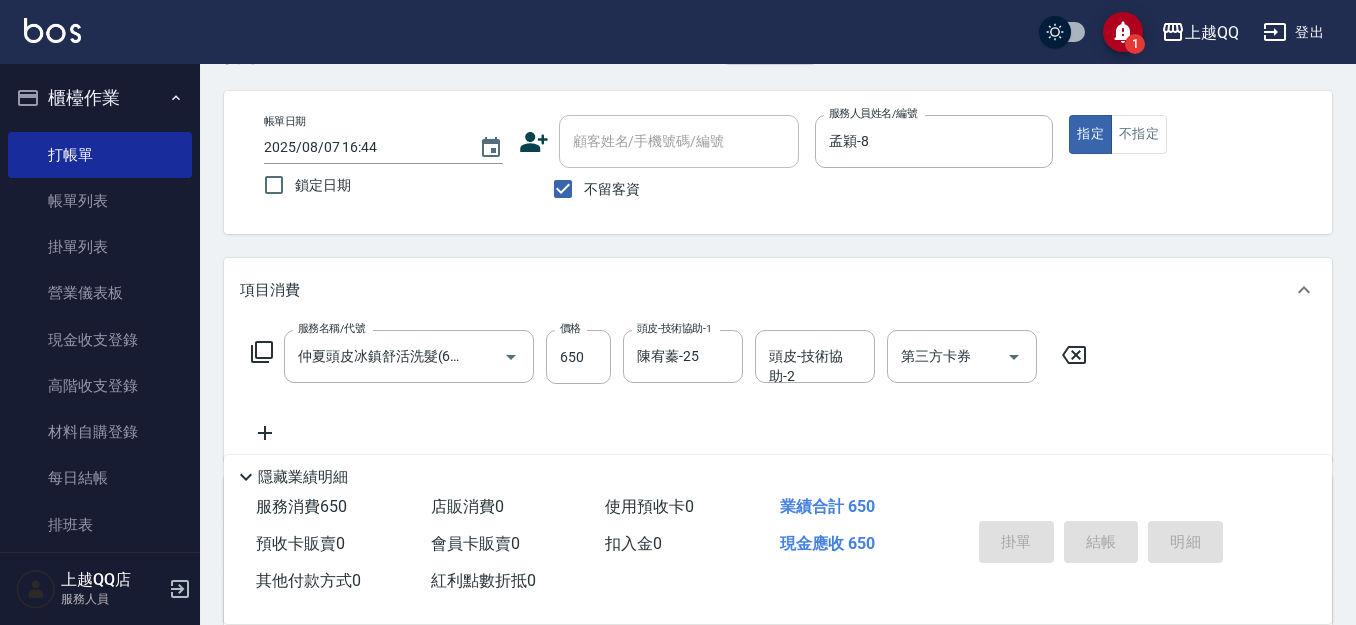 type on "2025/08/07 16:45" 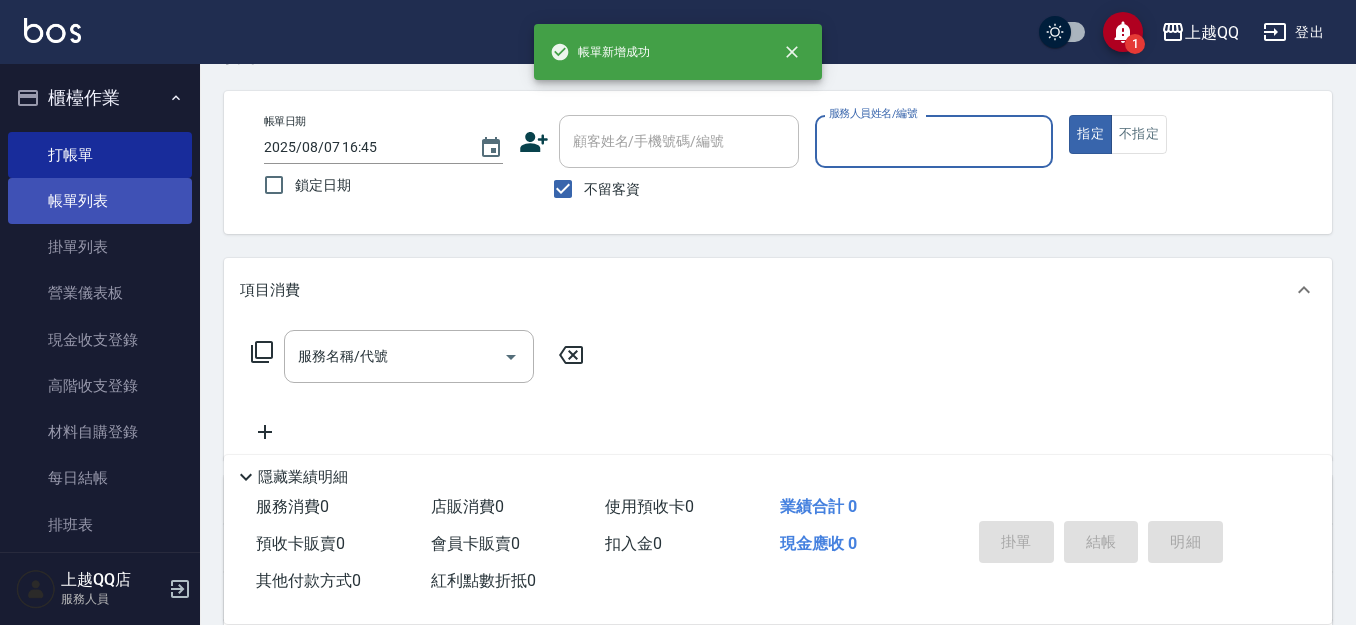 click on "帳單列表" at bounding box center (100, 201) 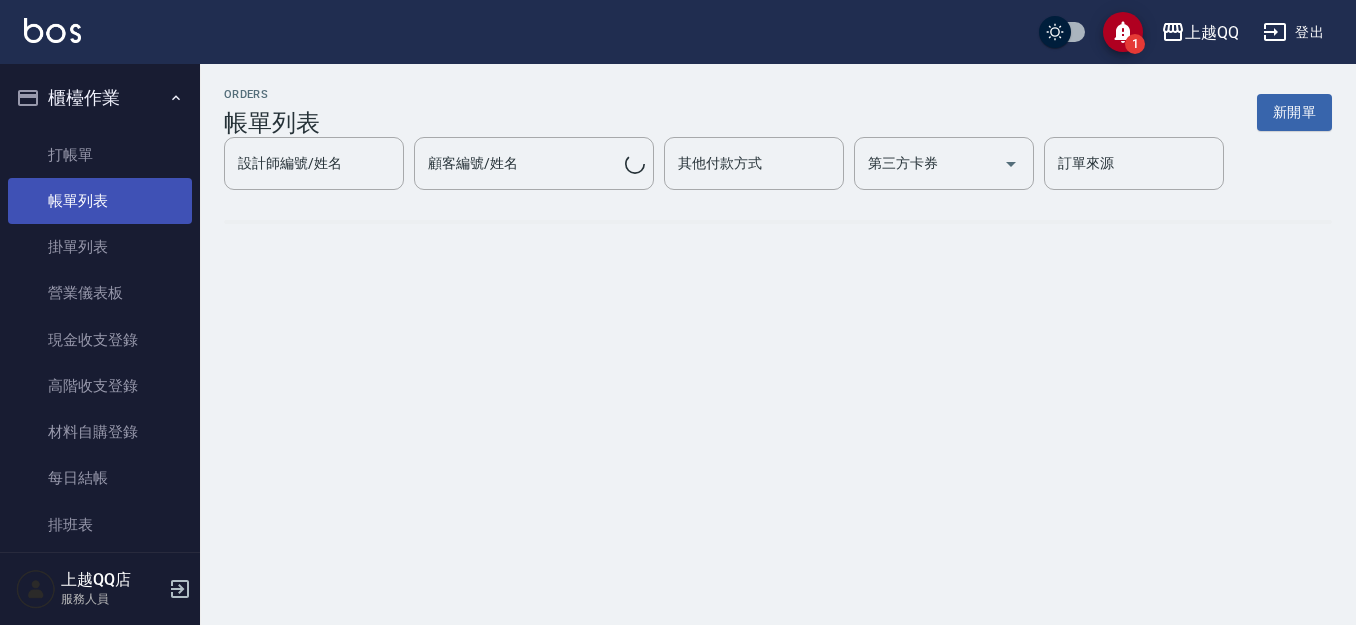 scroll, scrollTop: 0, scrollLeft: 0, axis: both 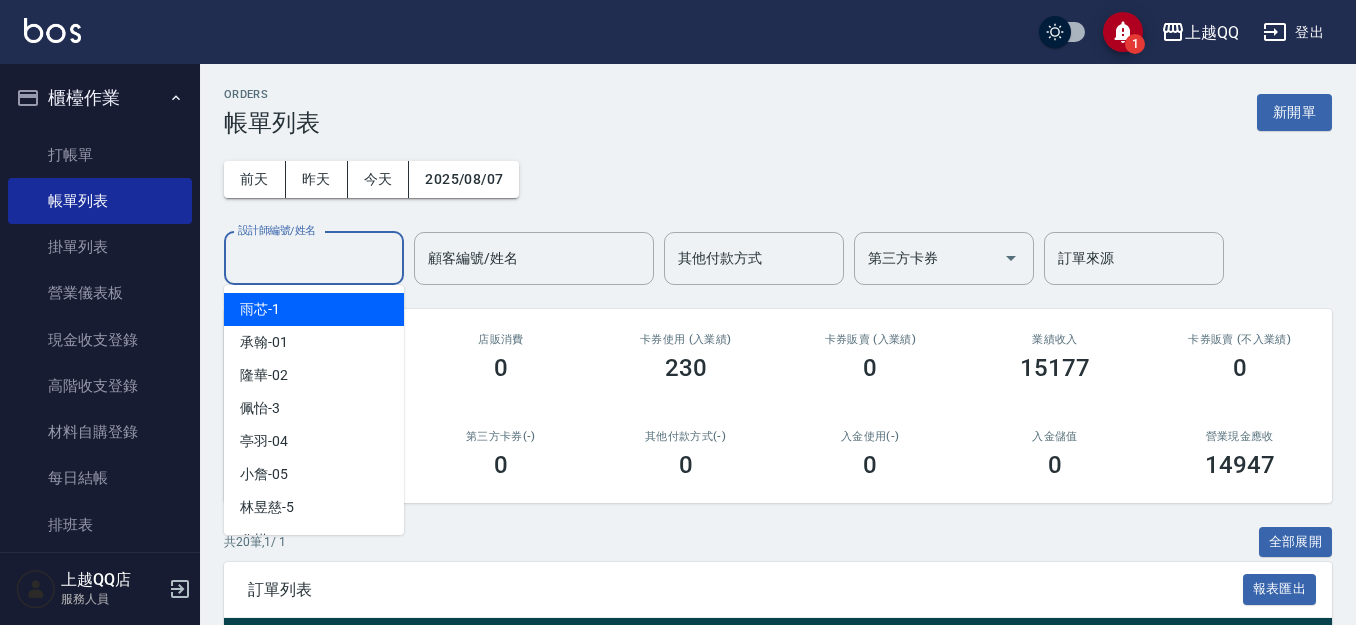 click on "設計師編號/姓名" at bounding box center (314, 258) 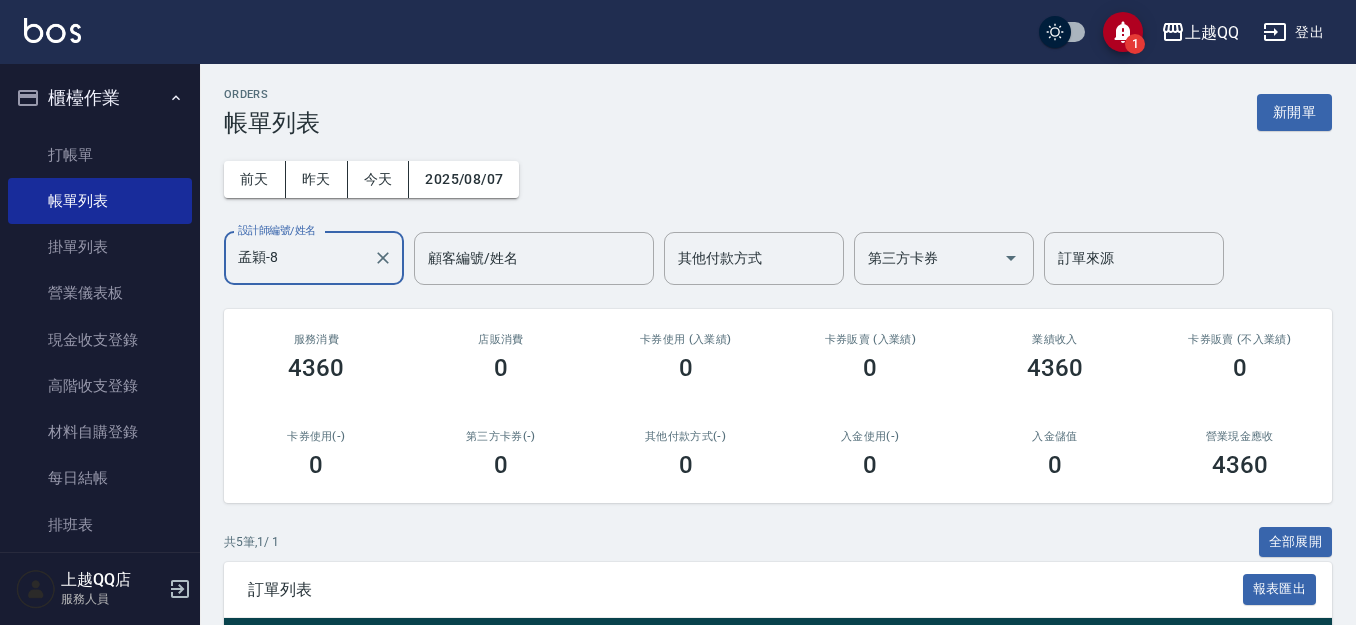 scroll, scrollTop: 375, scrollLeft: 0, axis: vertical 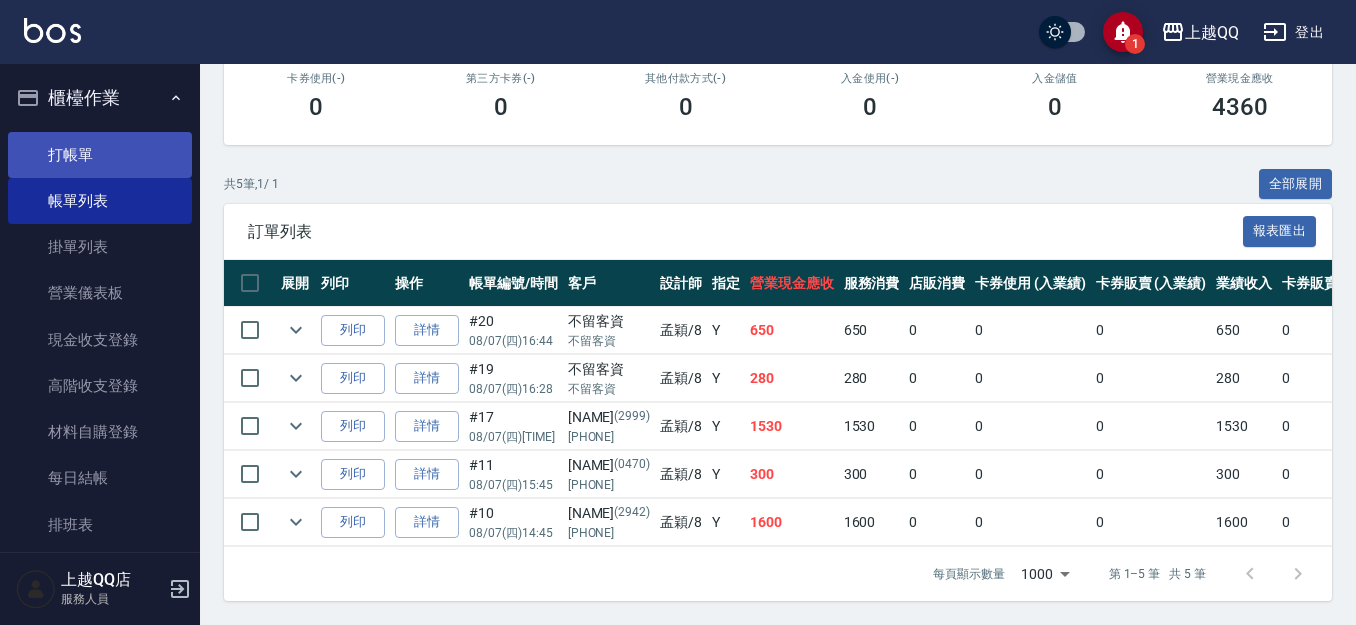 type on "孟穎-8" 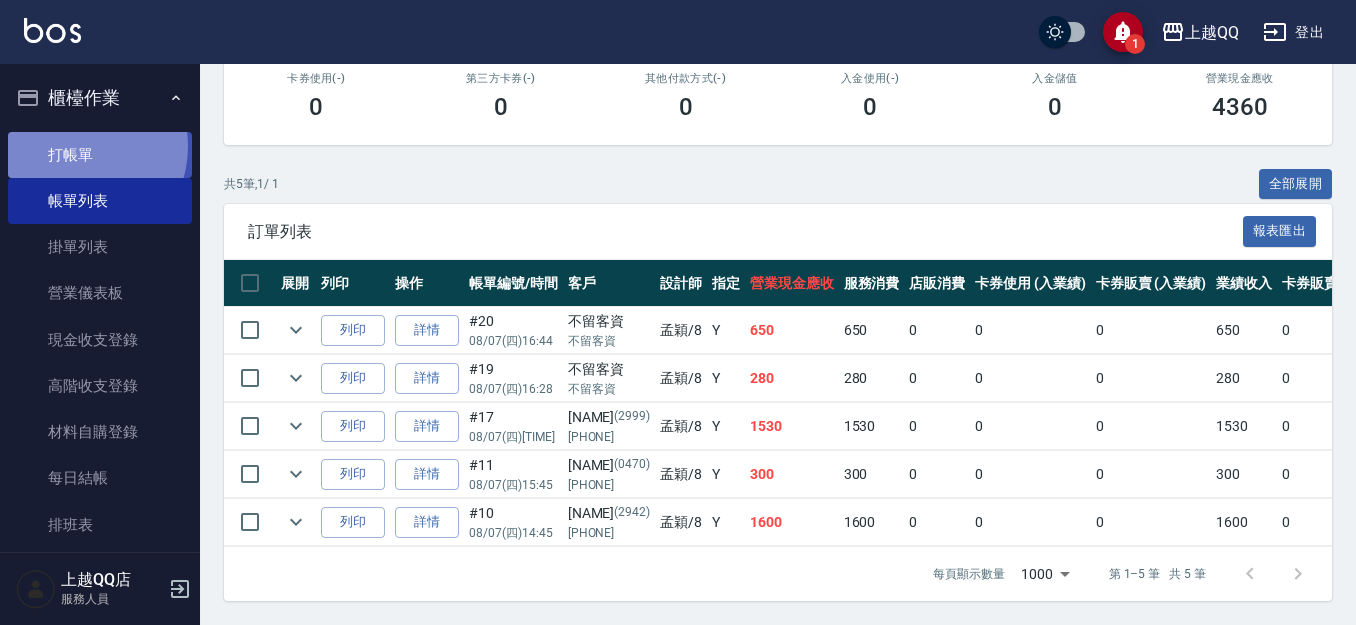 click on "打帳單" at bounding box center [100, 155] 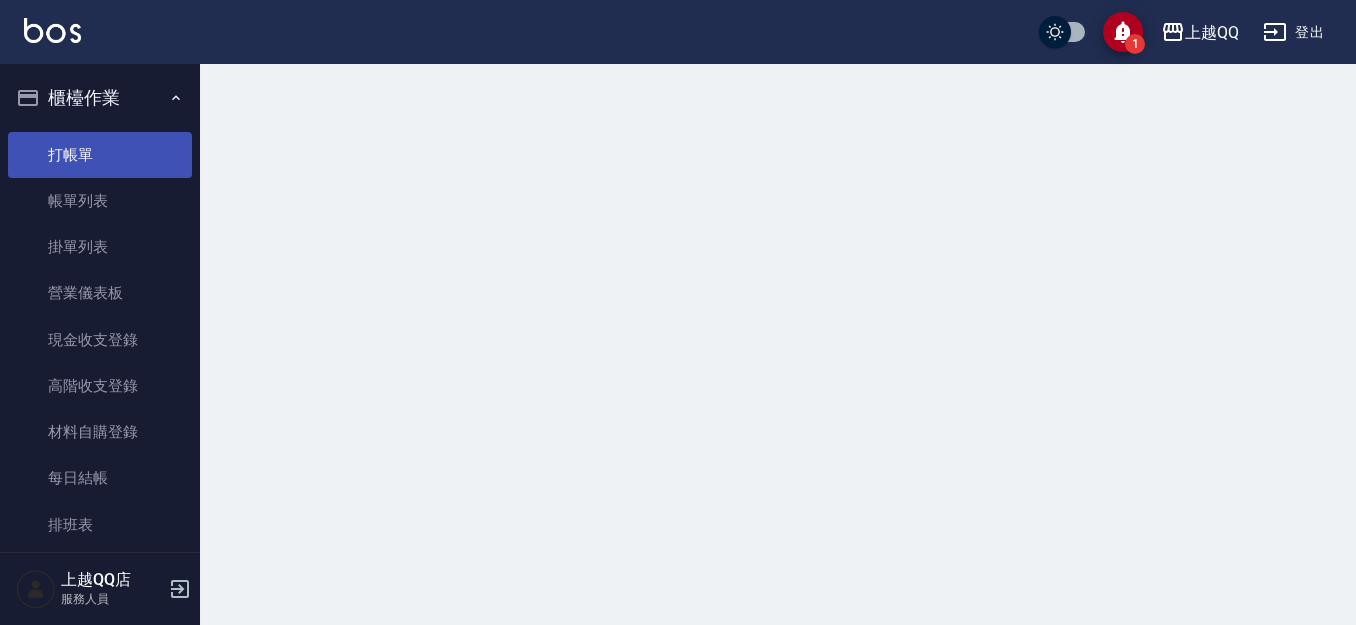 scroll, scrollTop: 0, scrollLeft: 0, axis: both 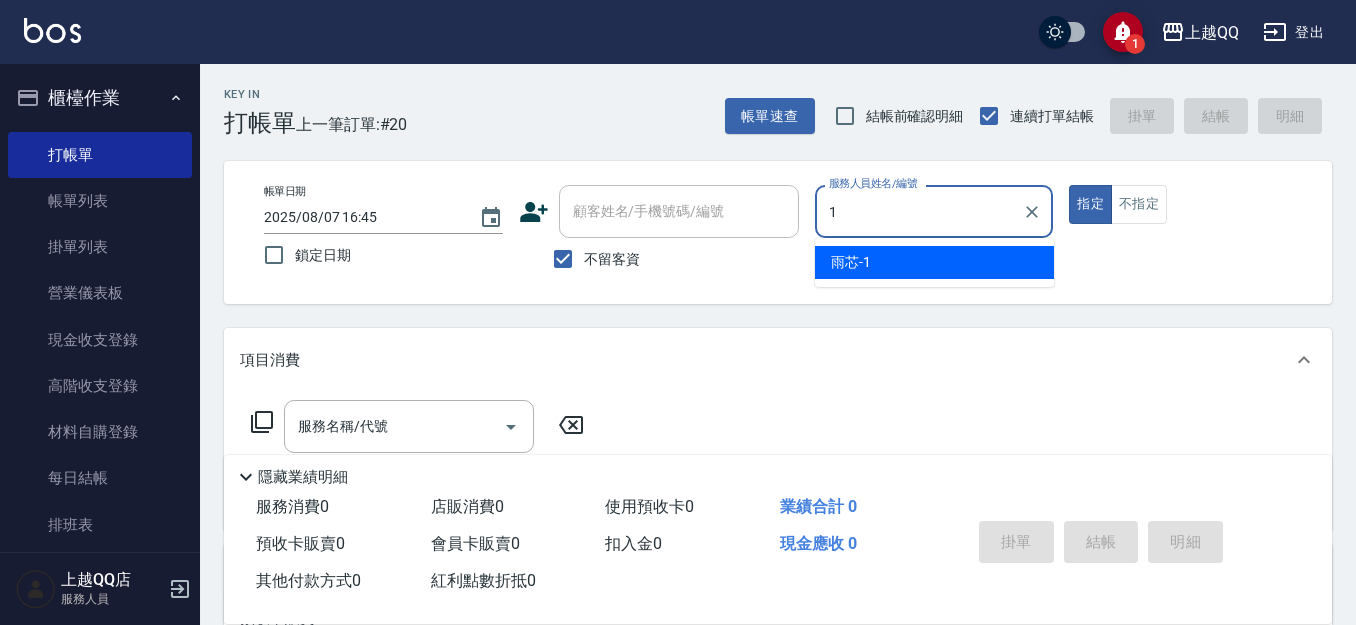 type on "1" 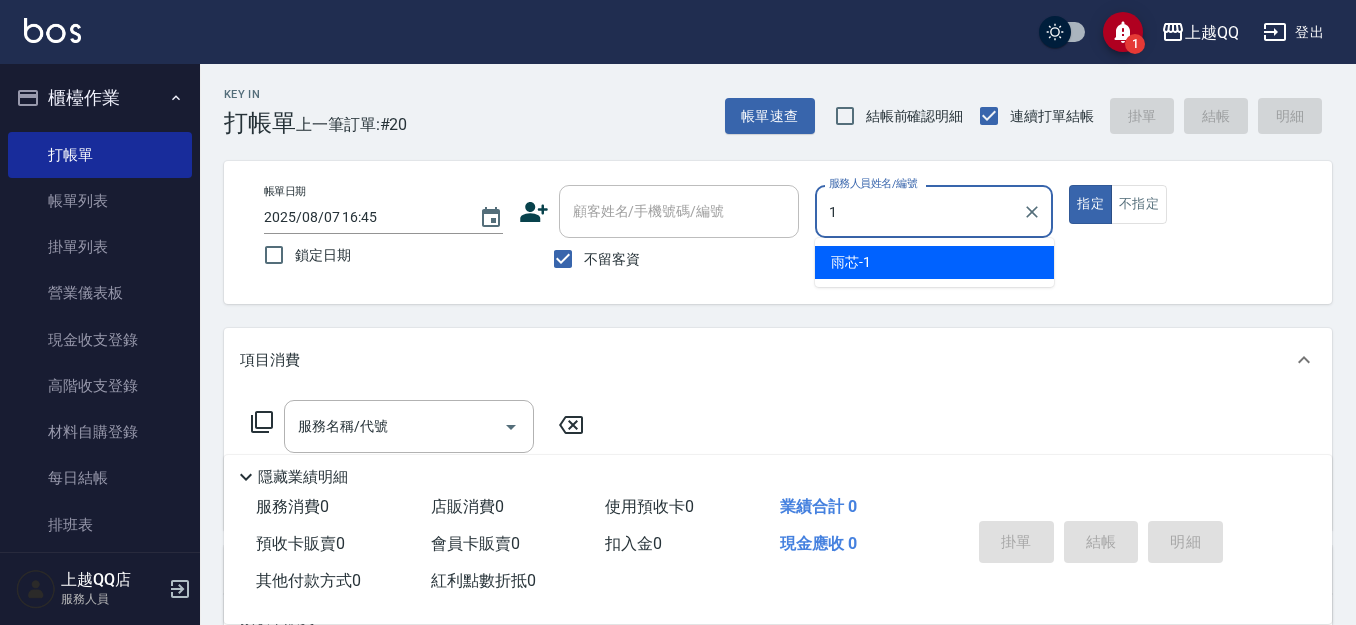 type on "true" 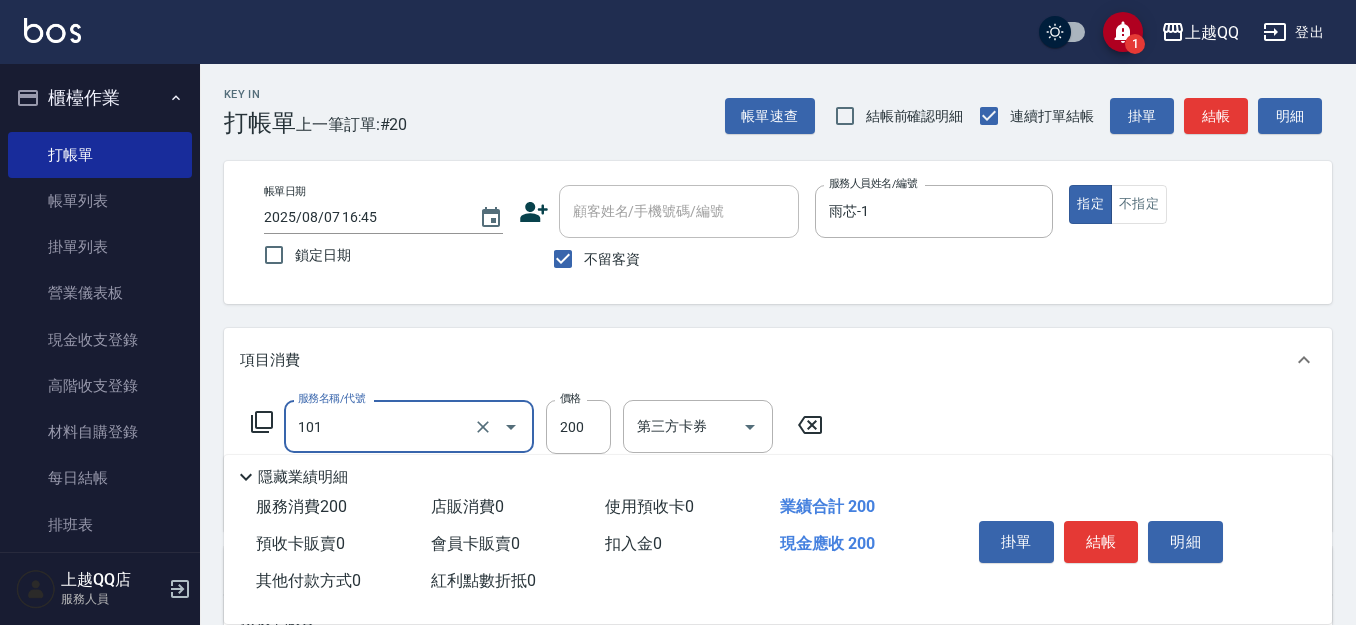 type on "洗髮(101)" 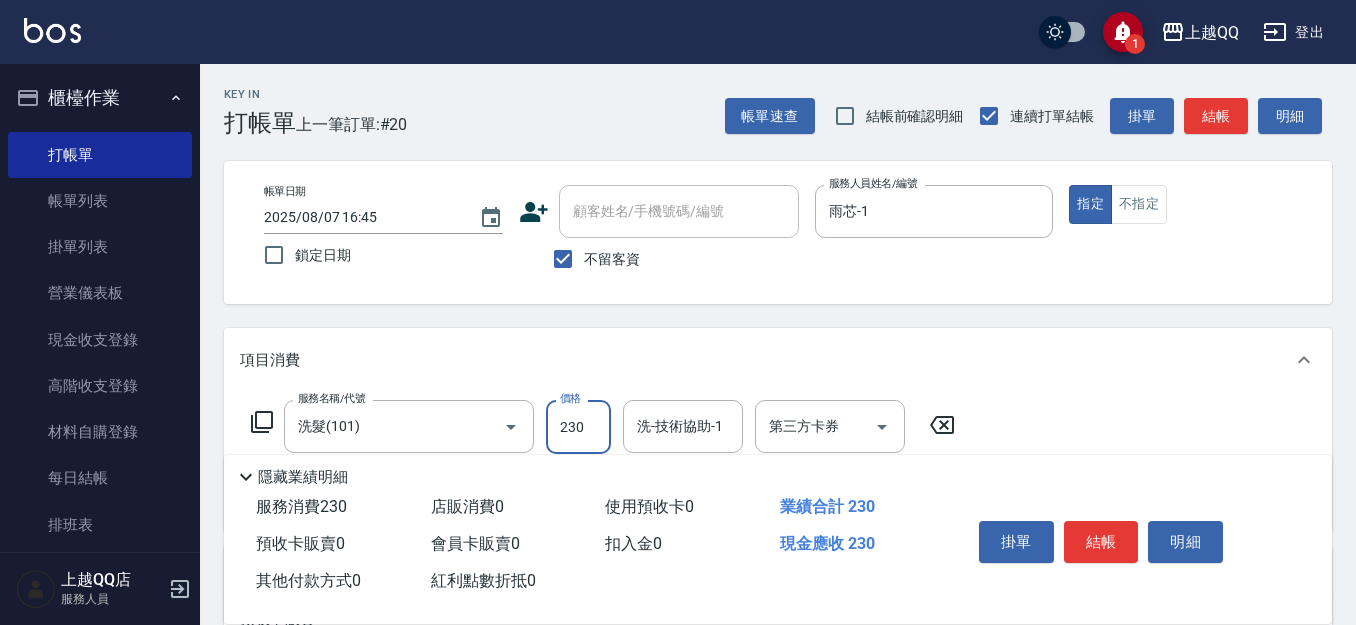 type on "230" 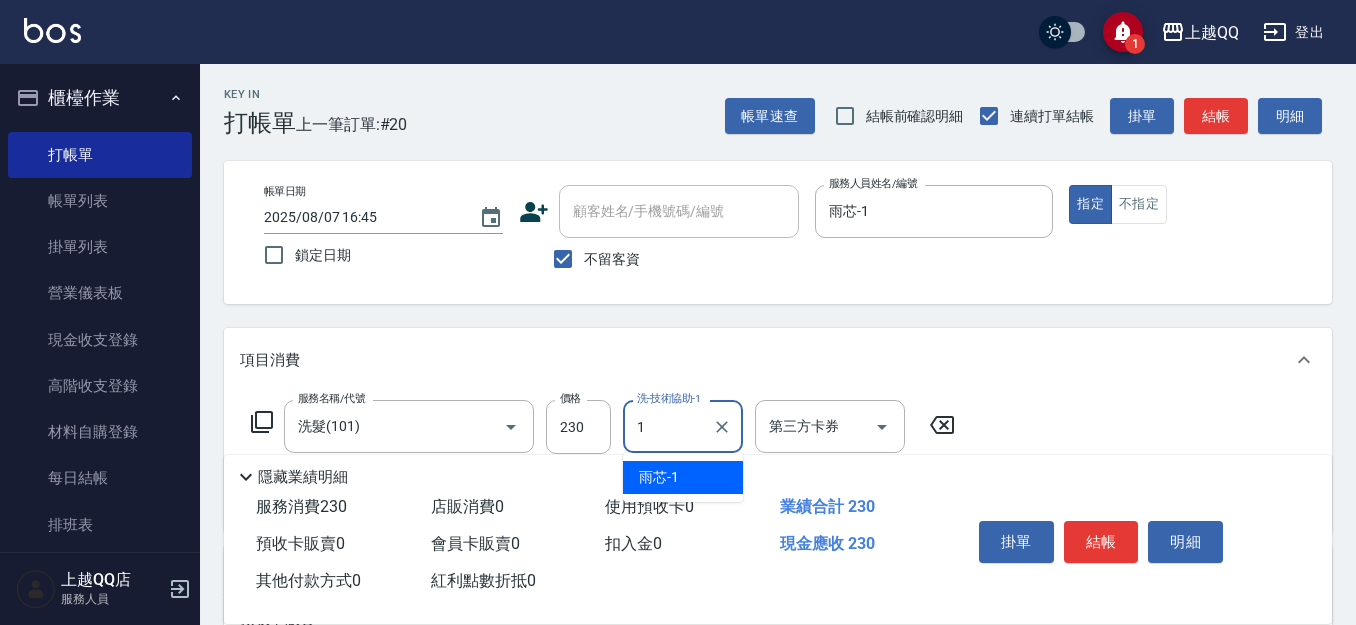 type on "雨芯-1" 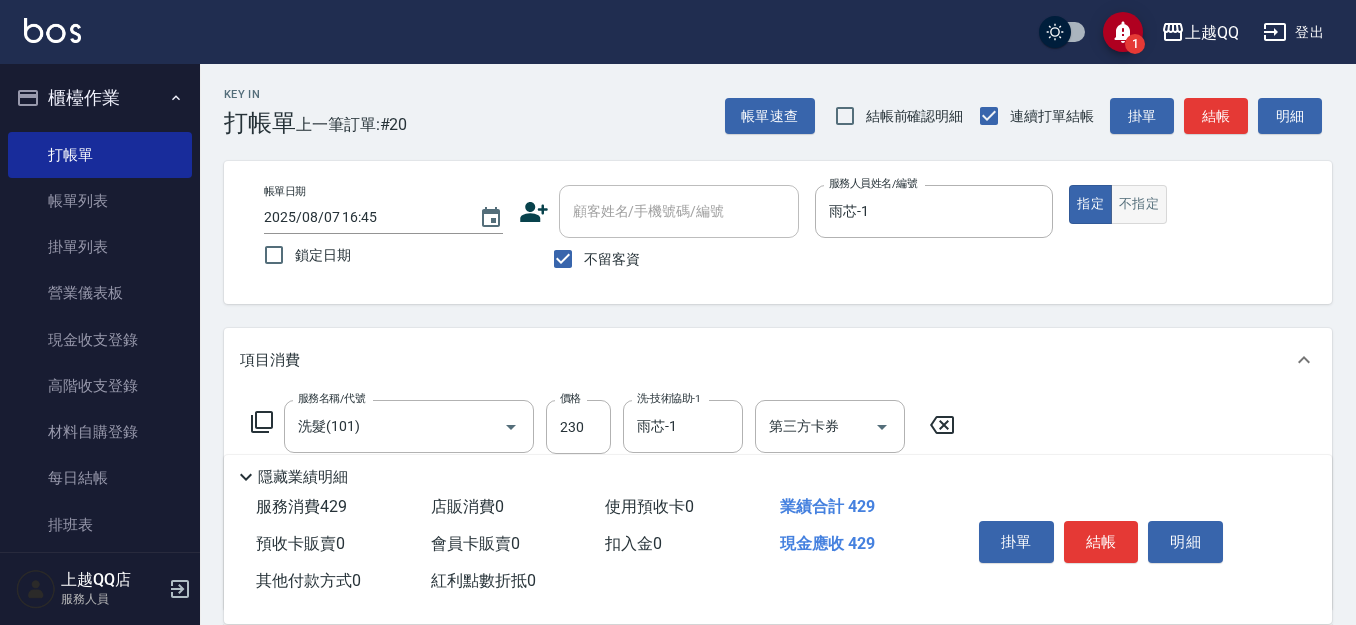 type on "不指定單剪(202)" 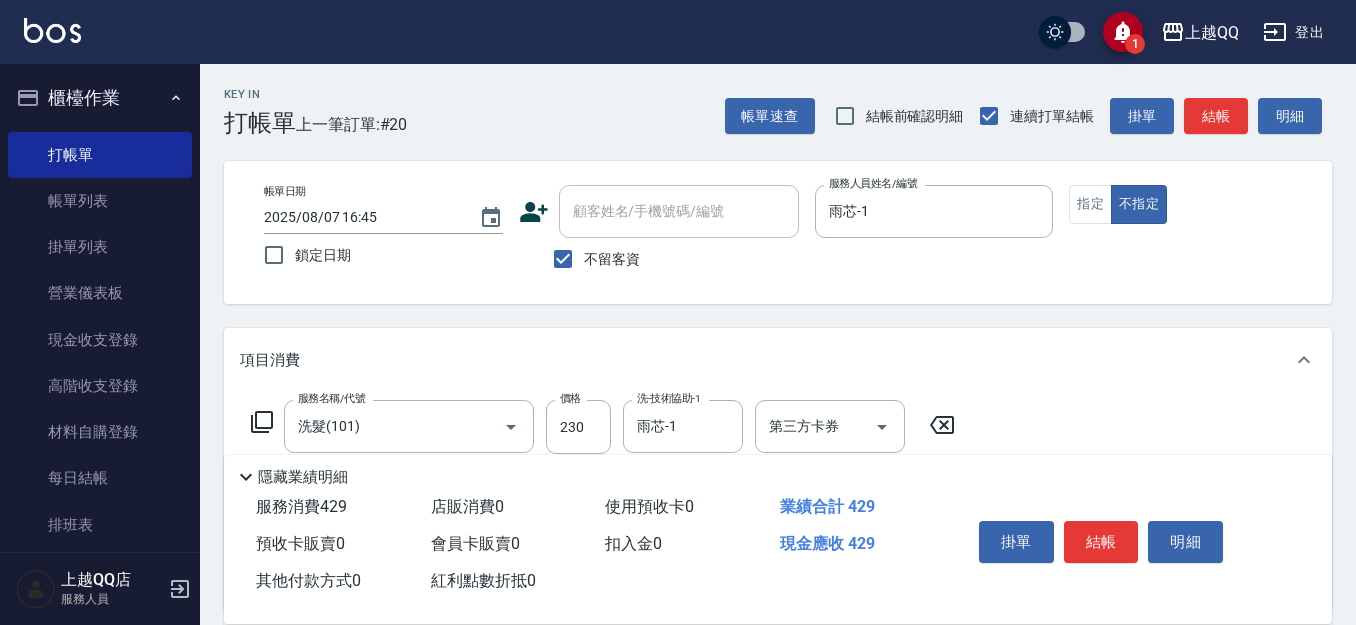 drag, startPoint x: 1106, startPoint y: 530, endPoint x: 1119, endPoint y: 528, distance: 13.152946 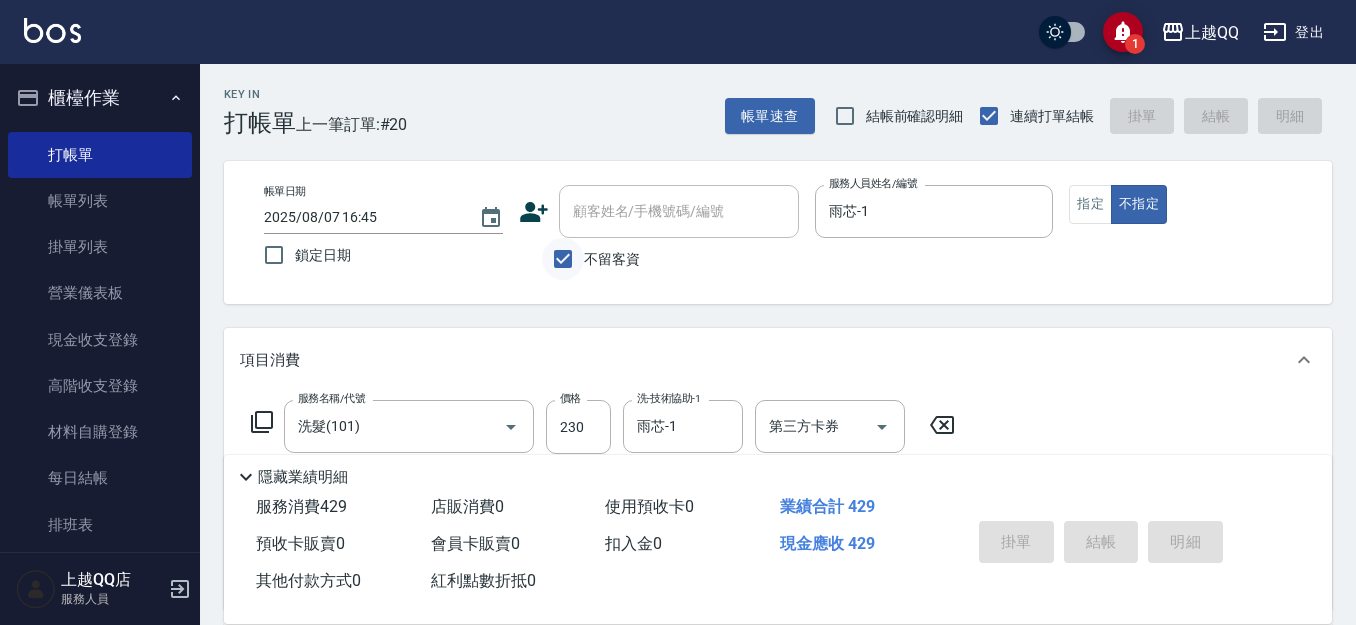 type on "2025/08/07 17:14" 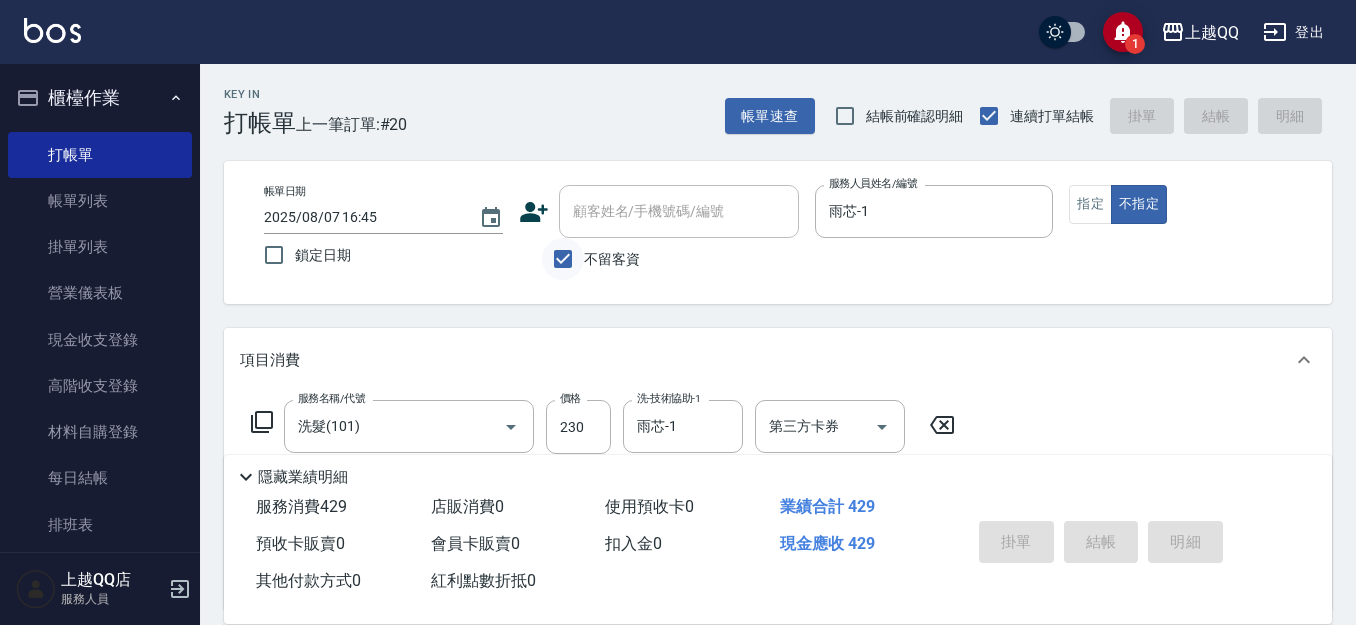 type 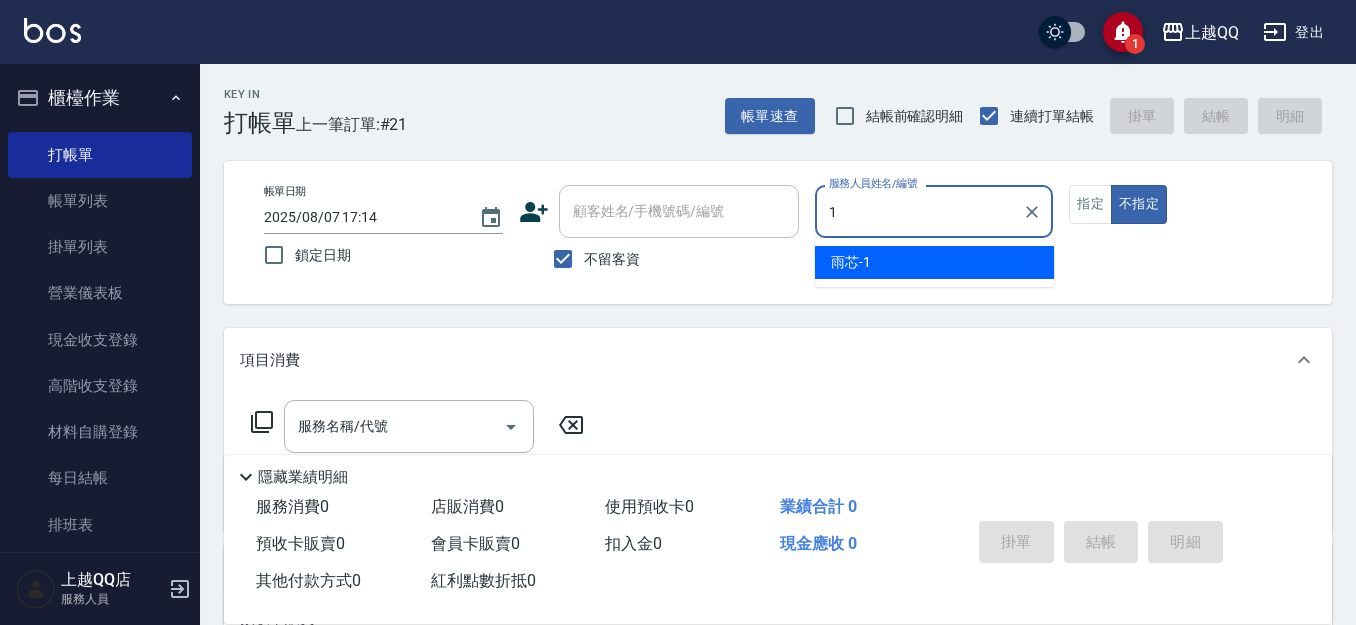 type on "1" 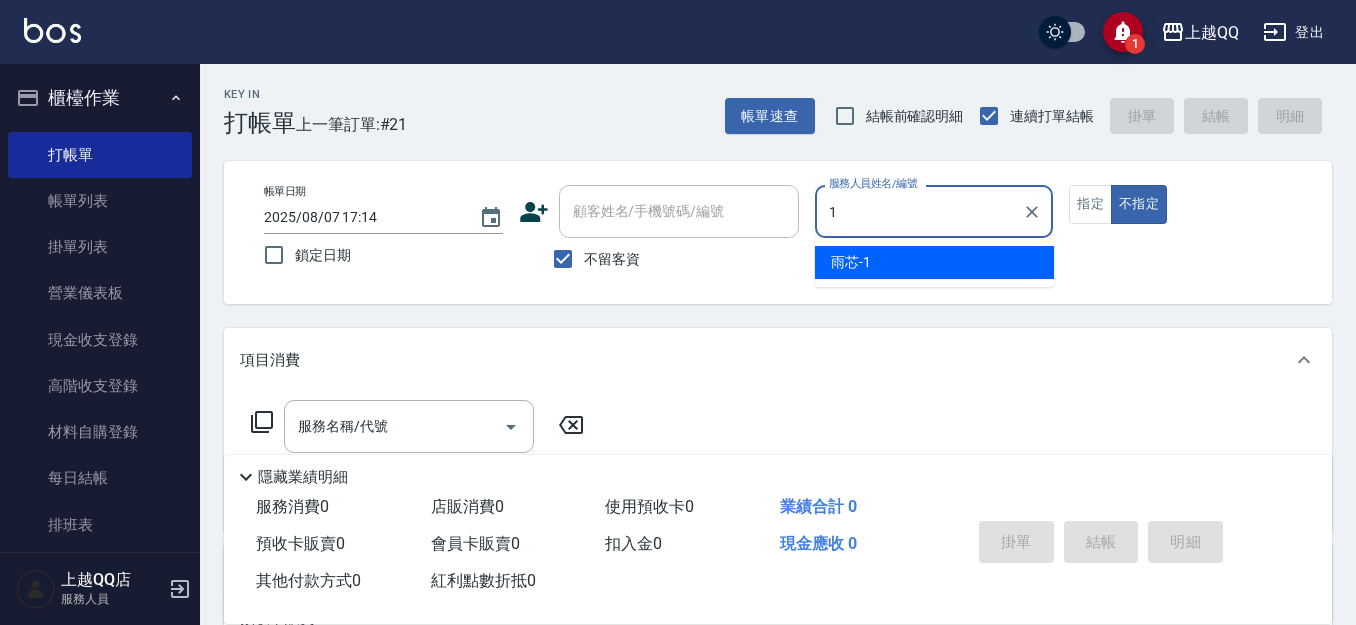type on "false" 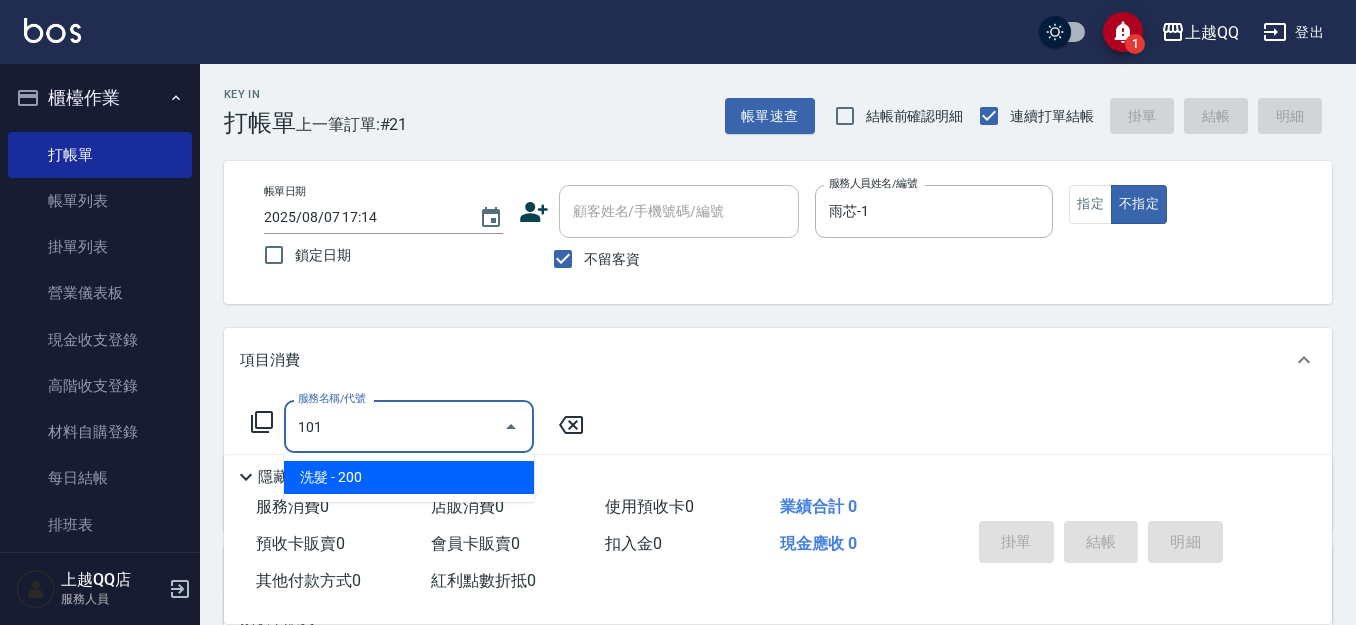 type on "洗髮(101)" 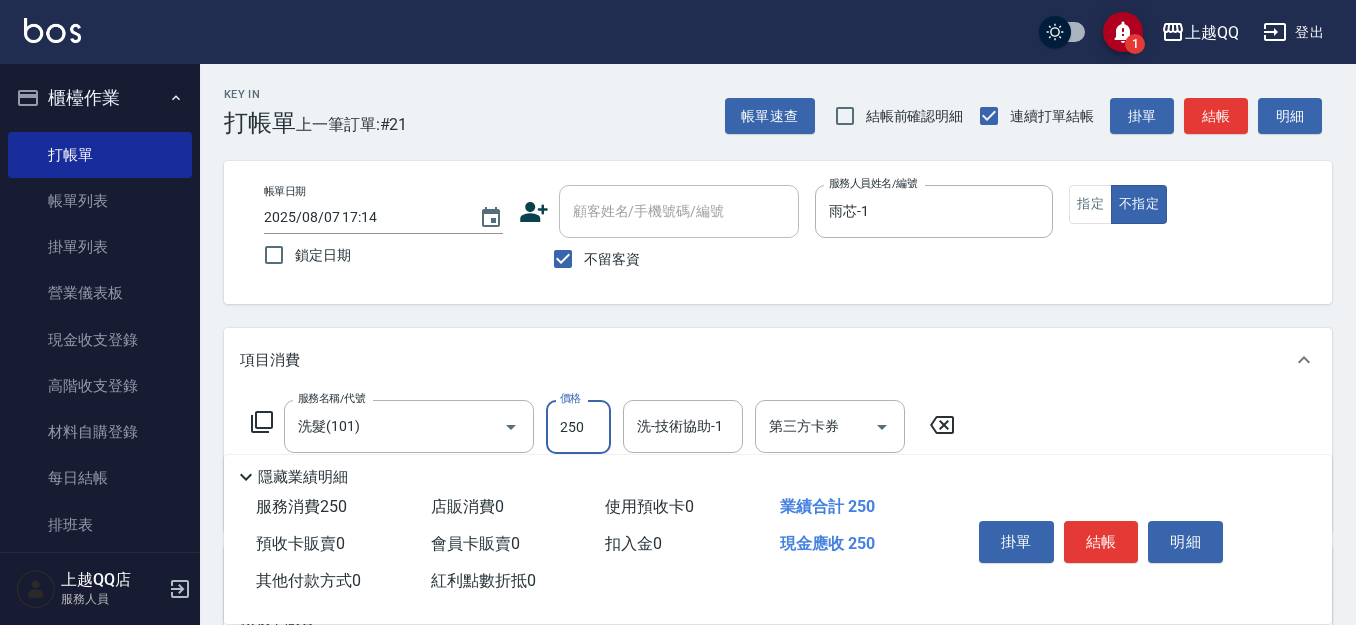 type on "250" 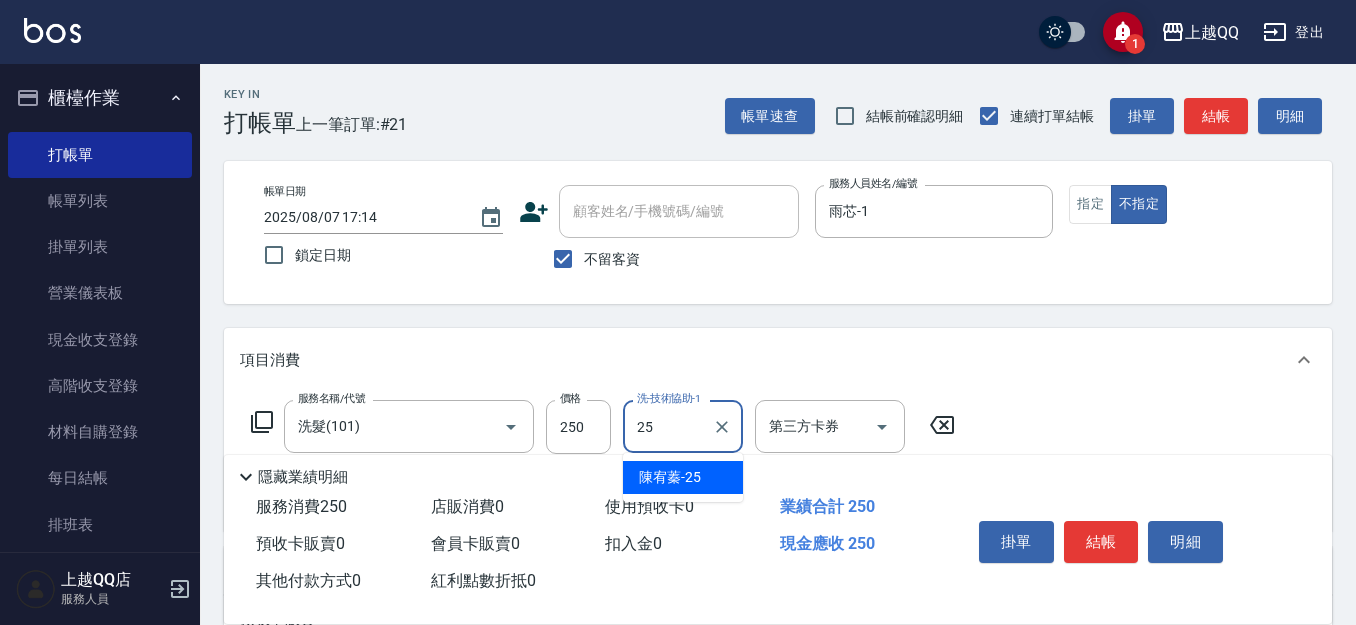type on "陳宥蓁-25" 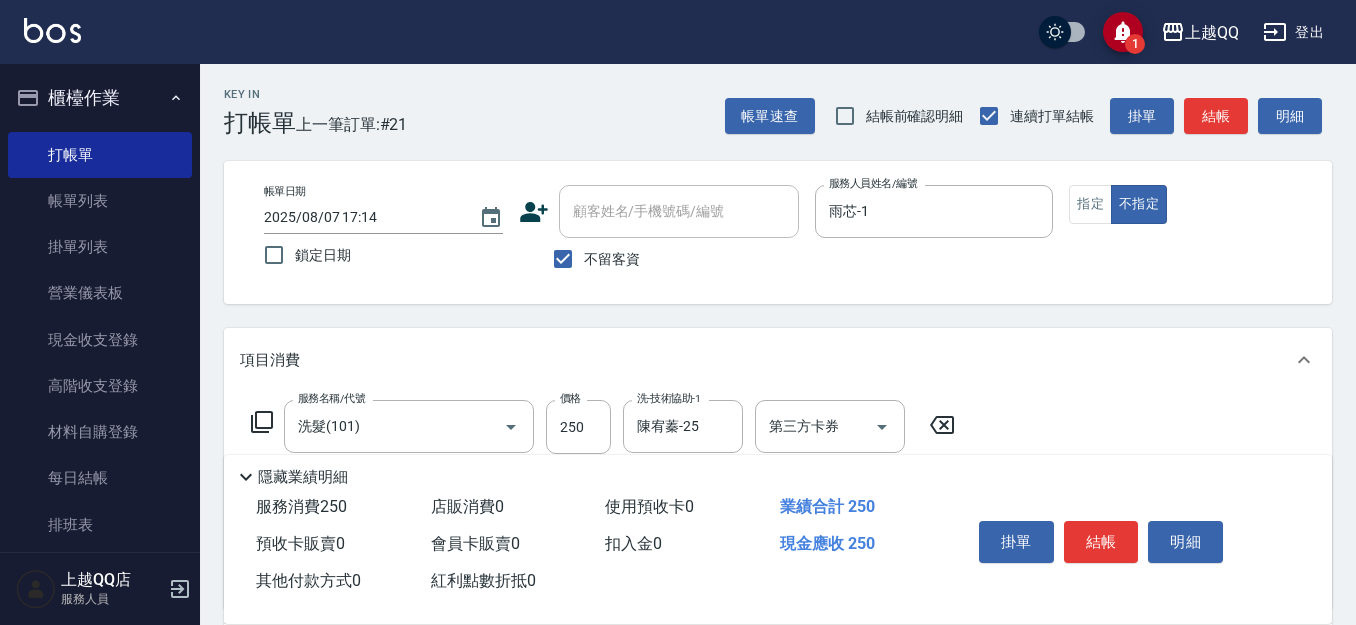 drag, startPoint x: 1108, startPoint y: 490, endPoint x: 1116, endPoint y: 581, distance: 91.350975 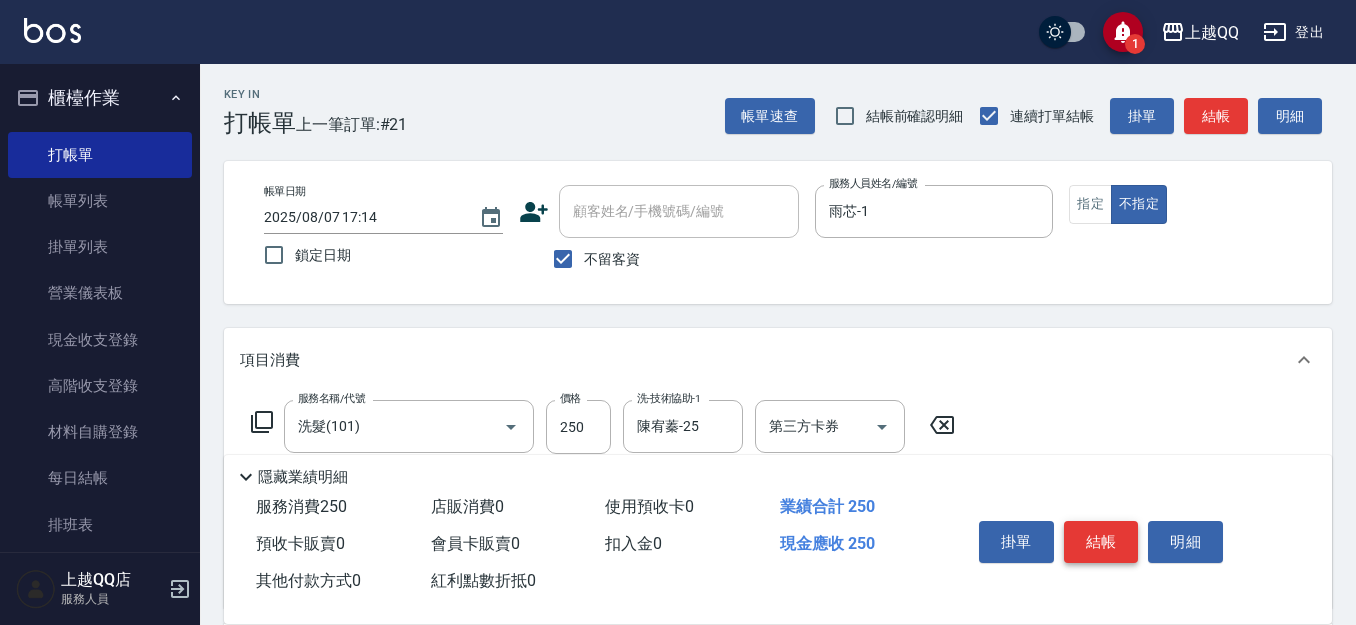 click on "結帳" at bounding box center [1101, 542] 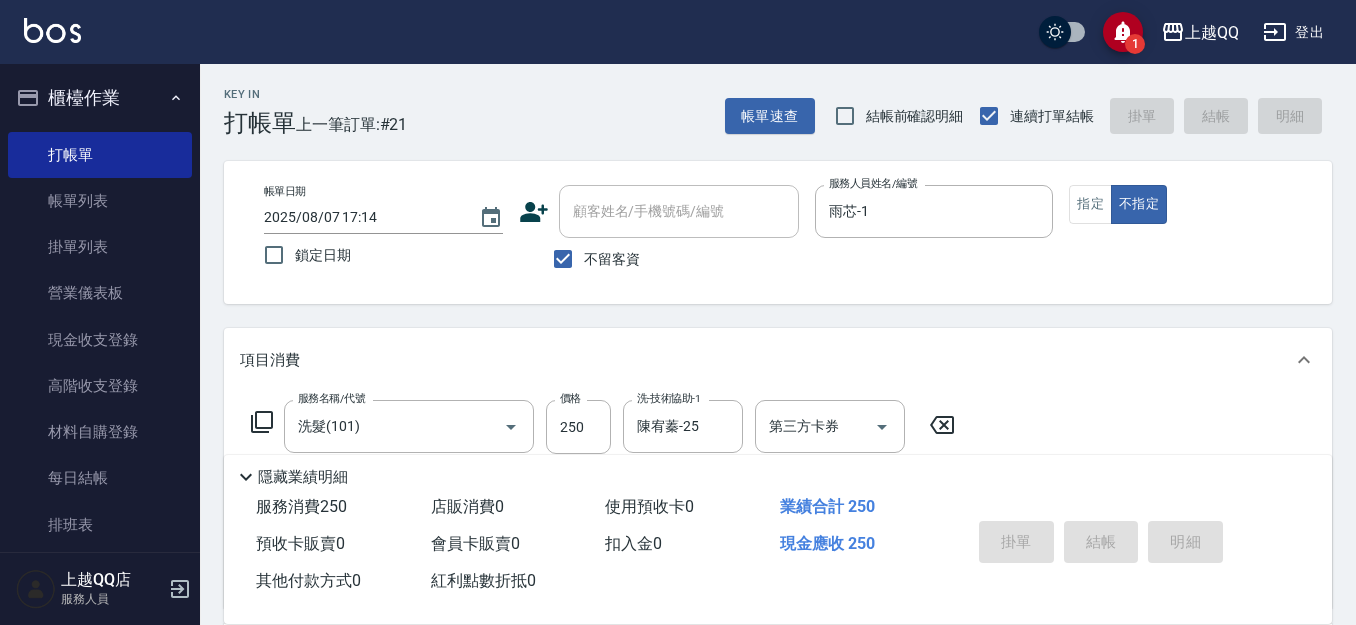 type on "2025/08/07 17:20" 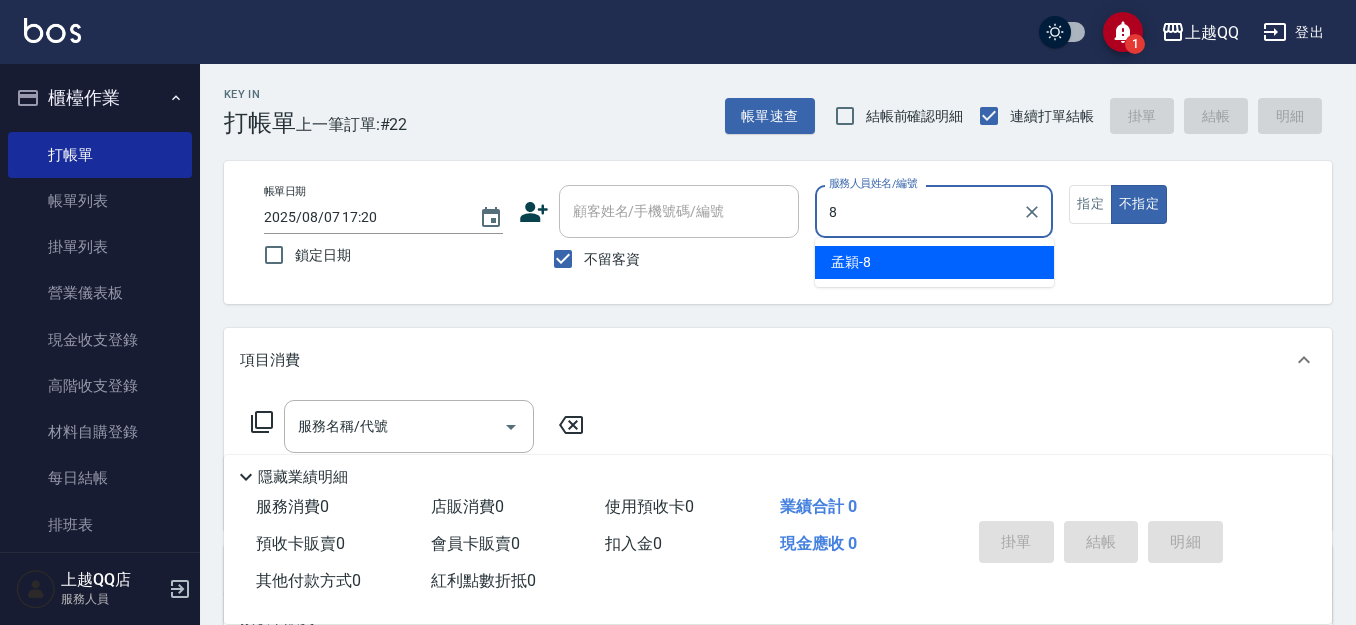 type on "孟穎-8" 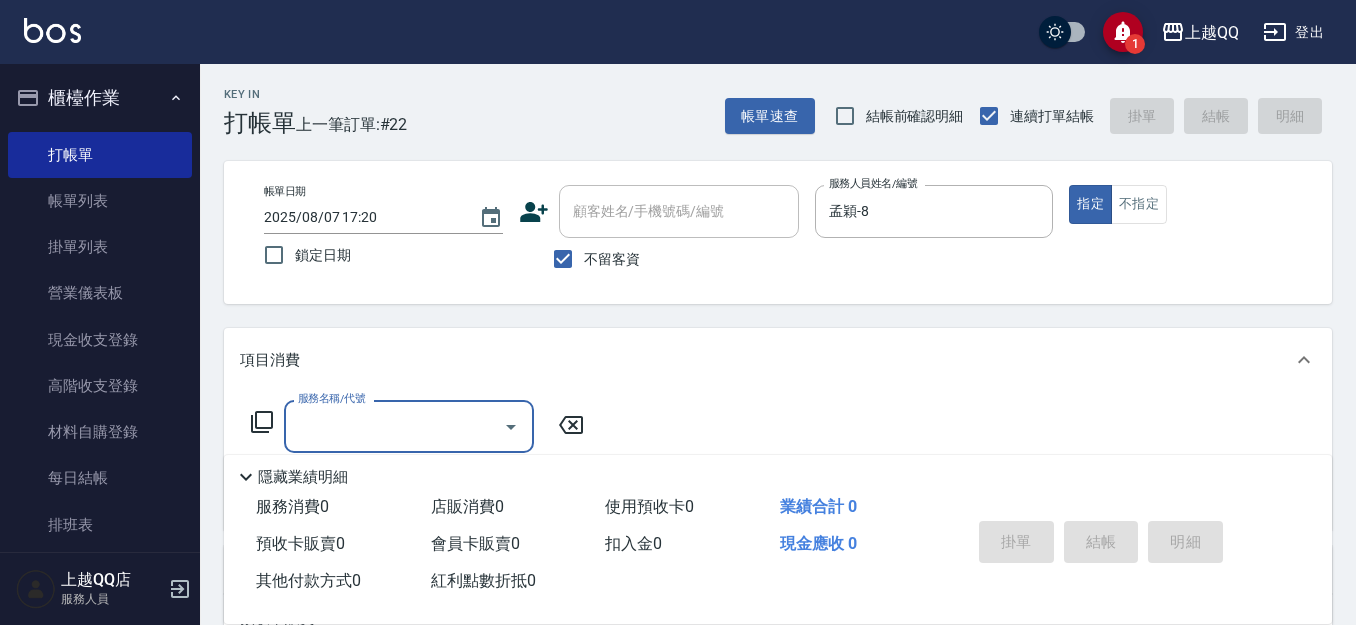 click 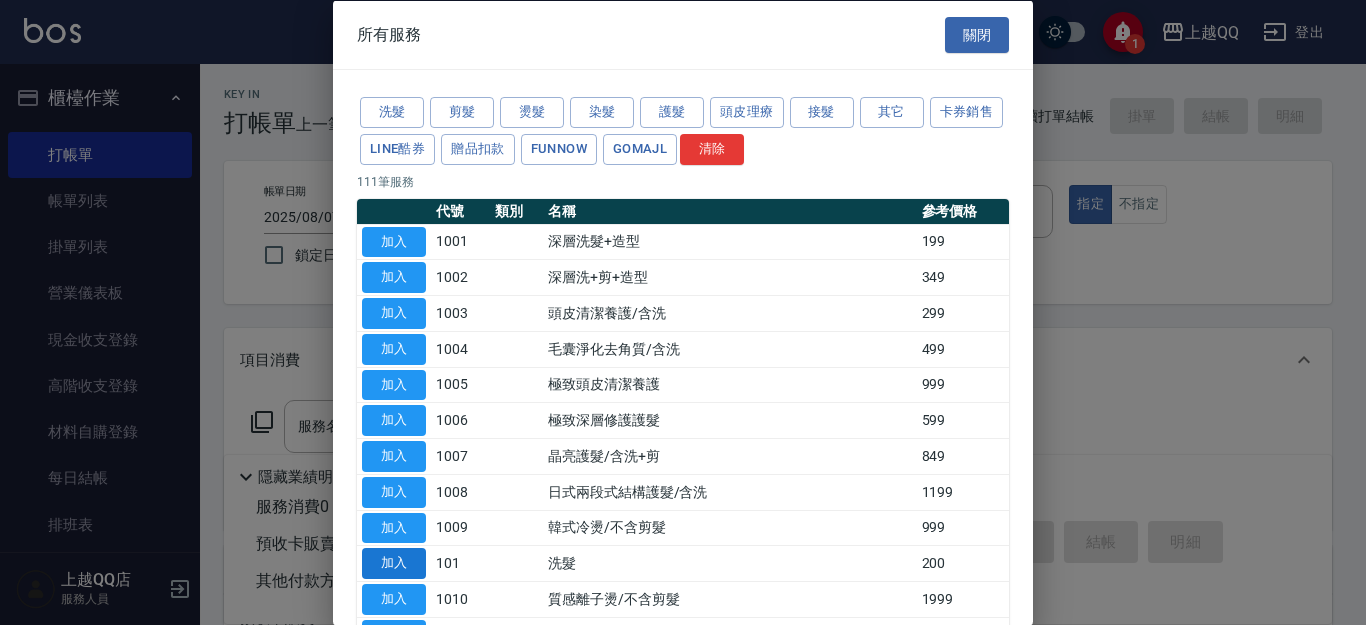 click on "加入" at bounding box center [394, 563] 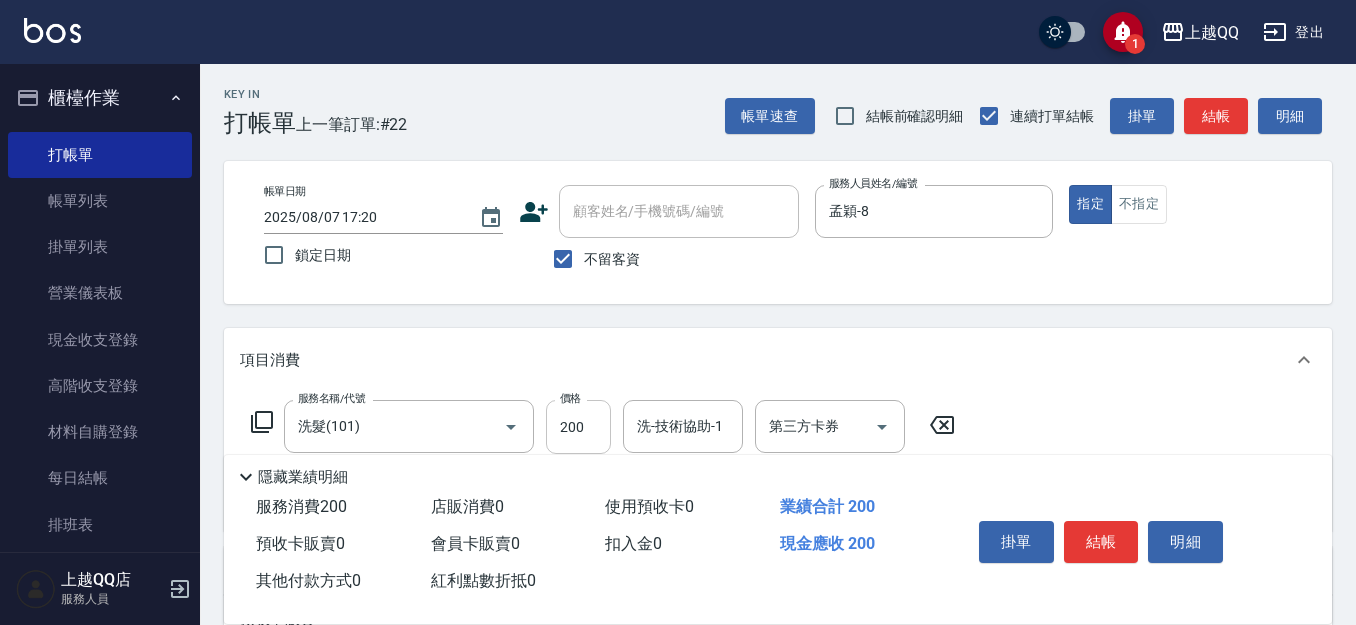 click on "200" at bounding box center [578, 427] 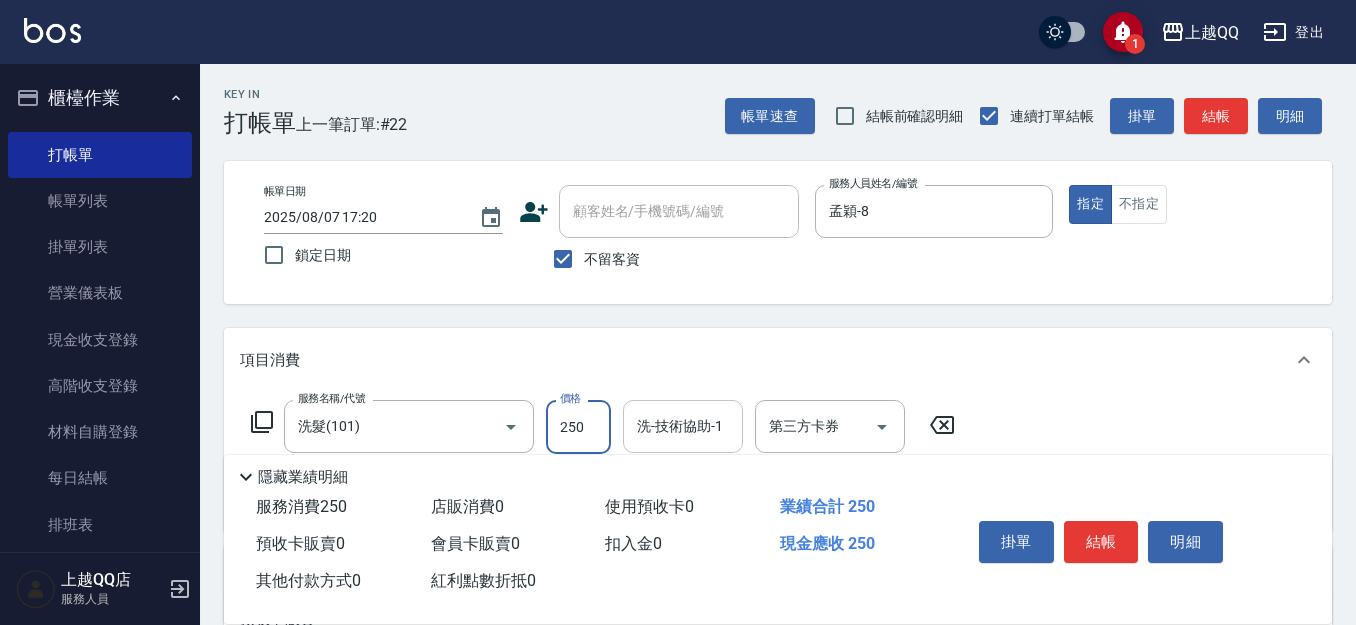type on "250" 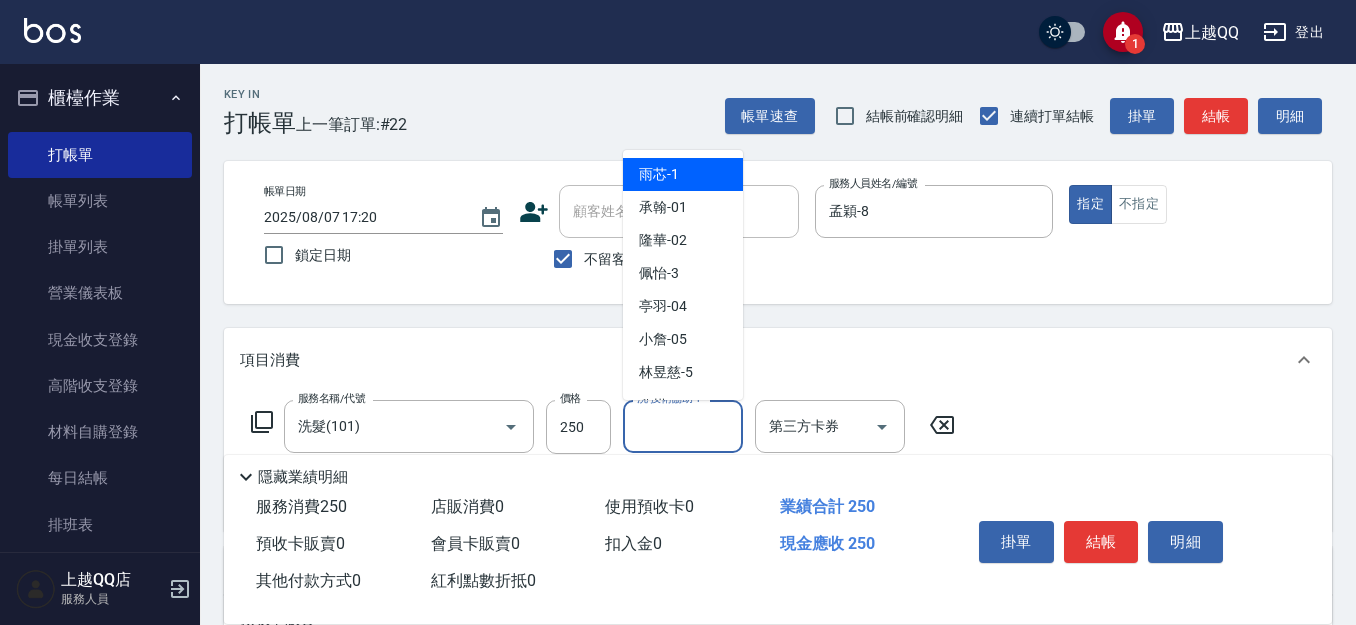 click on "洗-技術協助-1 洗-技術協助-1" at bounding box center [683, 426] 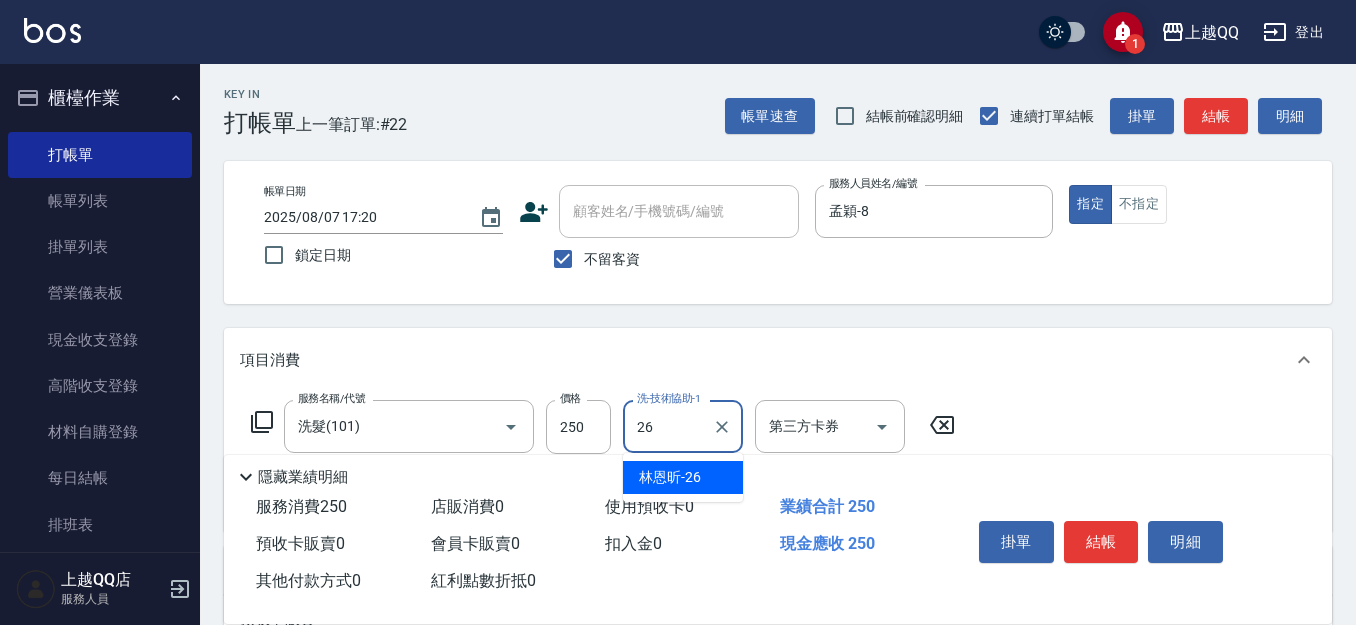 click on "林恩昕 -26" at bounding box center (670, 477) 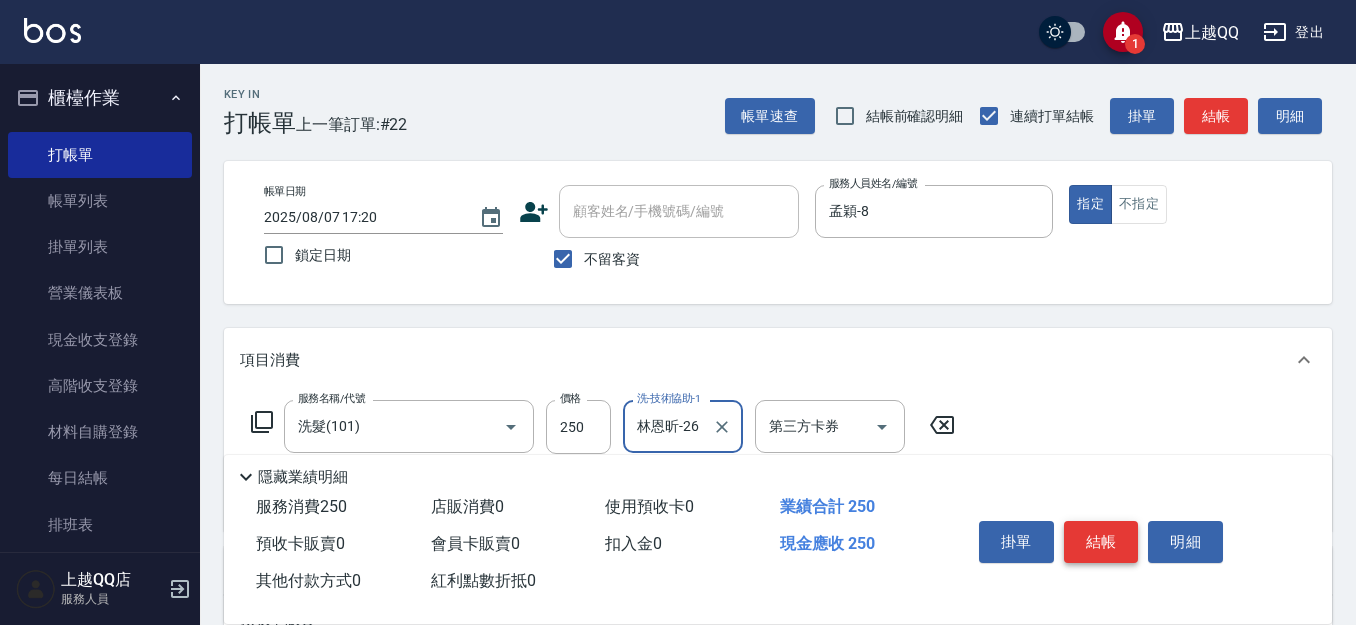 type on "林恩昕-26" 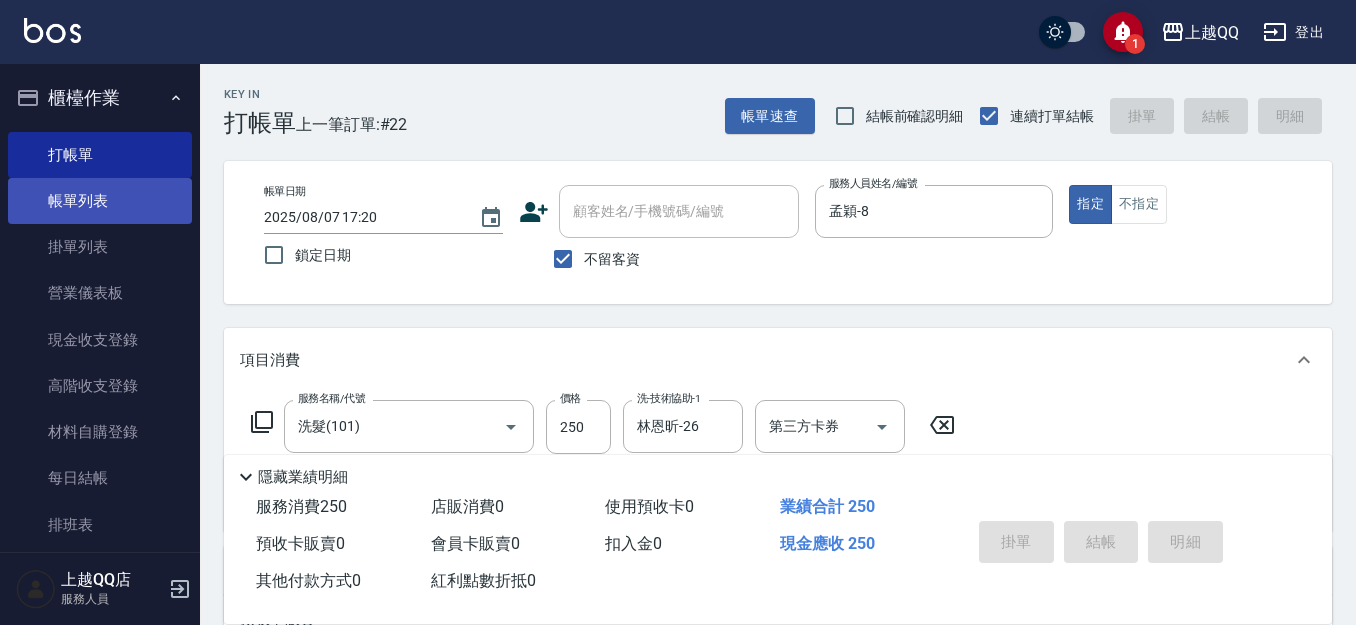 type on "2025/08/07 17:50" 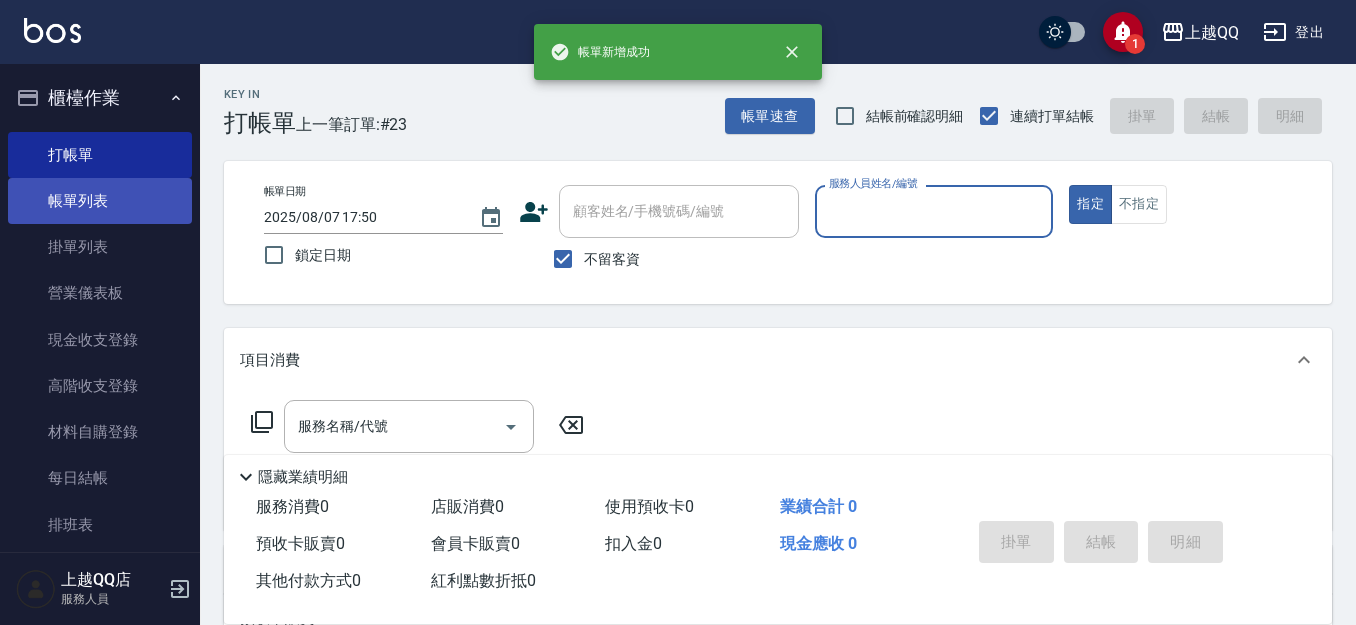 click on "帳單列表" at bounding box center [100, 201] 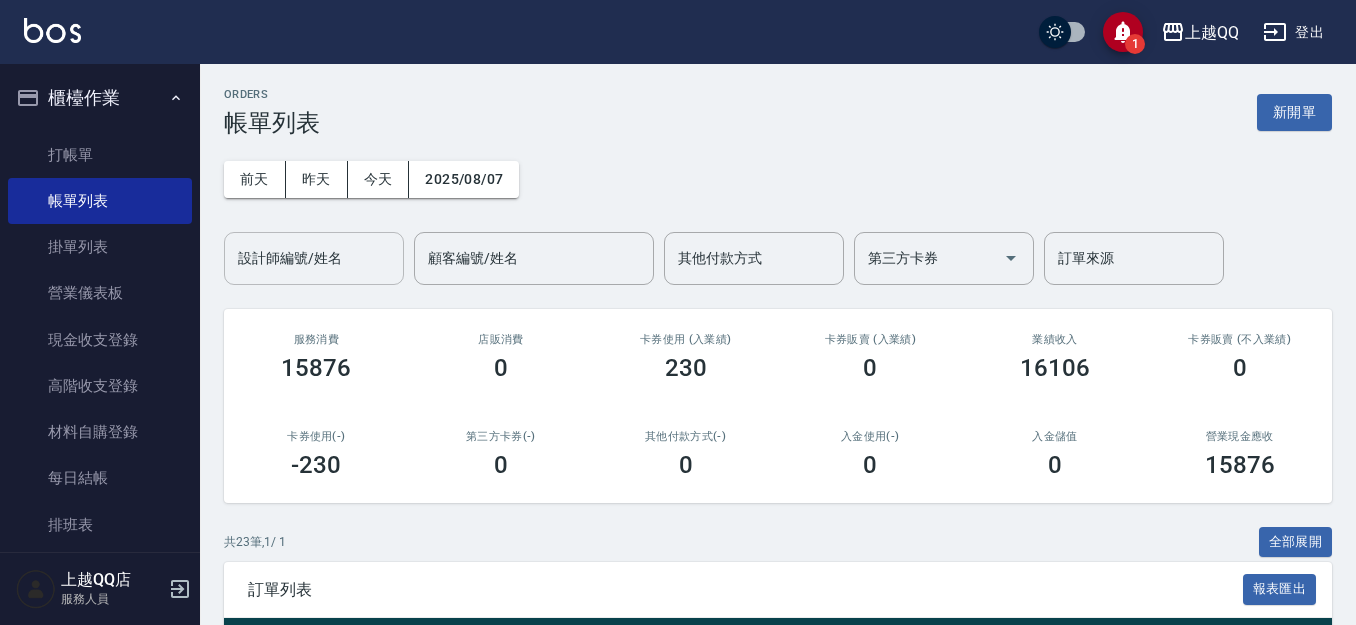 click on "設計師編號/姓名" at bounding box center [314, 258] 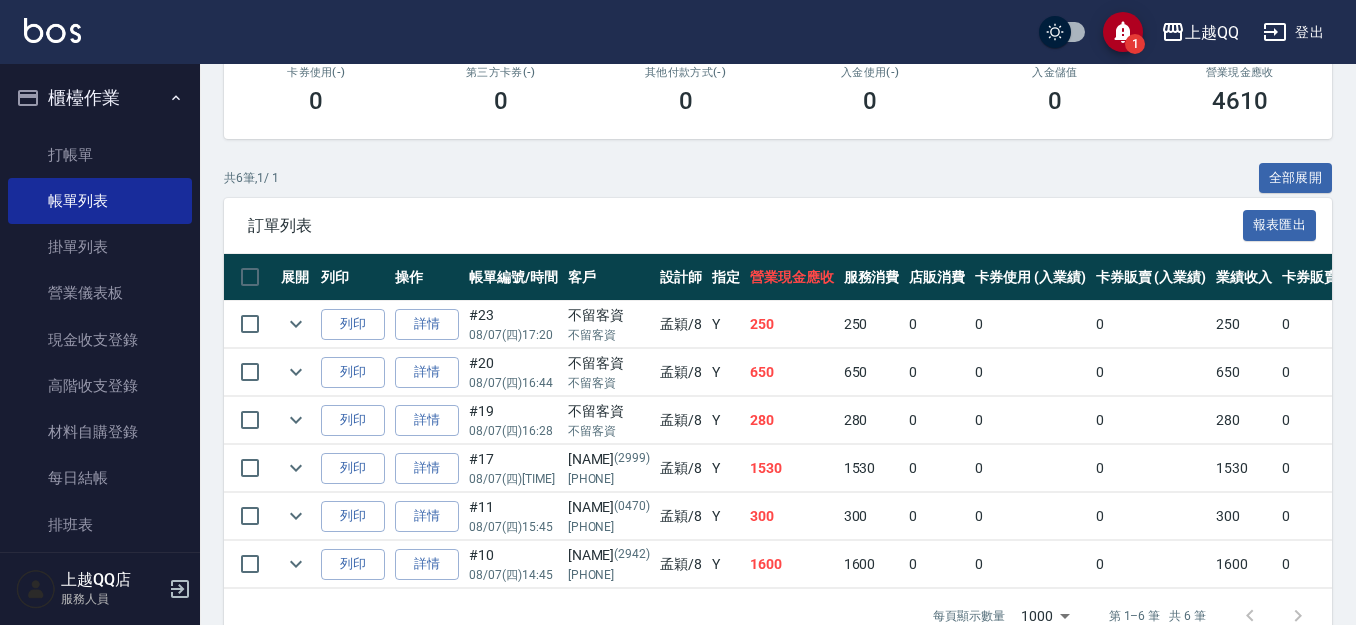 scroll, scrollTop: 423, scrollLeft: 0, axis: vertical 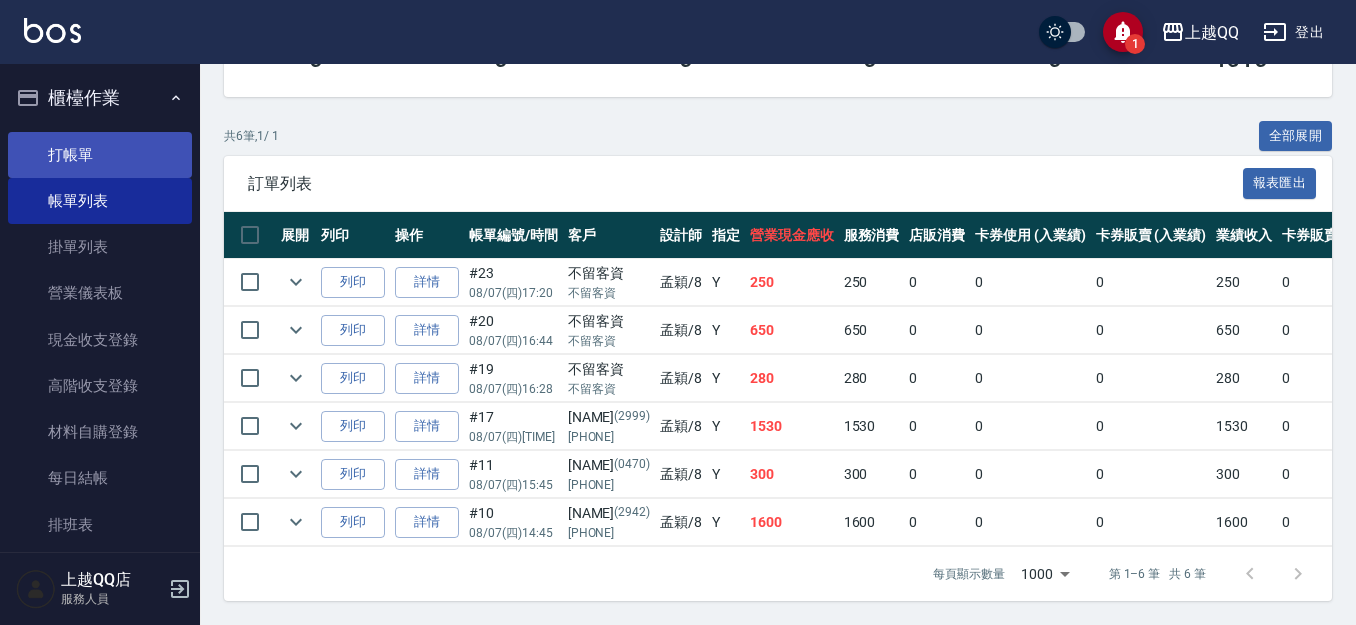 type on "孟穎-8" 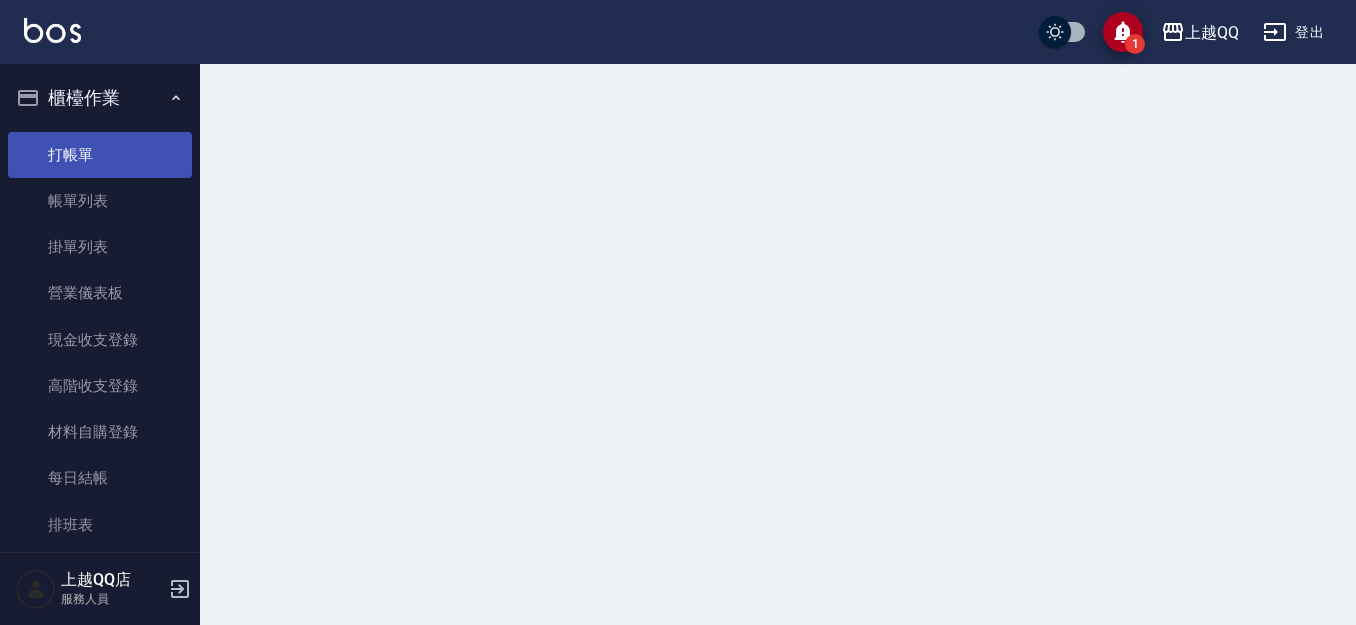 scroll, scrollTop: 0, scrollLeft: 0, axis: both 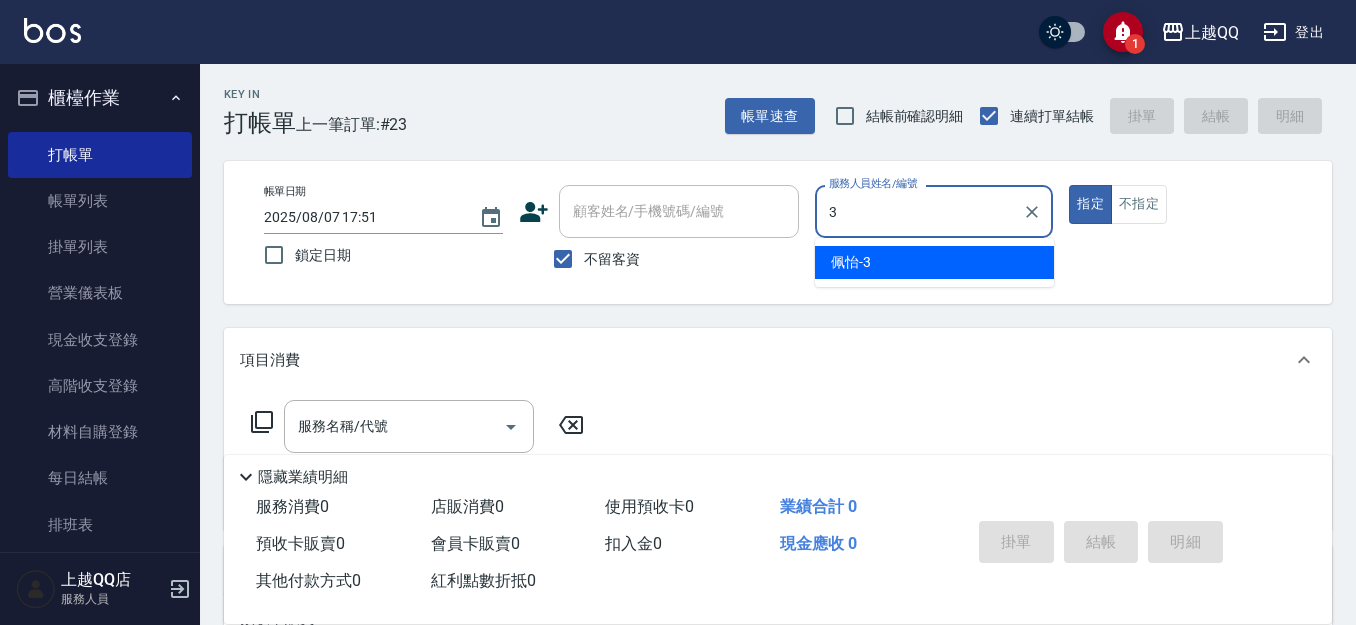 type on "3" 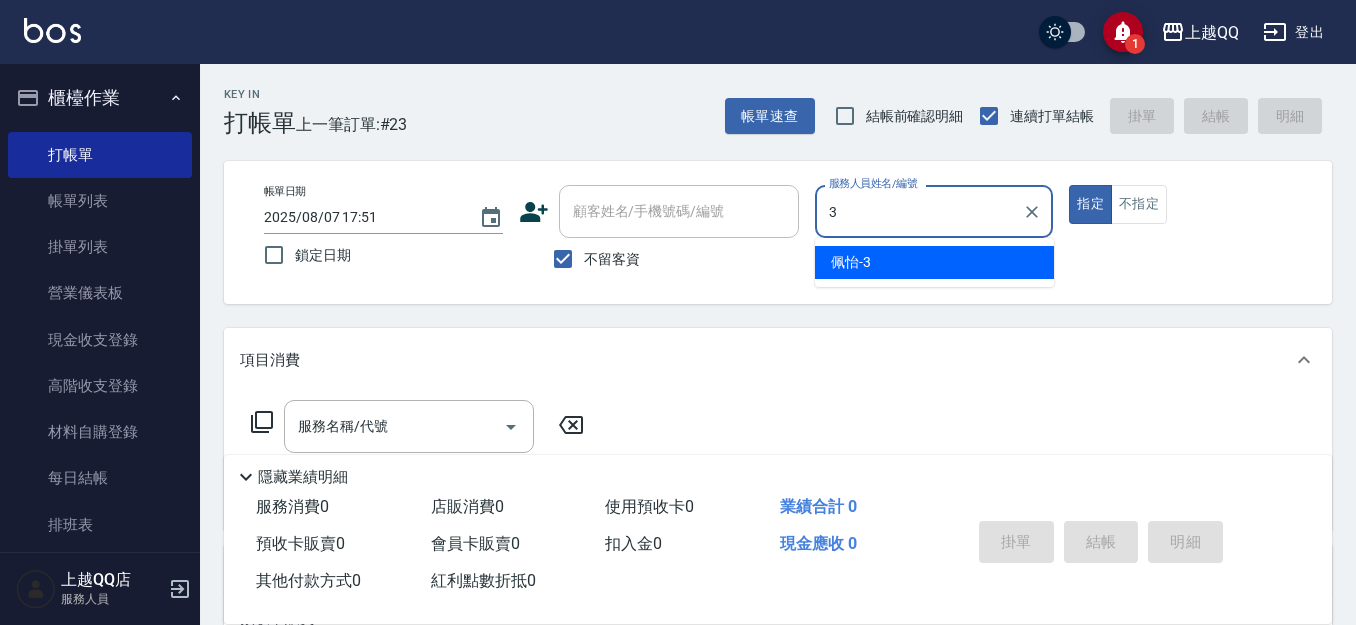 type on "true" 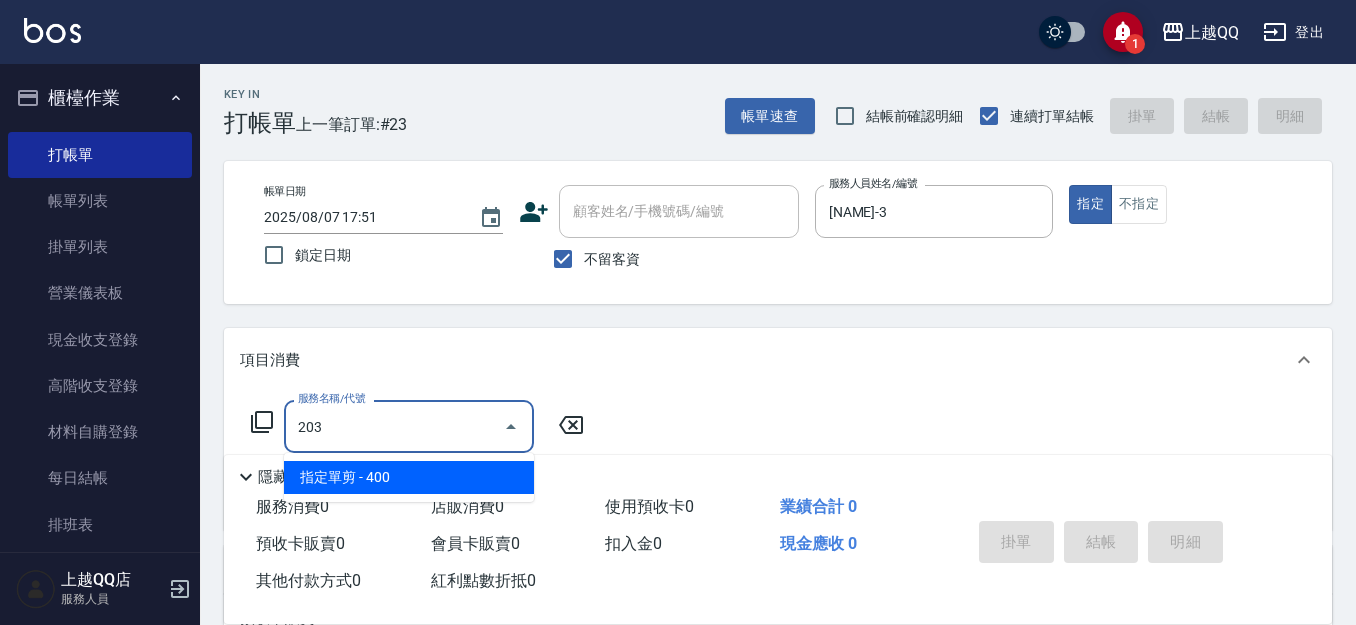 type on "指定單剪(203)" 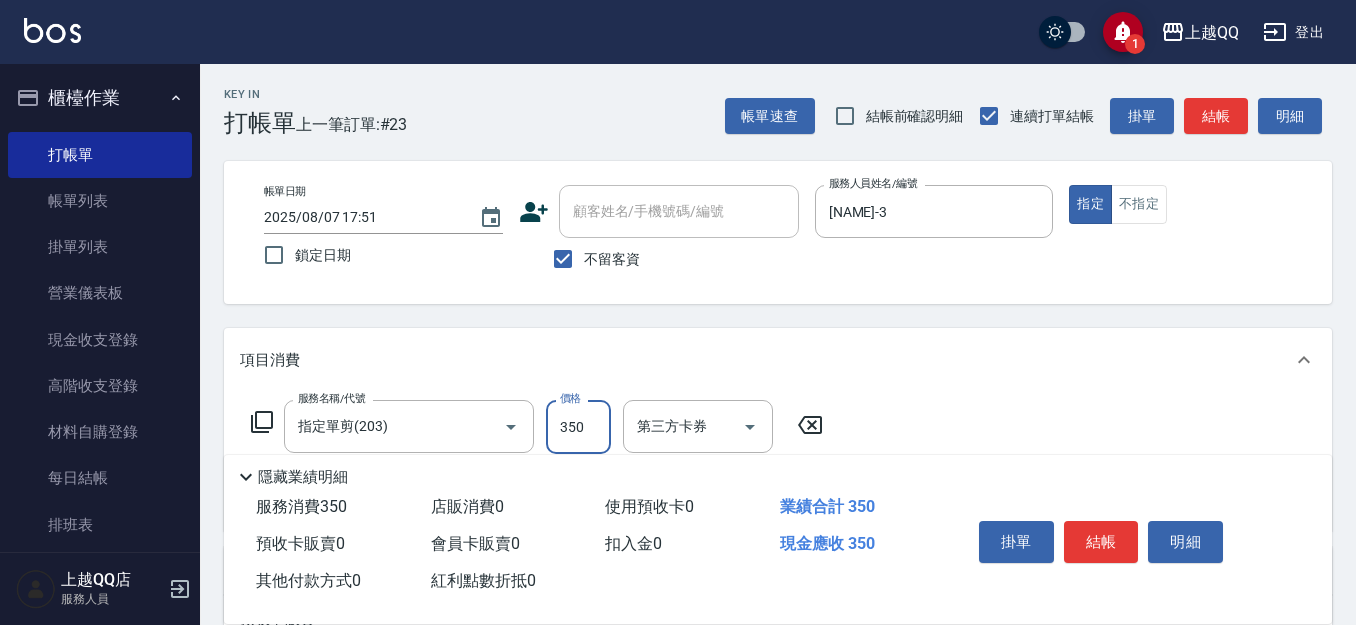 type 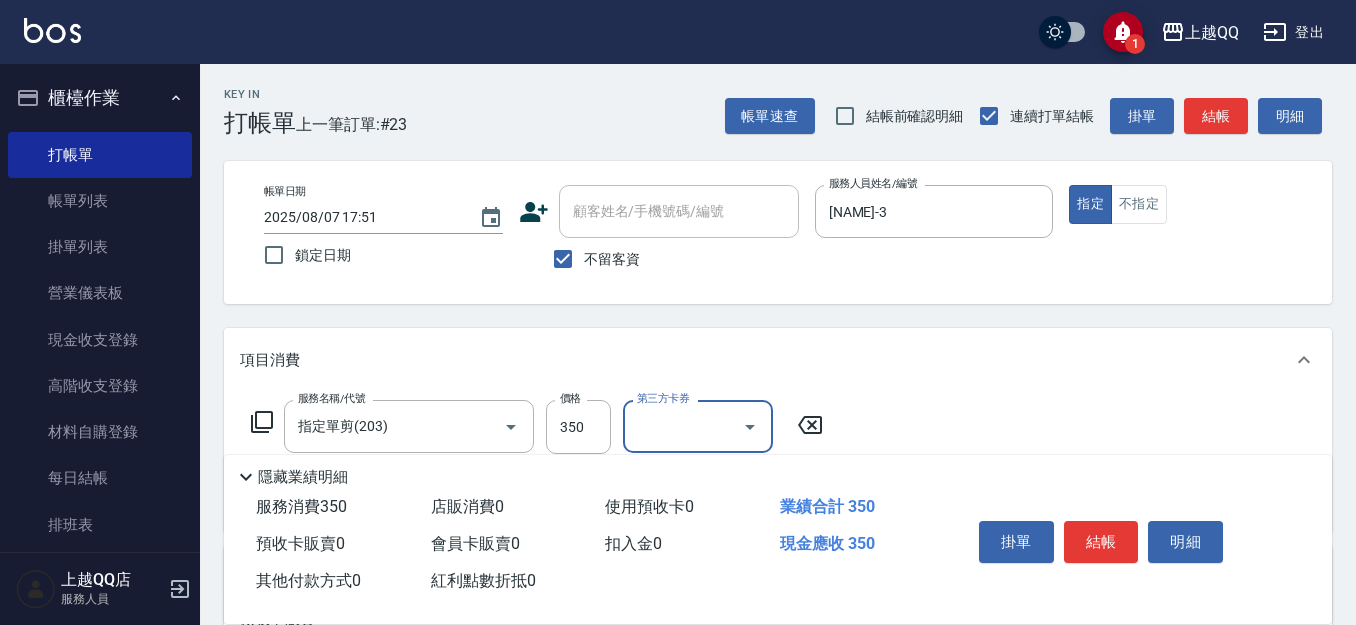 drag, startPoint x: 1104, startPoint y: 548, endPoint x: 1114, endPoint y: 553, distance: 11.18034 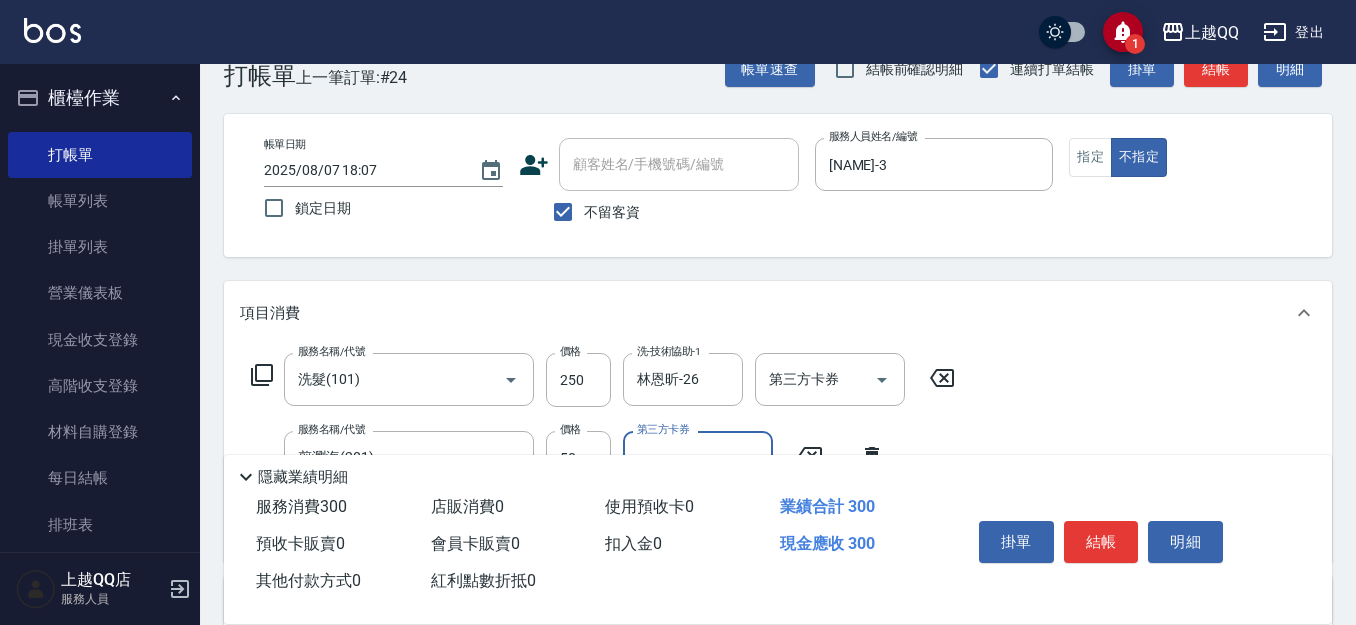 scroll, scrollTop: 87, scrollLeft: 0, axis: vertical 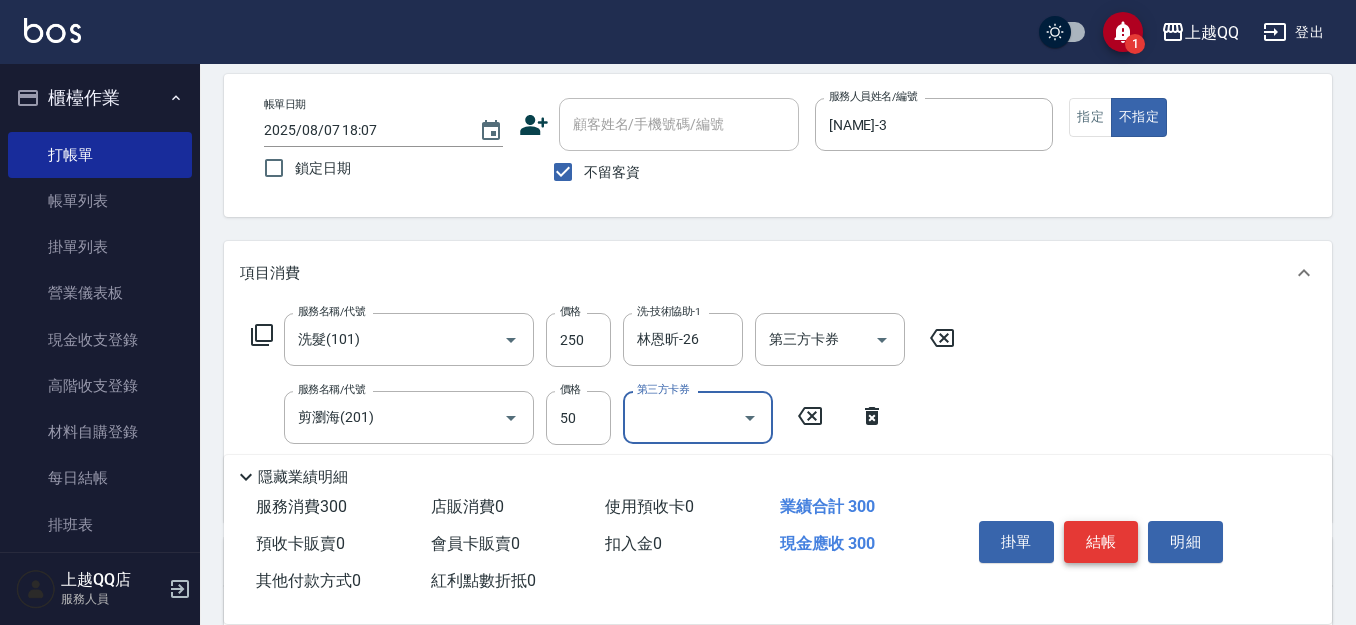 click on "結帳" at bounding box center (1101, 542) 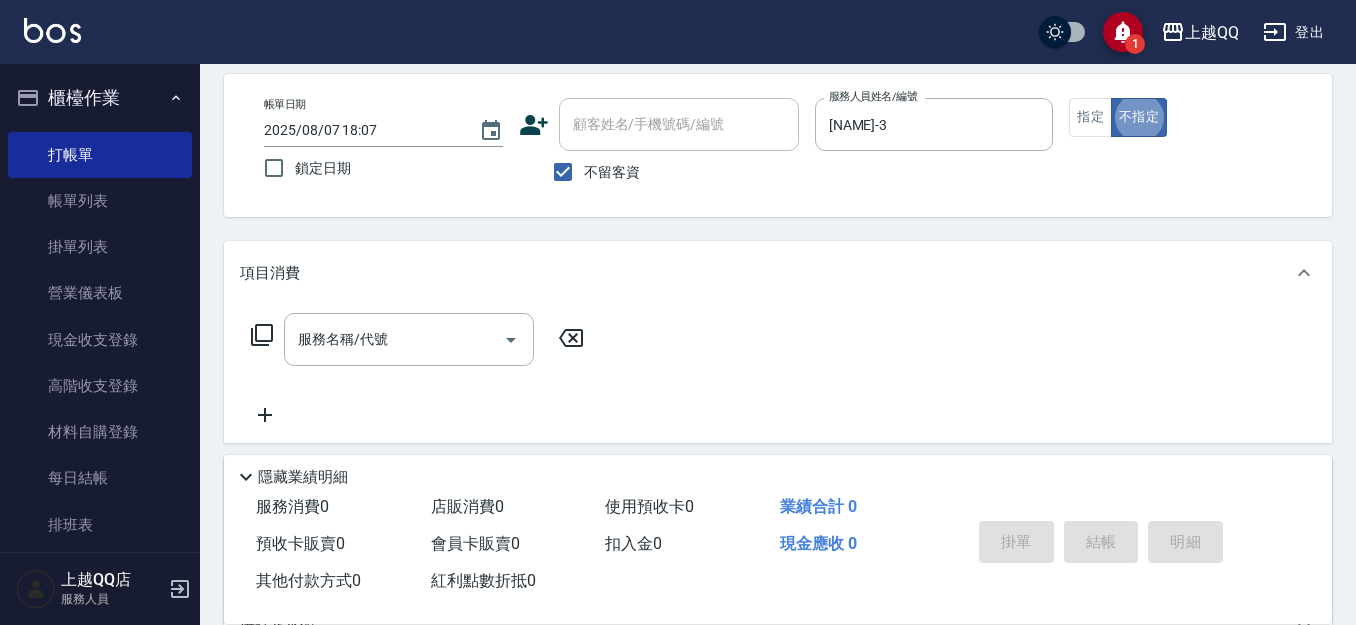 click 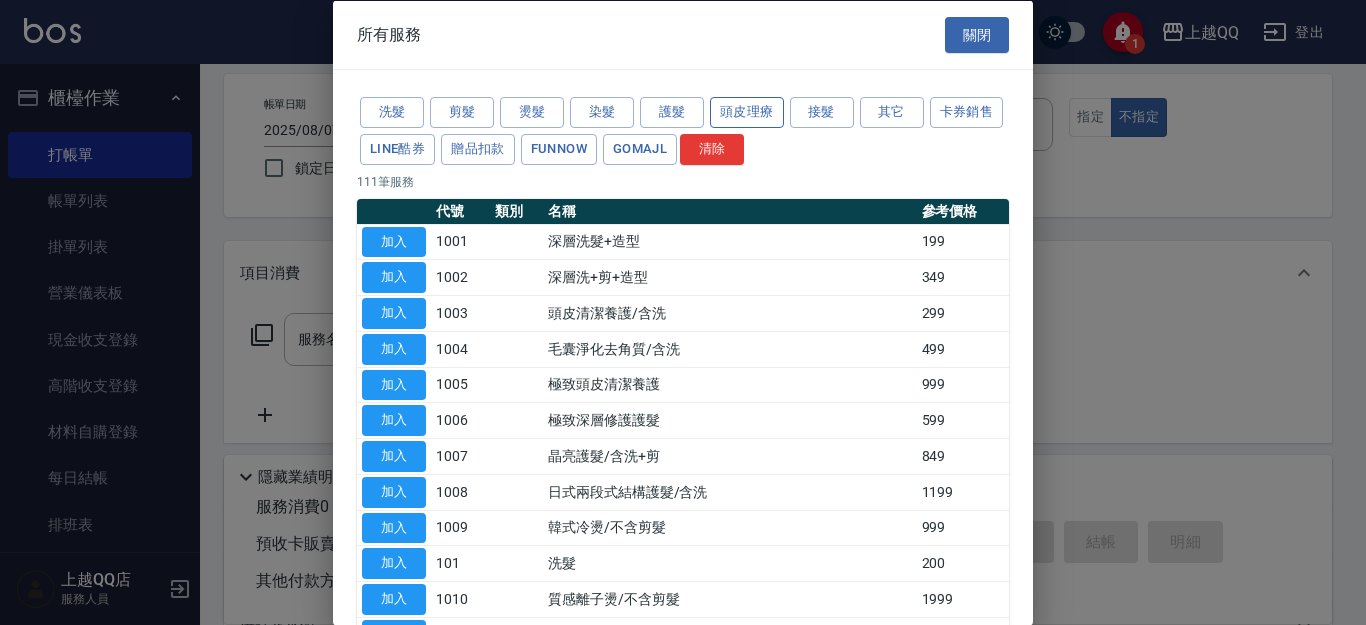 click on "頭皮理療" at bounding box center (747, 112) 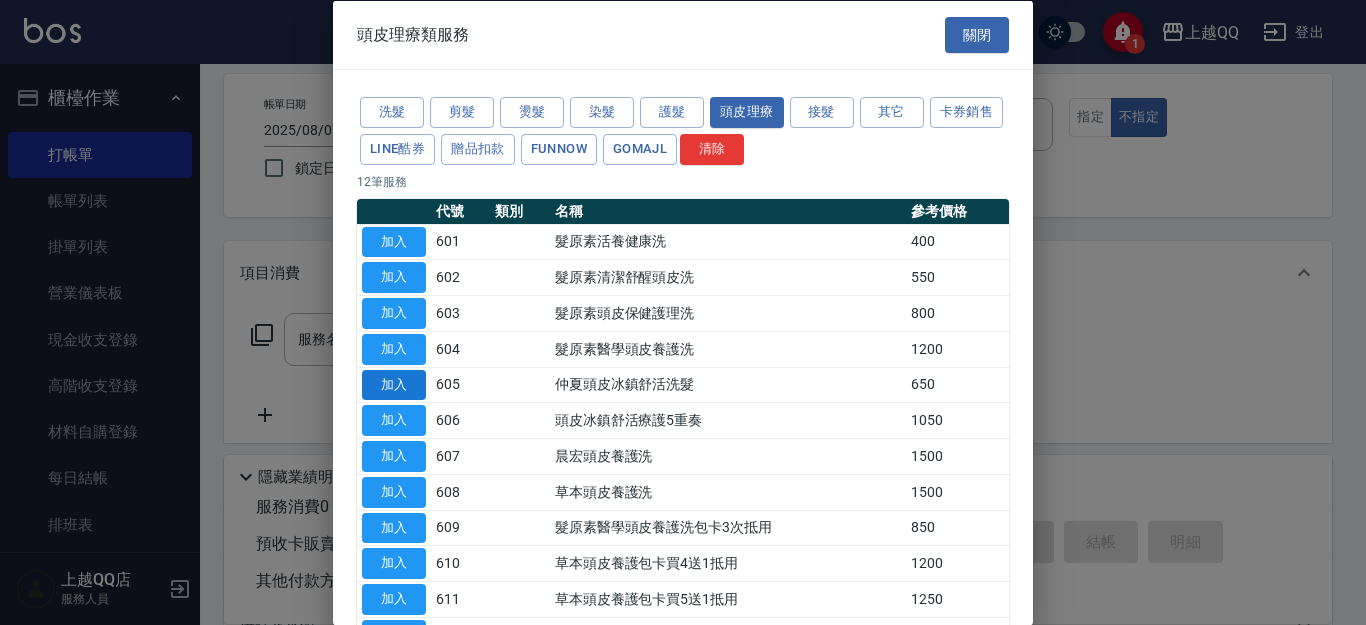 click on "加入" at bounding box center [394, 384] 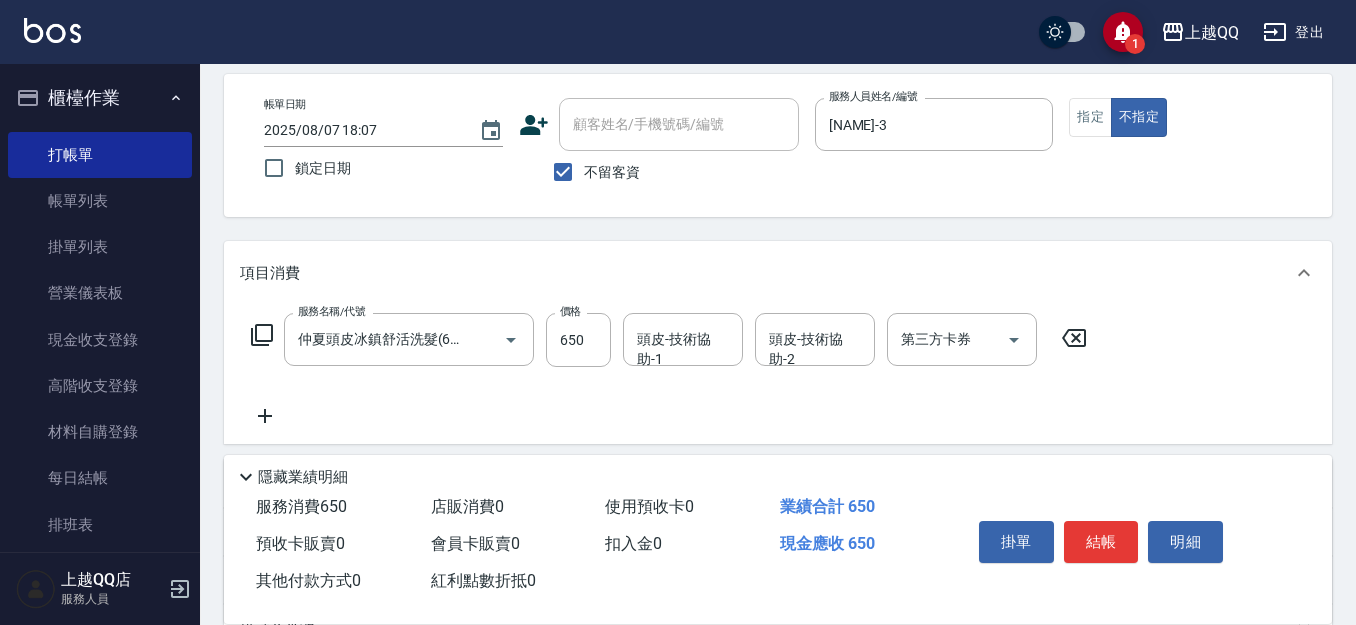 click on "頭皮-技術協助-1 頭皮-技術協助-1" at bounding box center (683, 339) 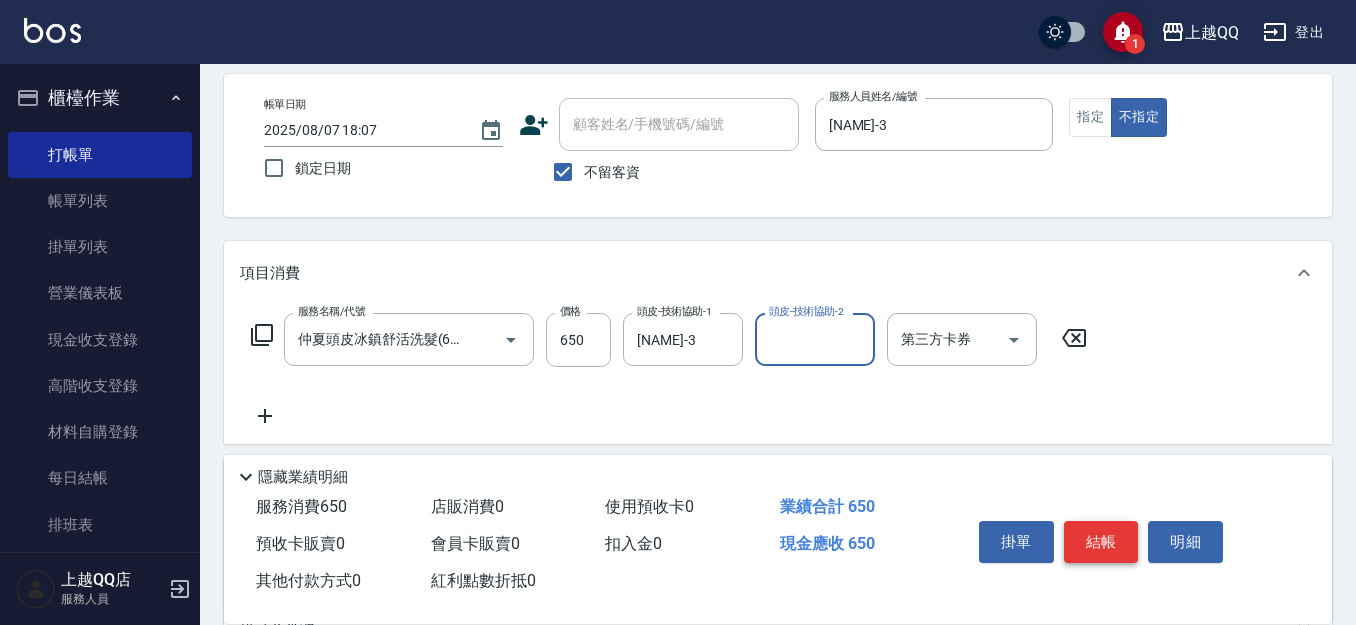 click on "結帳" at bounding box center (1101, 542) 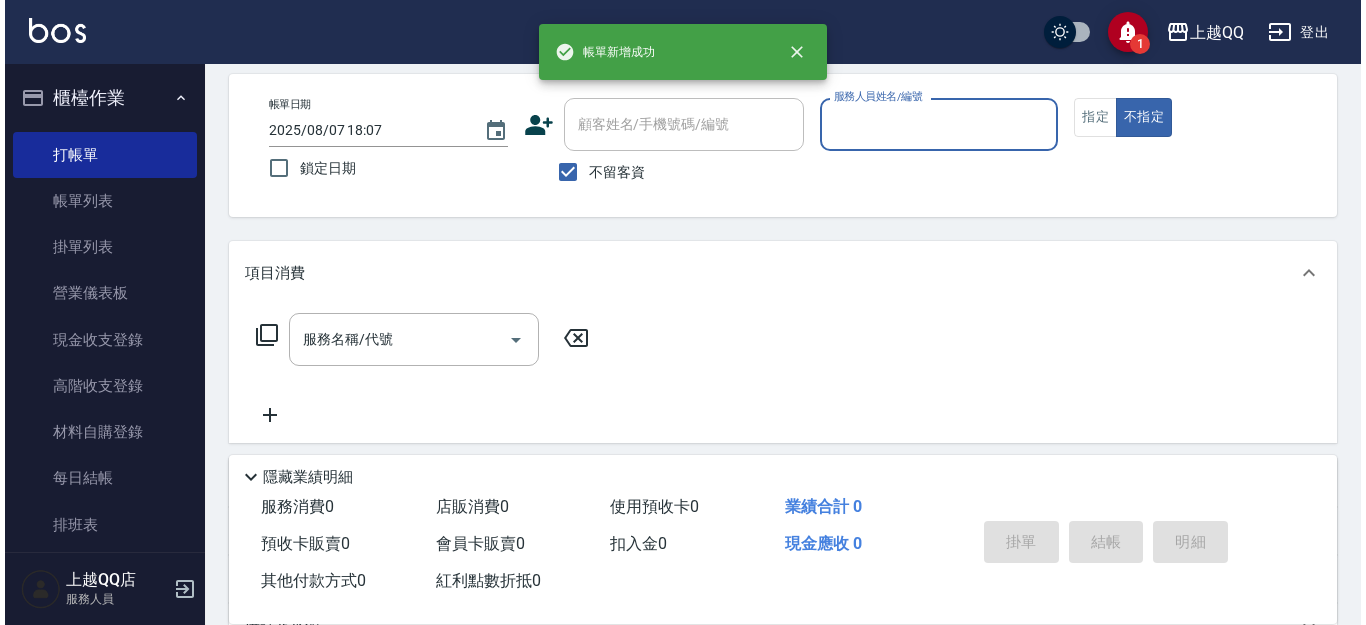 scroll, scrollTop: 0, scrollLeft: 0, axis: both 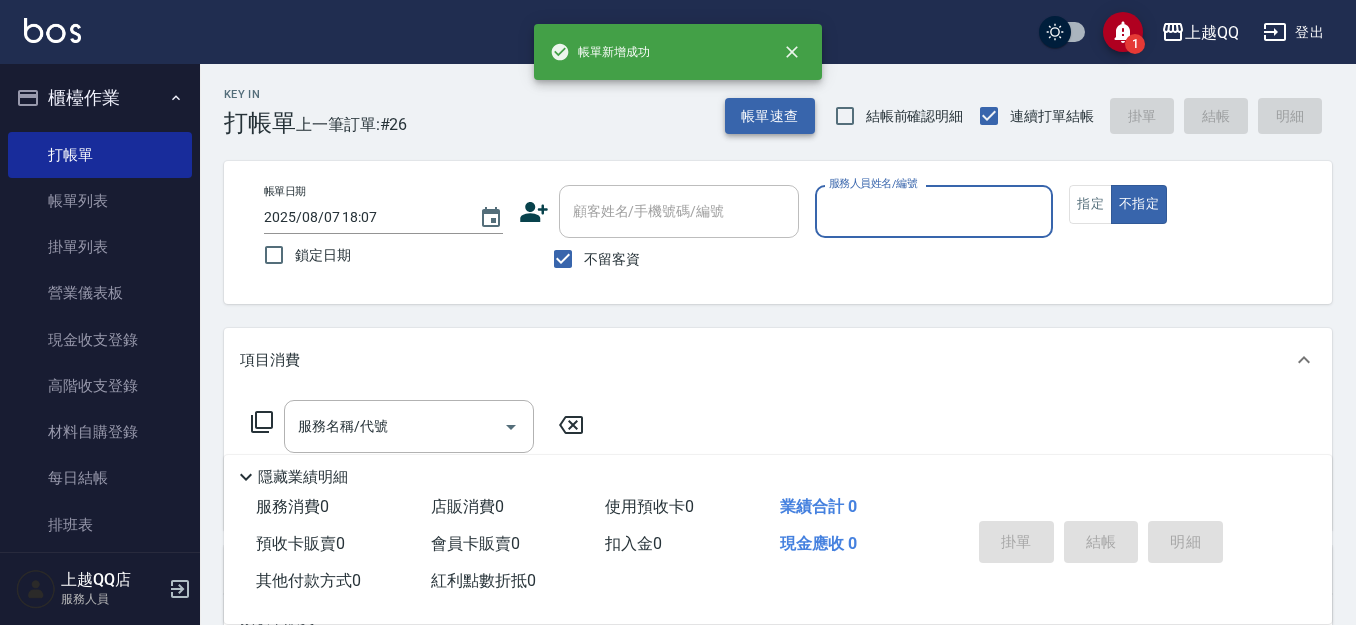 click on "帳單速查" at bounding box center [770, 116] 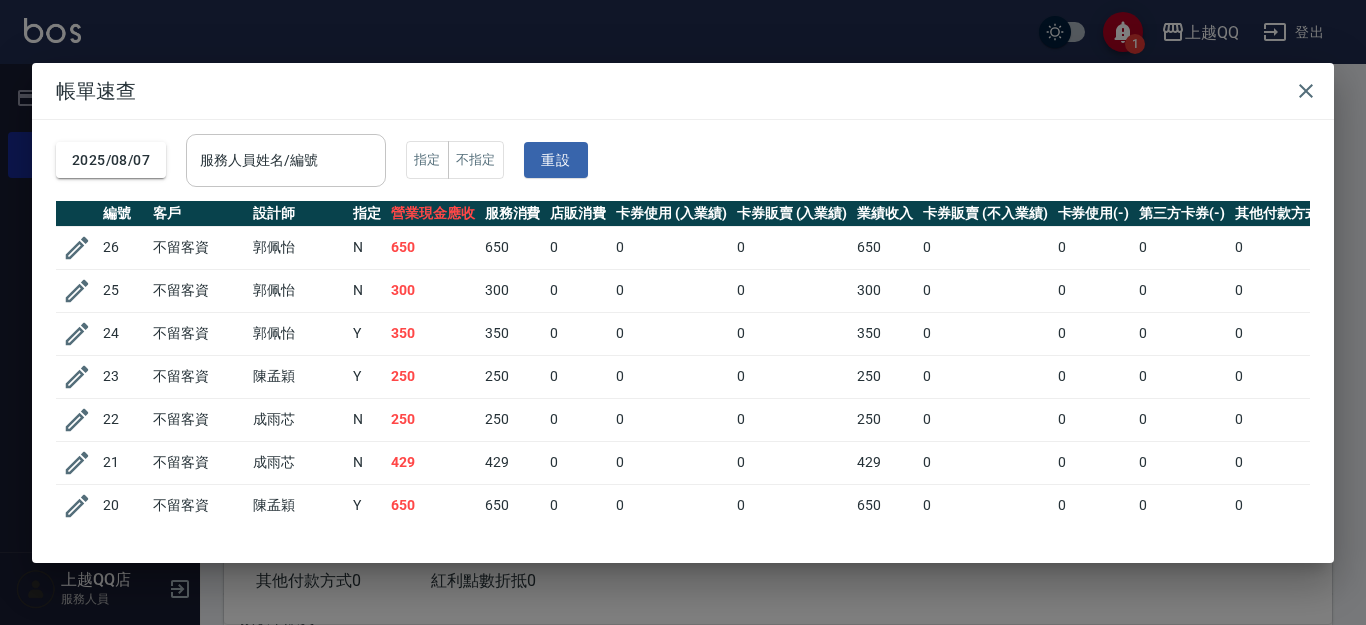 click on "服務人員姓名/編號" at bounding box center (286, 160) 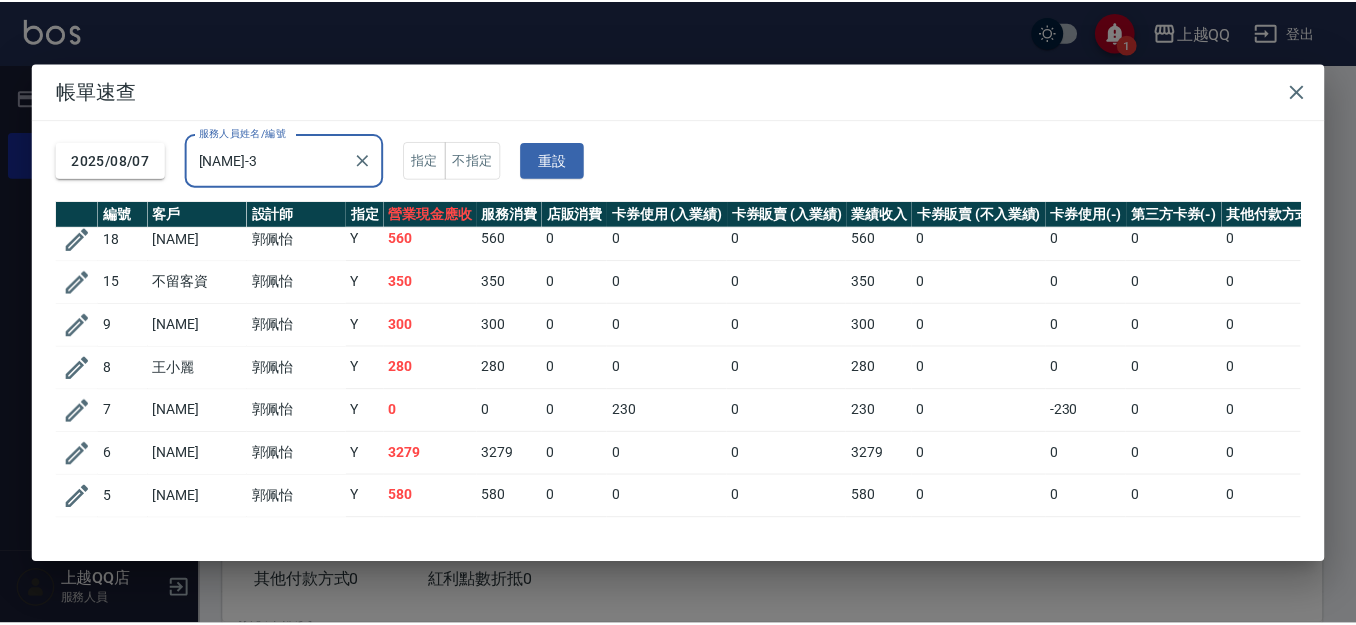 scroll, scrollTop: 9, scrollLeft: 0, axis: vertical 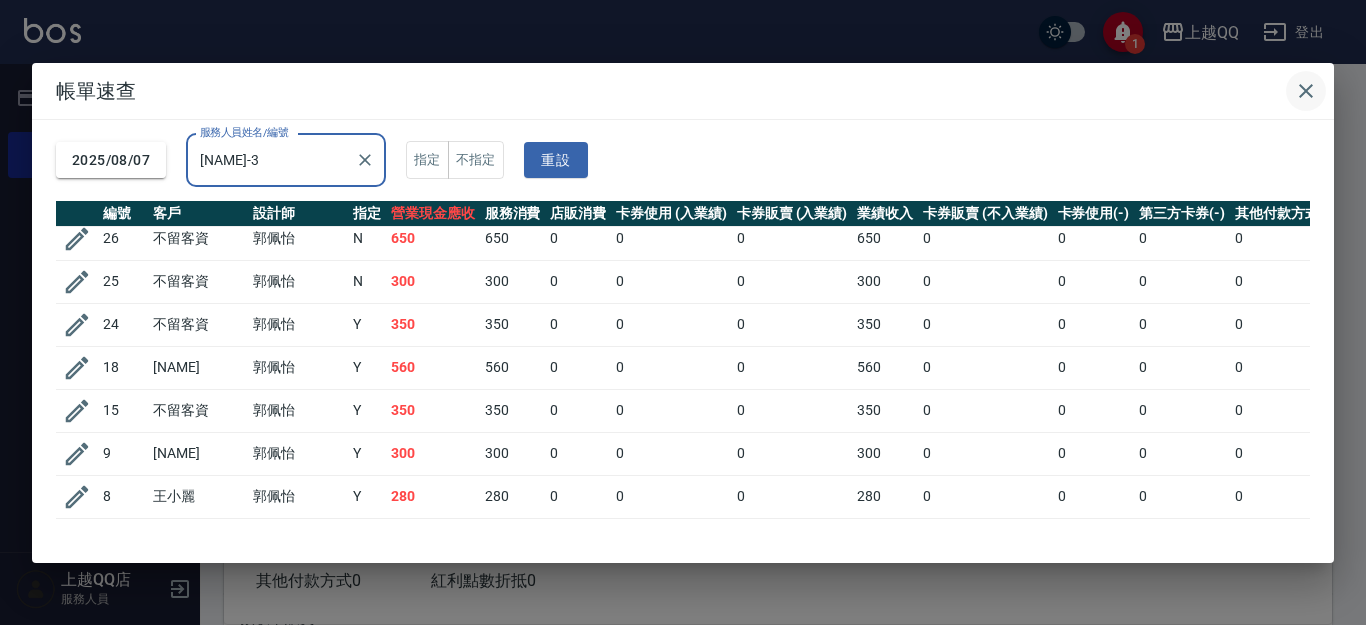 click at bounding box center [1306, 91] 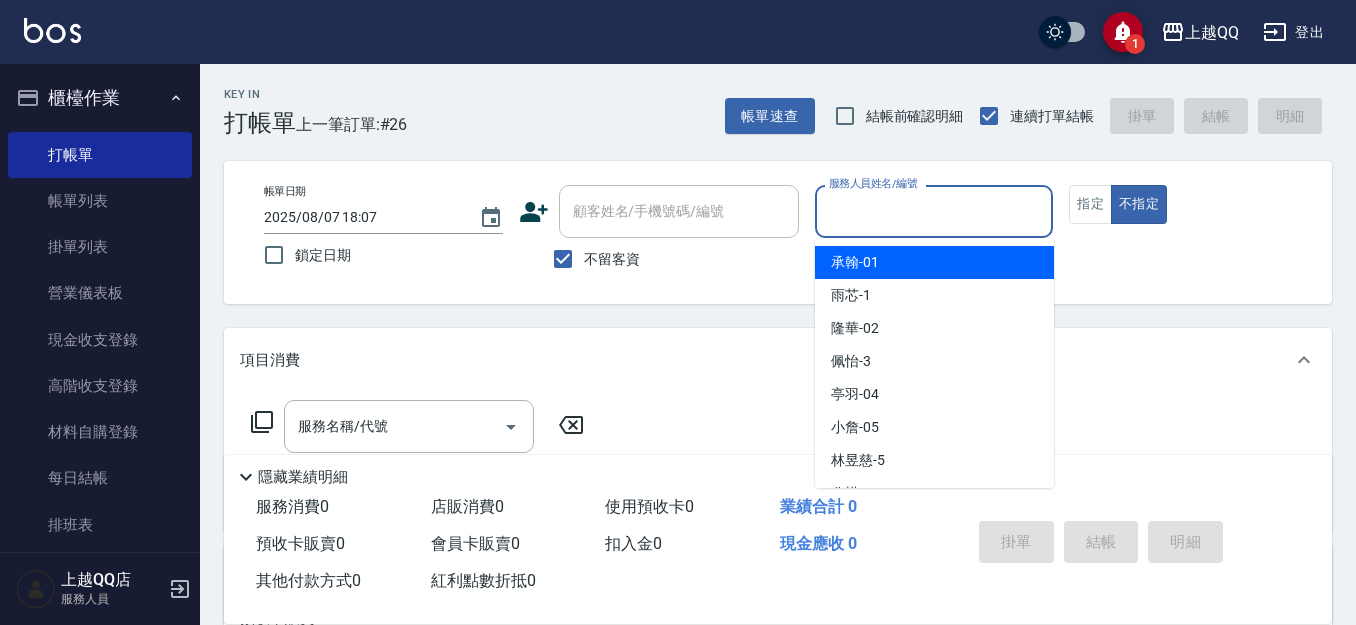 click on "服務人員姓名/編號" at bounding box center [934, 211] 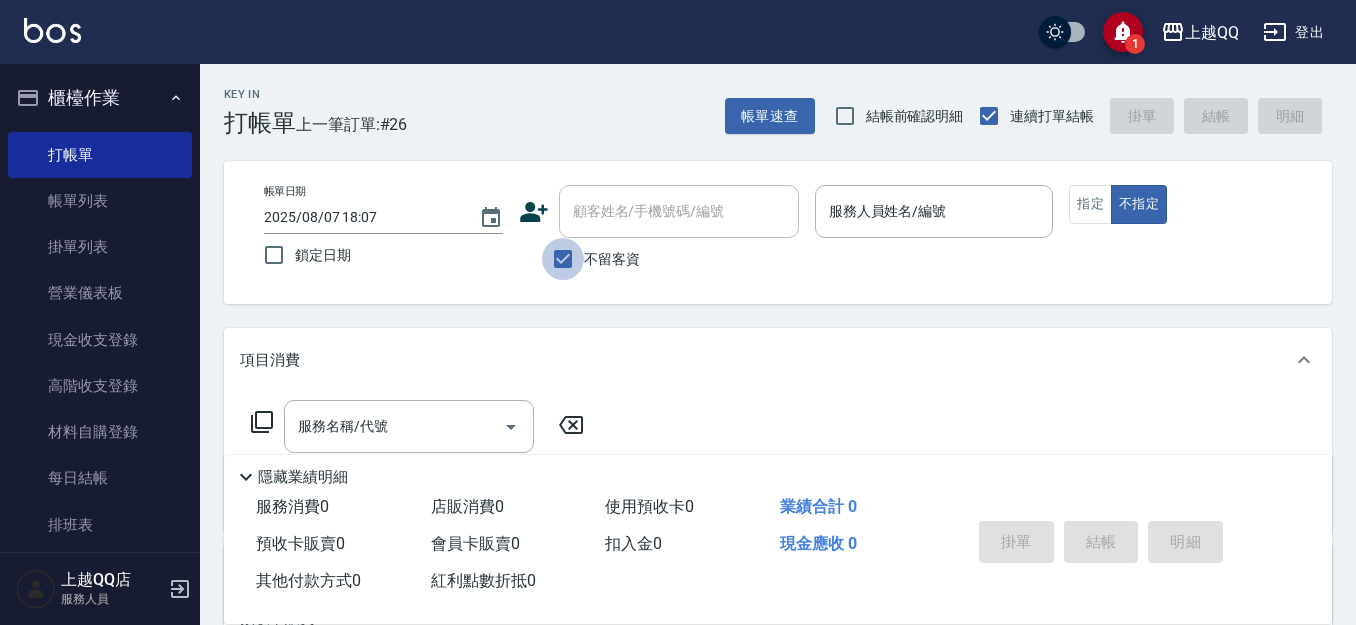 click on "不留客資" at bounding box center [563, 259] 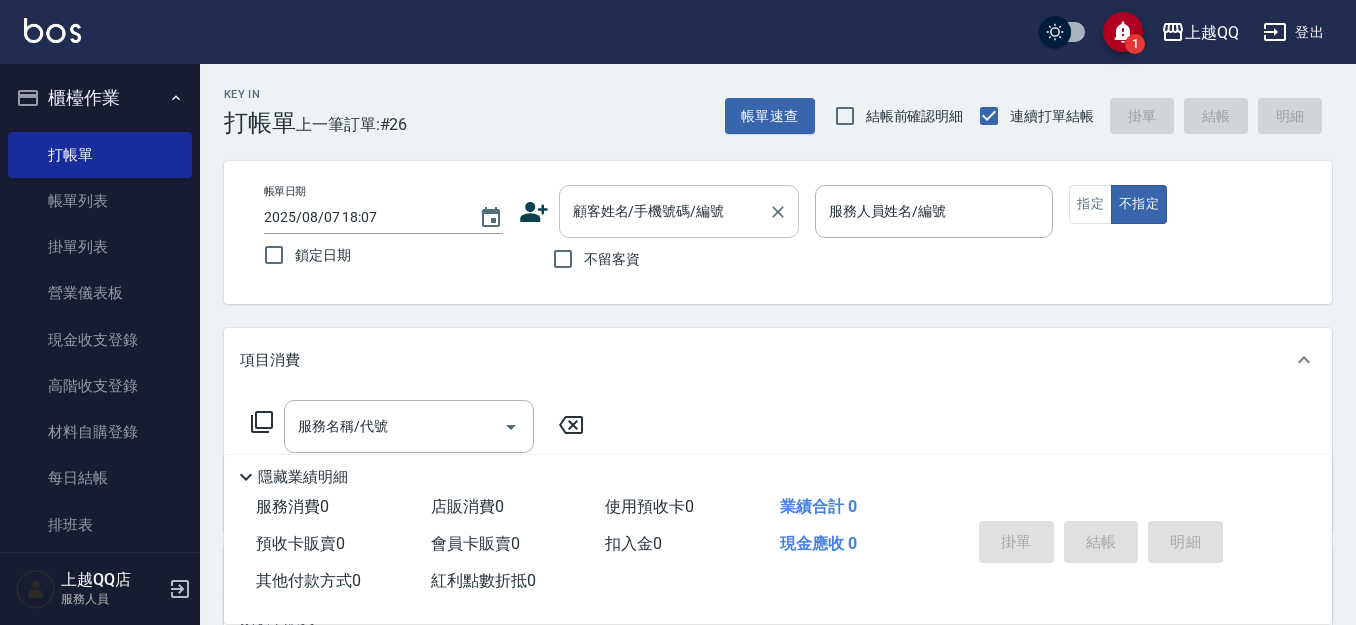 click on "顧客姓名/手機號碼/編號 顧客姓名/手機號碼/編號" at bounding box center (679, 211) 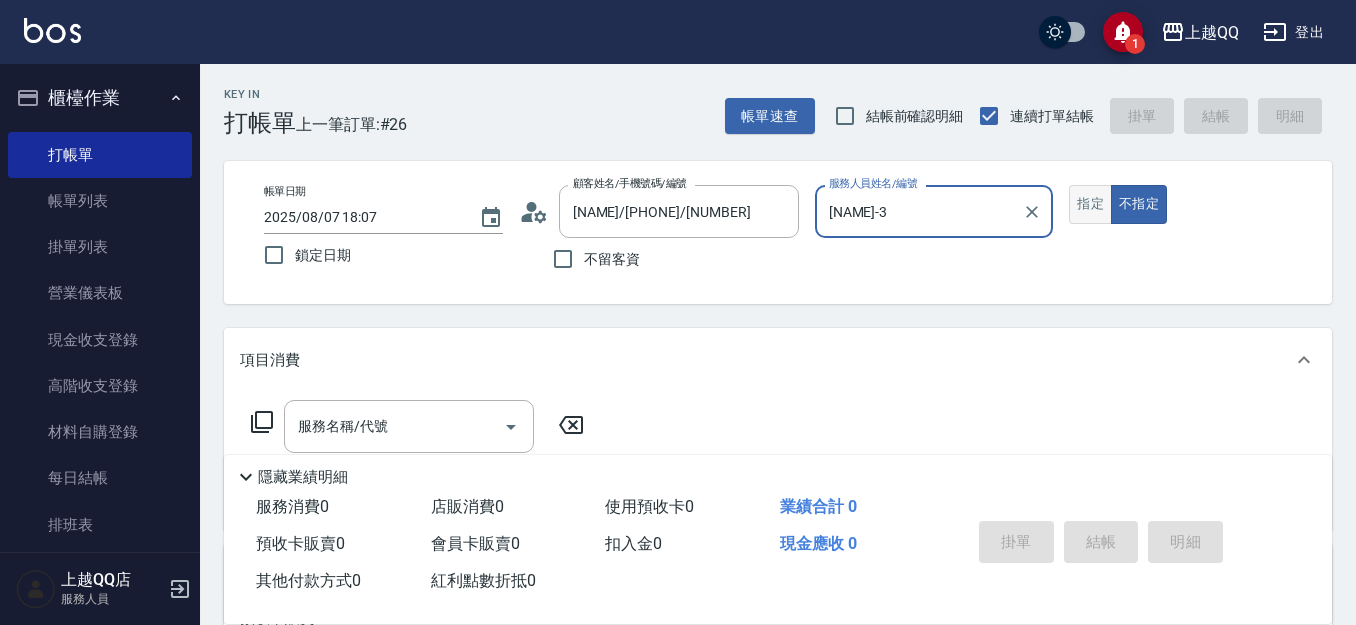 click on "指定" at bounding box center (1090, 204) 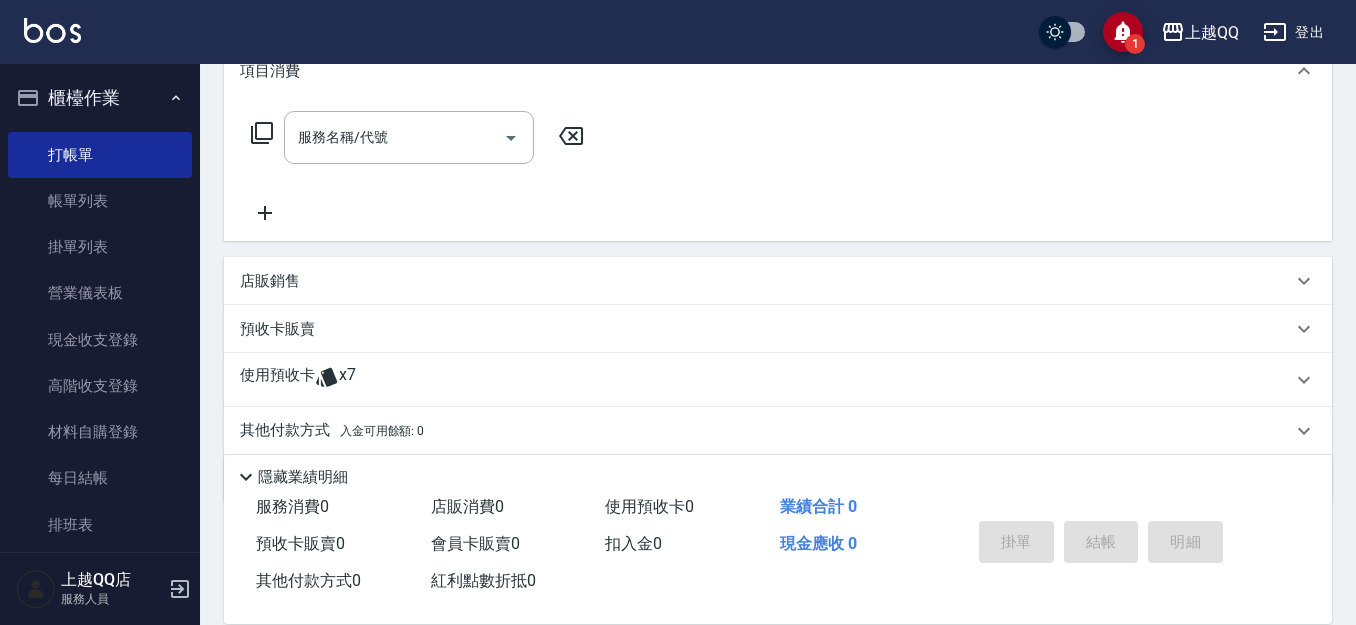 scroll, scrollTop: 359, scrollLeft: 0, axis: vertical 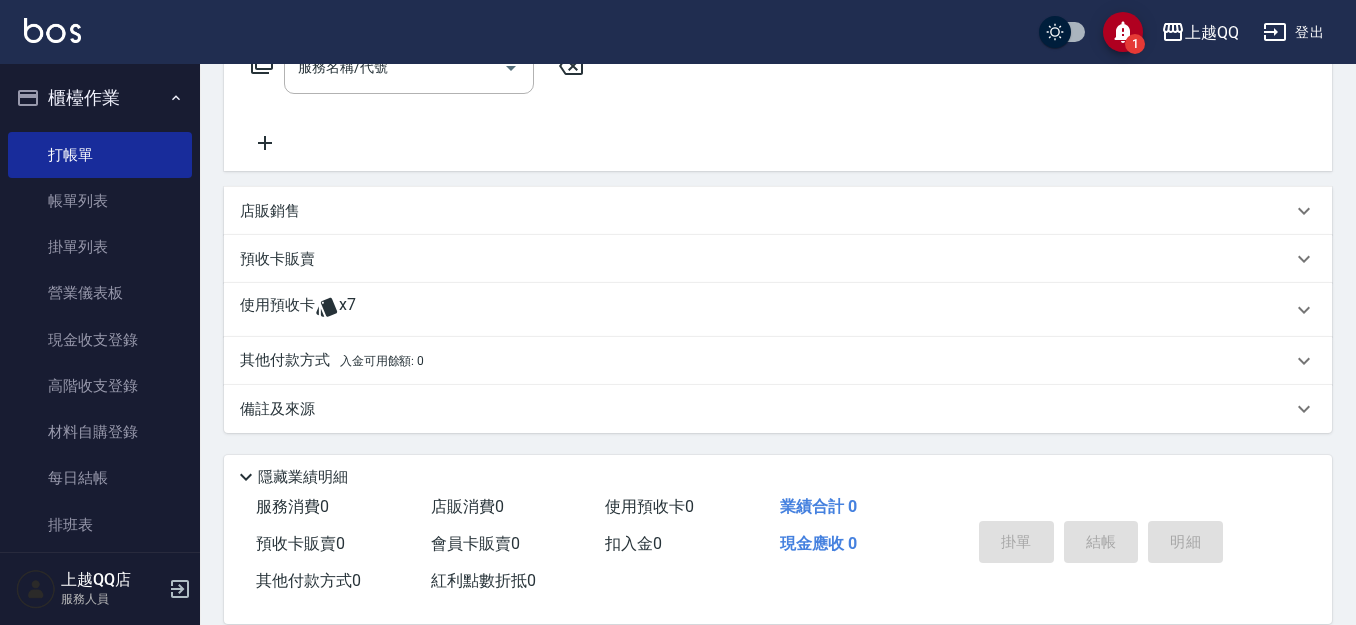 click on "使用預收卡" at bounding box center [277, 310] 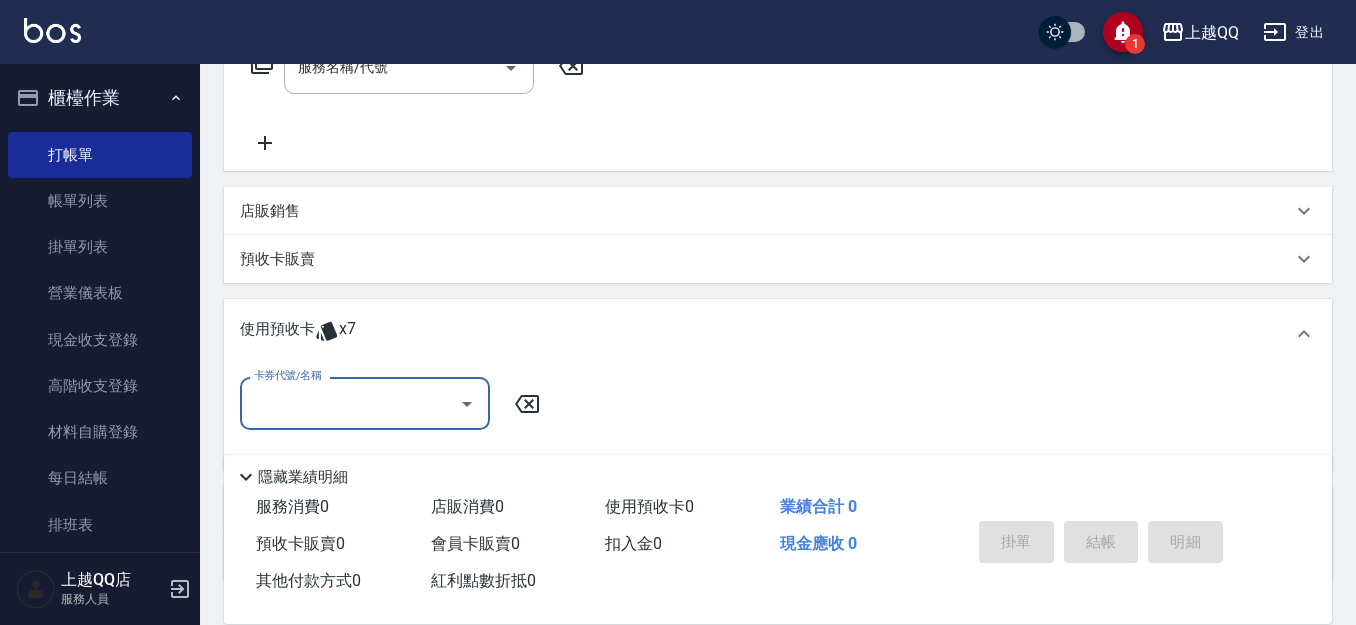 scroll, scrollTop: 0, scrollLeft: 0, axis: both 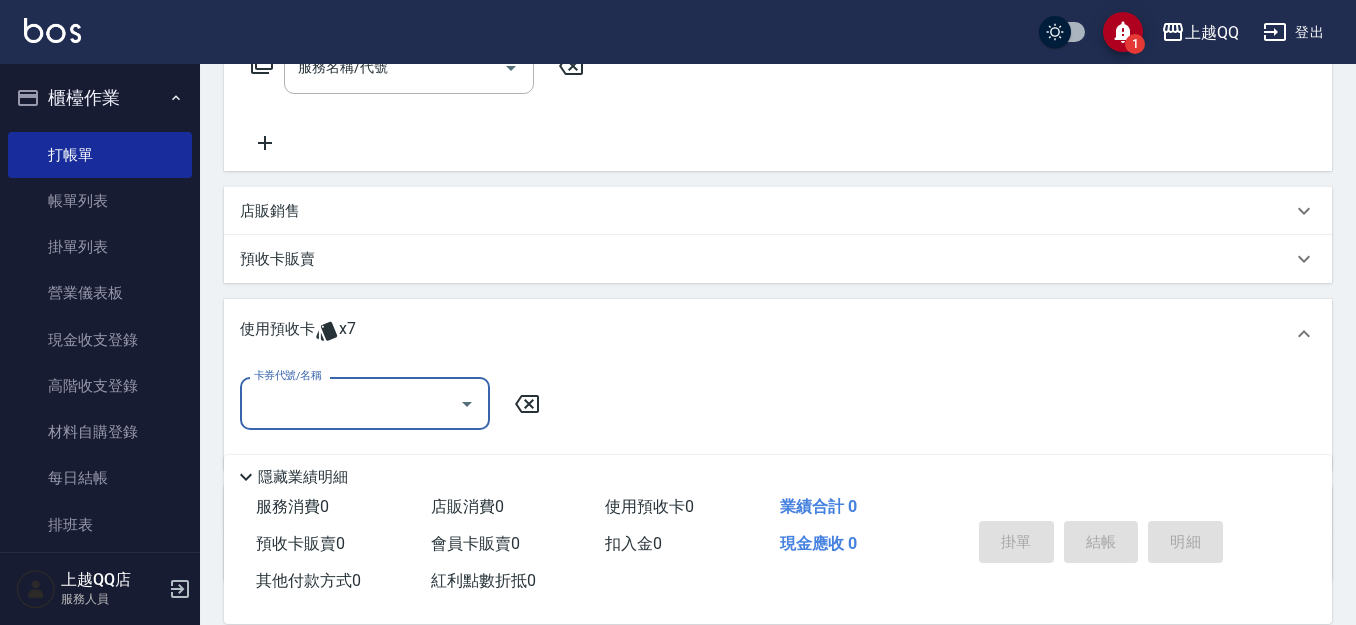 click on "卡券代號/名稱" at bounding box center (350, 403) 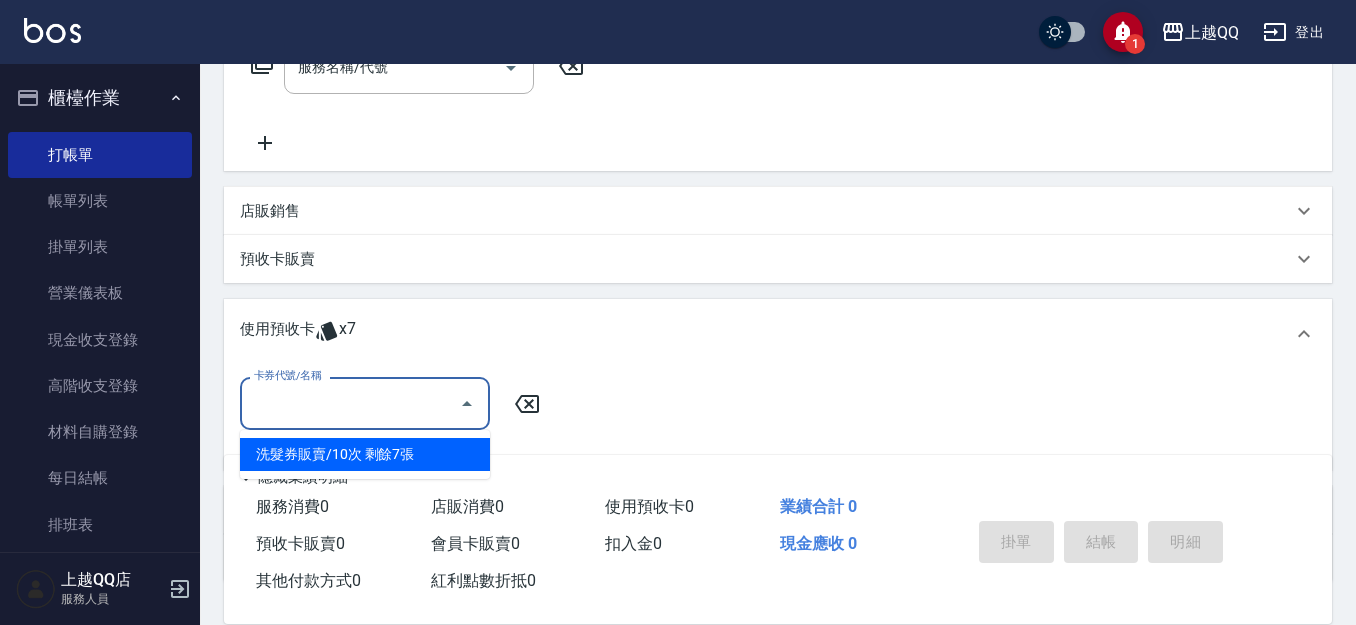 click on "洗髮券販賣/10次 剩餘7張" at bounding box center (365, 454) 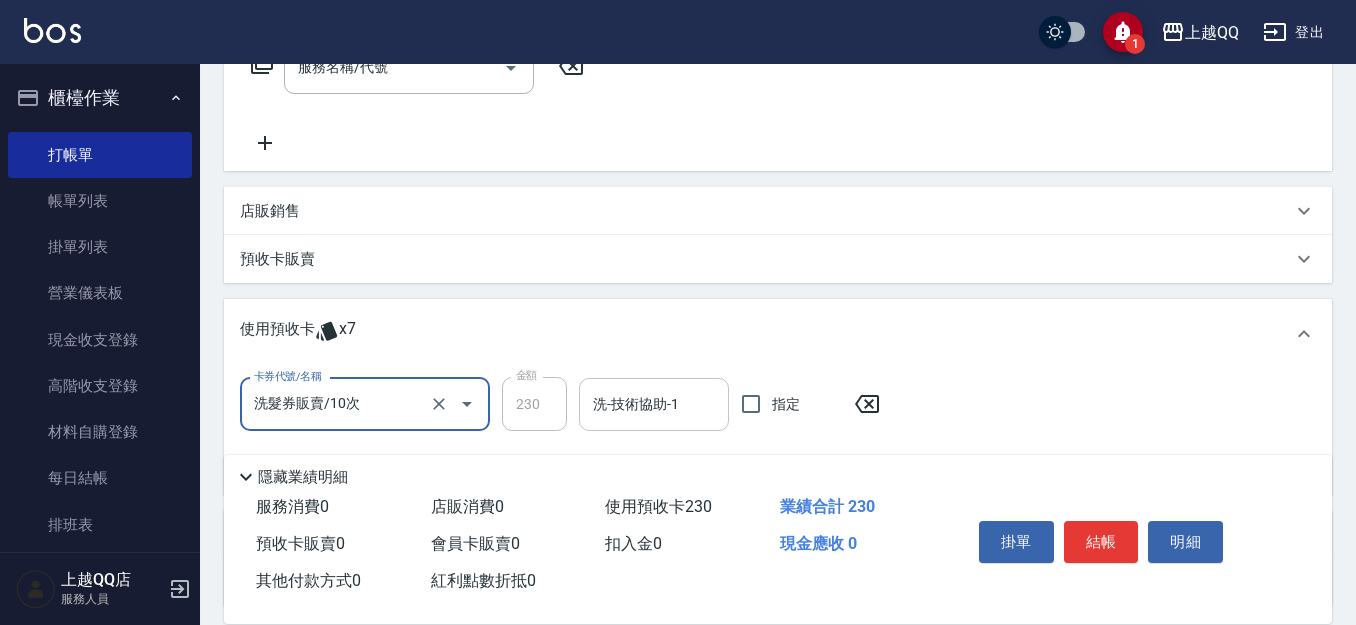 drag, startPoint x: 613, startPoint y: 404, endPoint x: 634, endPoint y: 426, distance: 30.413813 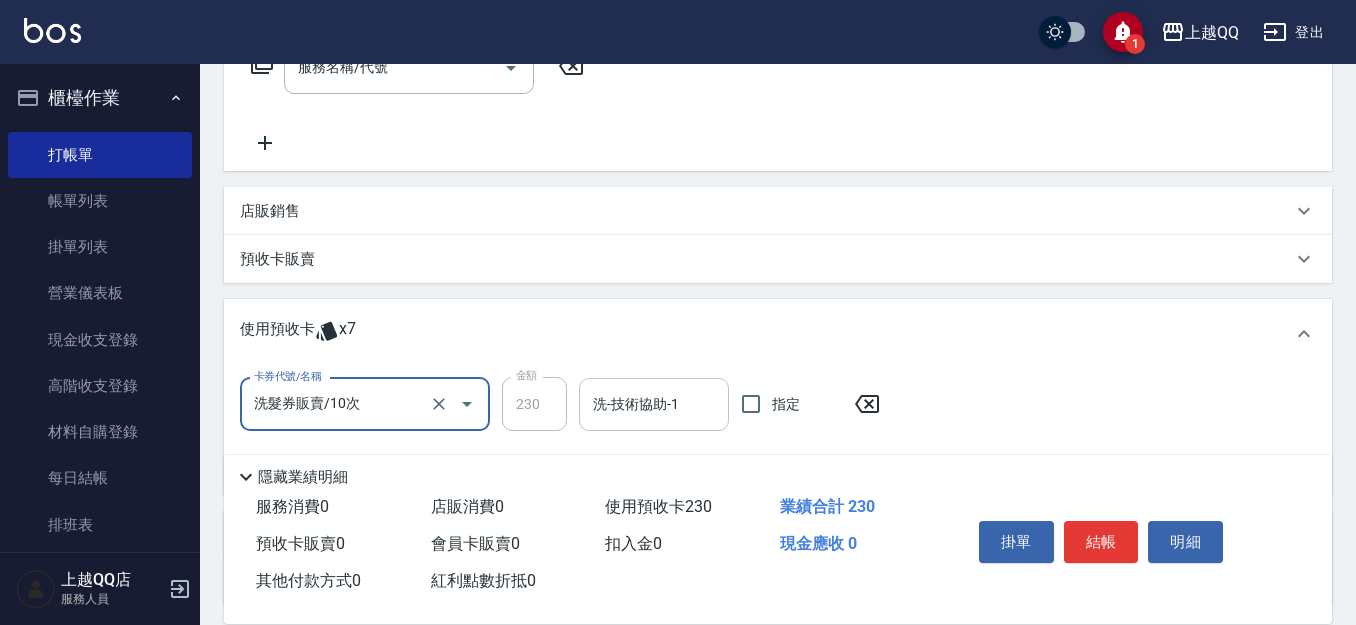 click on "洗-技術協助-1" at bounding box center [654, 404] 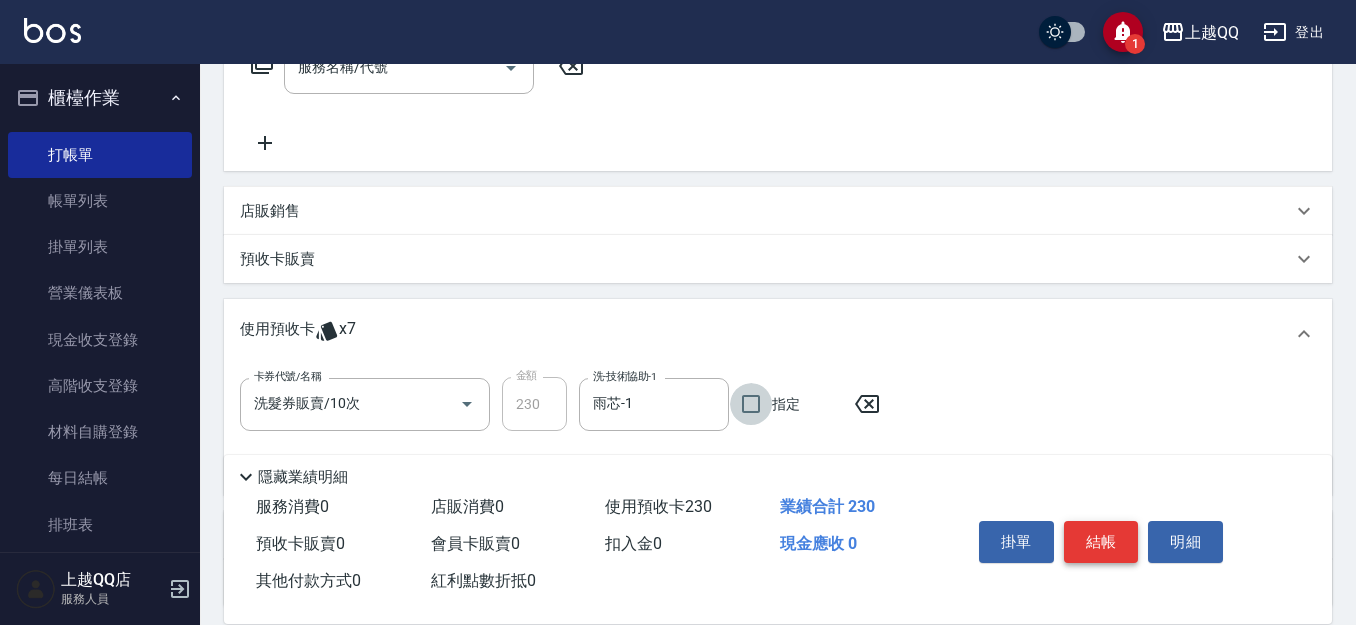 click on "結帳" at bounding box center [1101, 542] 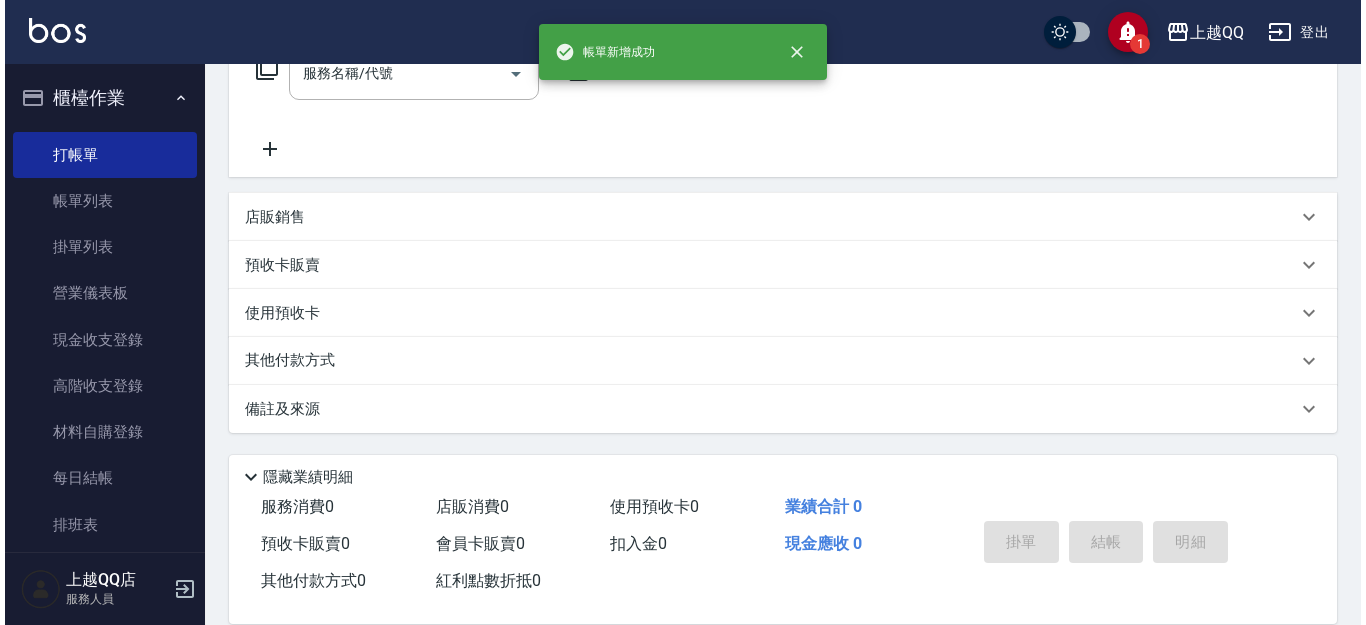 scroll, scrollTop: 0, scrollLeft: 0, axis: both 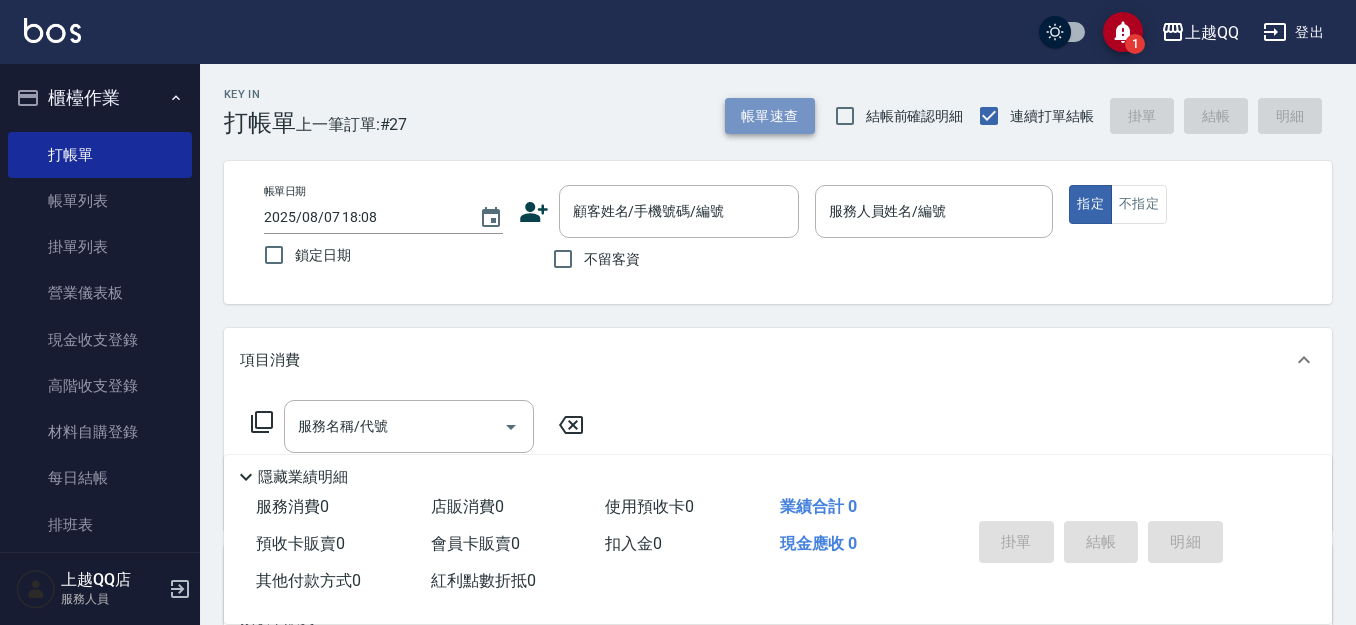 click on "帳單速查" at bounding box center [770, 116] 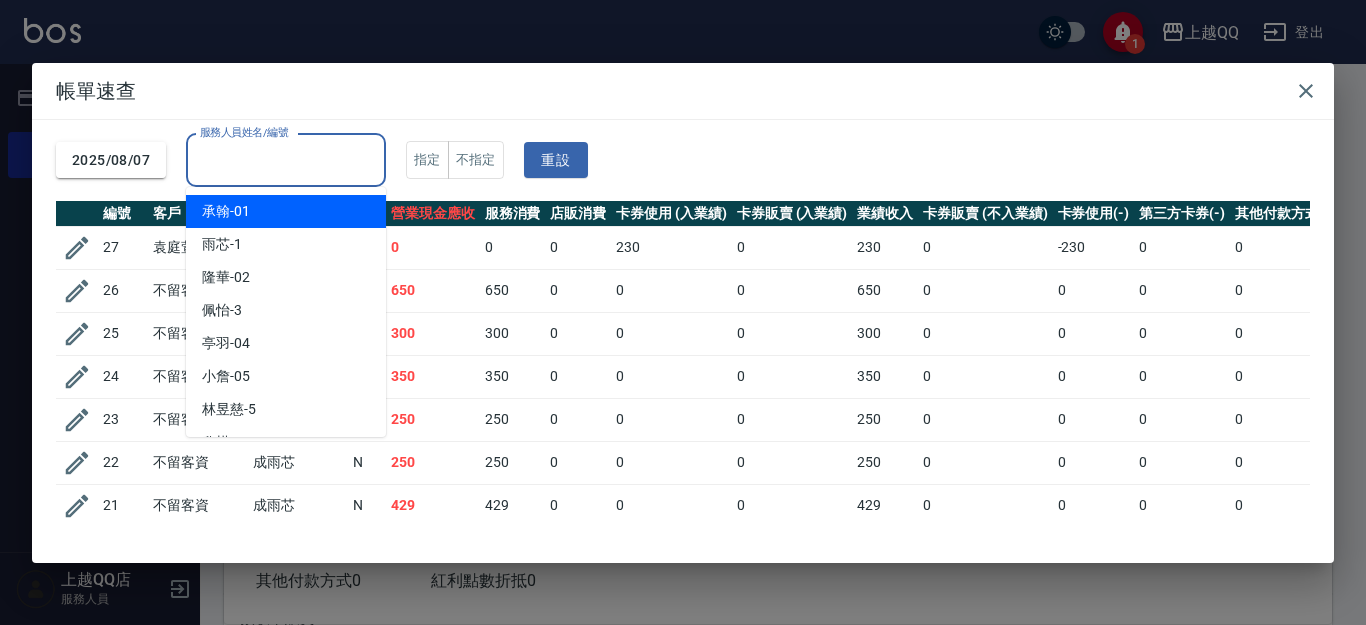 click on "服務人員姓名/編號" at bounding box center (286, 160) 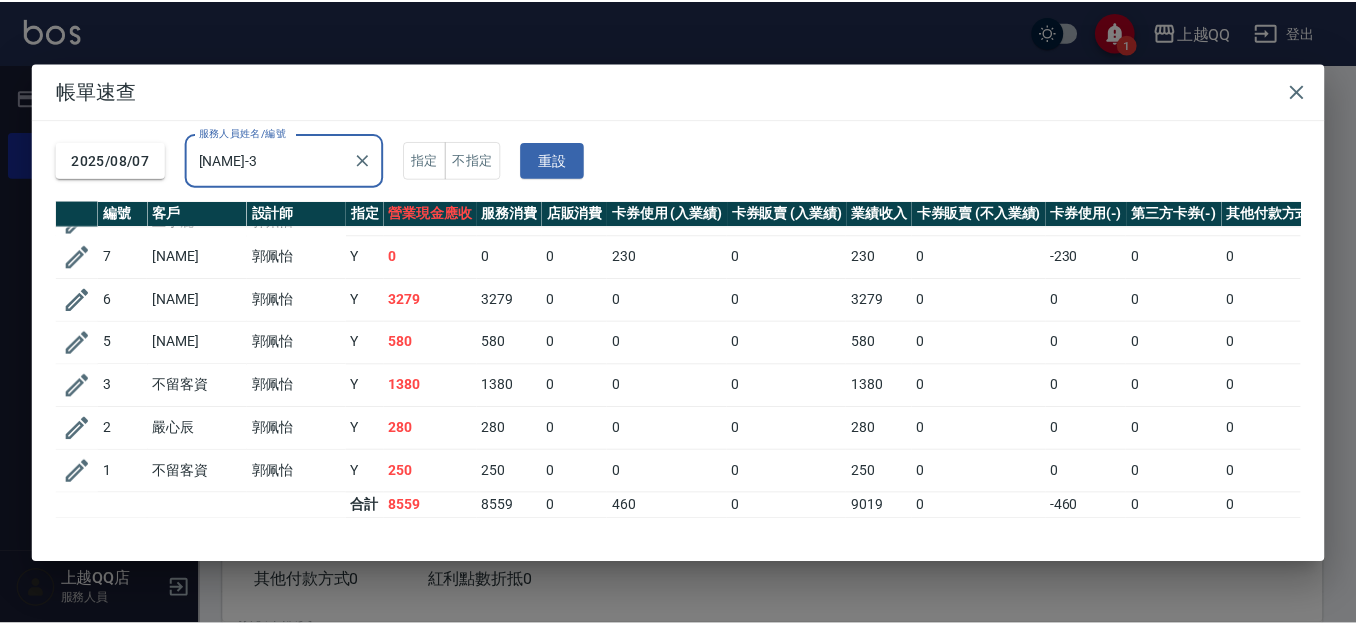 scroll, scrollTop: 52, scrollLeft: 0, axis: vertical 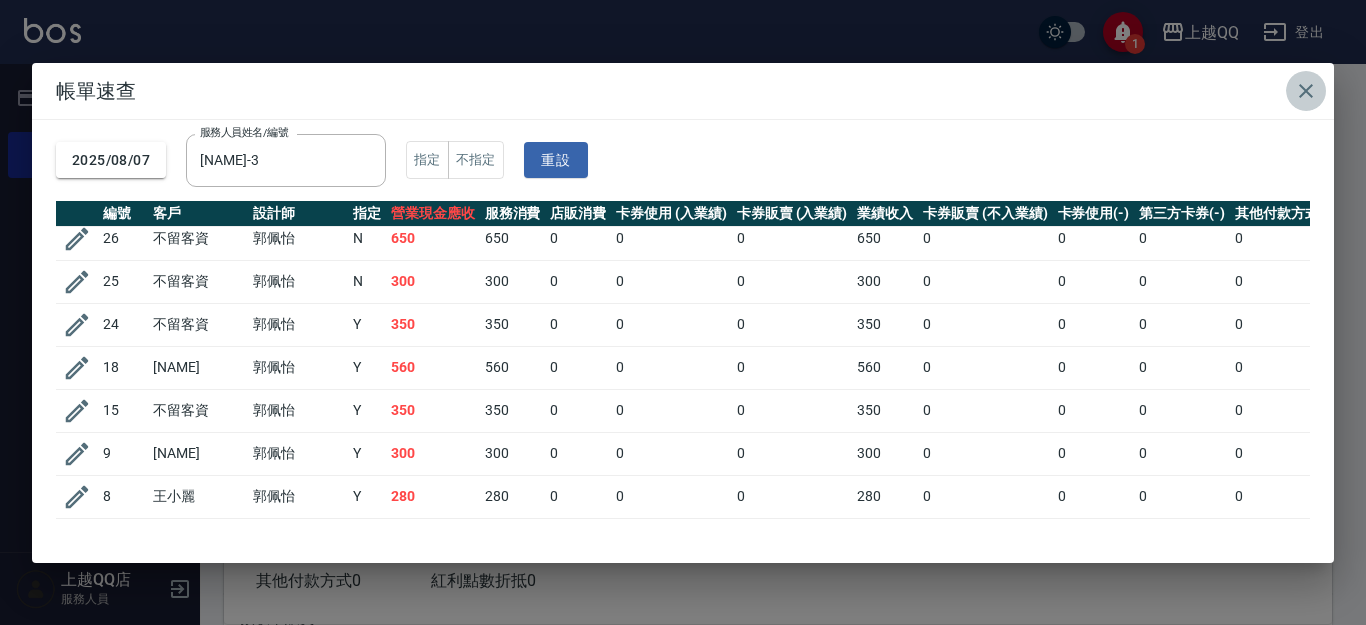 click 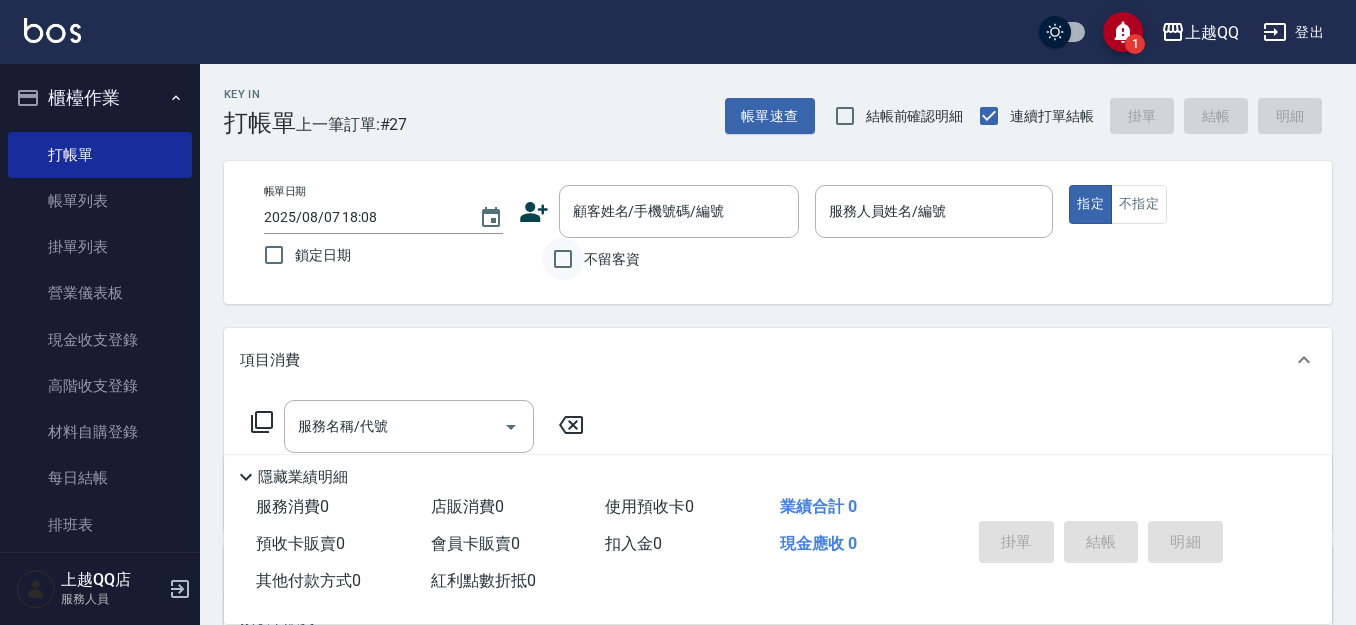 click on "不留客資" at bounding box center (563, 259) 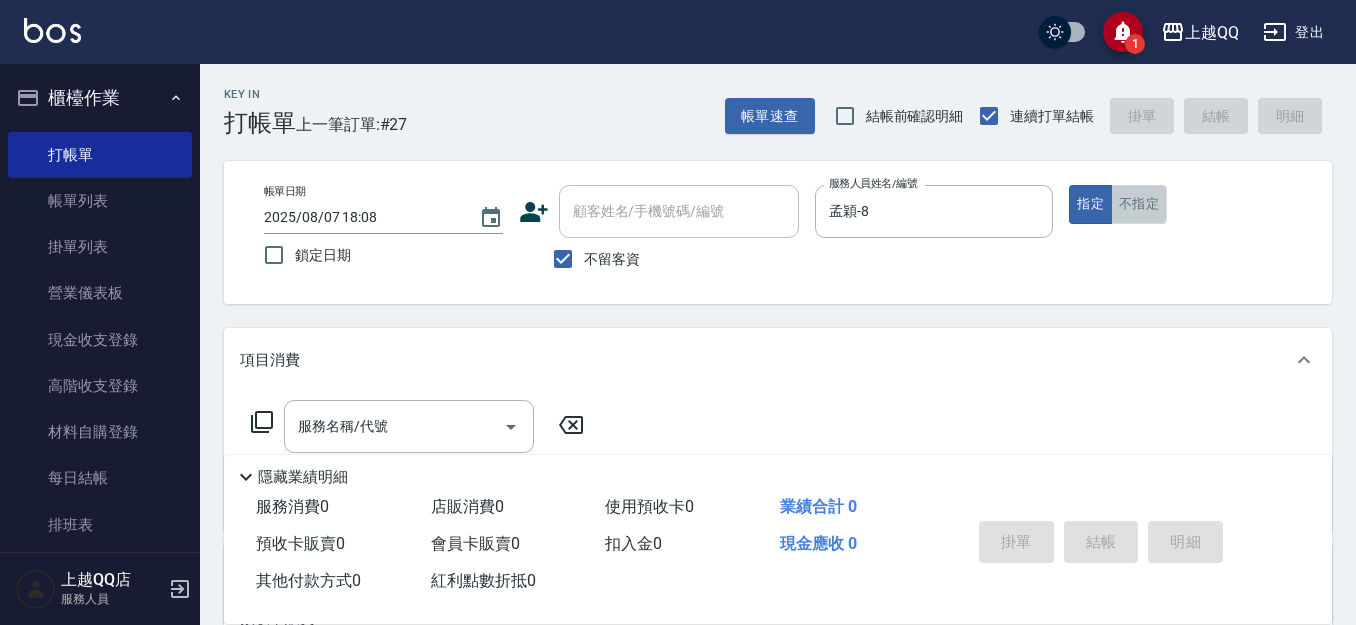 click on "不指定" at bounding box center (1139, 204) 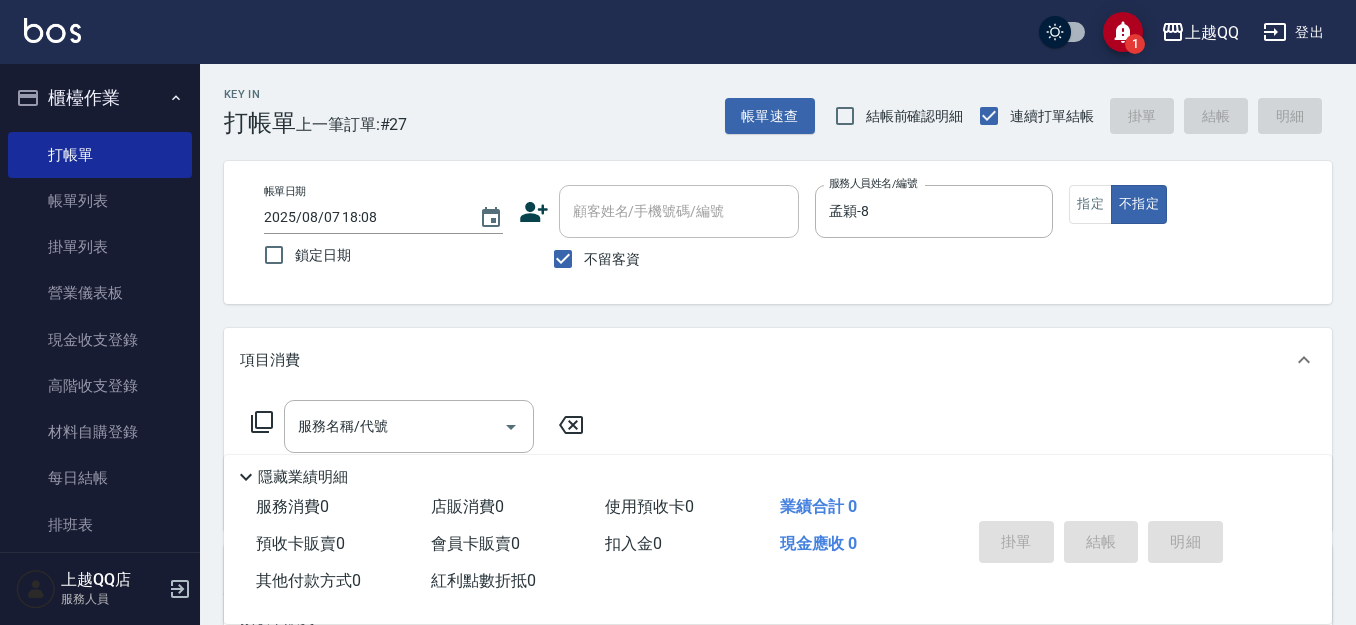 scroll, scrollTop: 83, scrollLeft: 0, axis: vertical 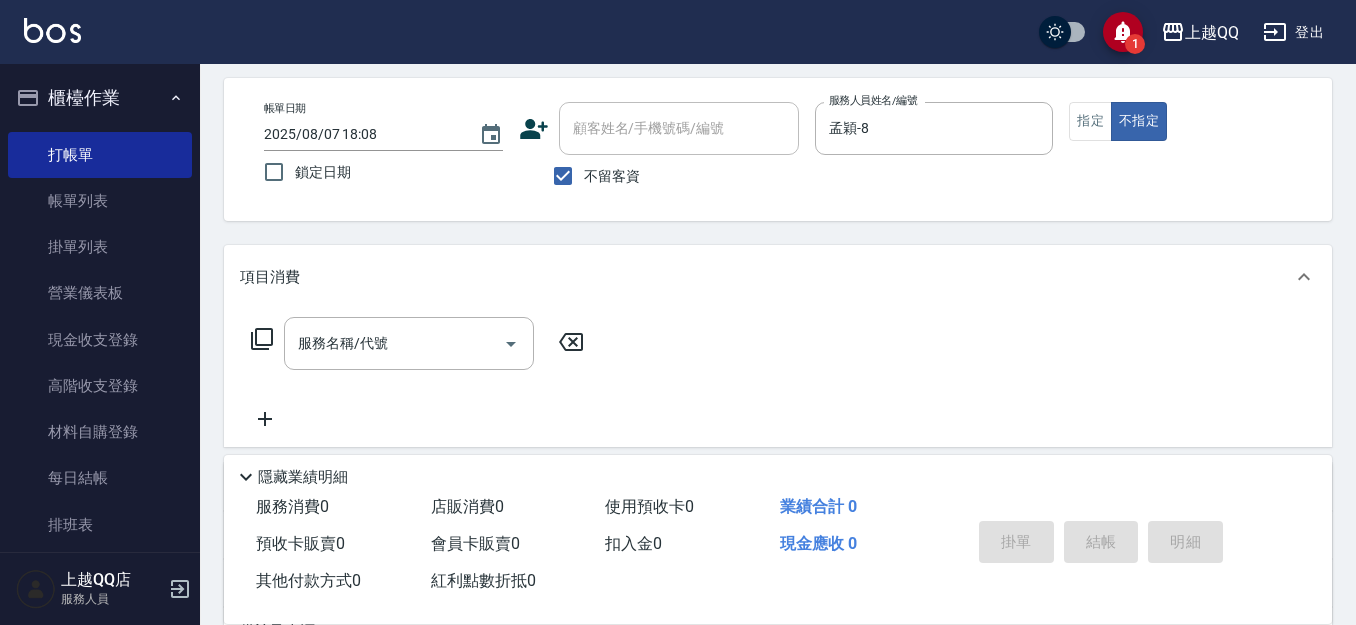 click 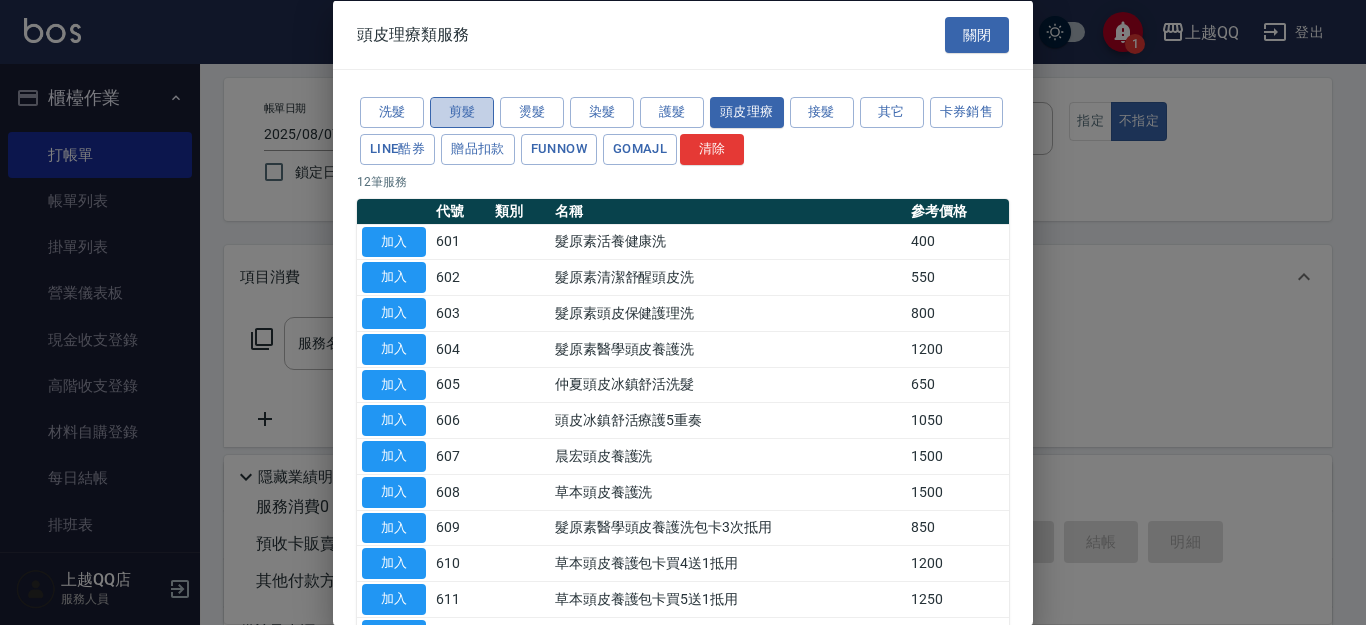 click on "剪髮" at bounding box center [462, 112] 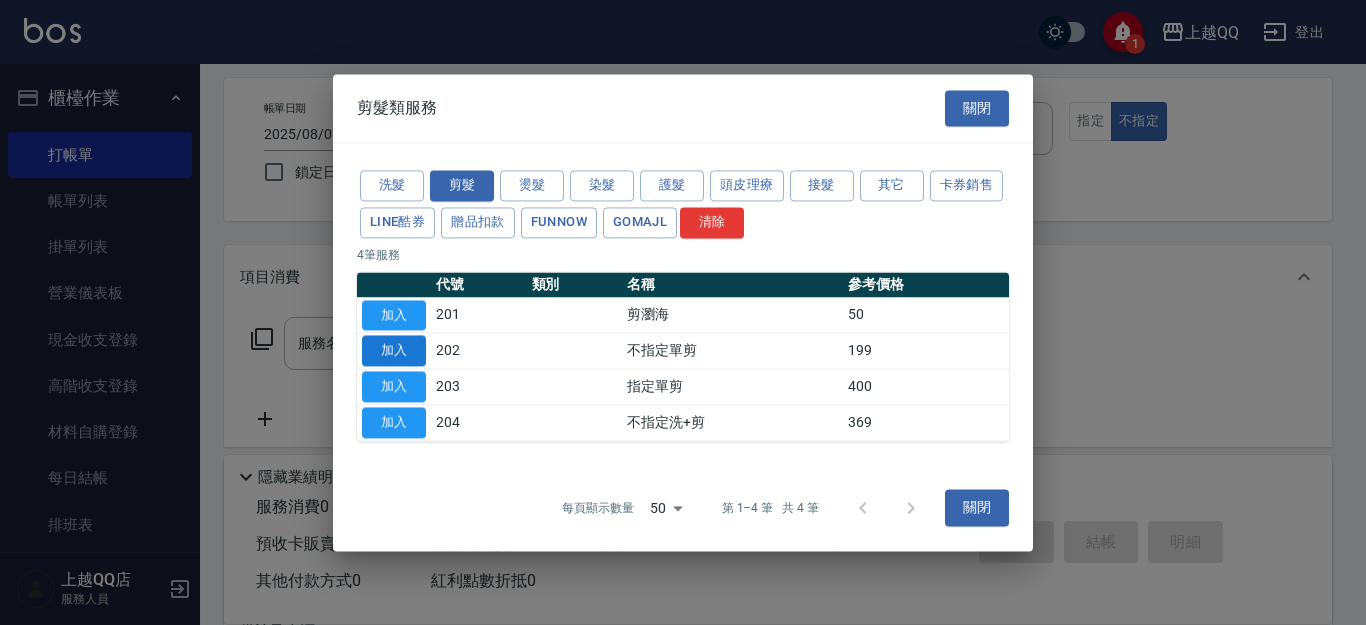 click on "加入" at bounding box center [394, 351] 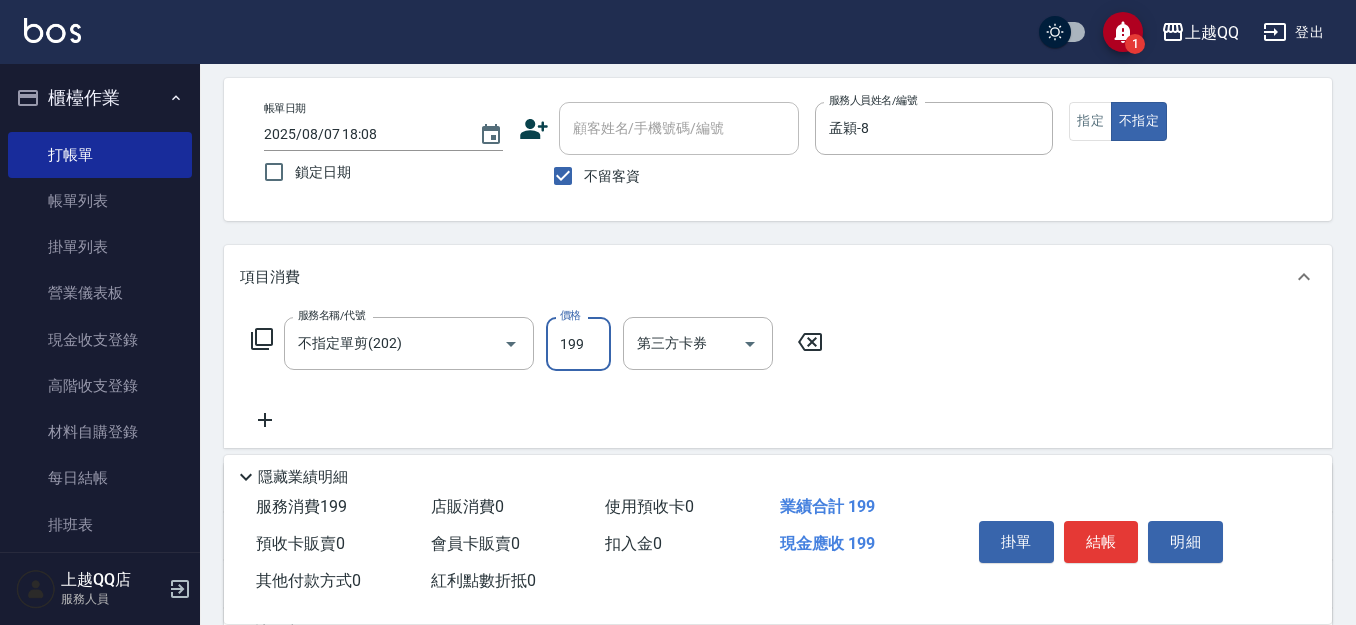 click on "199" at bounding box center (578, 344) 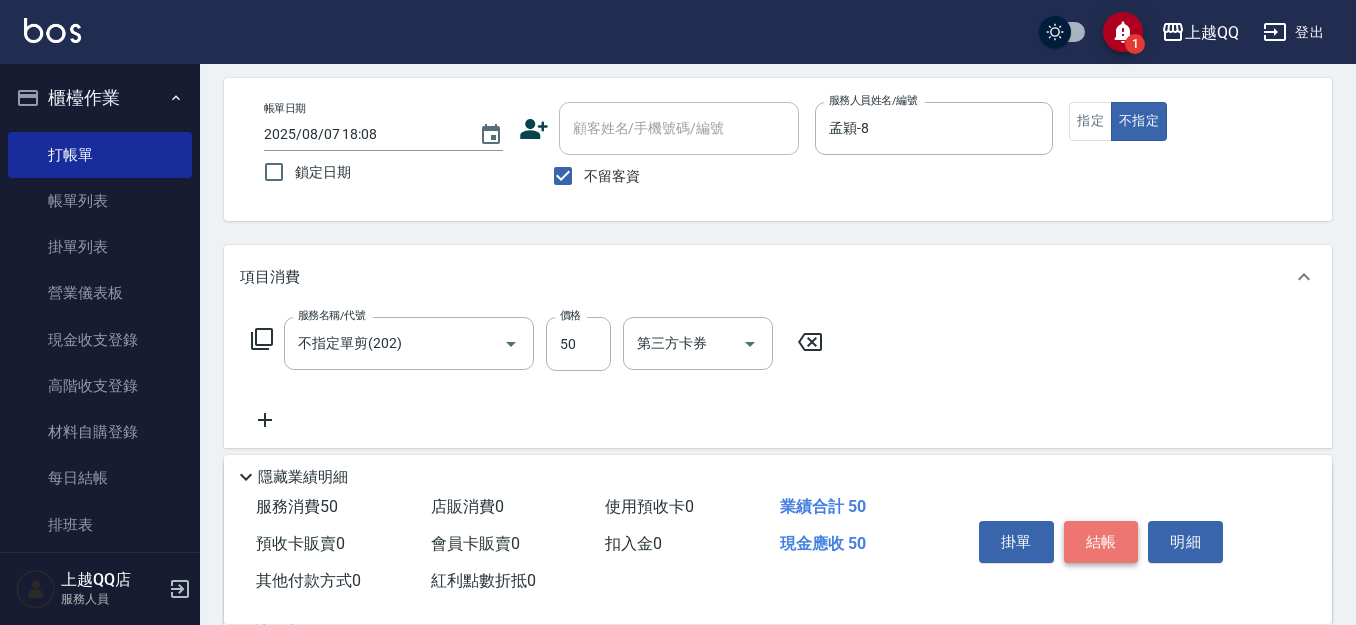 click on "結帳" at bounding box center (1101, 542) 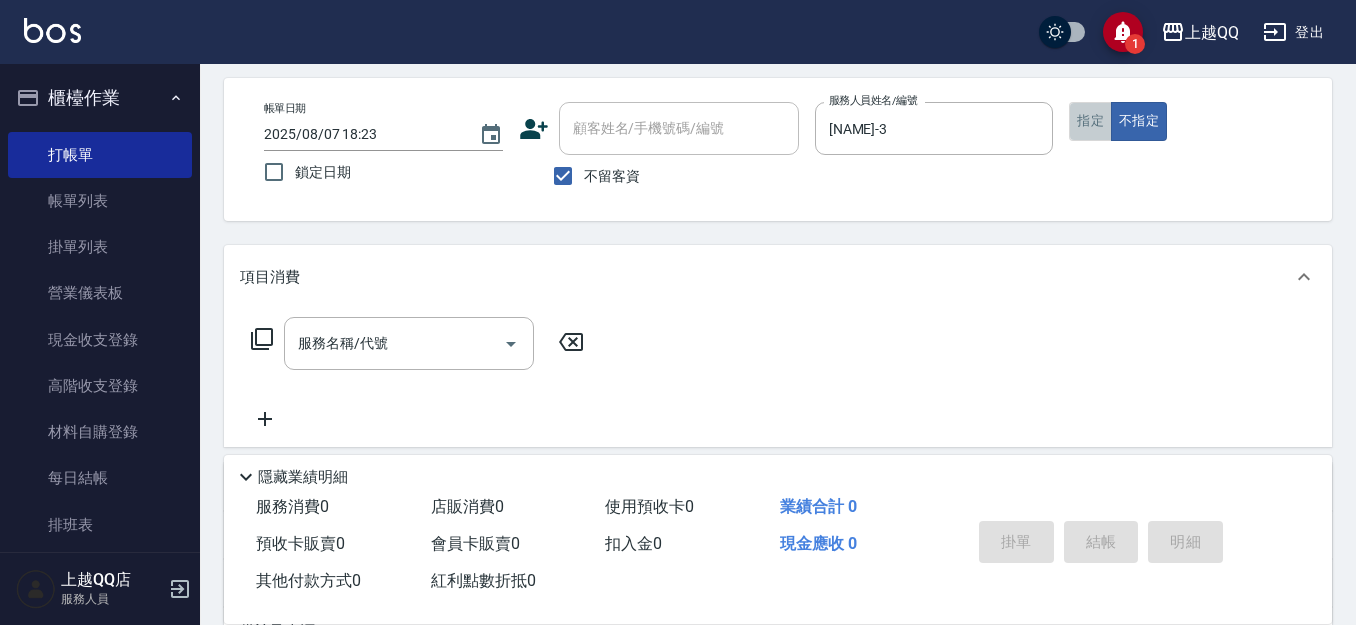 click on "指定" at bounding box center (1090, 121) 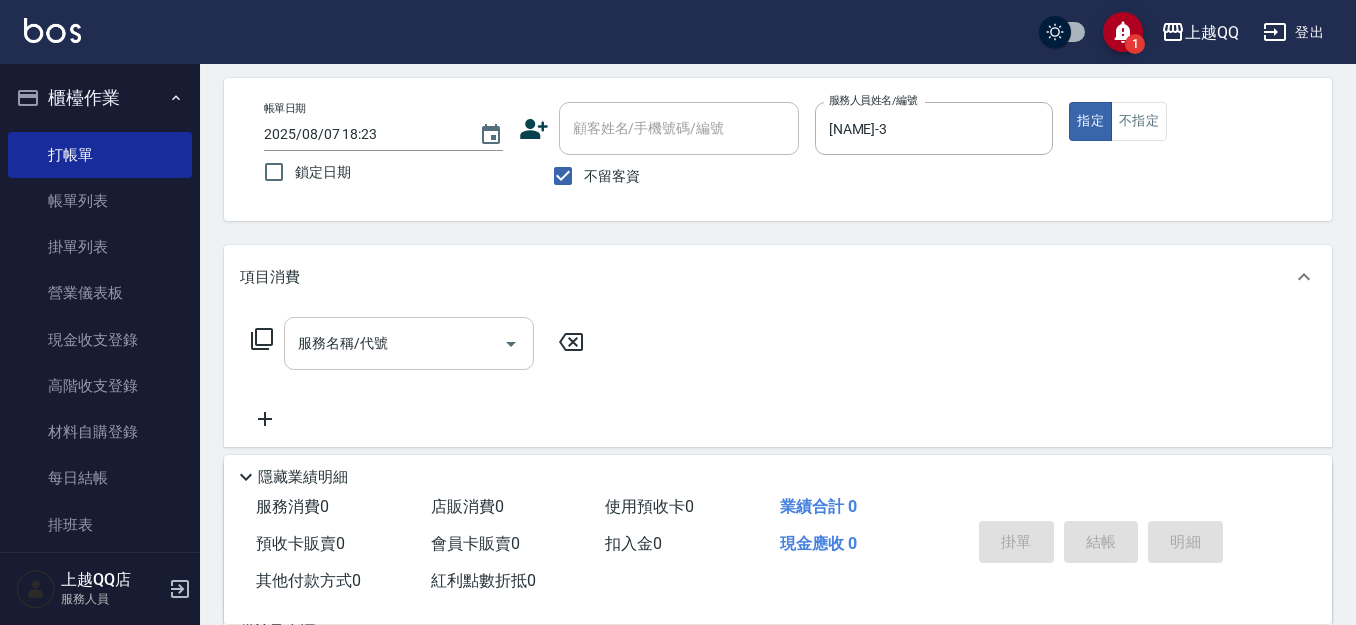 click on "服務名稱/代號 服務名稱/代號" at bounding box center (409, 343) 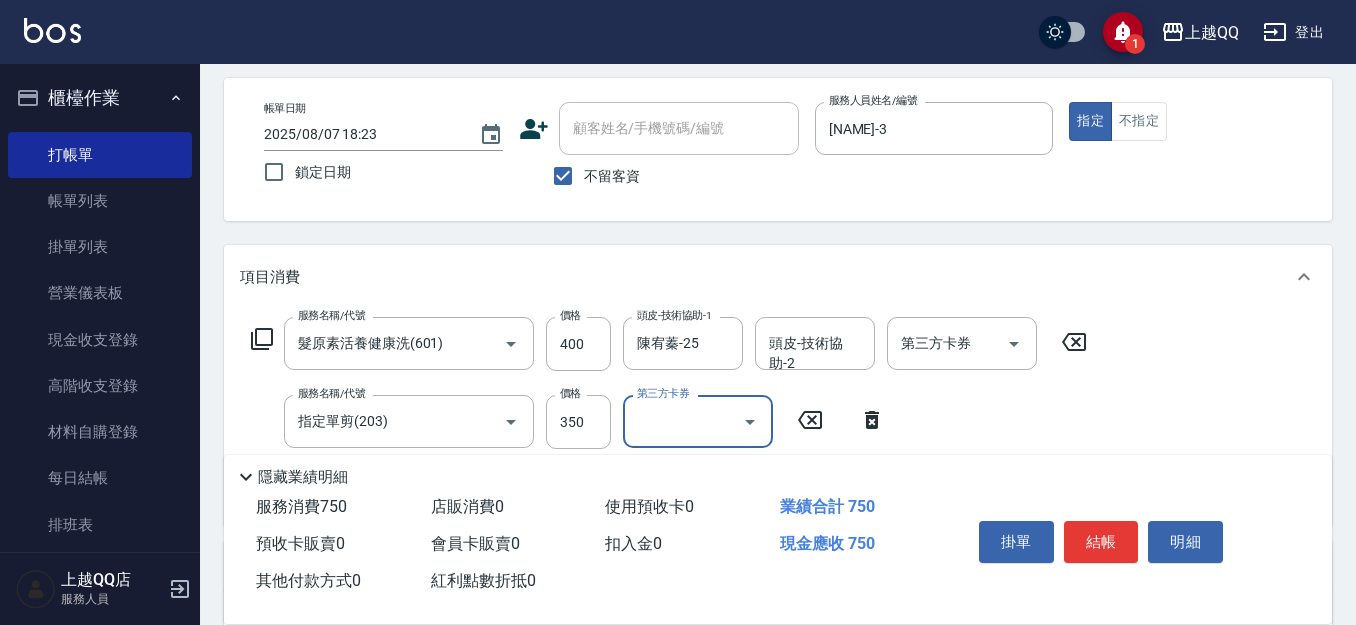 drag, startPoint x: 1099, startPoint y: 545, endPoint x: 1136, endPoint y: 535, distance: 38.327538 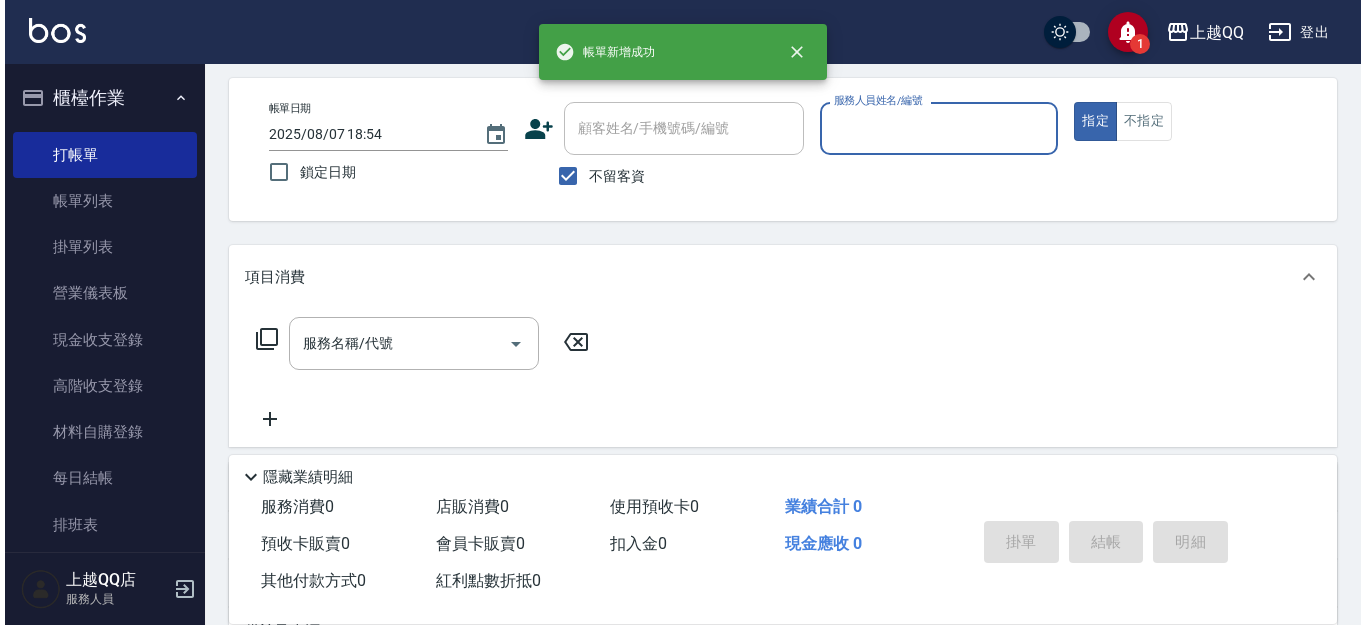 scroll, scrollTop: 0, scrollLeft: 0, axis: both 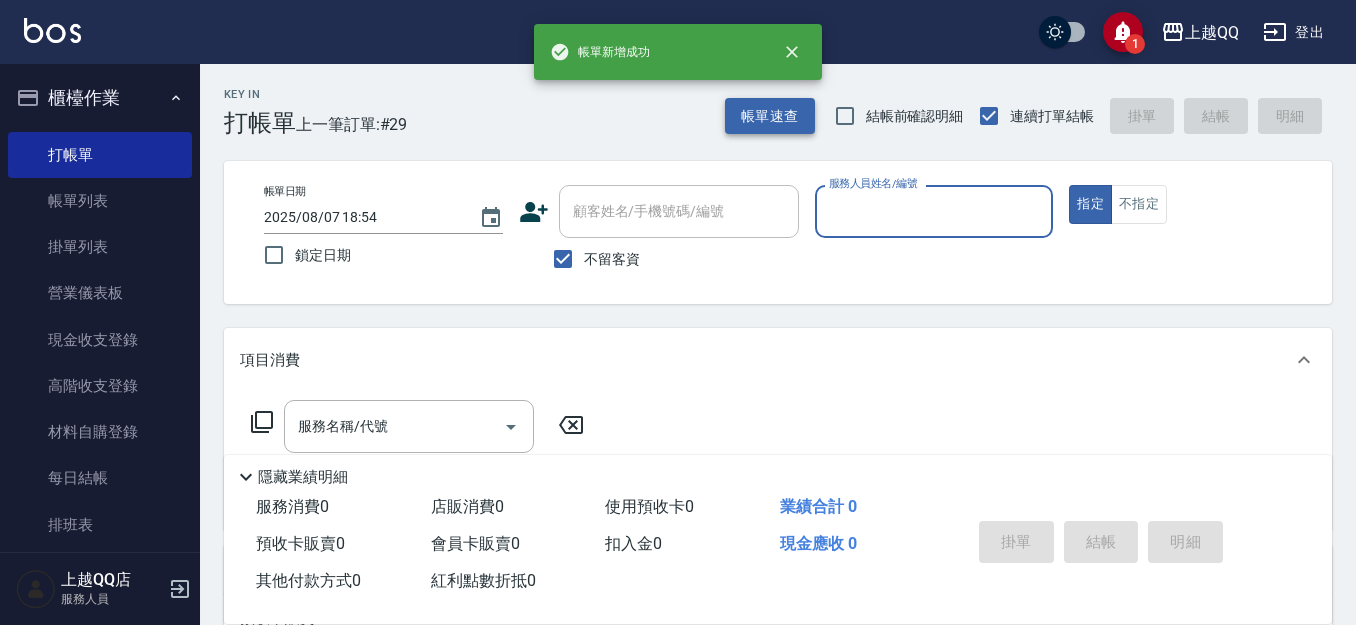 click on "帳單速查" at bounding box center [770, 116] 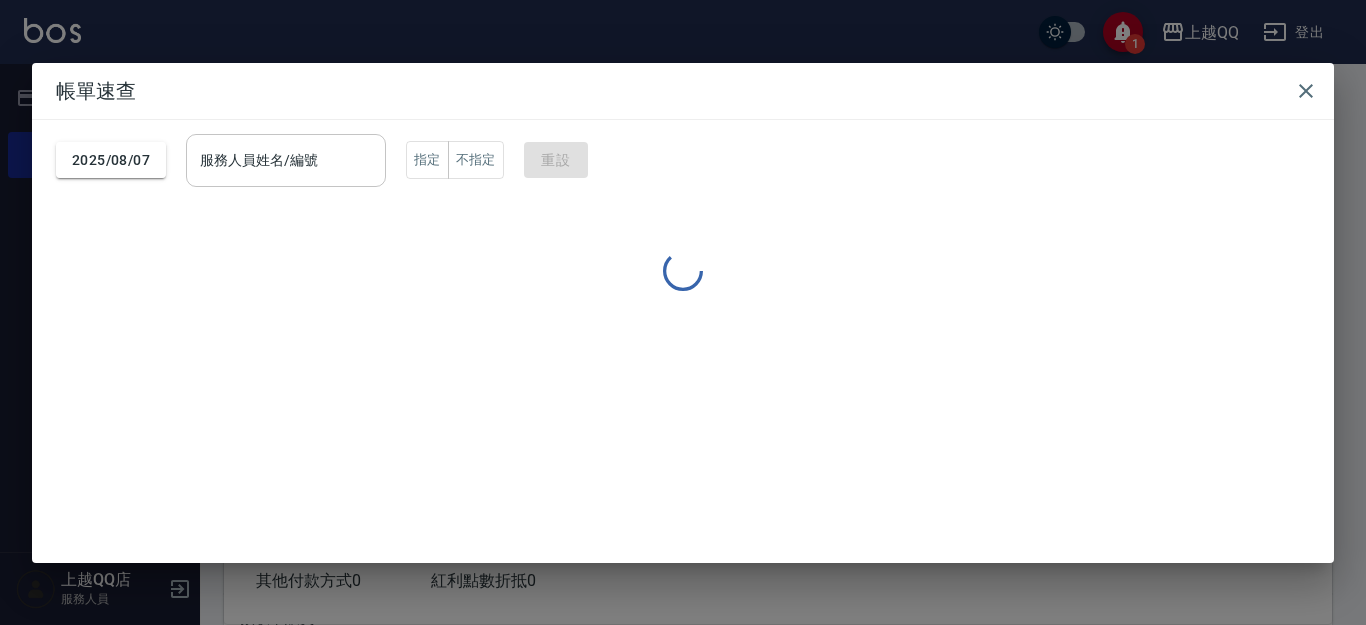 click on "服務人員姓名/編號" at bounding box center (286, 160) 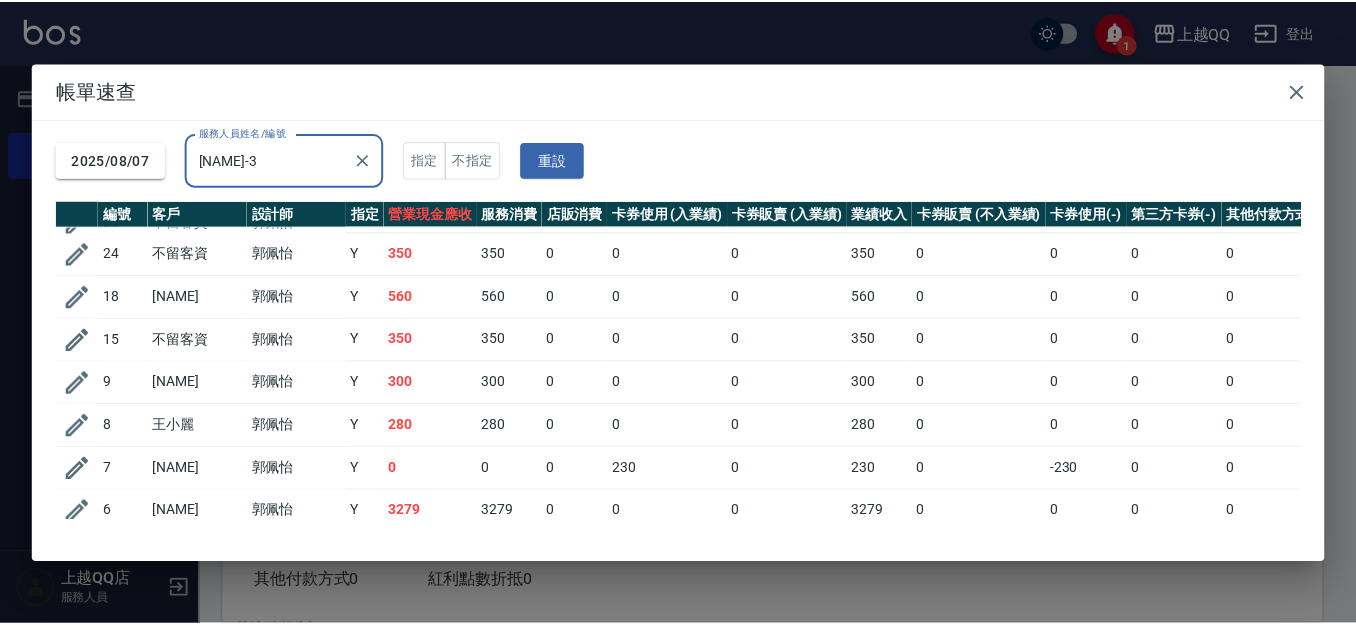 scroll, scrollTop: 0, scrollLeft: 0, axis: both 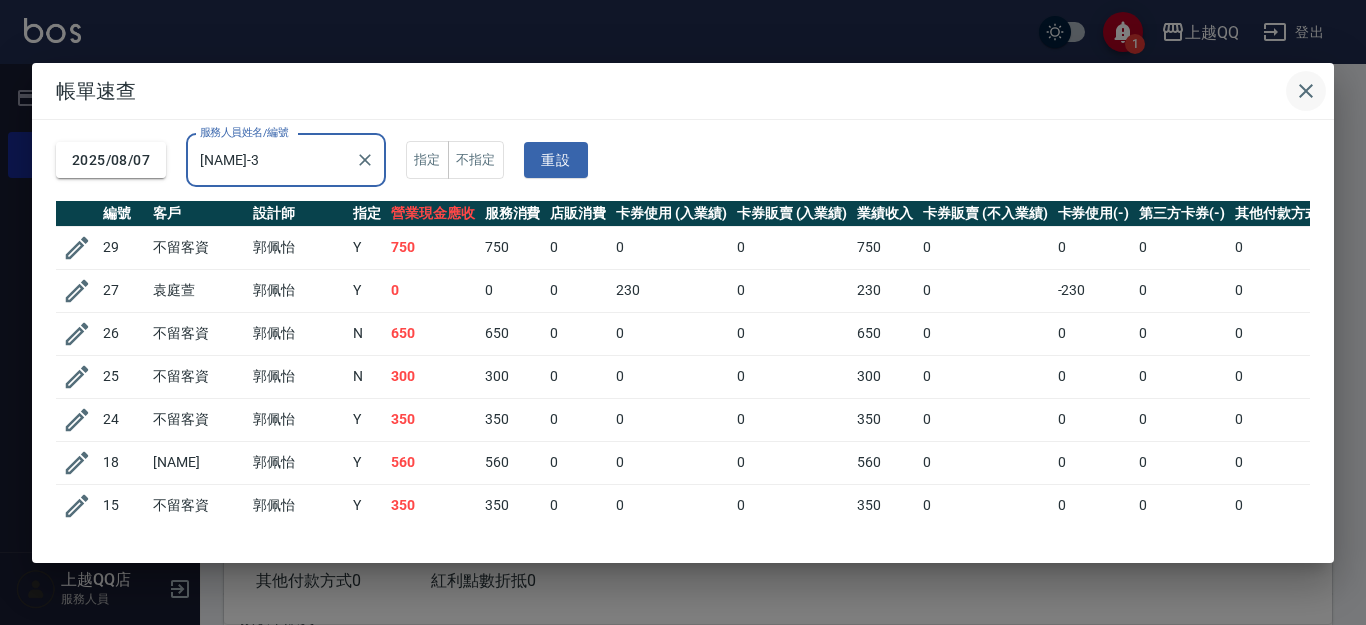 click 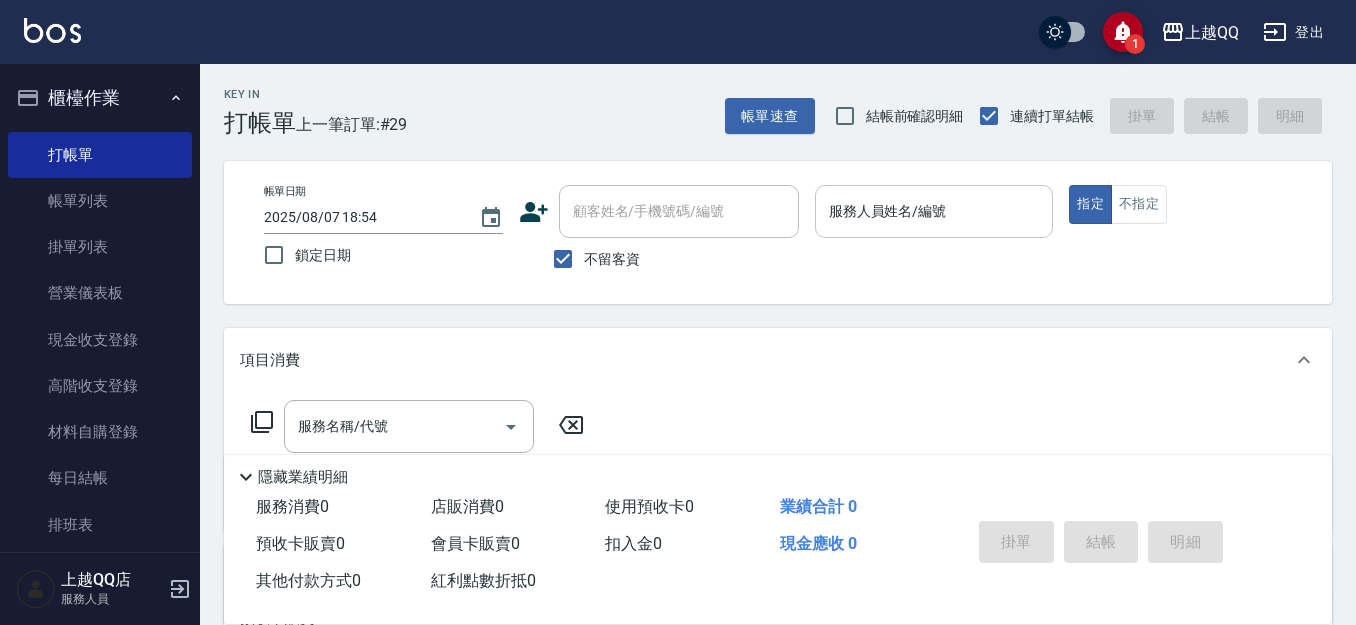 click on "服務人員姓名/編號" at bounding box center (934, 211) 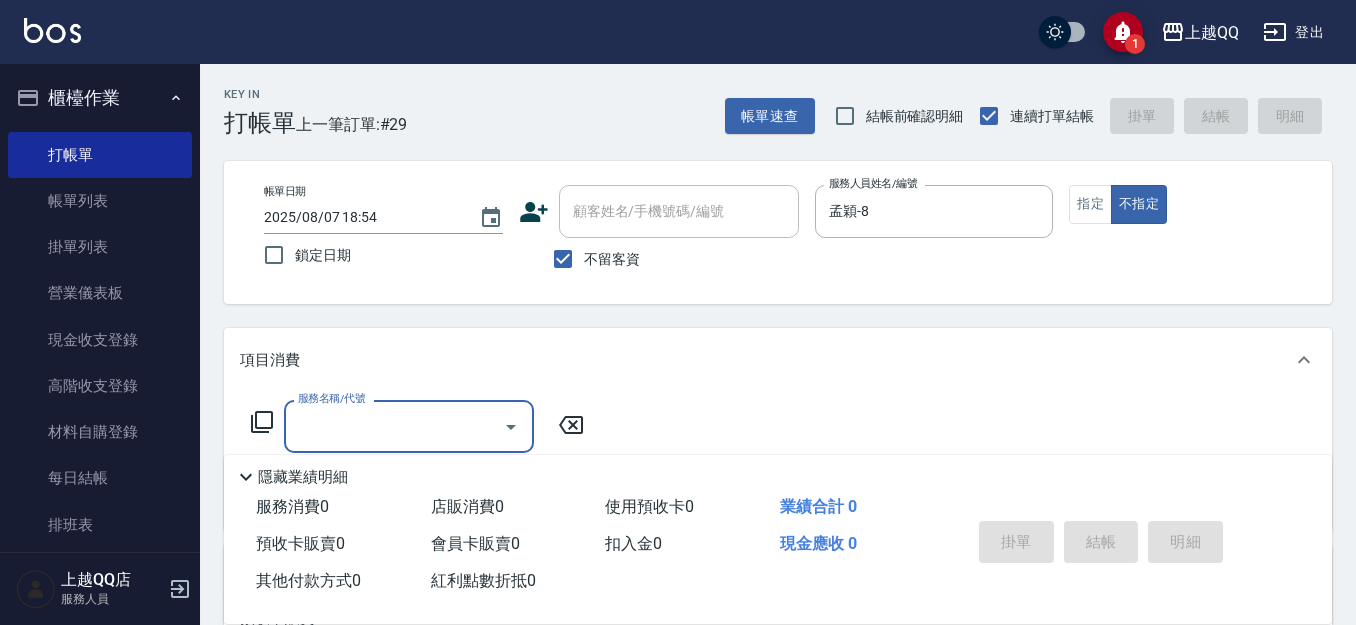 click 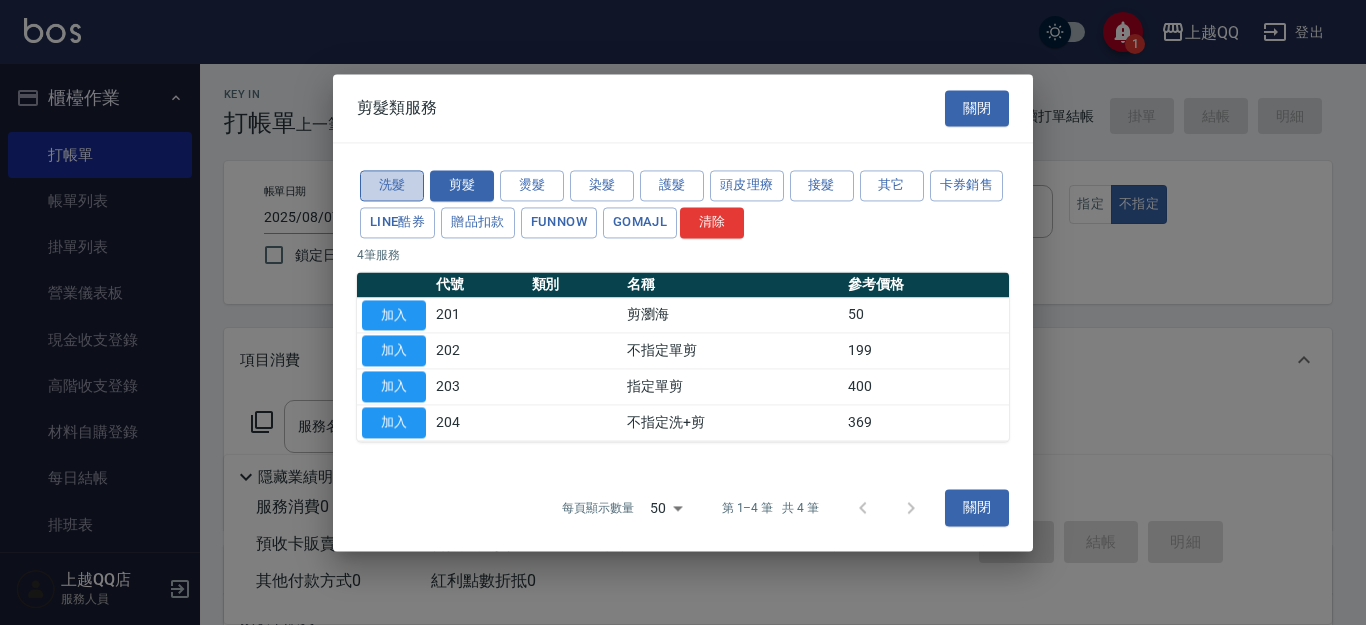 click on "洗髮" at bounding box center (392, 185) 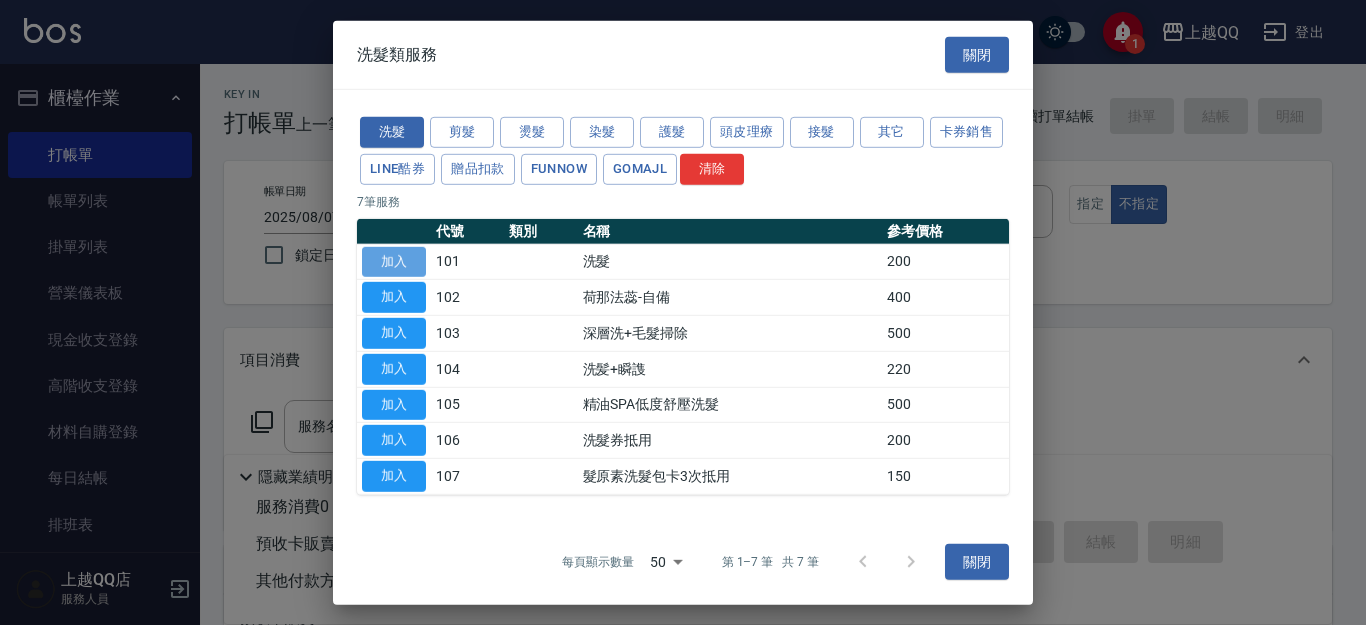 click on "加入" at bounding box center (394, 261) 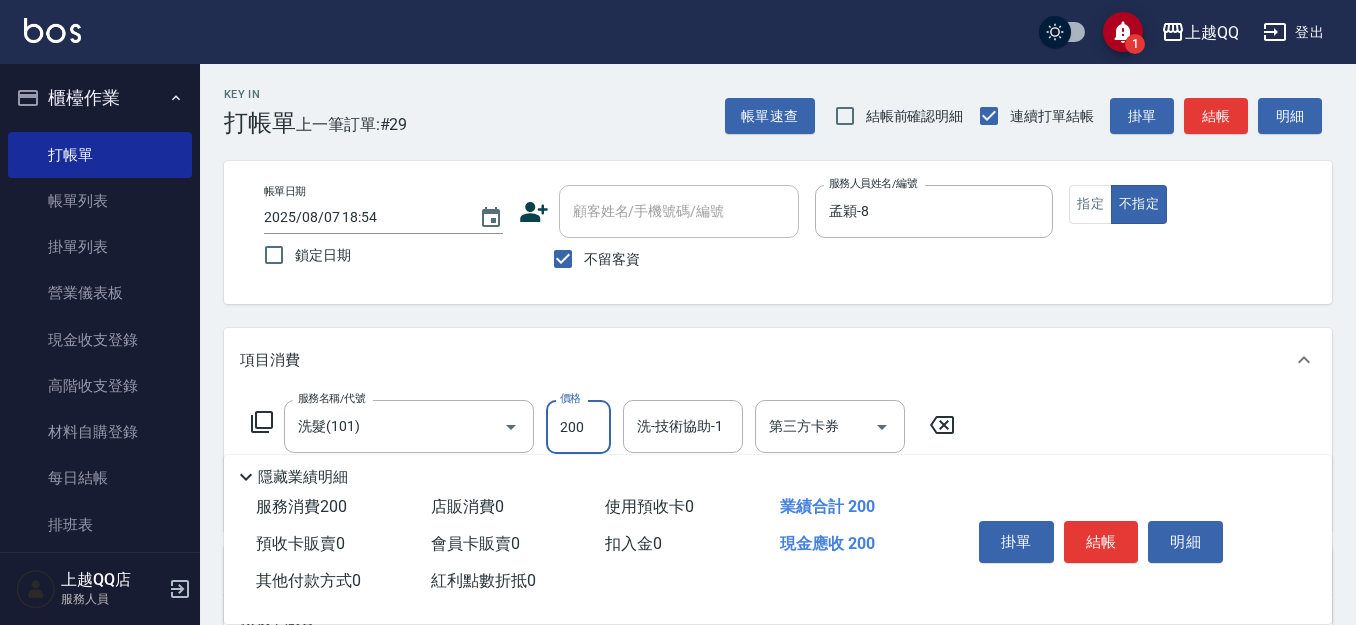 click on "200" at bounding box center [578, 427] 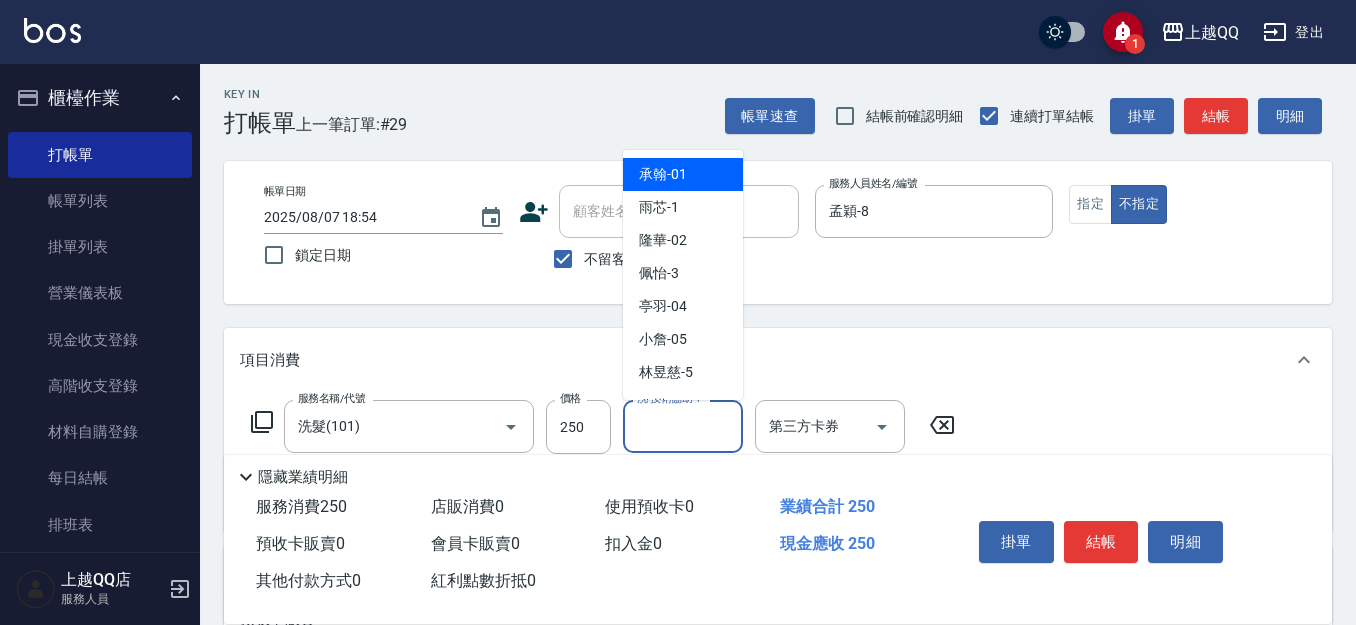 click on "洗-技術協助-1" at bounding box center [683, 426] 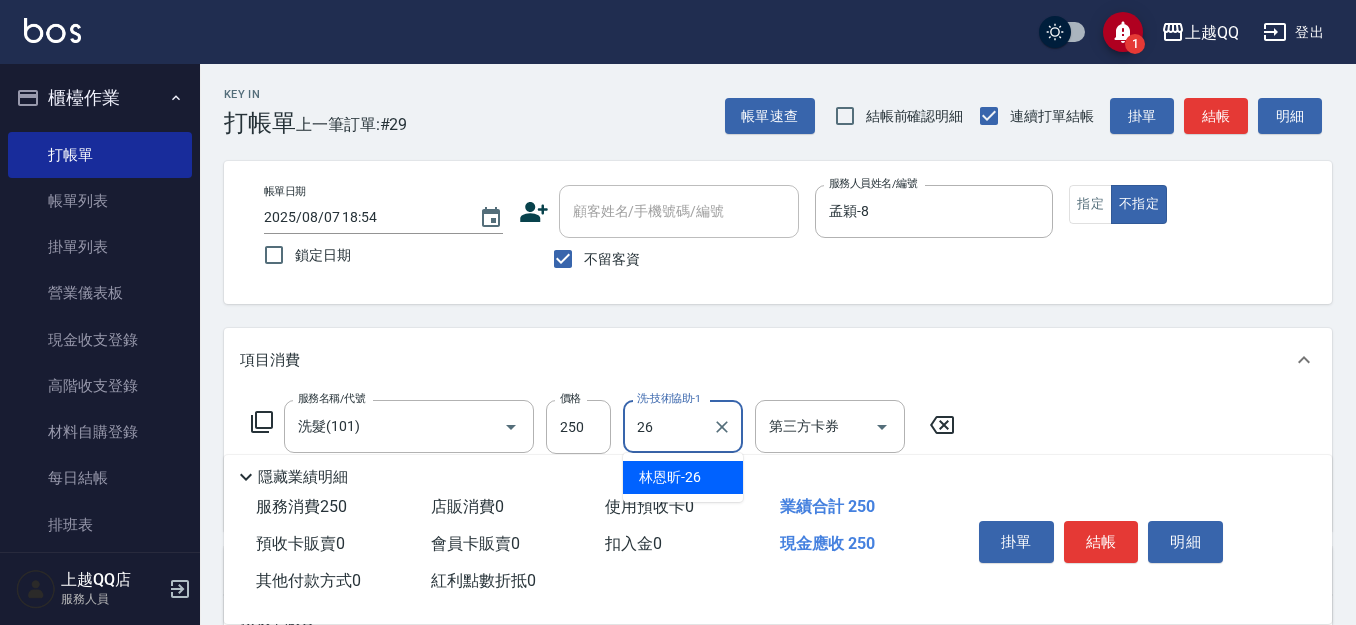 drag, startPoint x: 712, startPoint y: 496, endPoint x: 696, endPoint y: 472, distance: 28.84441 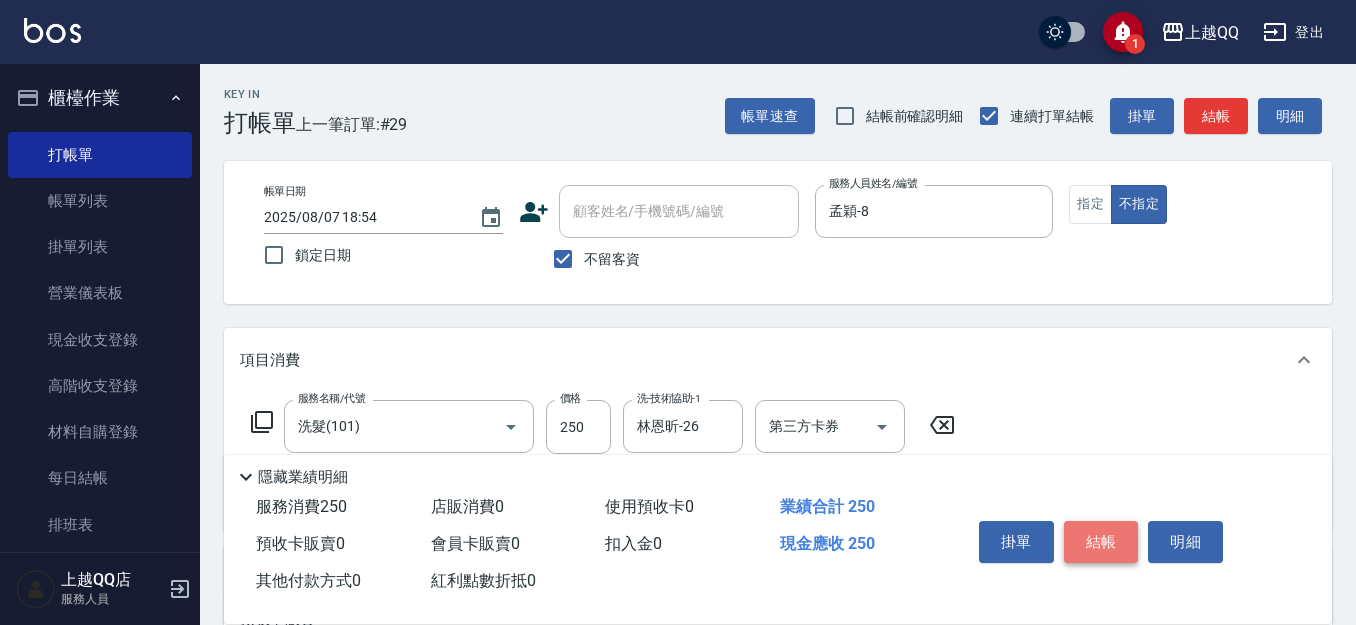 click on "結帳" at bounding box center [1101, 542] 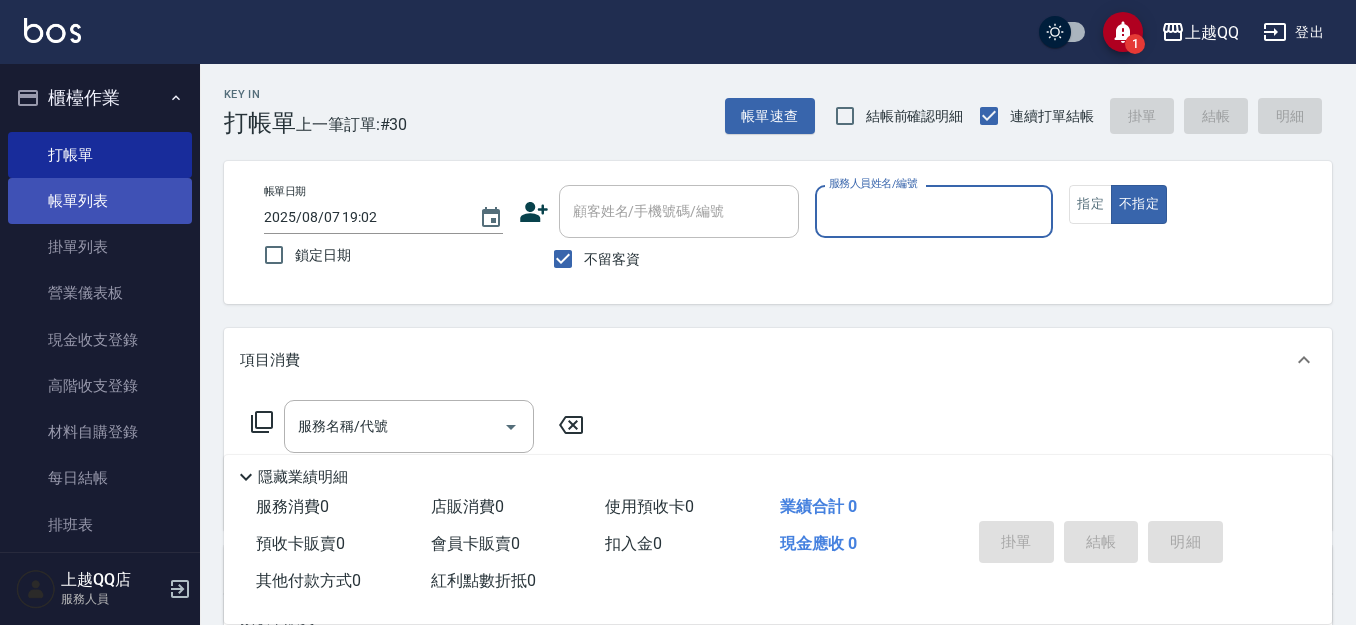 click on "帳單列表" at bounding box center [100, 201] 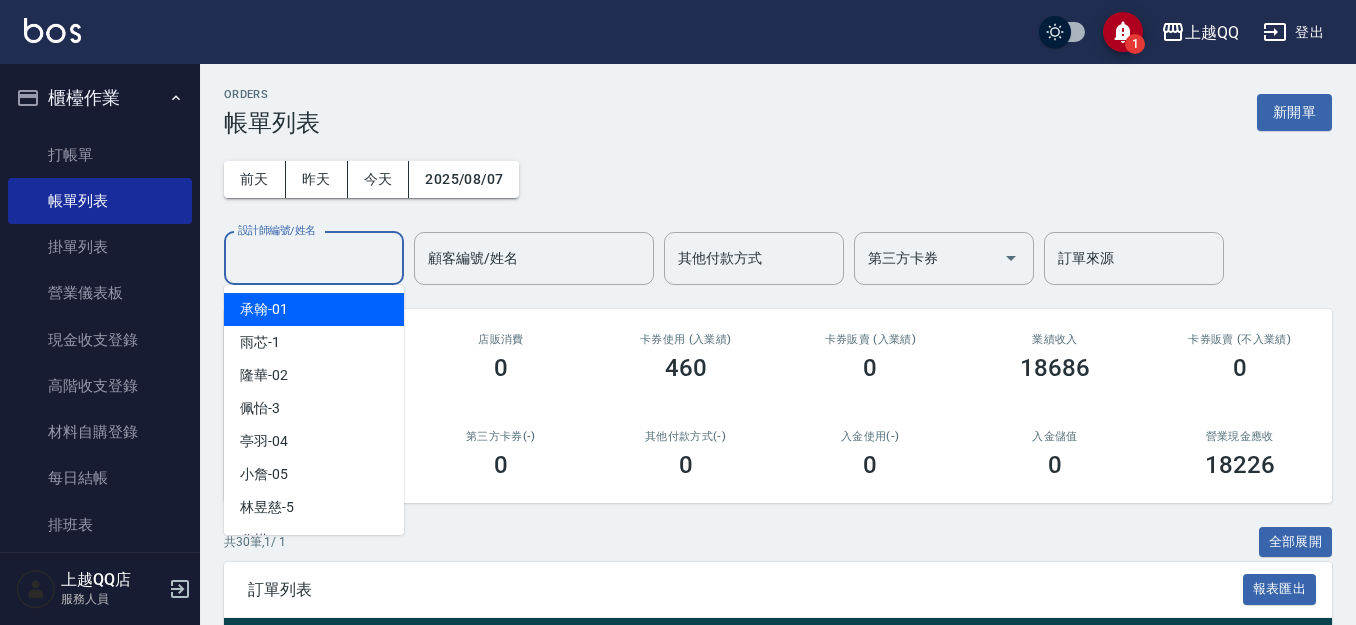 click on "設計師編號/姓名" at bounding box center [314, 258] 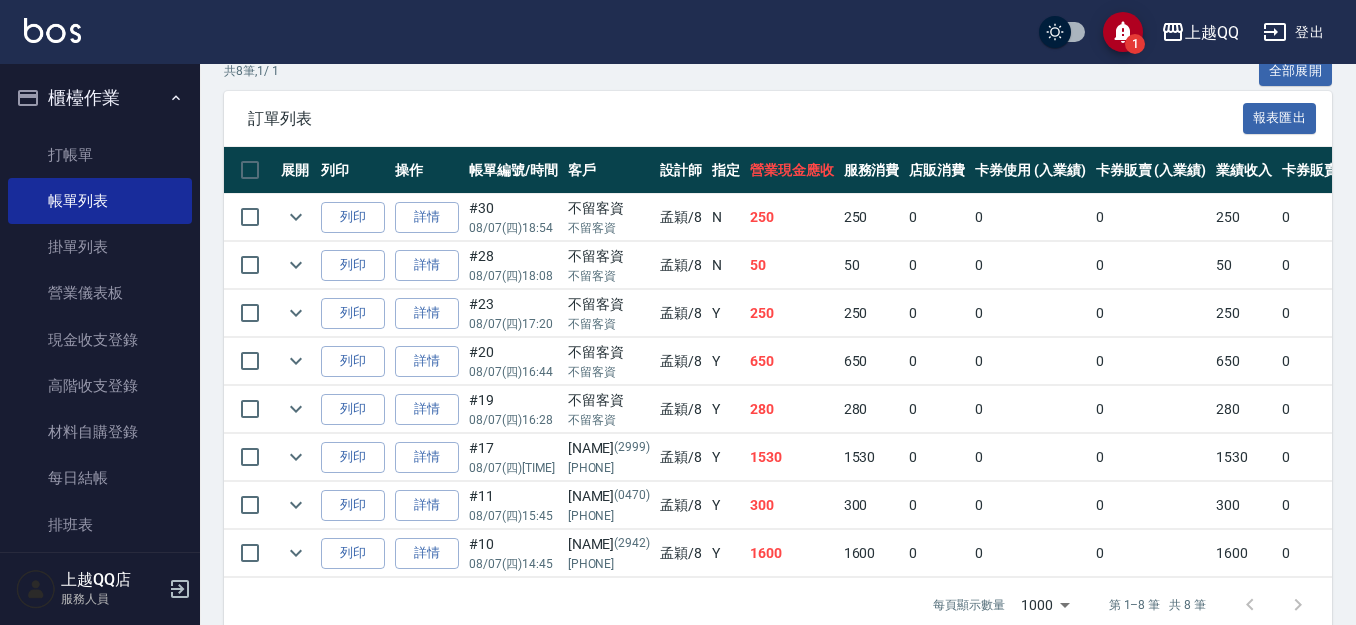 scroll, scrollTop: 481, scrollLeft: 0, axis: vertical 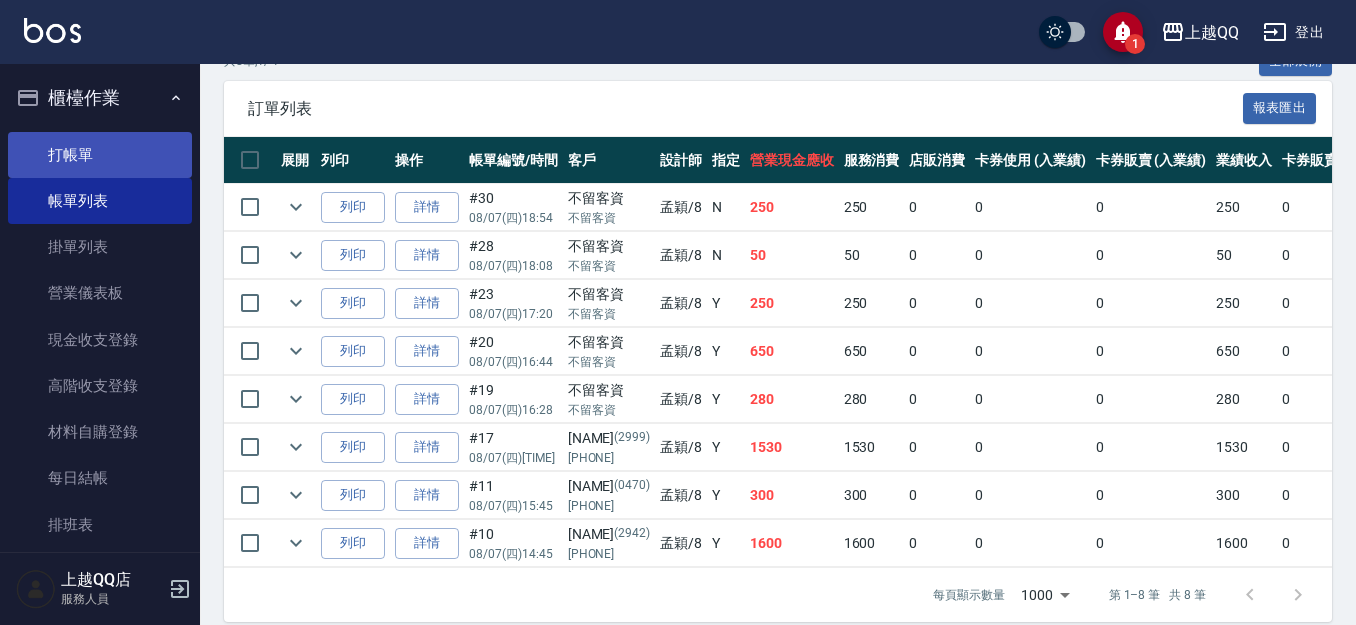 click on "打帳單" at bounding box center [100, 155] 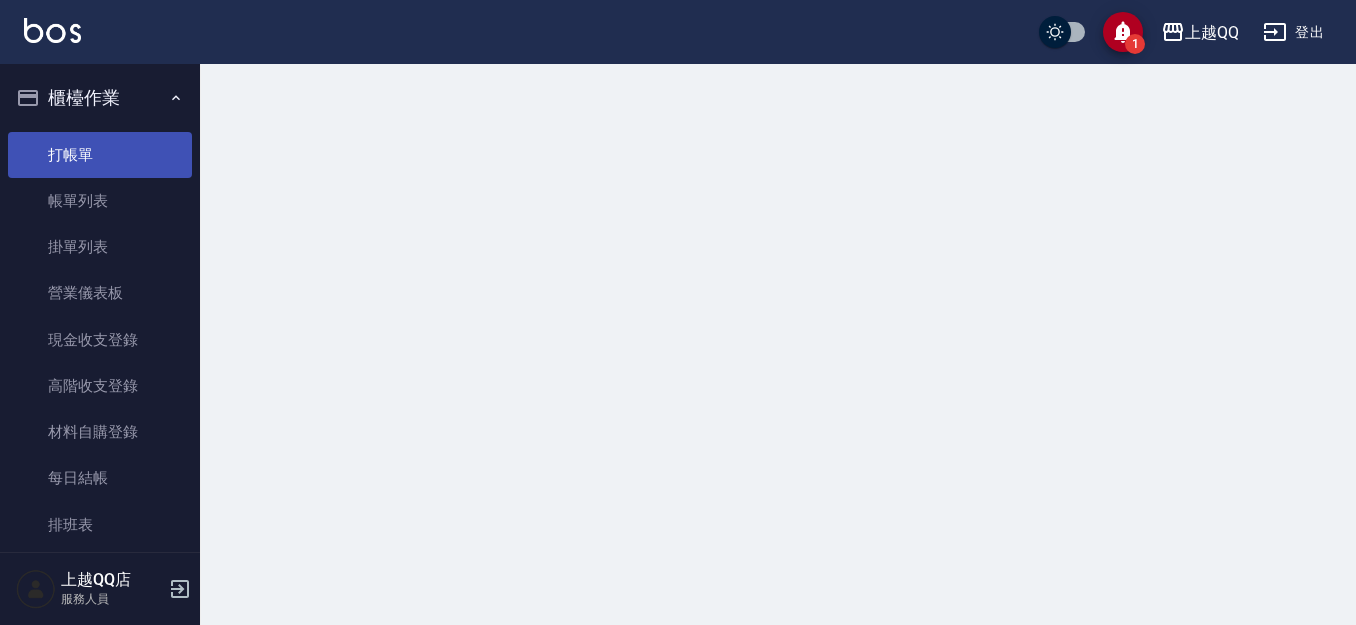 scroll, scrollTop: 0, scrollLeft: 0, axis: both 